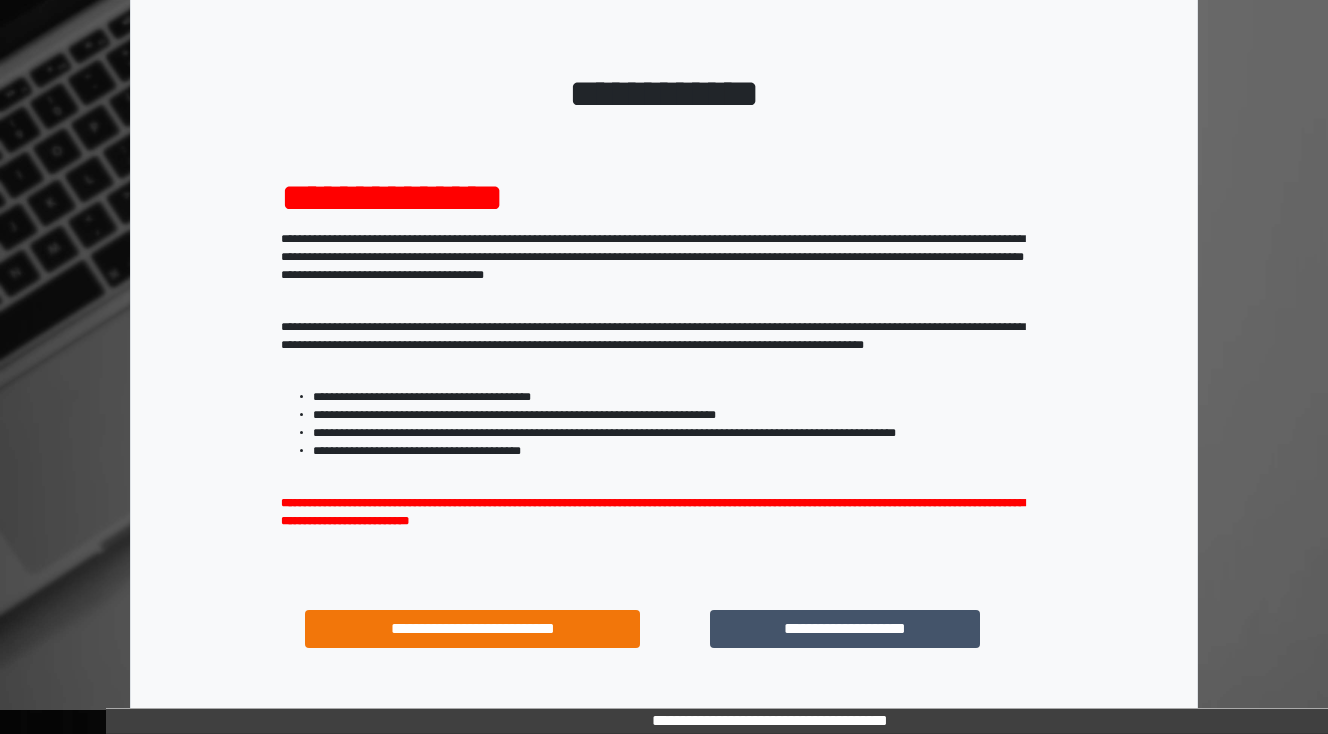 scroll, scrollTop: 192, scrollLeft: 0, axis: vertical 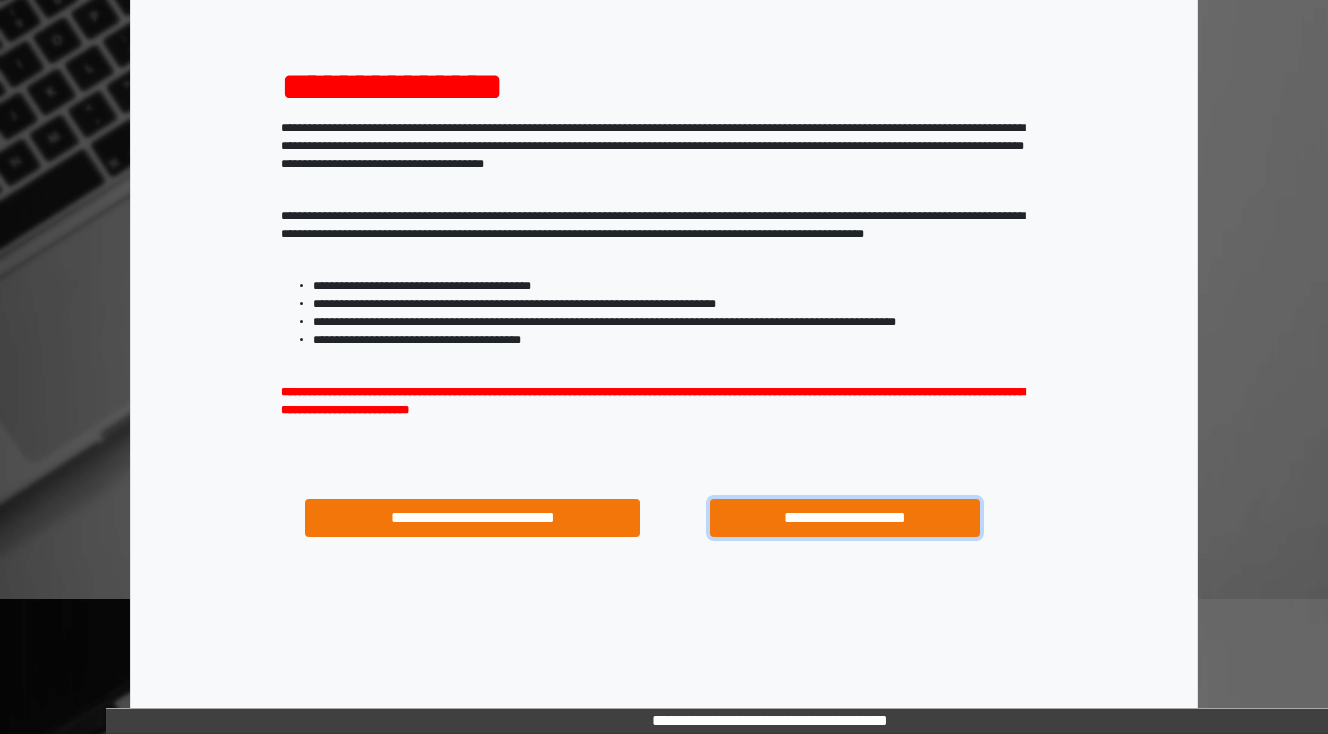 click on "**********" at bounding box center (844, 518) 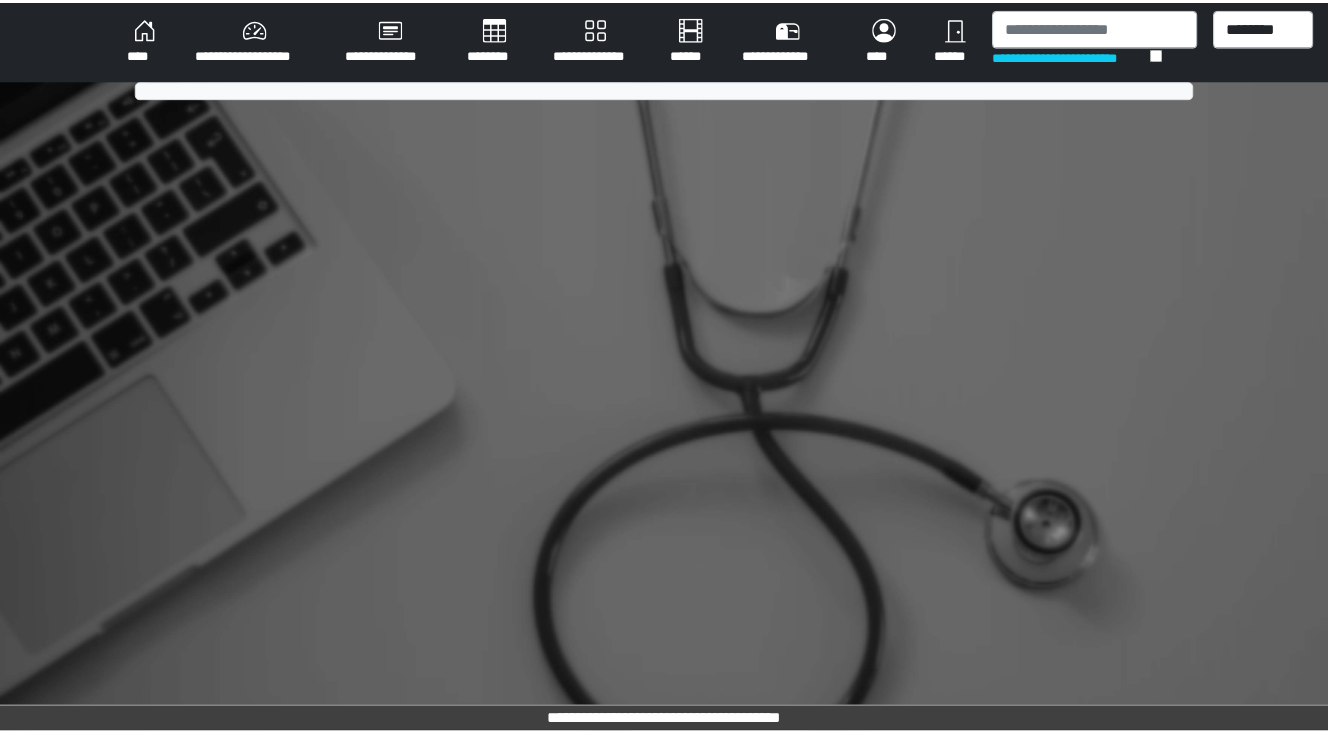 scroll, scrollTop: 0, scrollLeft: 0, axis: both 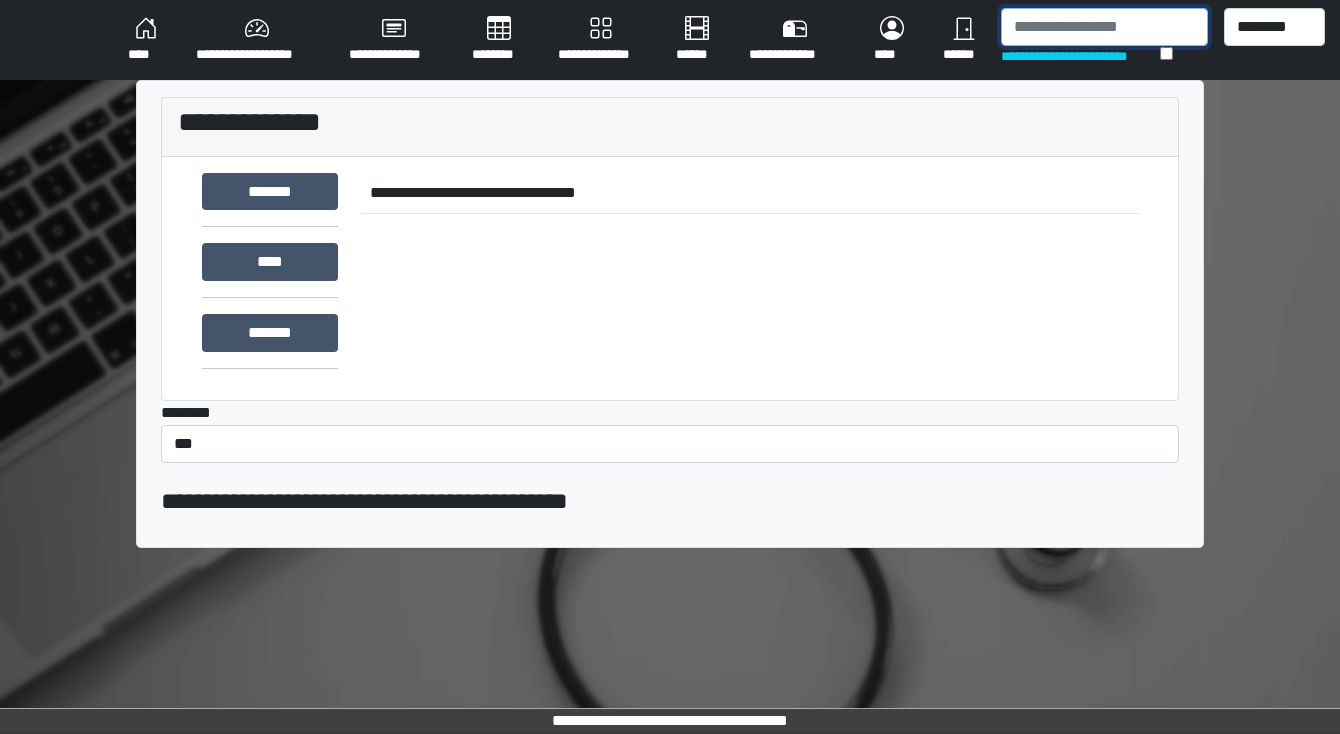 click at bounding box center (1104, 27) 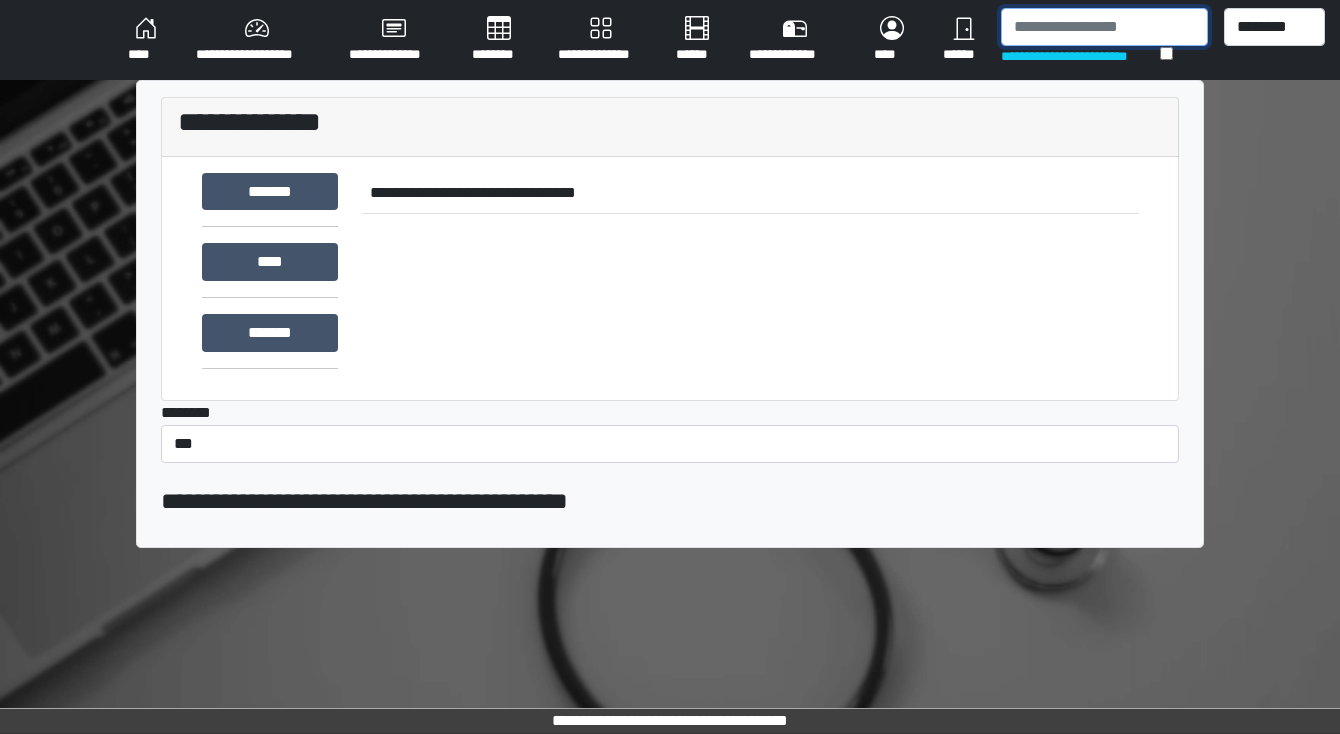 click at bounding box center [1104, 27] 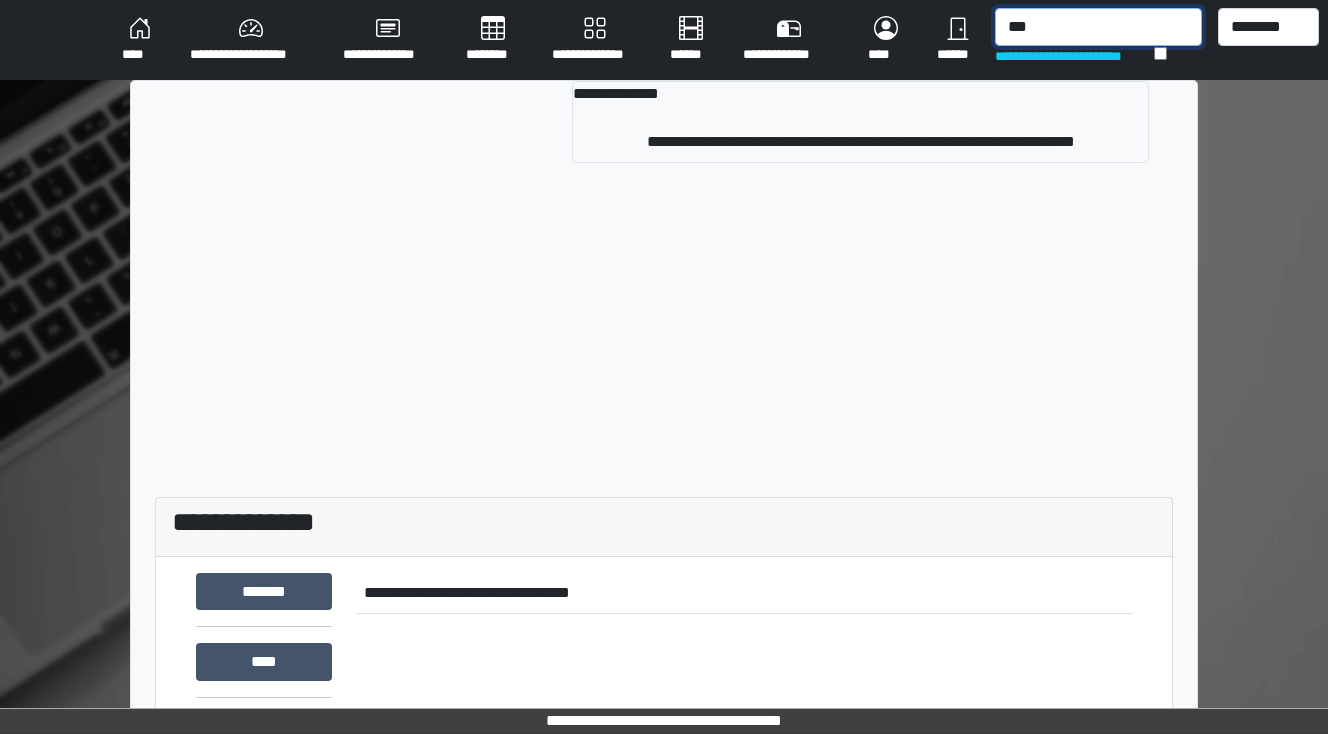 type on "***" 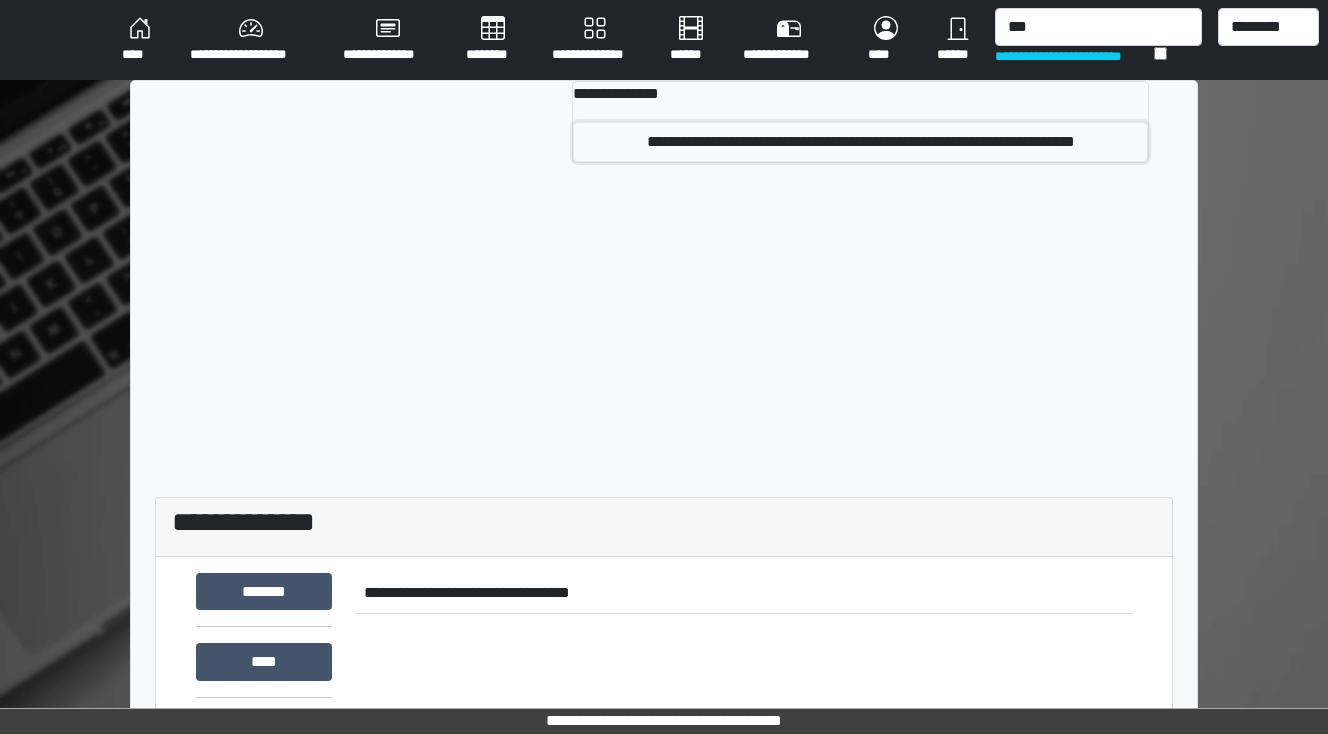 click on "**********" at bounding box center (860, 142) 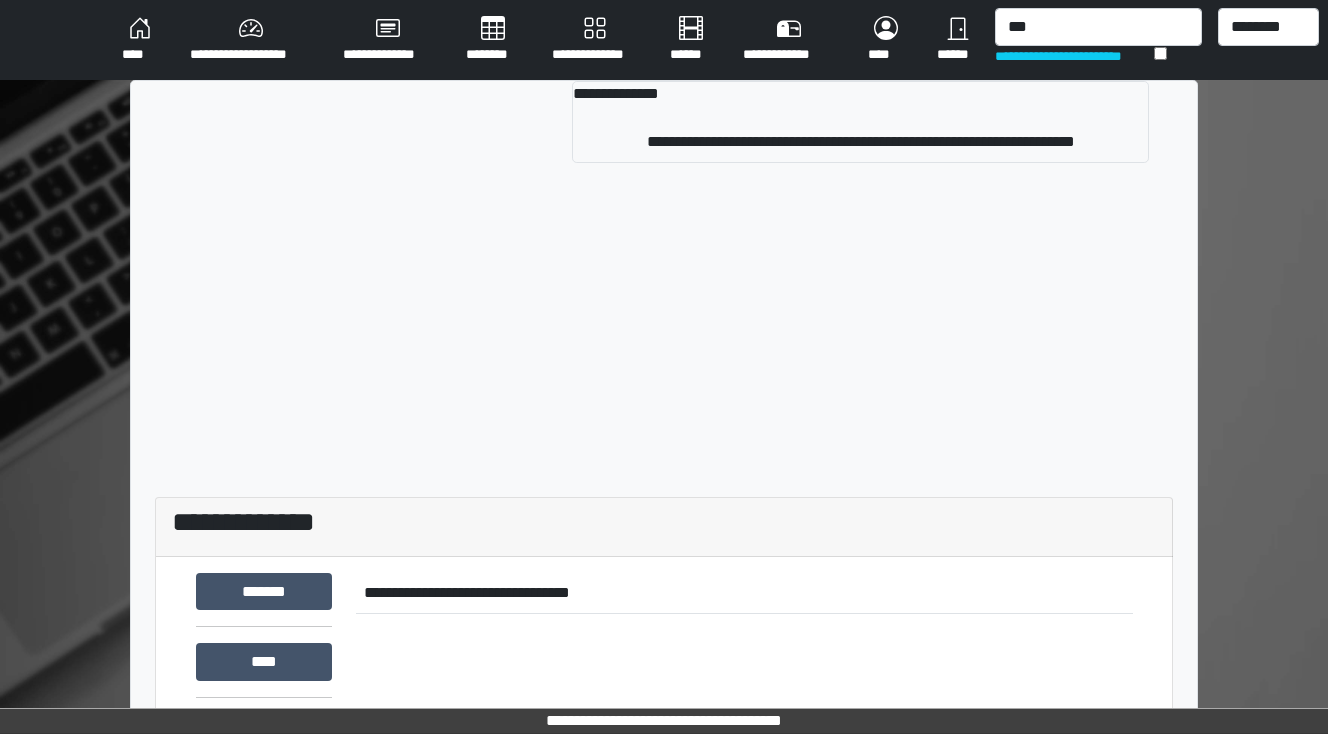 type 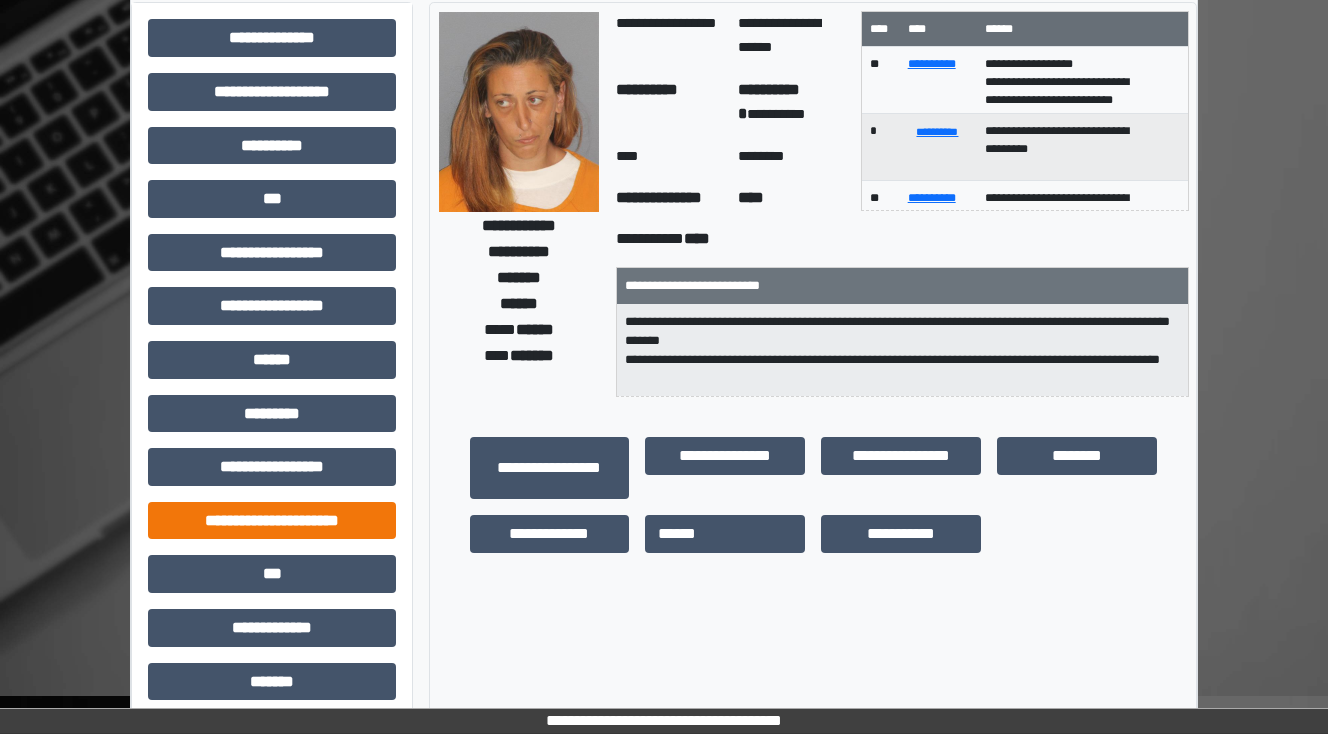 scroll, scrollTop: 240, scrollLeft: 0, axis: vertical 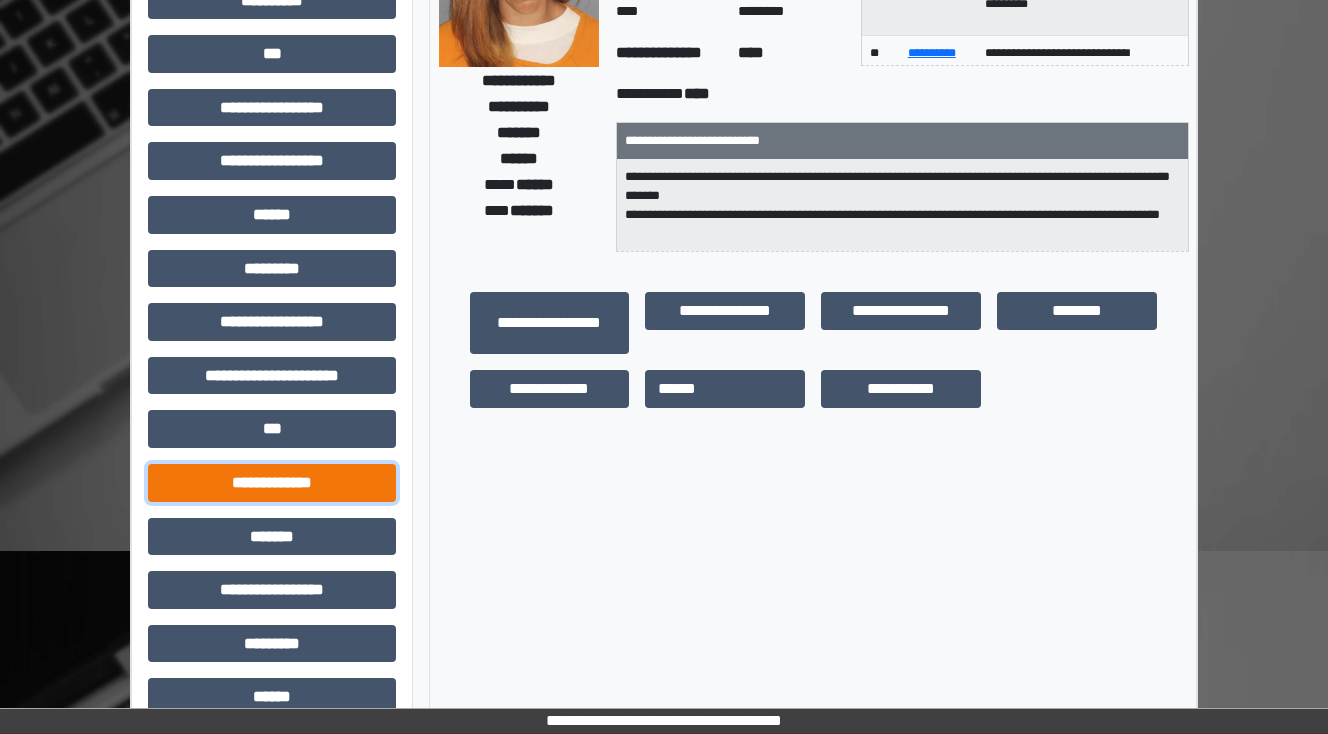 click on "**********" at bounding box center [272, 483] 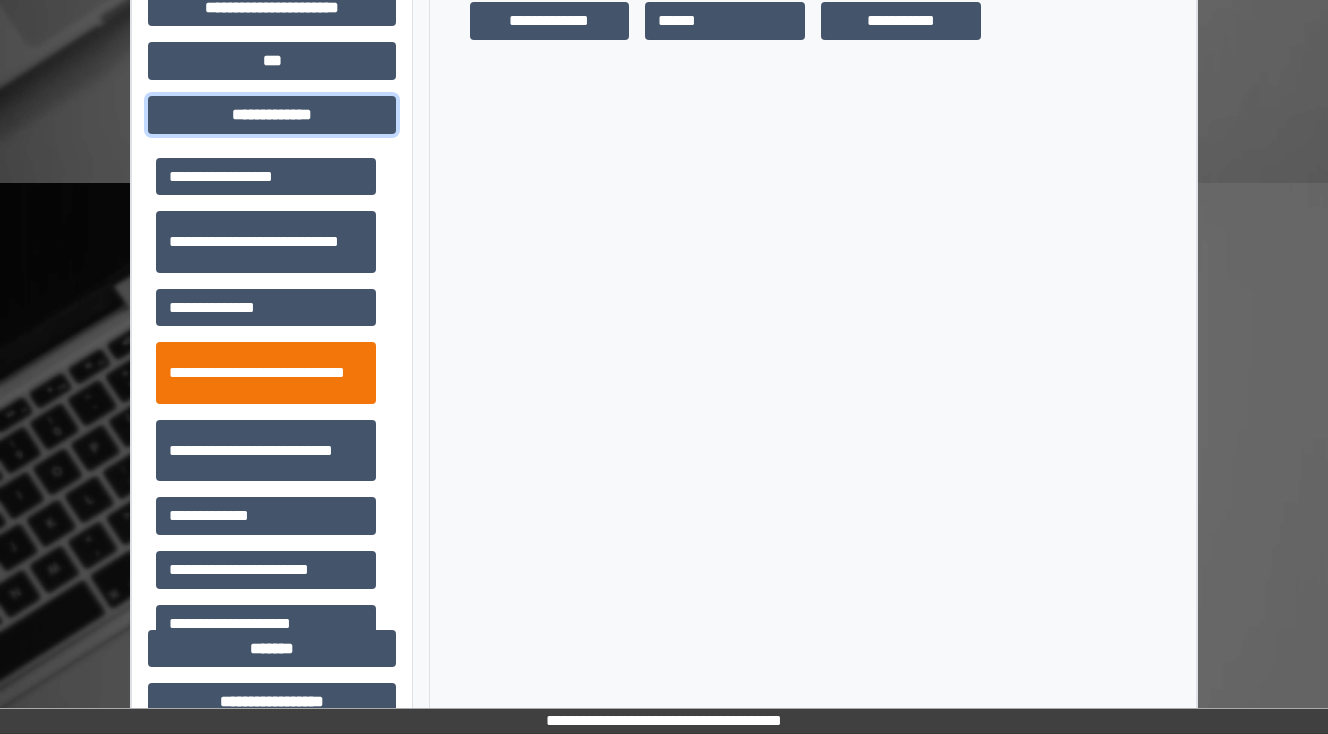 scroll, scrollTop: 640, scrollLeft: 0, axis: vertical 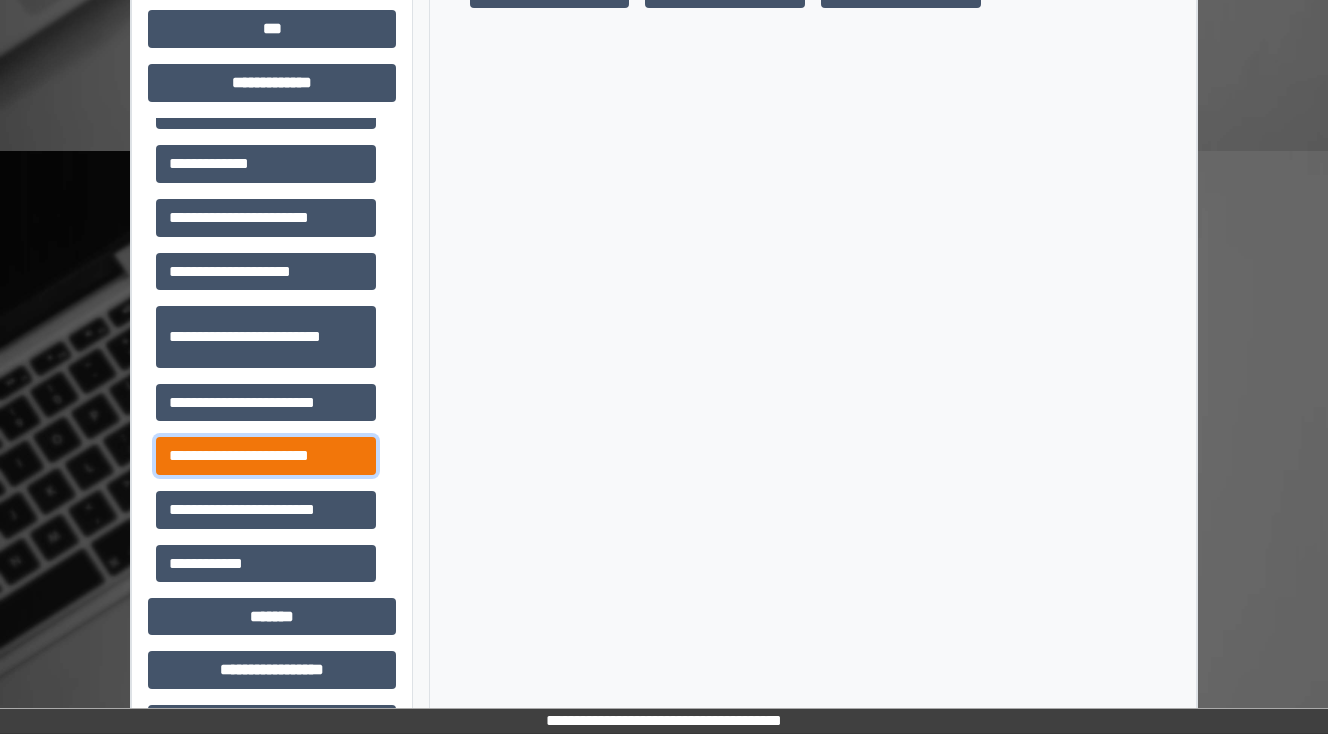 click on "**********" at bounding box center [266, 456] 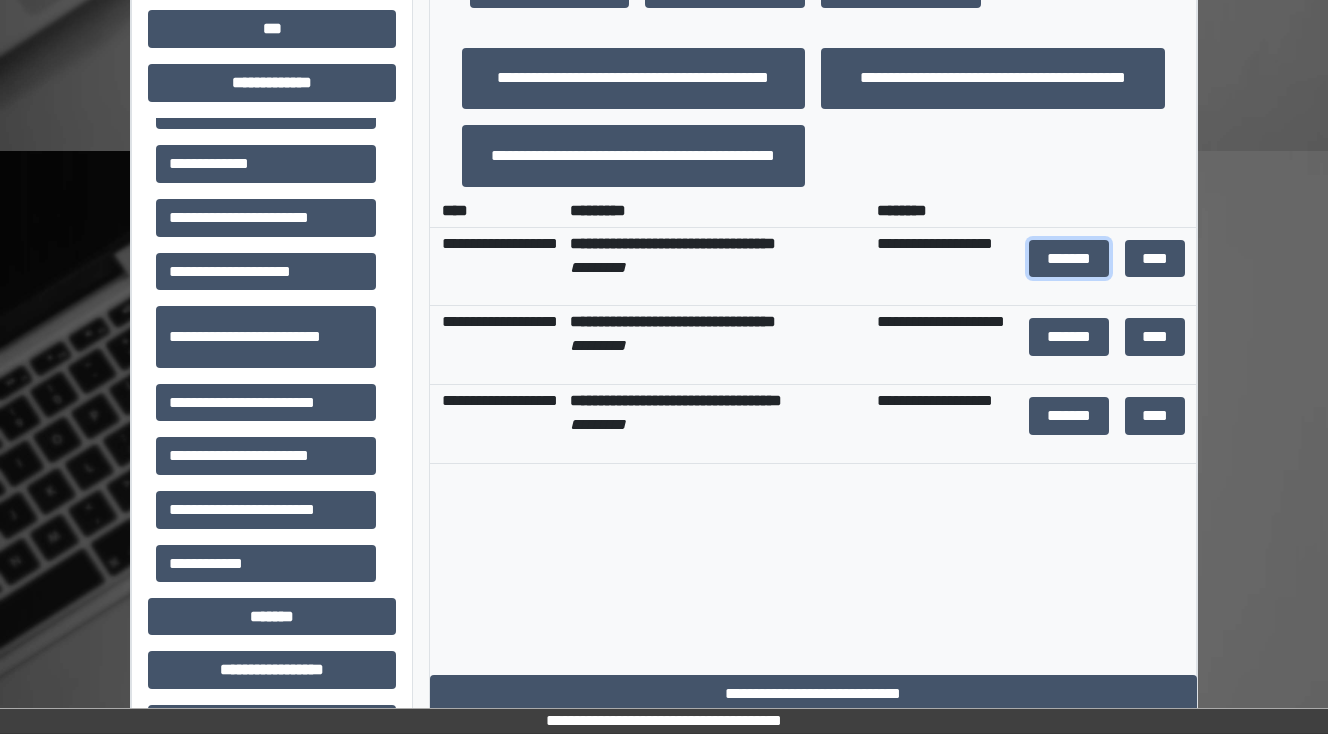 click on "*******" at bounding box center (1069, 259) 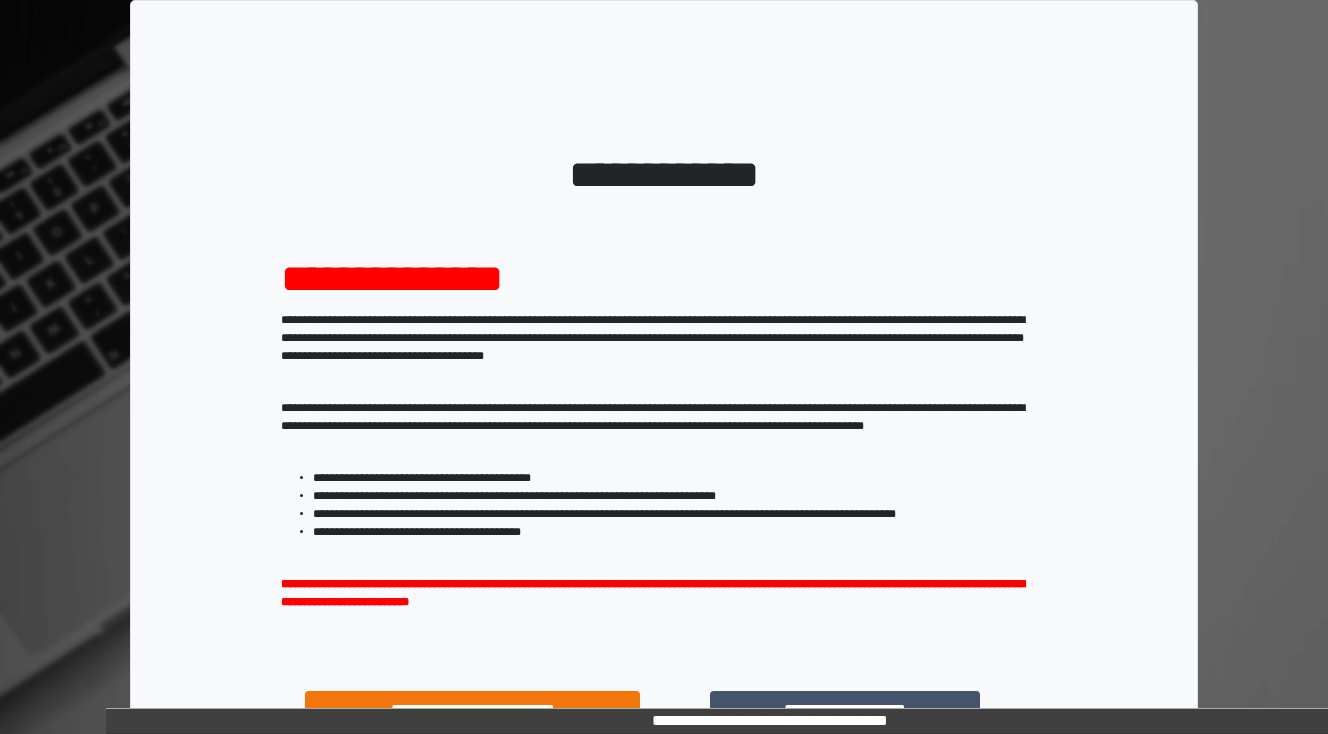 scroll, scrollTop: 192, scrollLeft: 0, axis: vertical 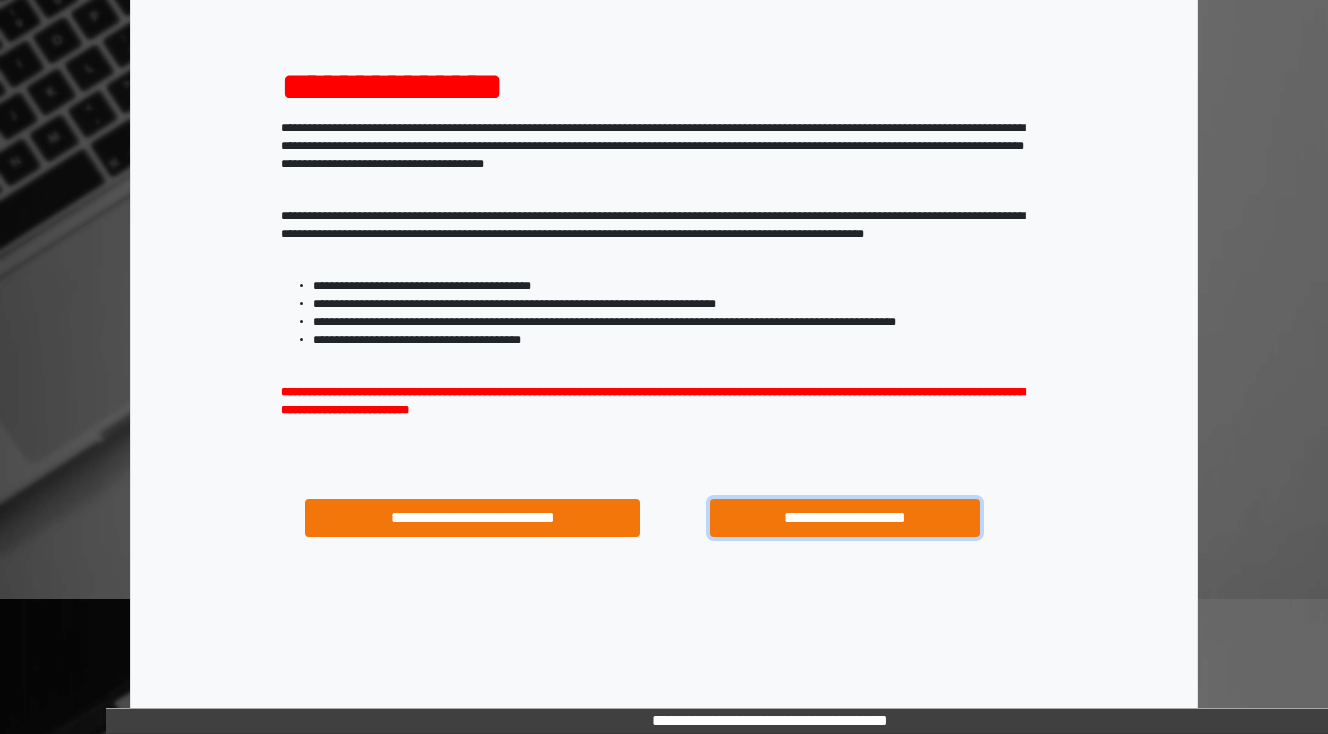 click on "**********" at bounding box center (844, 518) 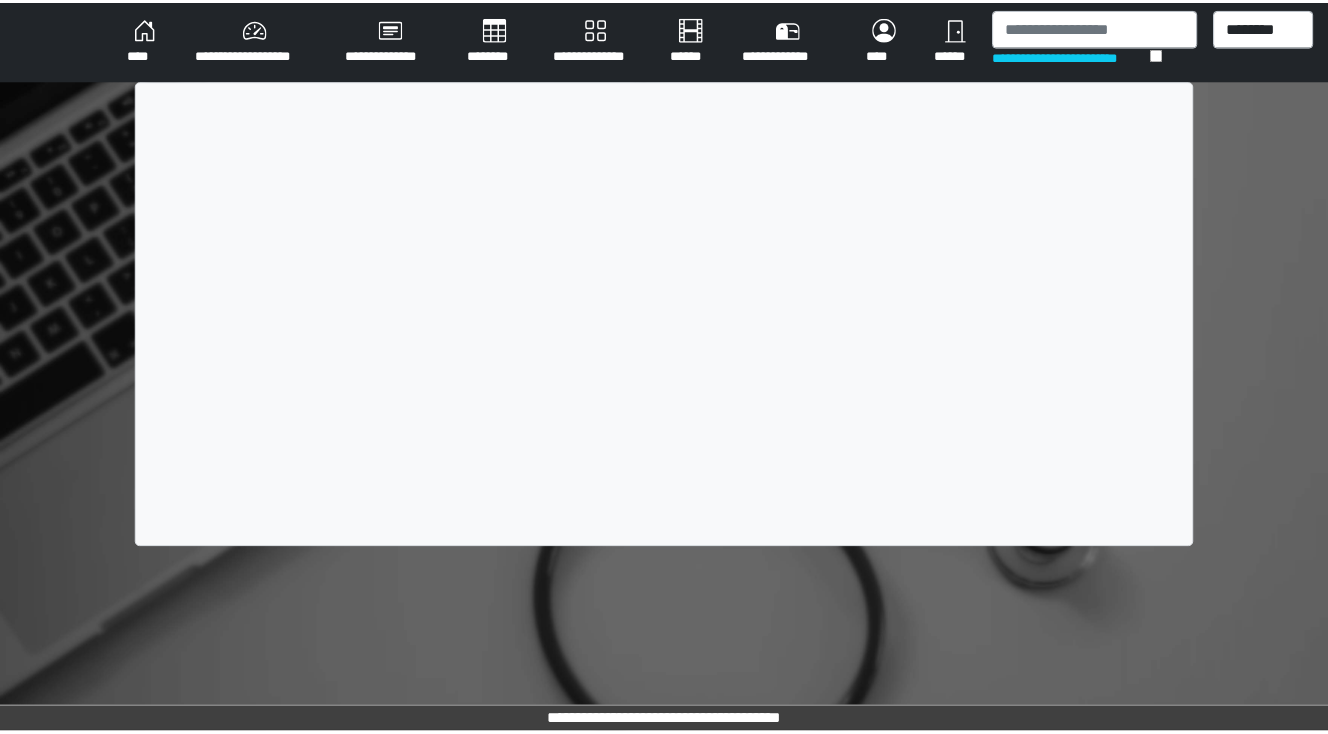 scroll, scrollTop: 0, scrollLeft: 0, axis: both 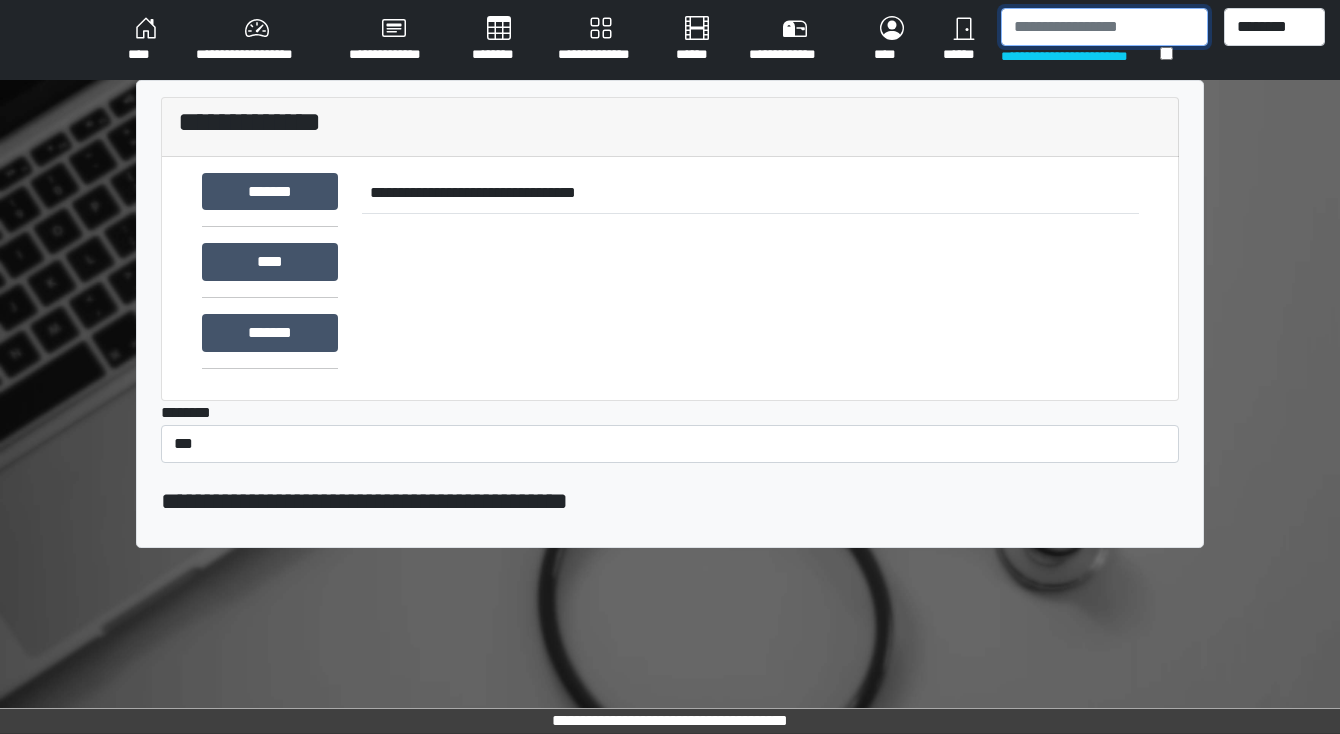 click at bounding box center [1104, 27] 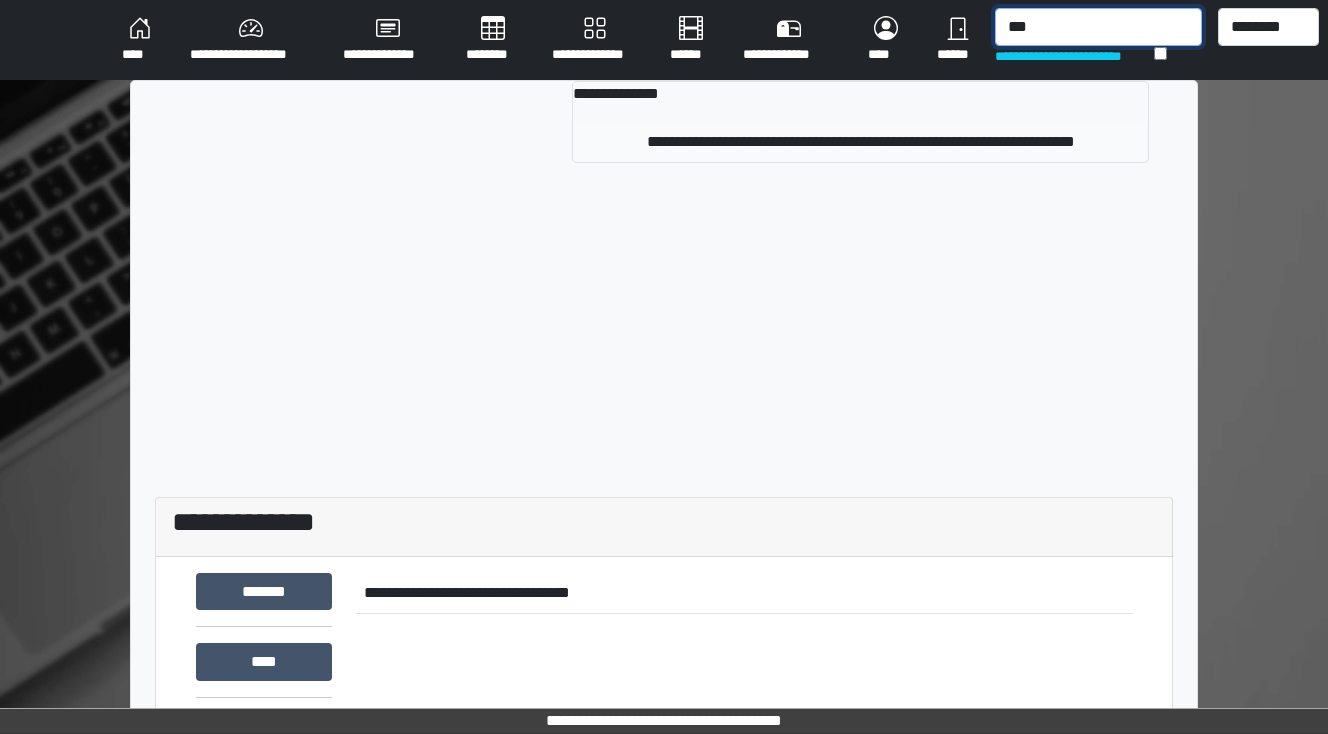 type on "***" 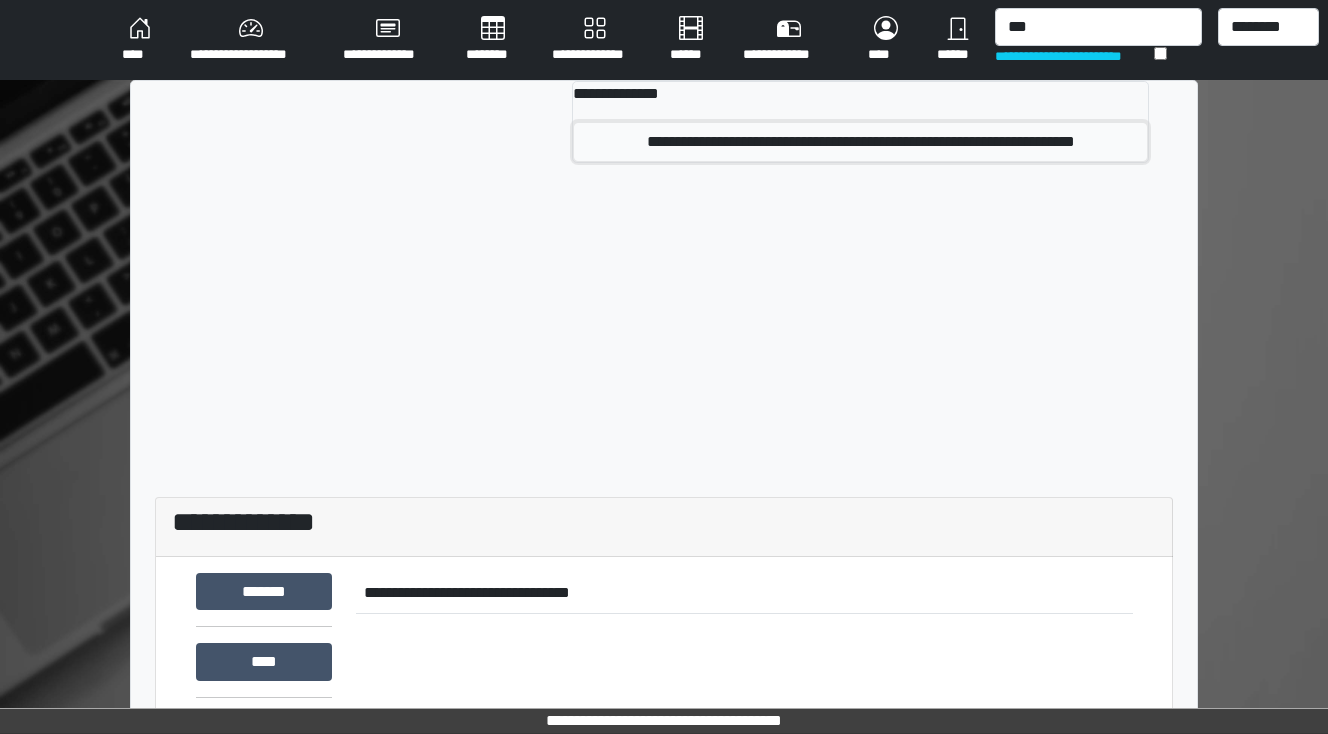 click on "**********" at bounding box center (860, 142) 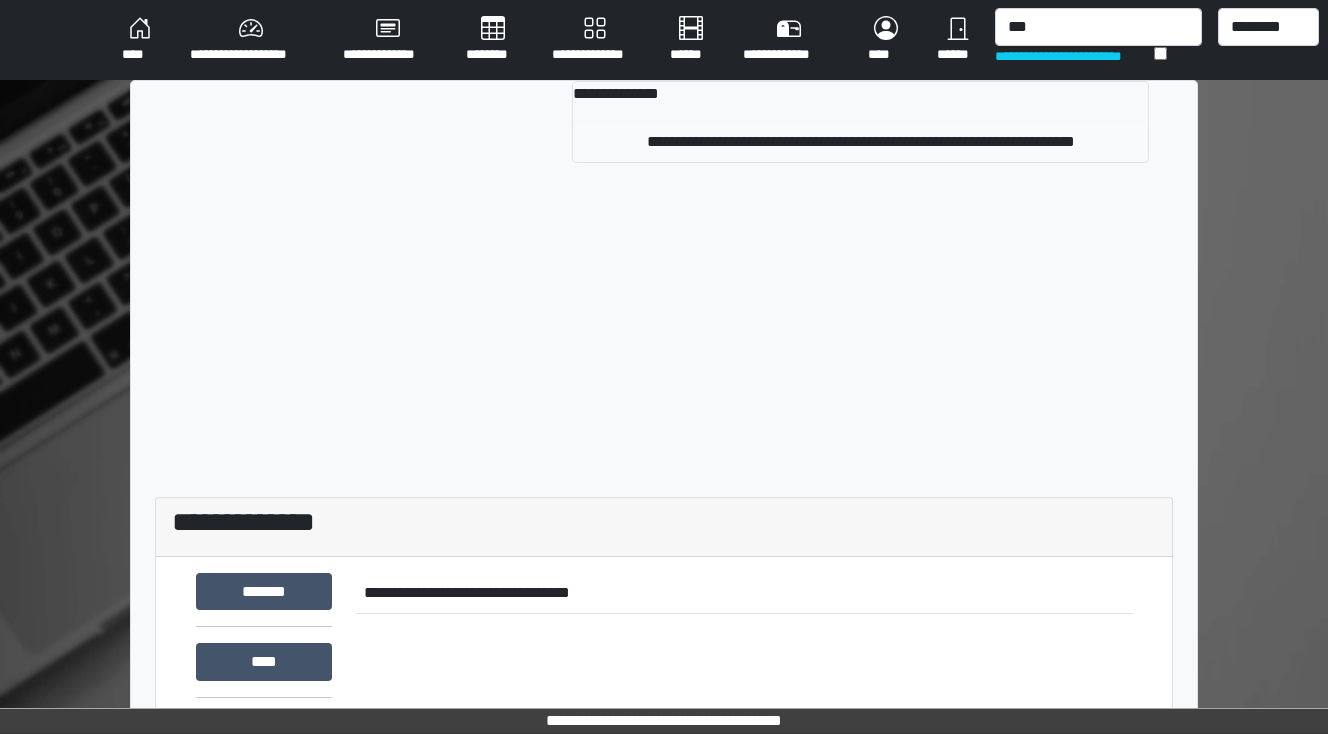 type 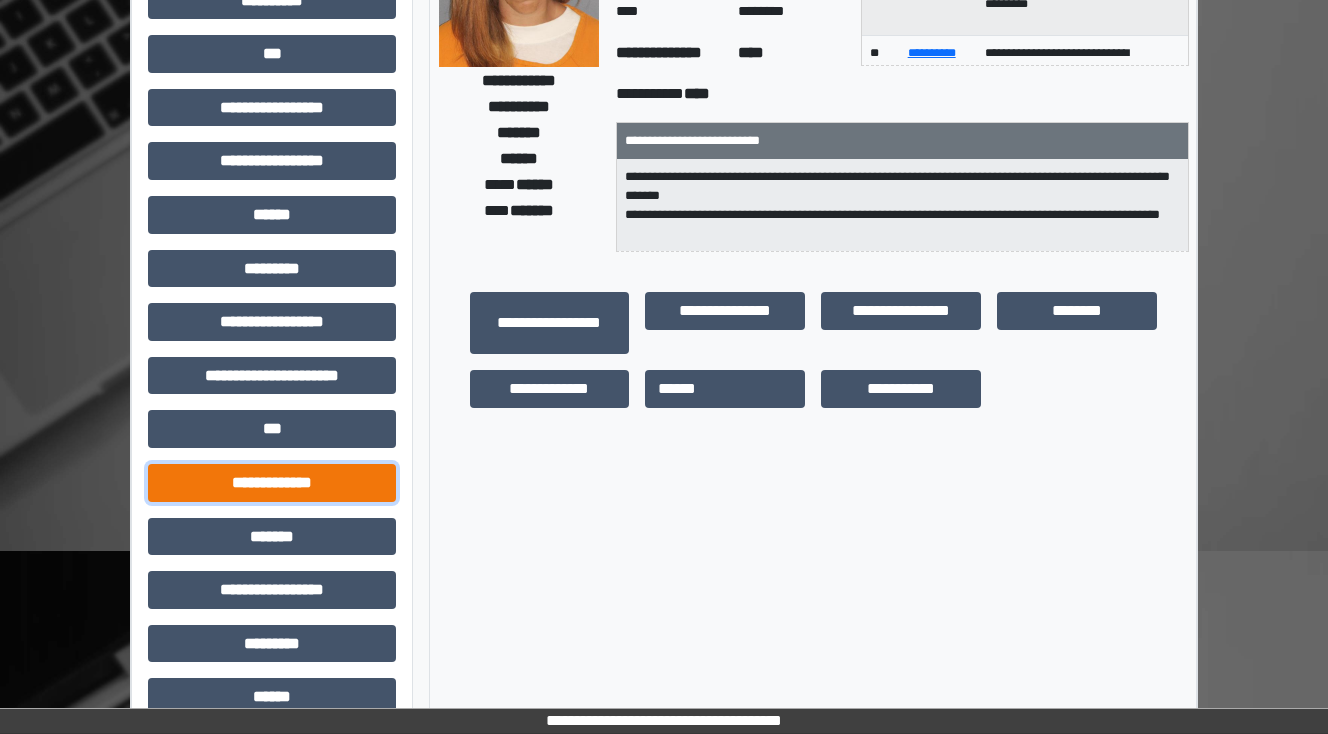 click on "**********" at bounding box center (272, 483) 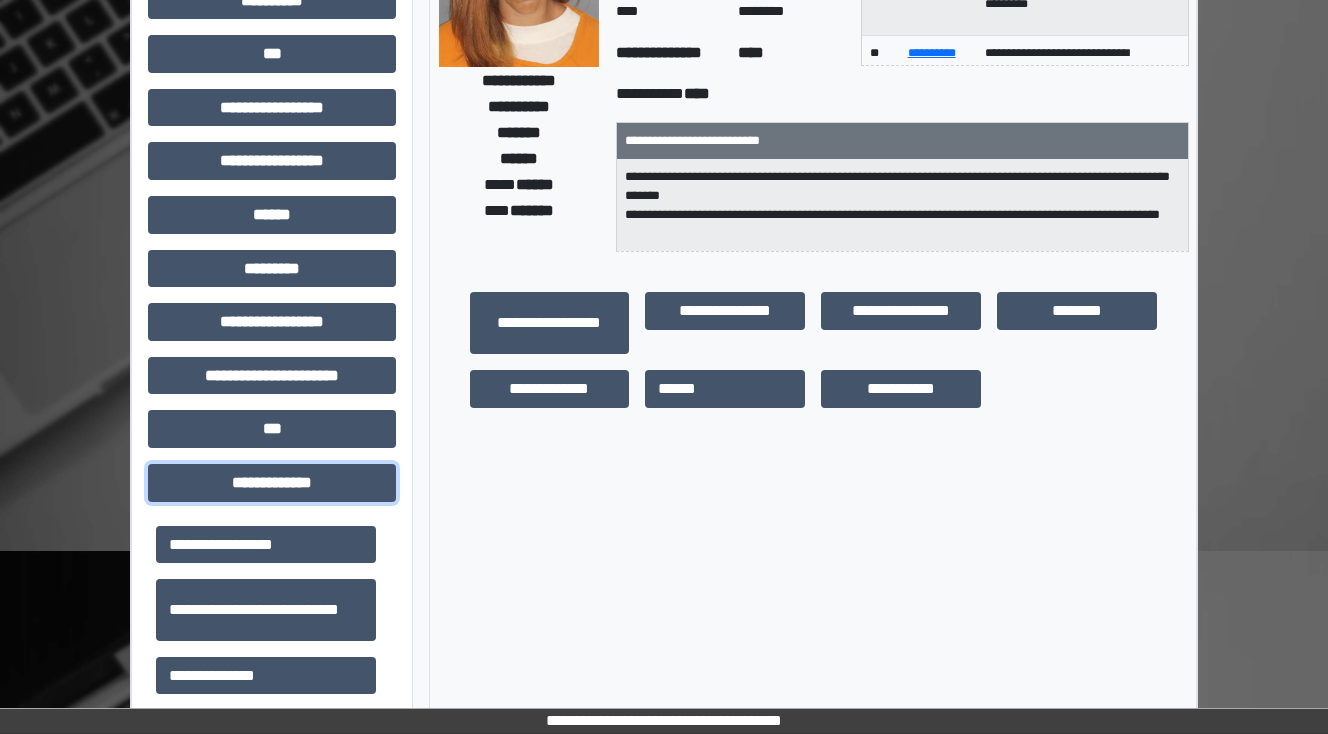 scroll, scrollTop: 480, scrollLeft: 0, axis: vertical 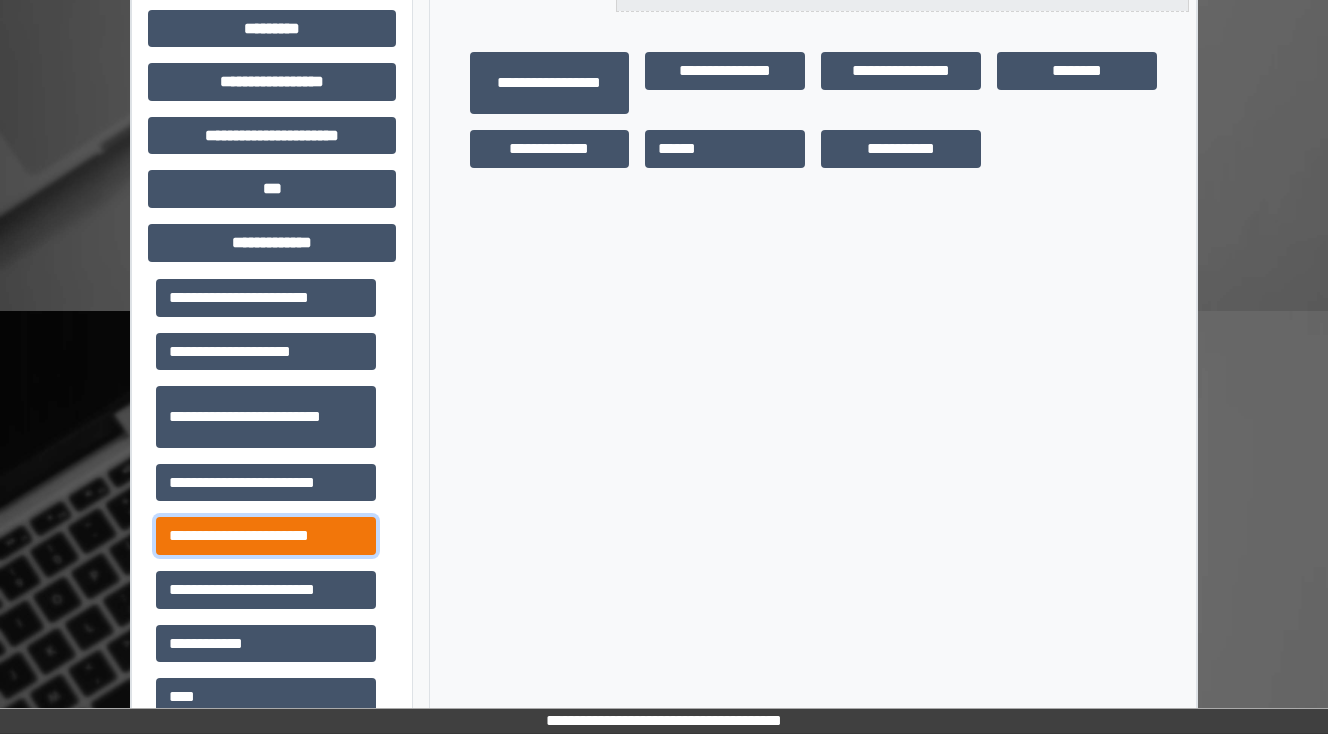 click on "**********" at bounding box center [266, 536] 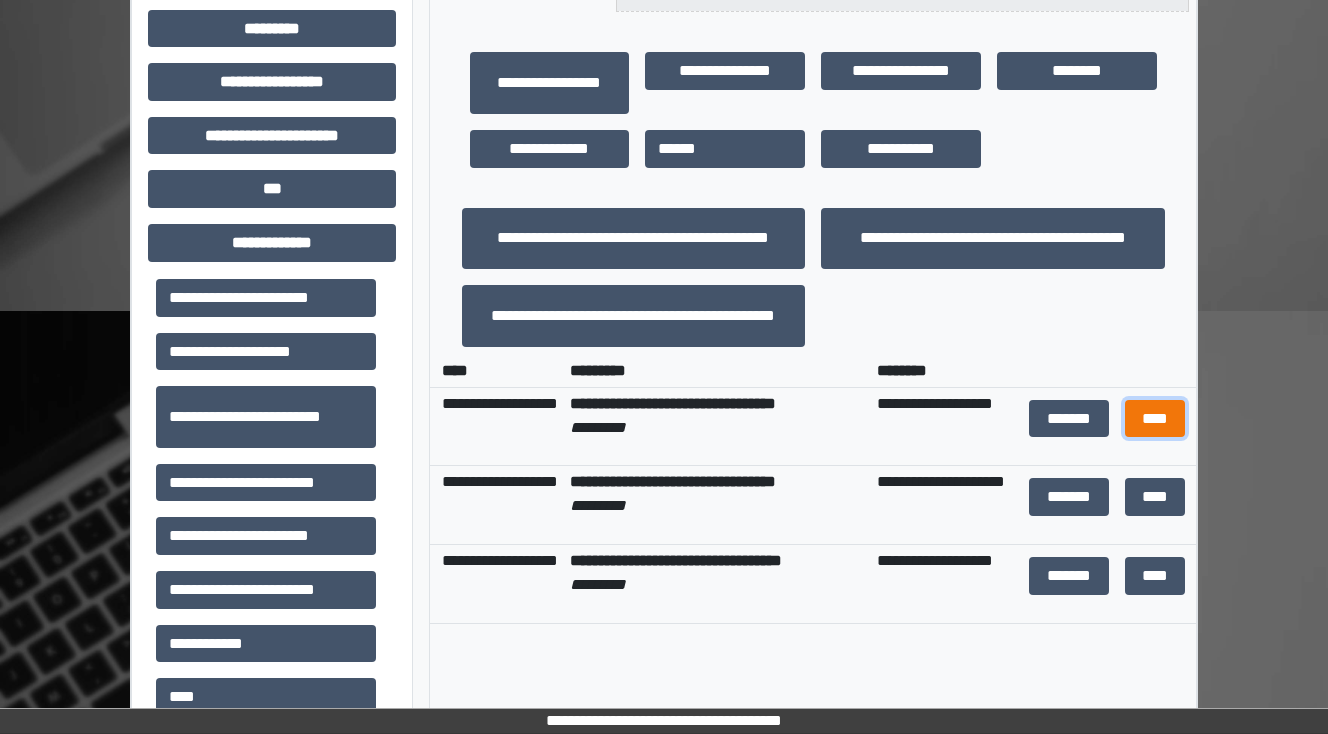 click on "****" at bounding box center [1154, 419] 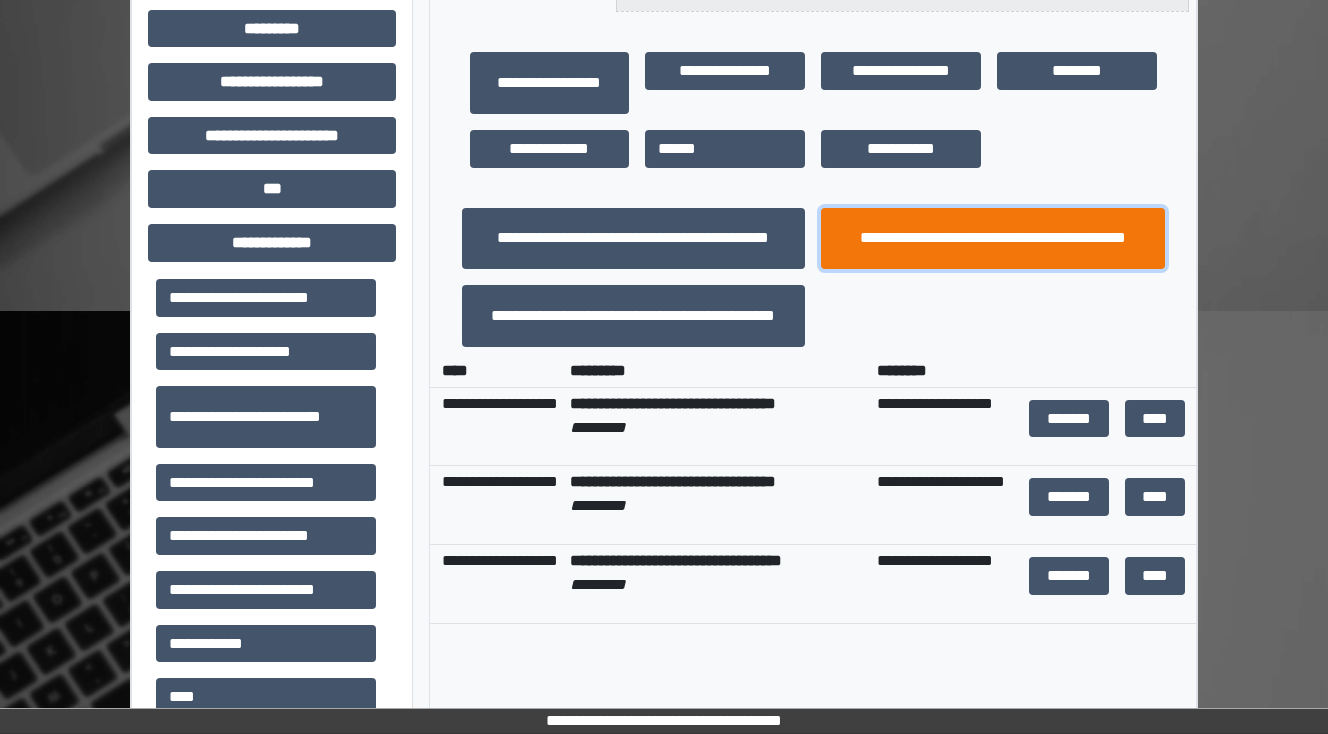 click on "**********" at bounding box center [993, 239] 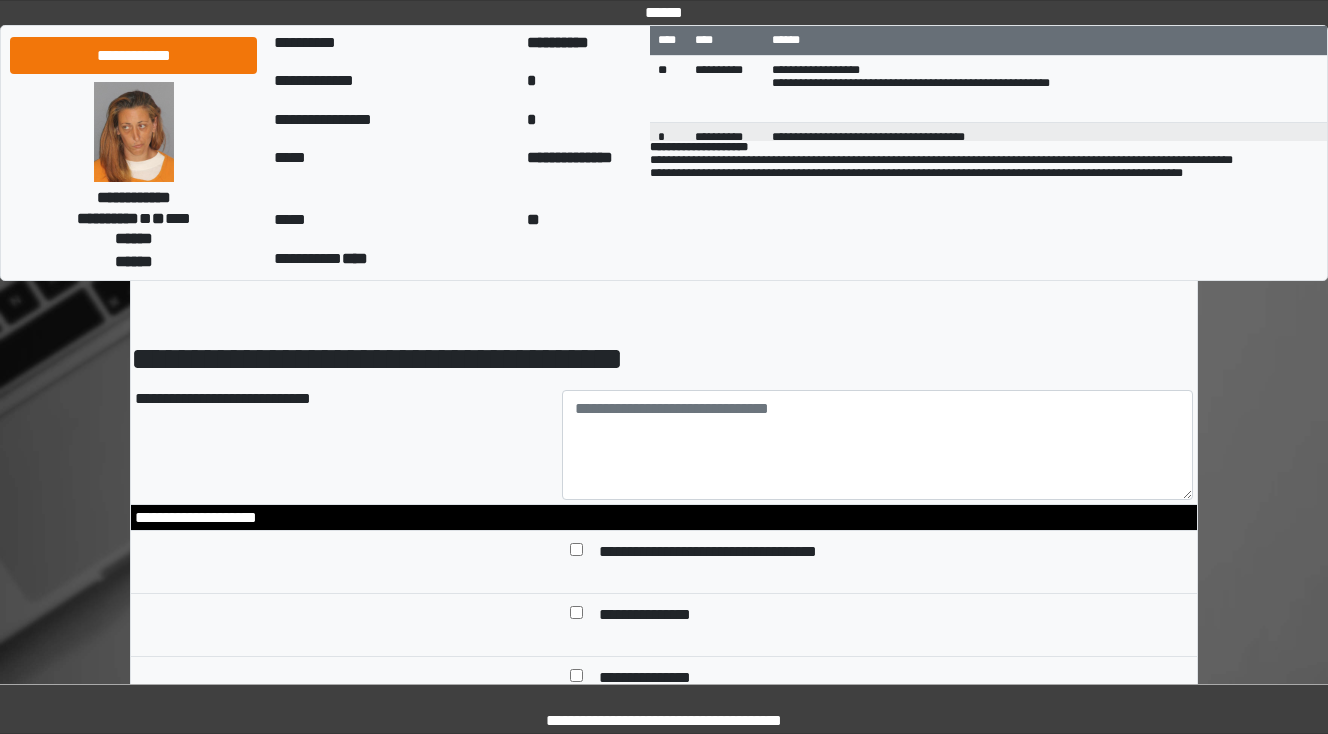 scroll, scrollTop: 80, scrollLeft: 0, axis: vertical 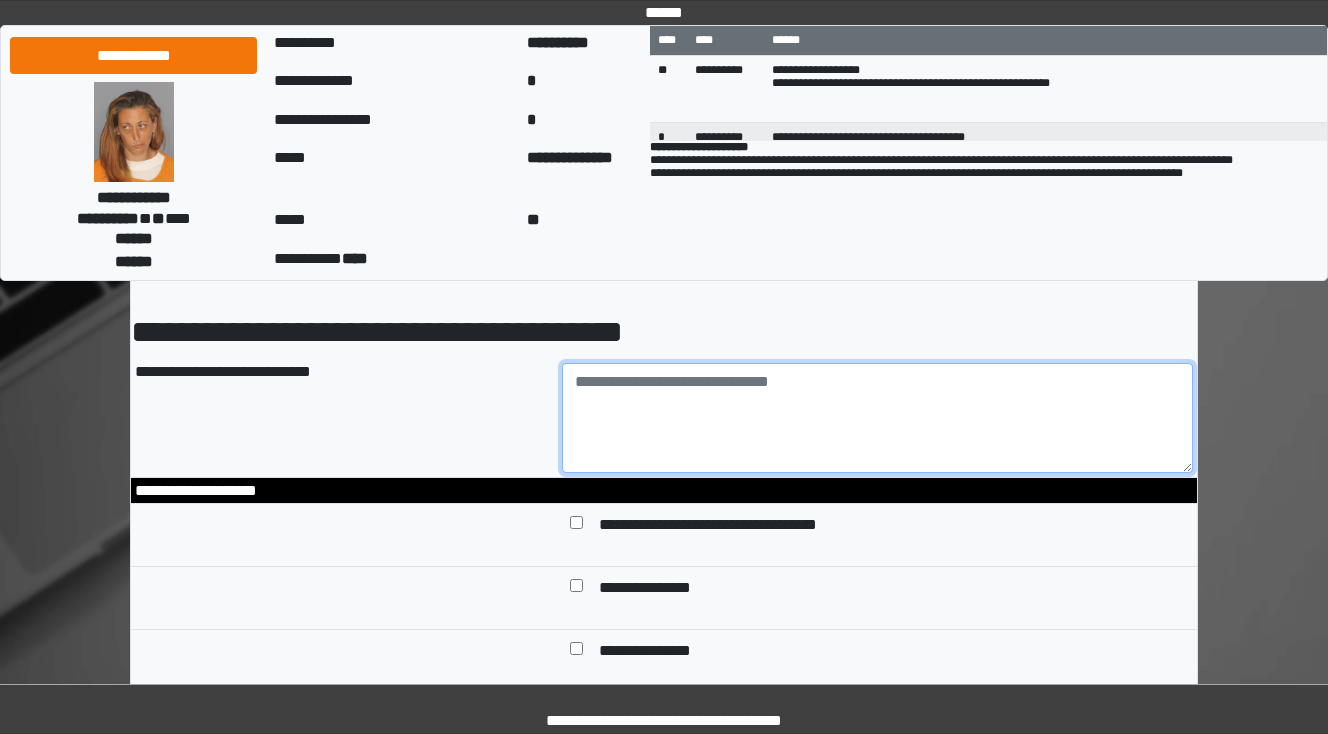 paste on "**********" 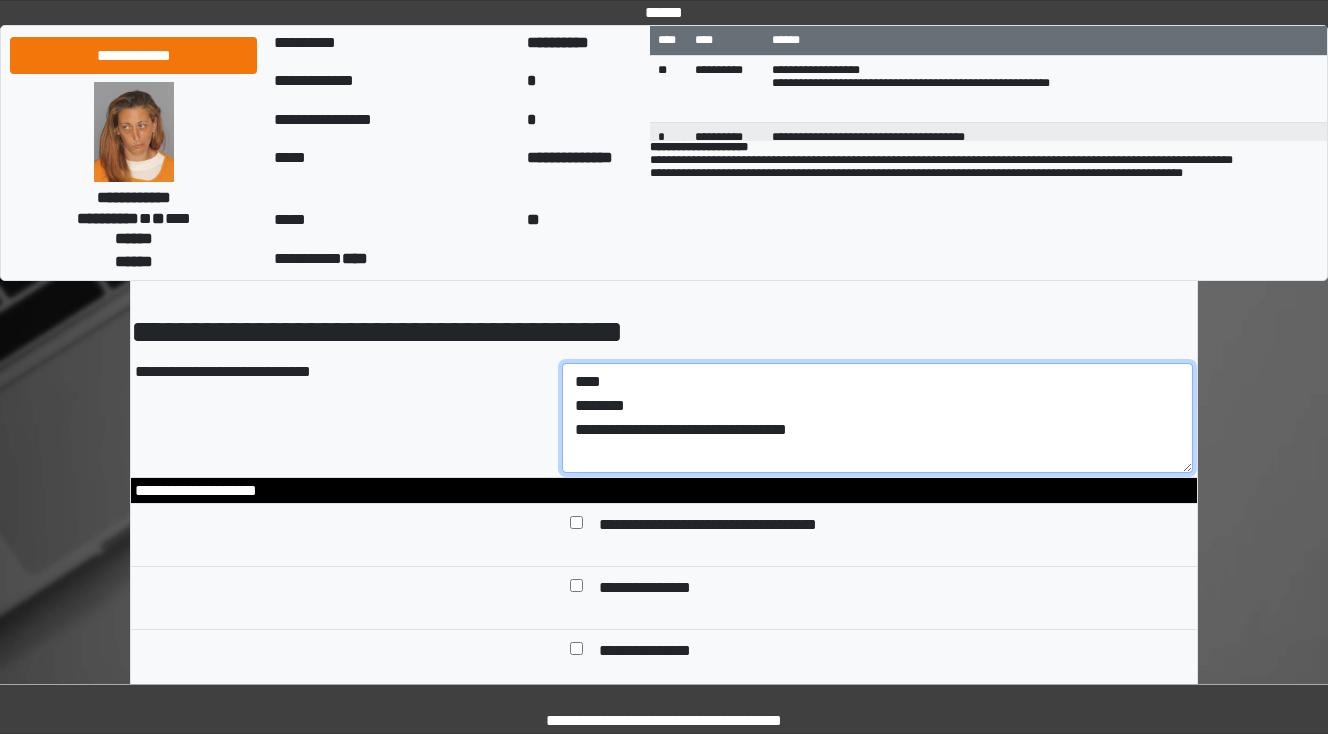 click on "**********" at bounding box center (878, 418) 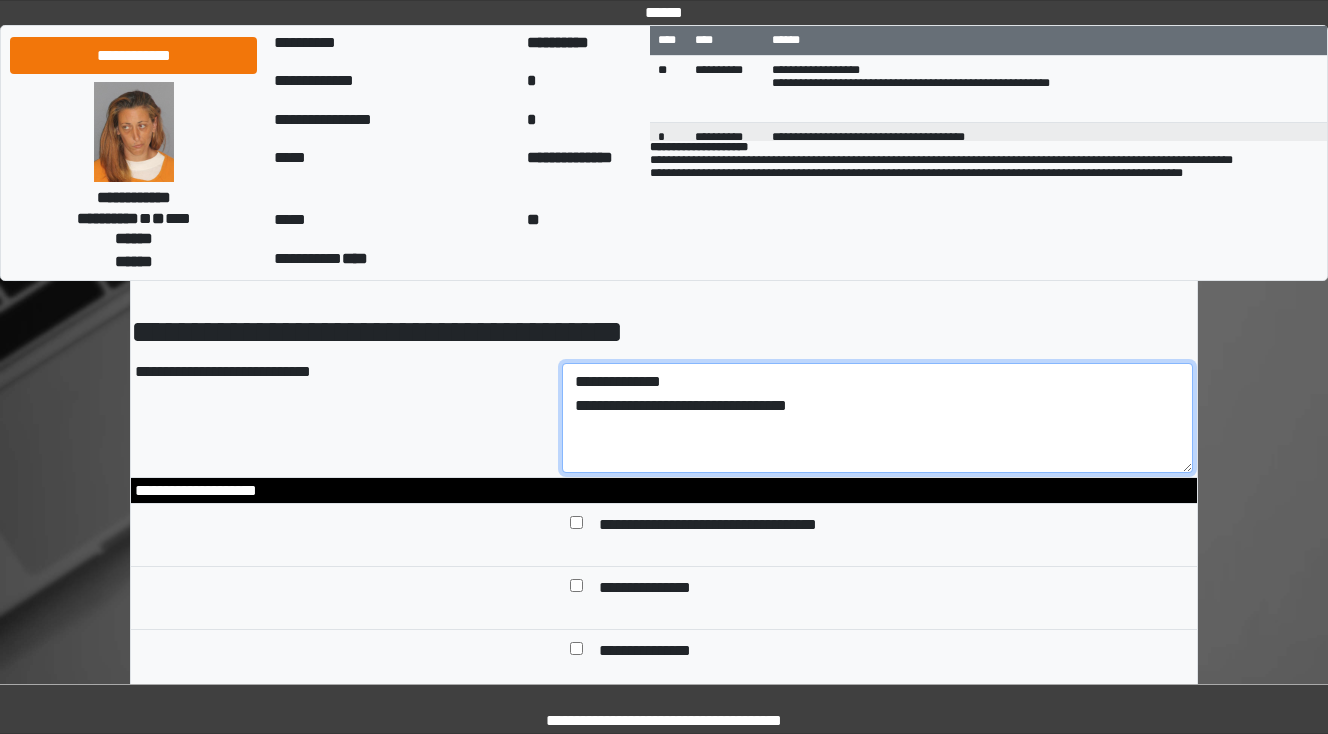 click on "**********" at bounding box center [878, 418] 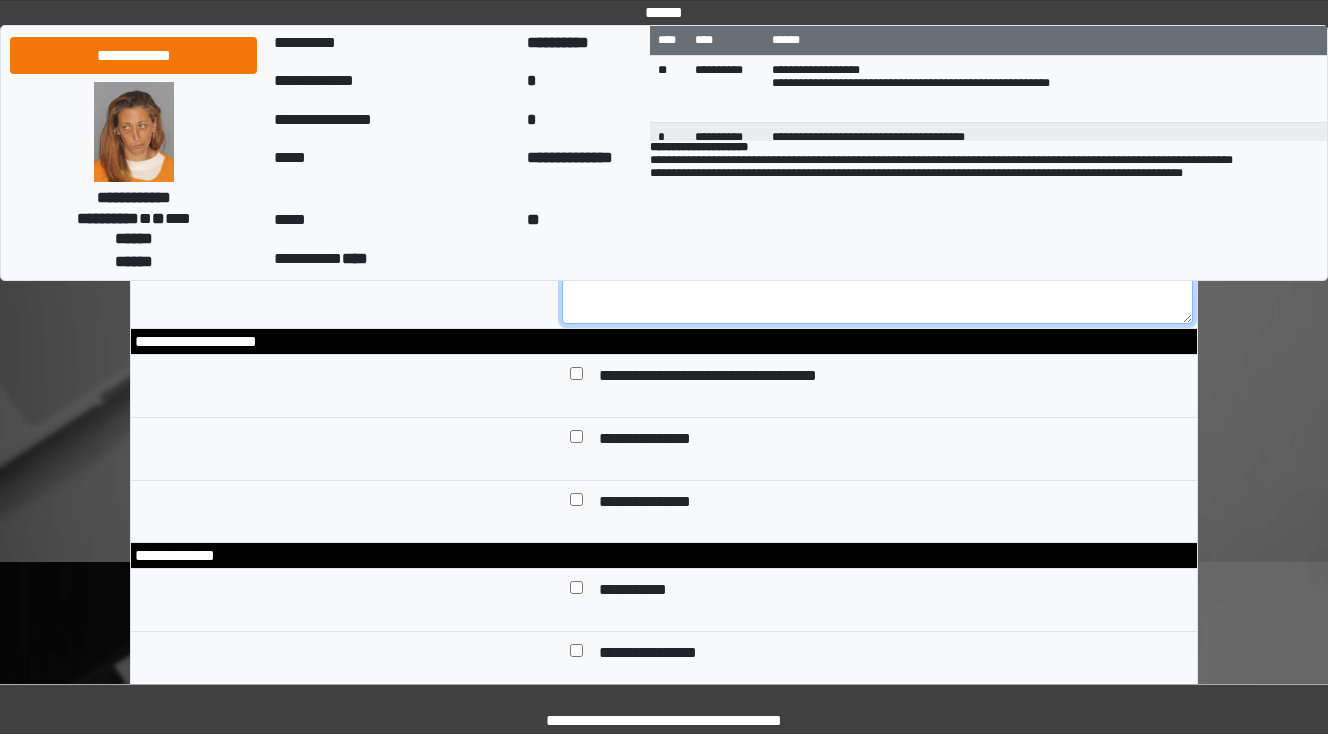 scroll, scrollTop: 240, scrollLeft: 0, axis: vertical 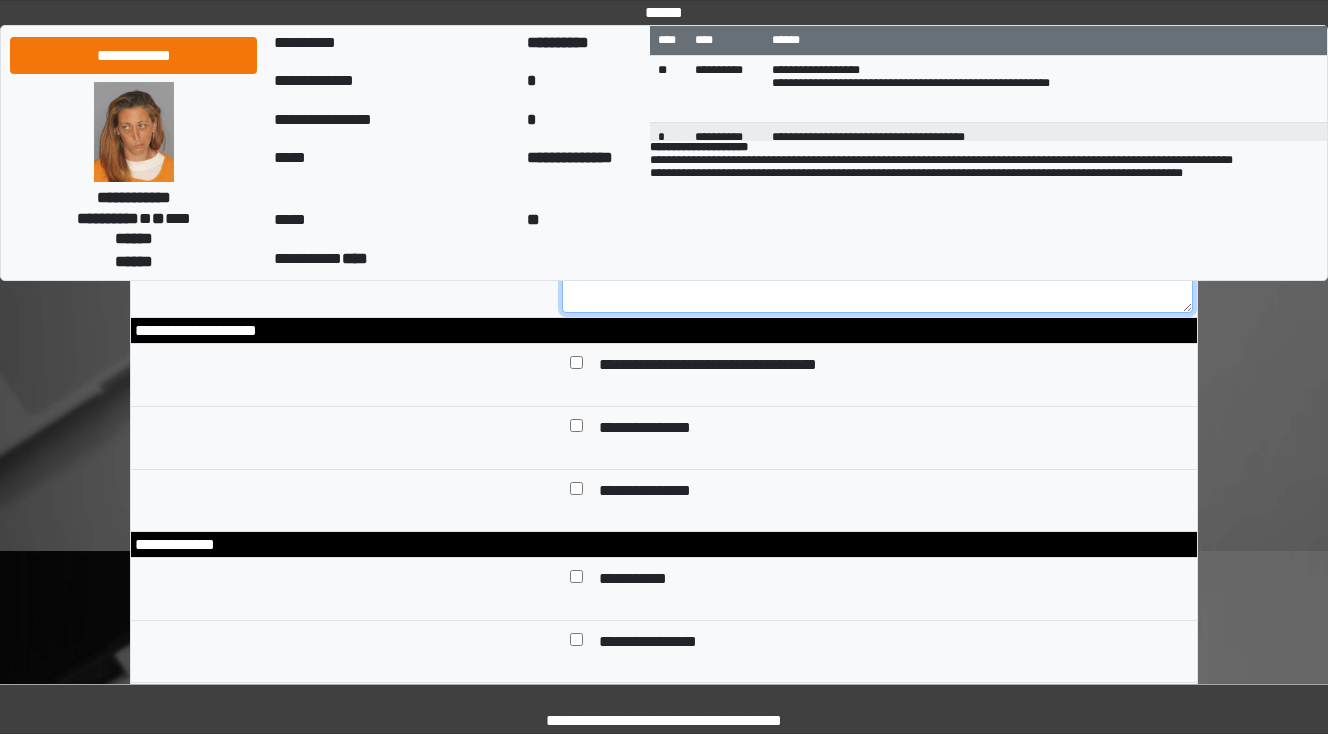 type on "**********" 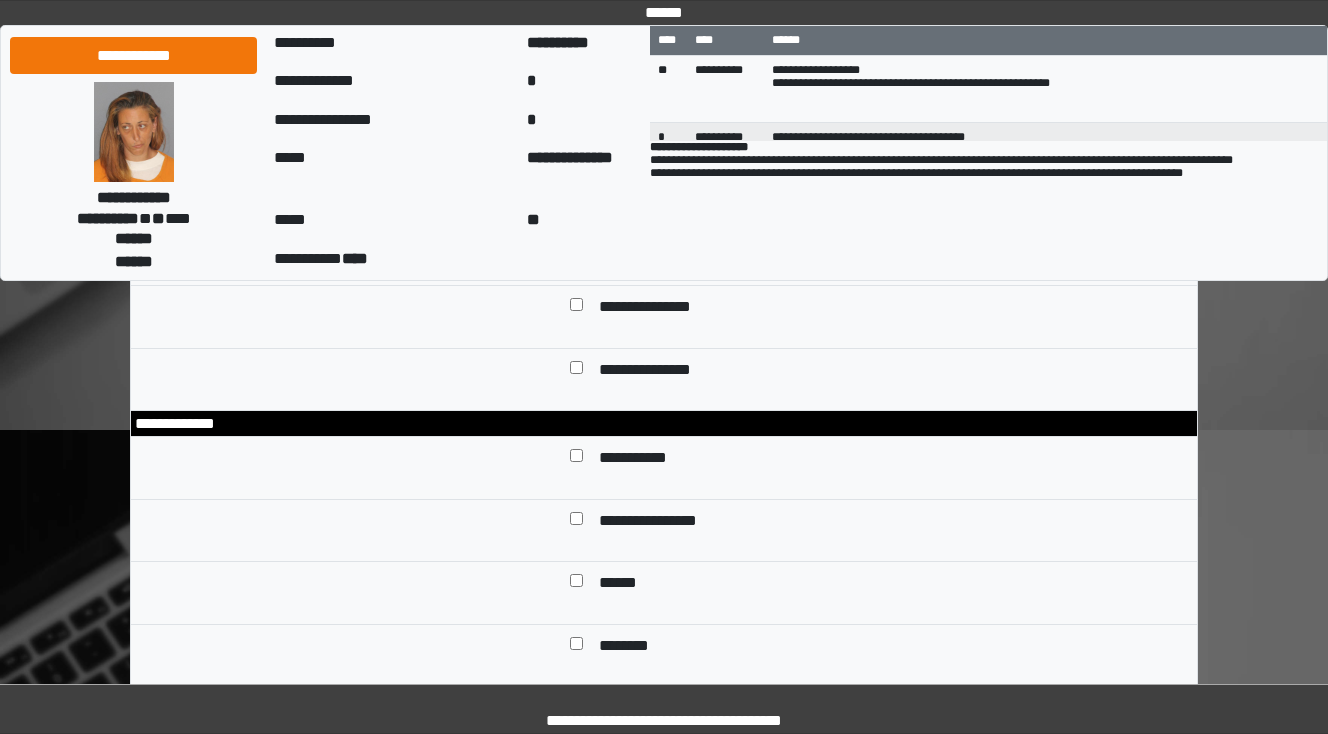 scroll, scrollTop: 480, scrollLeft: 0, axis: vertical 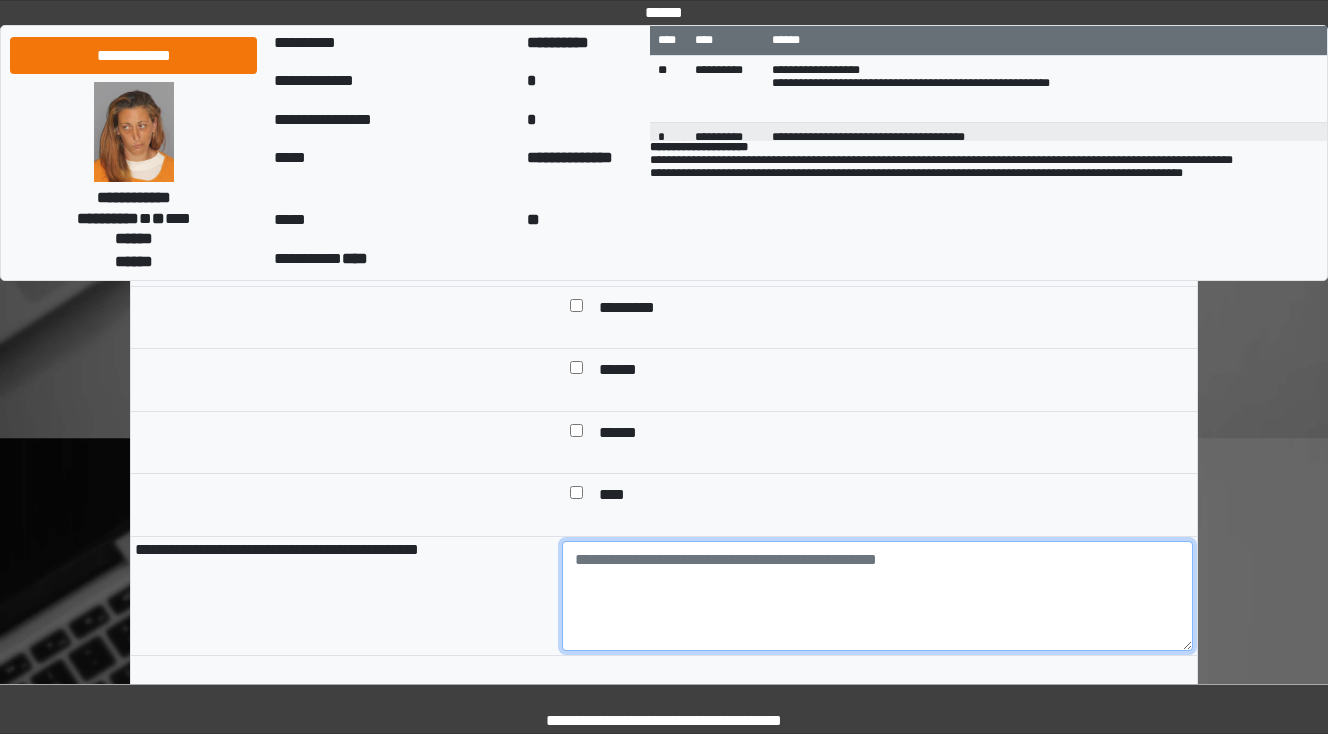 click at bounding box center (878, 596) 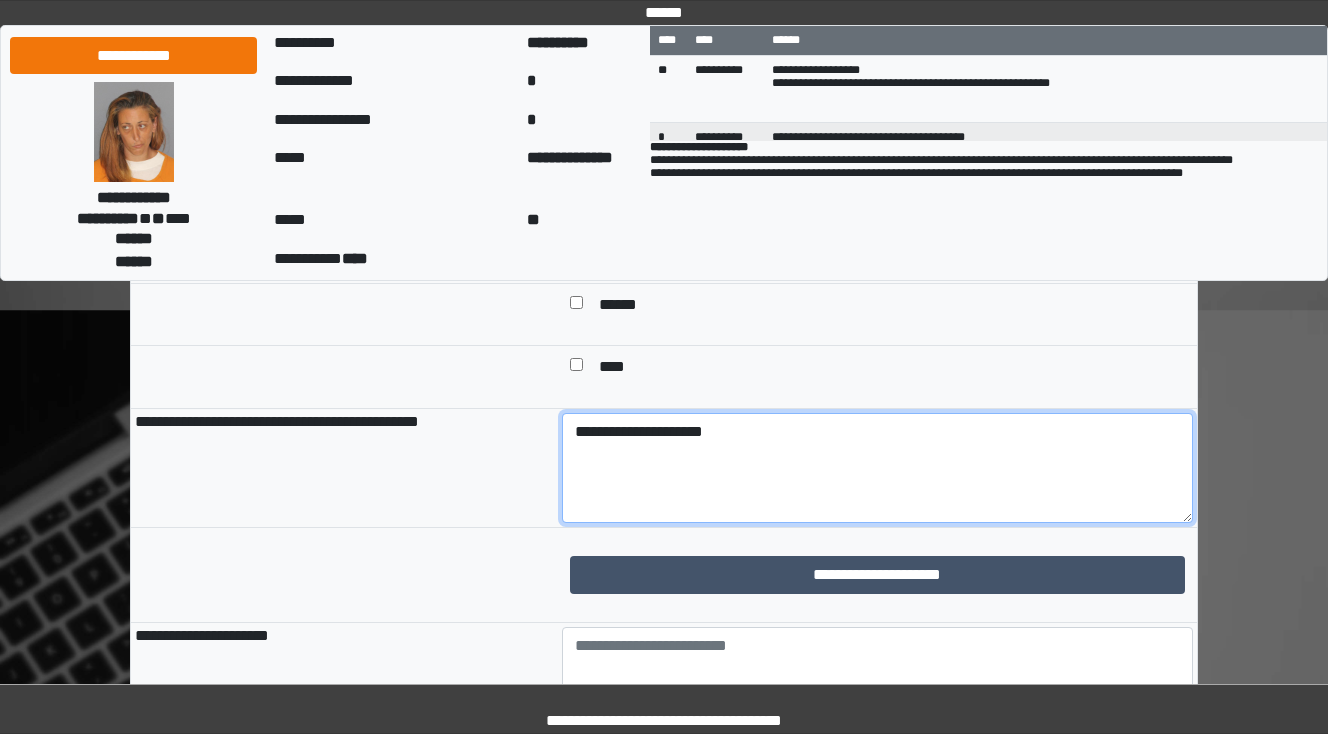 scroll, scrollTop: 1520, scrollLeft: 0, axis: vertical 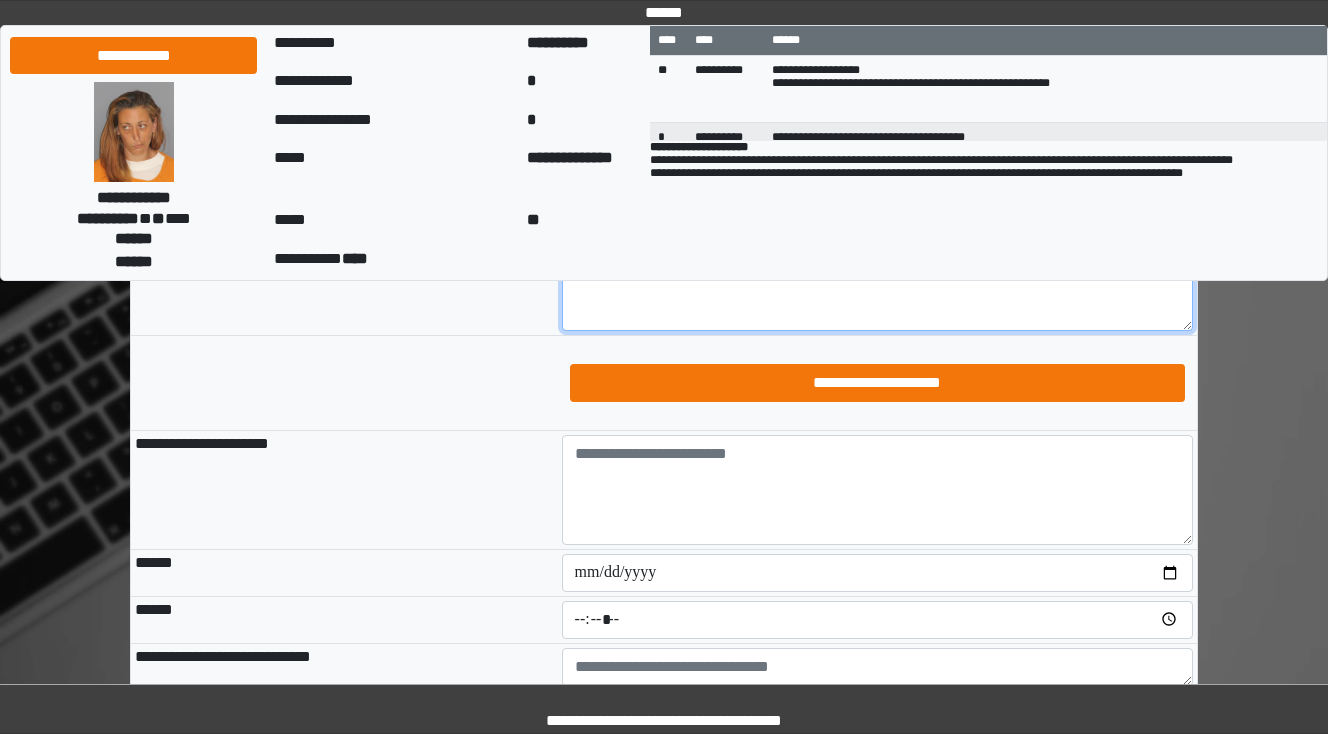 type on "**********" 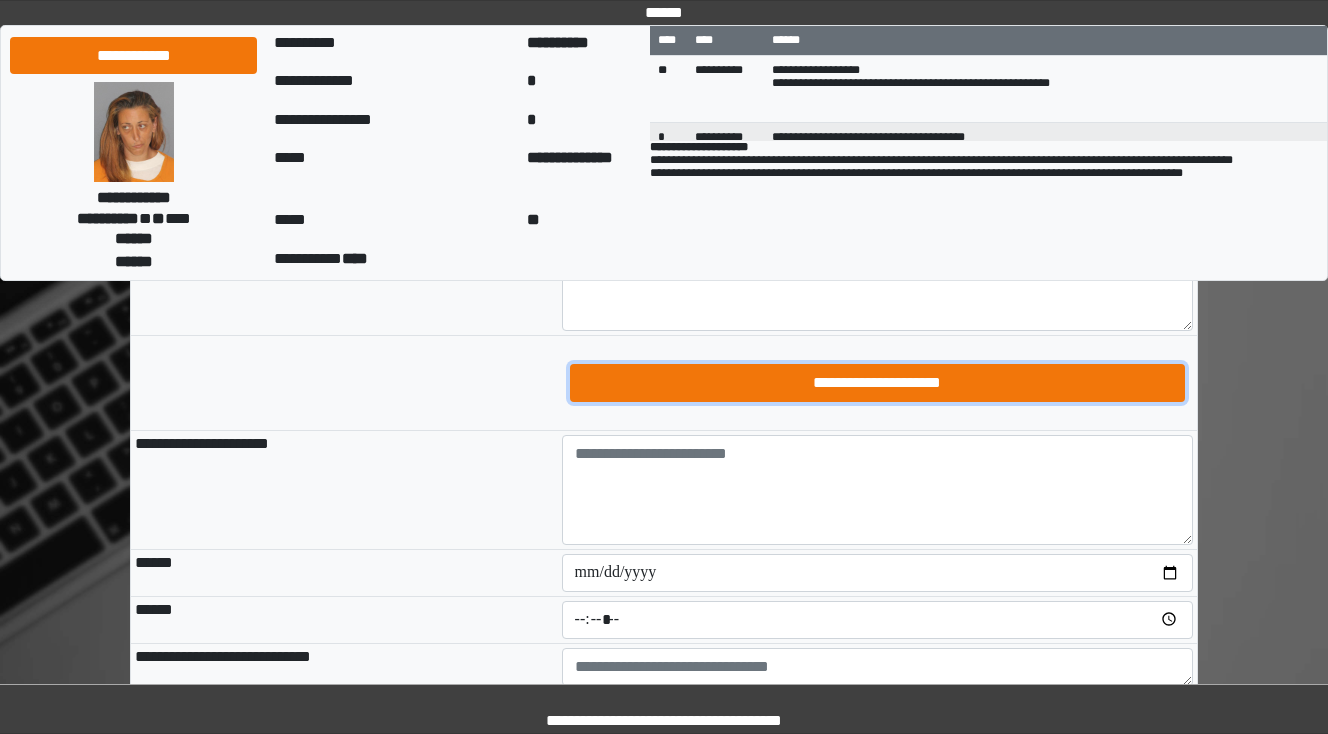 click on "**********" at bounding box center (878, 383) 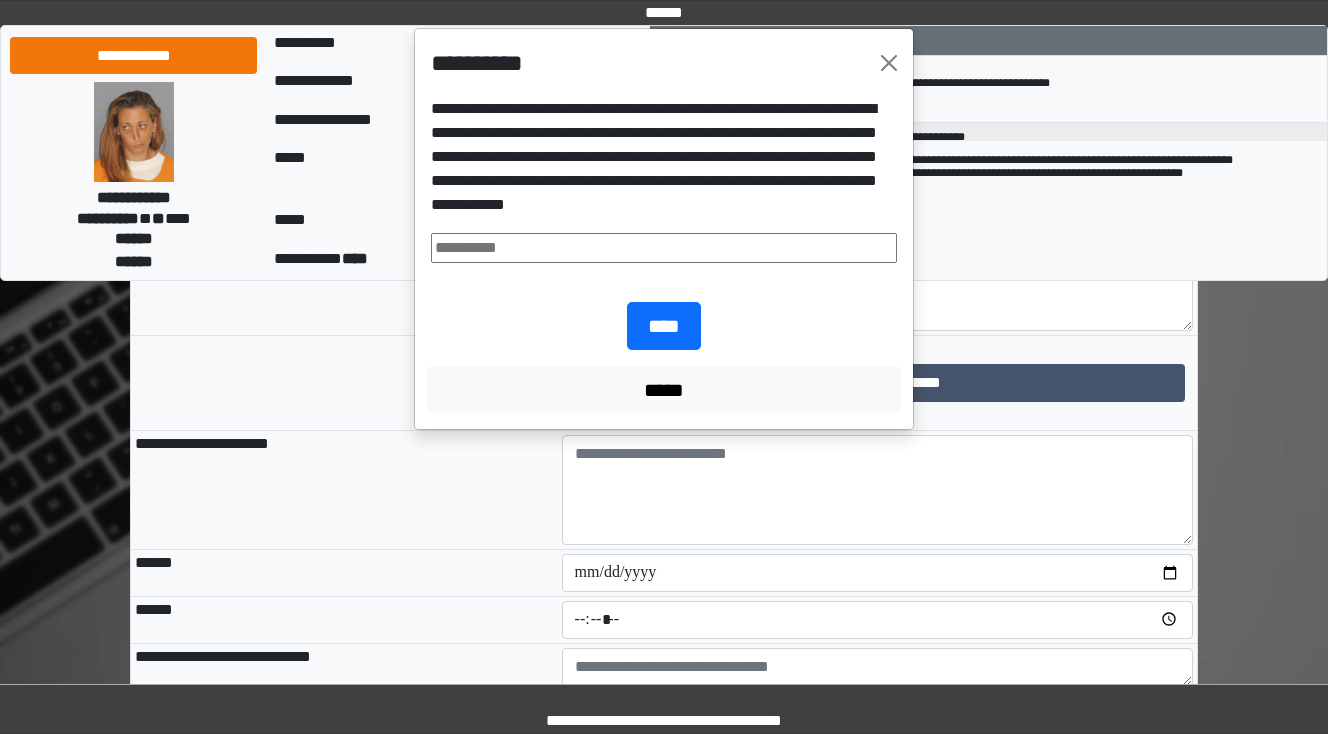 click at bounding box center (664, 248) 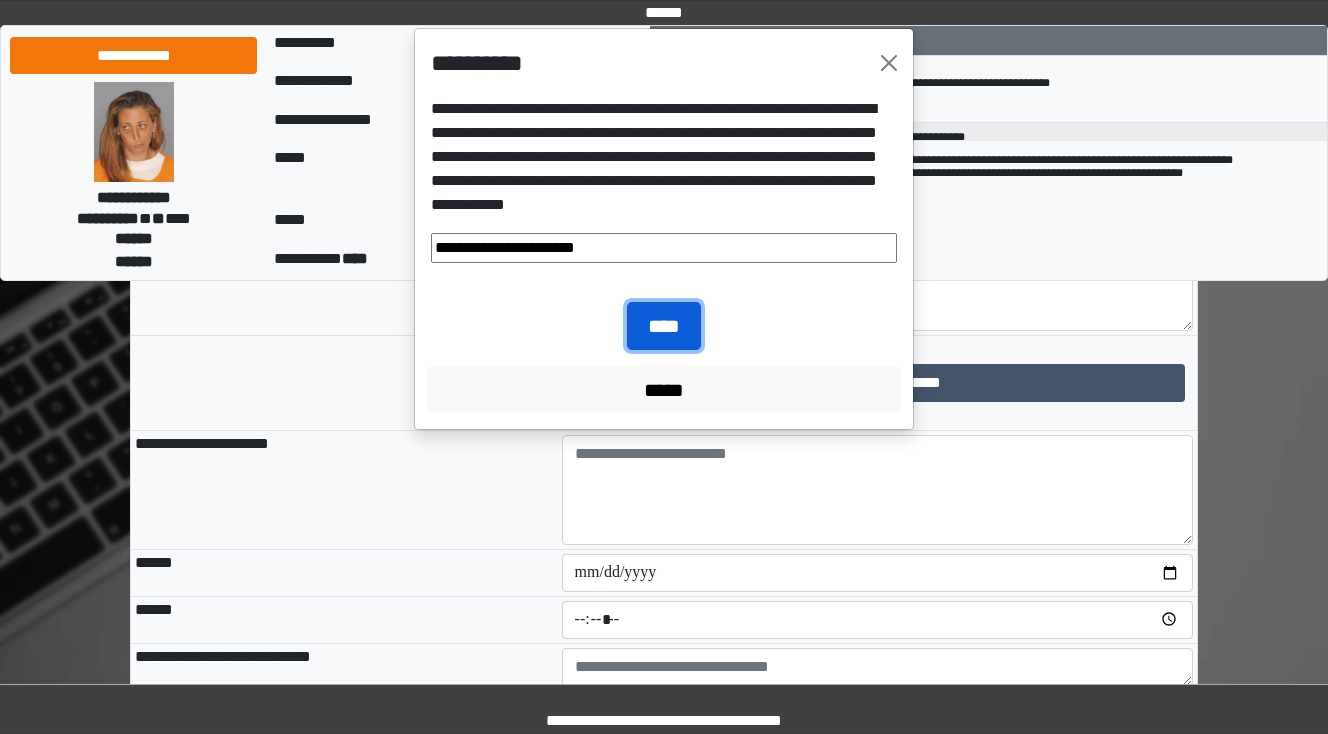 click on "****" at bounding box center (664, 326) 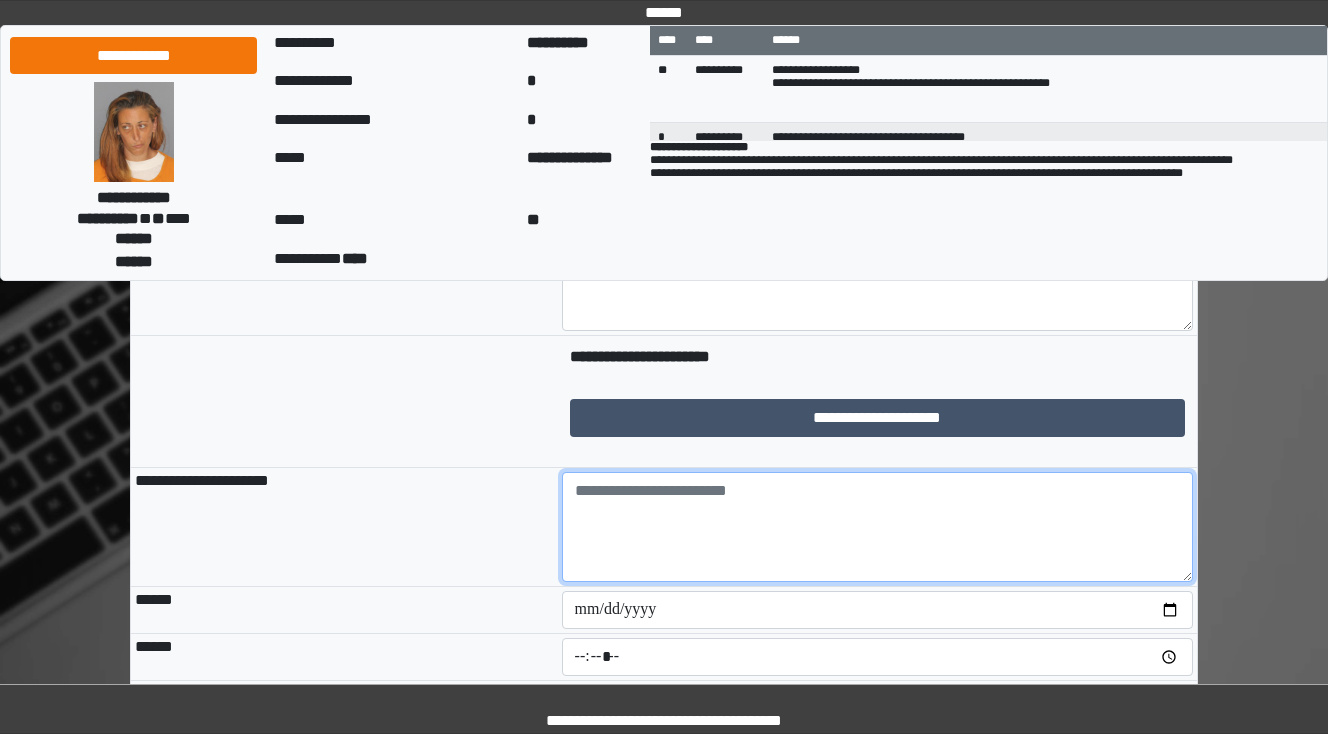 click at bounding box center (878, 527) 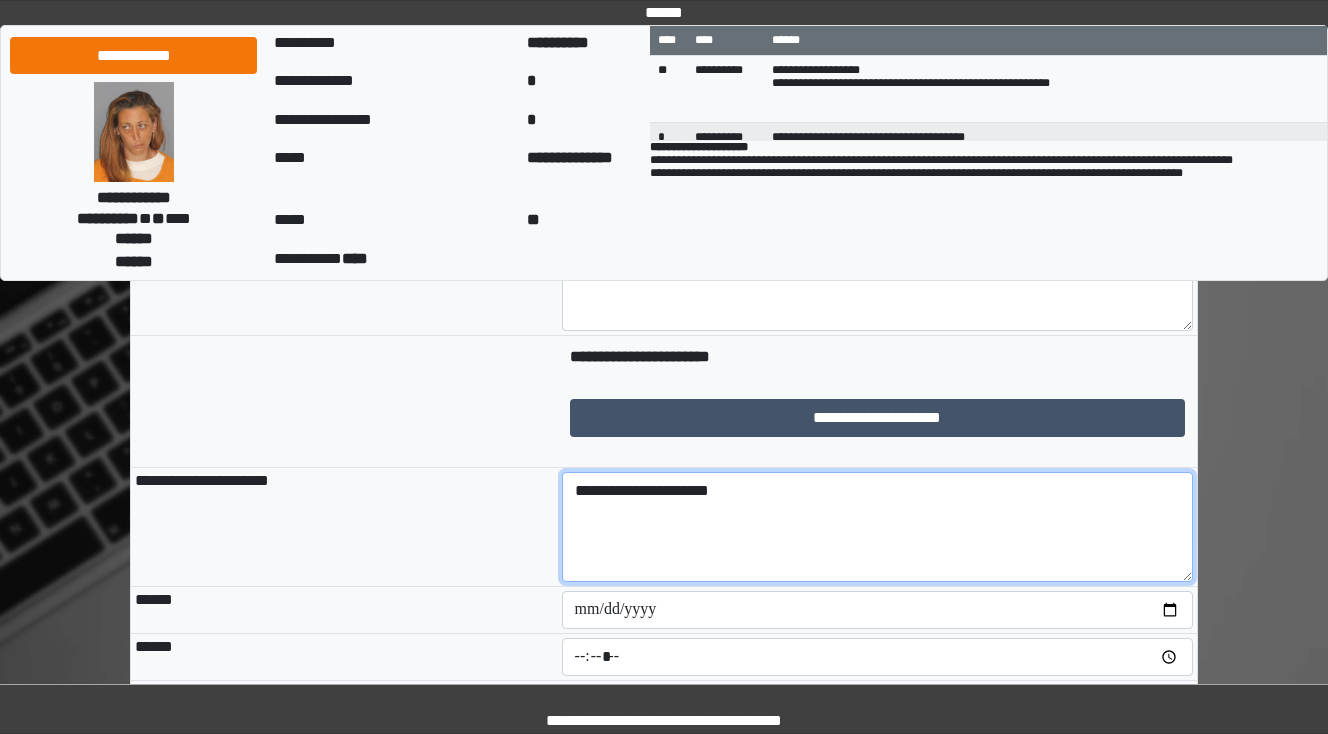 click on "**********" at bounding box center (878, 527) 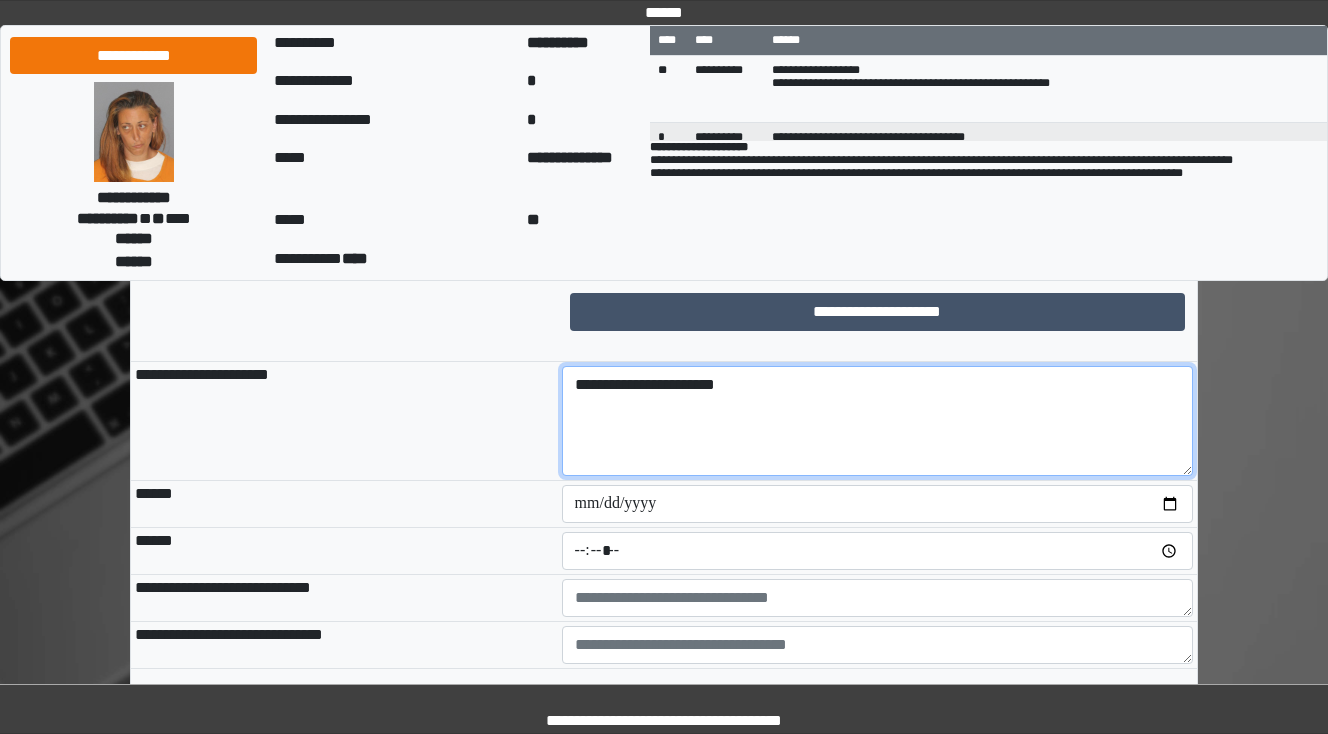 scroll, scrollTop: 1760, scrollLeft: 0, axis: vertical 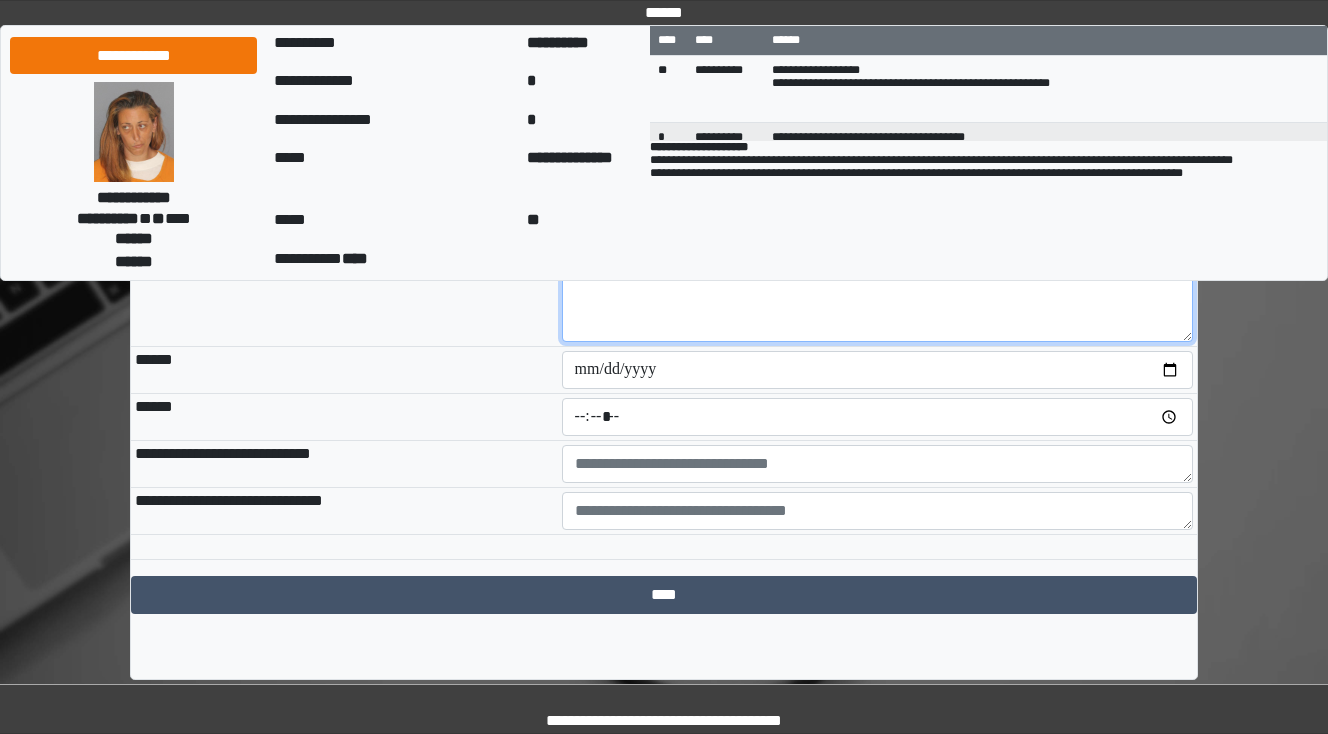 type on "**********" 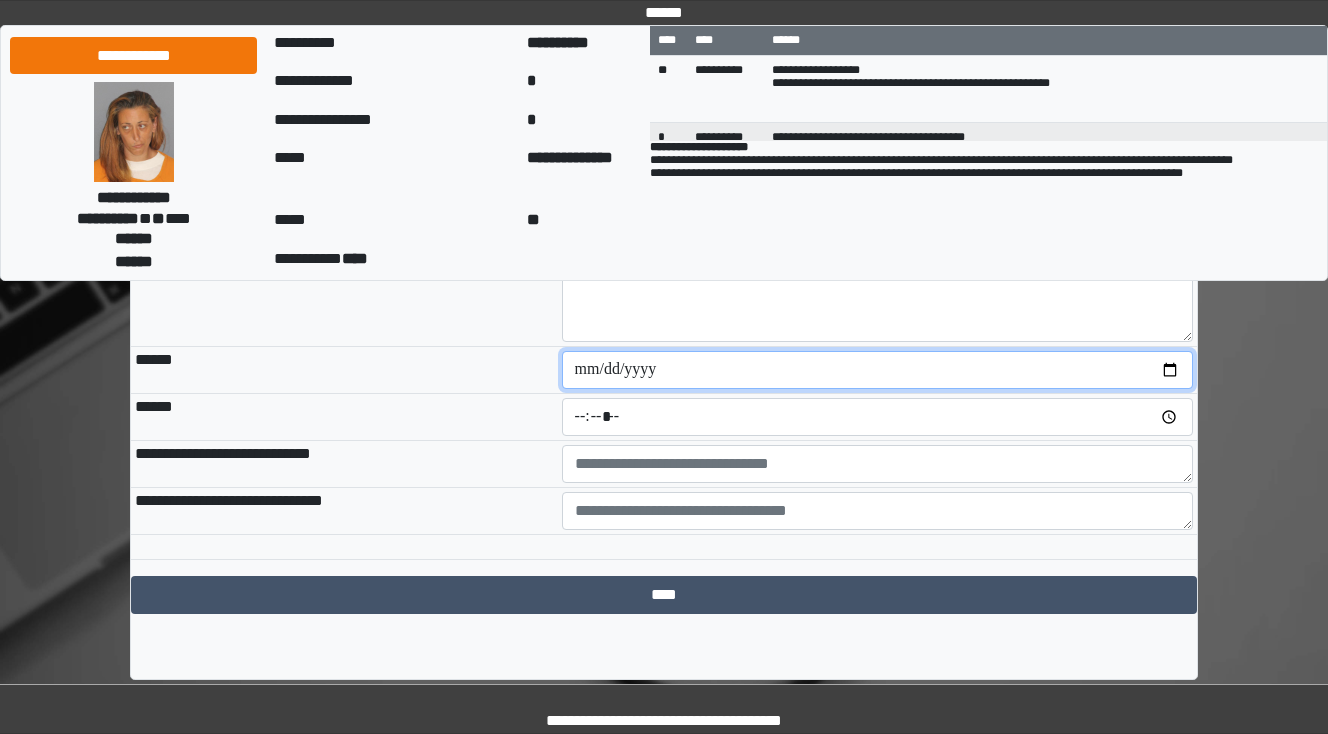 click at bounding box center (878, 370) 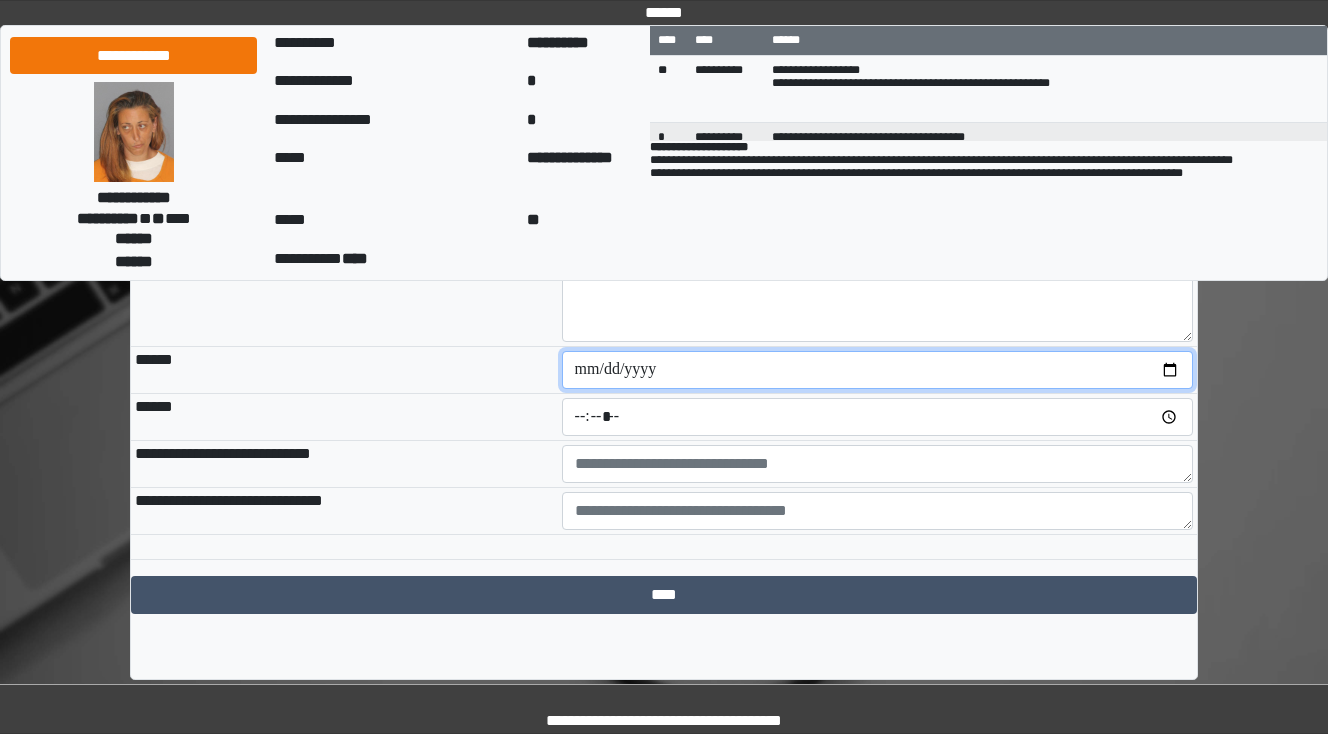 type on "**********" 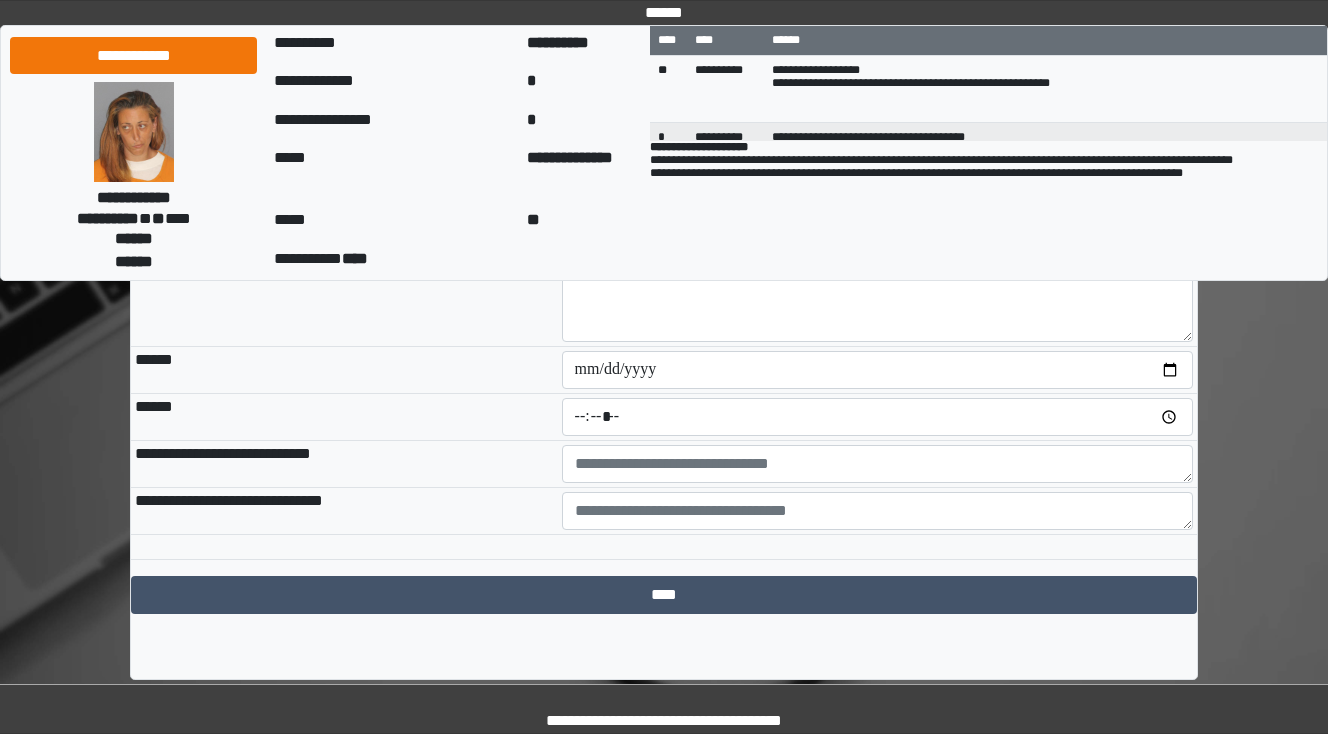 click on "******" at bounding box center (344, 417) 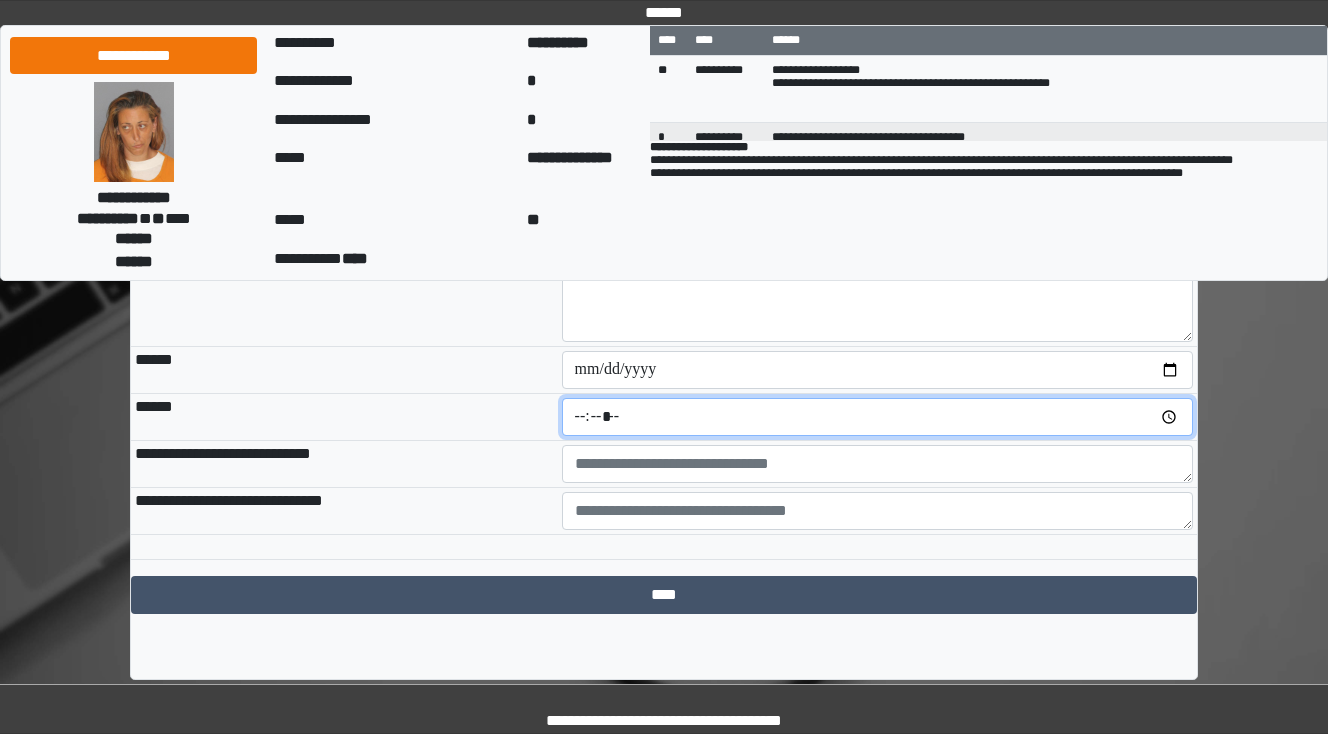 click at bounding box center (878, 417) 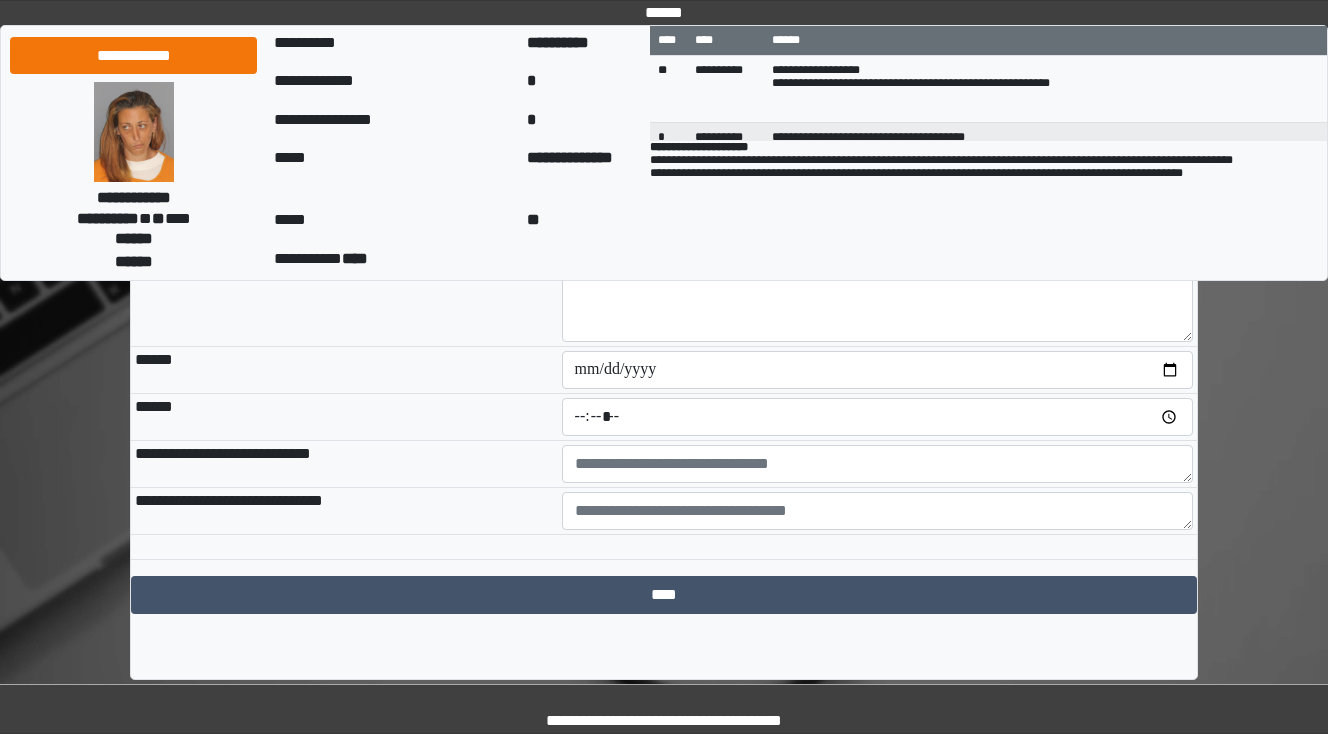 click on "******" at bounding box center [344, 417] 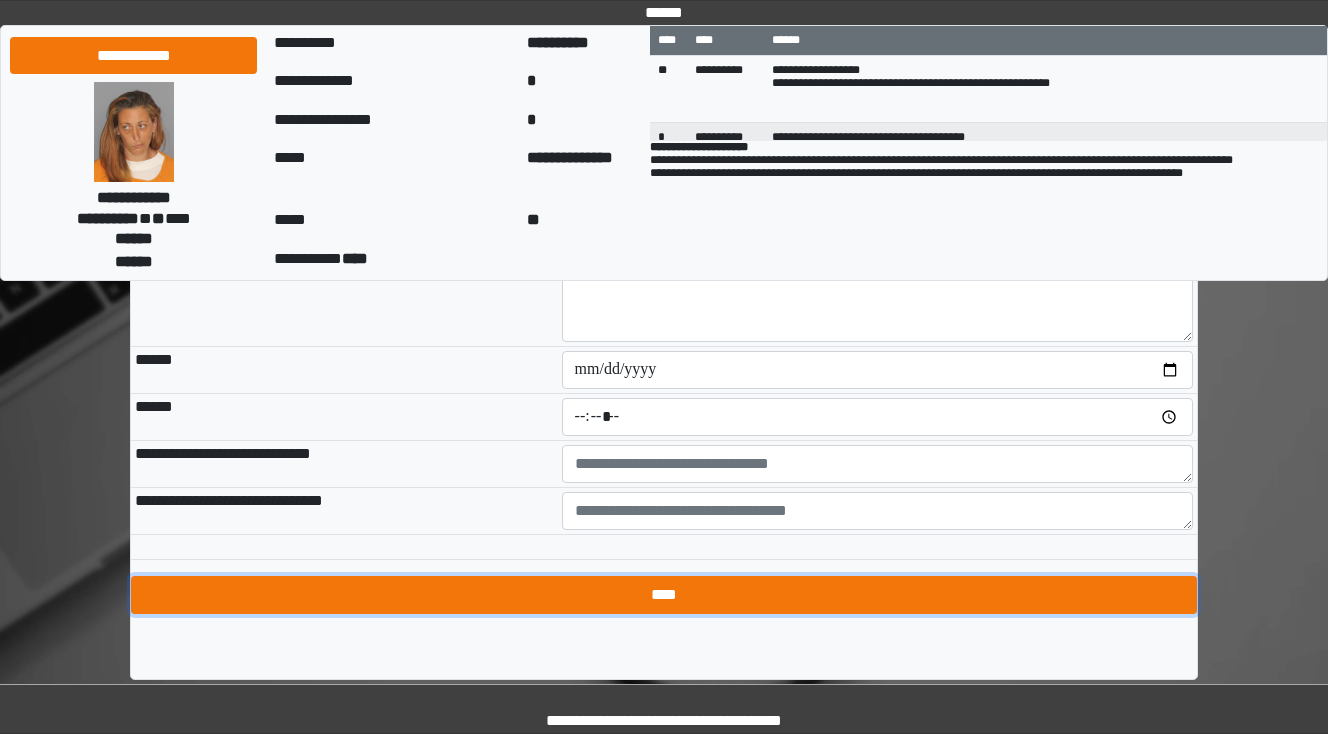 click on "****" at bounding box center [664, 595] 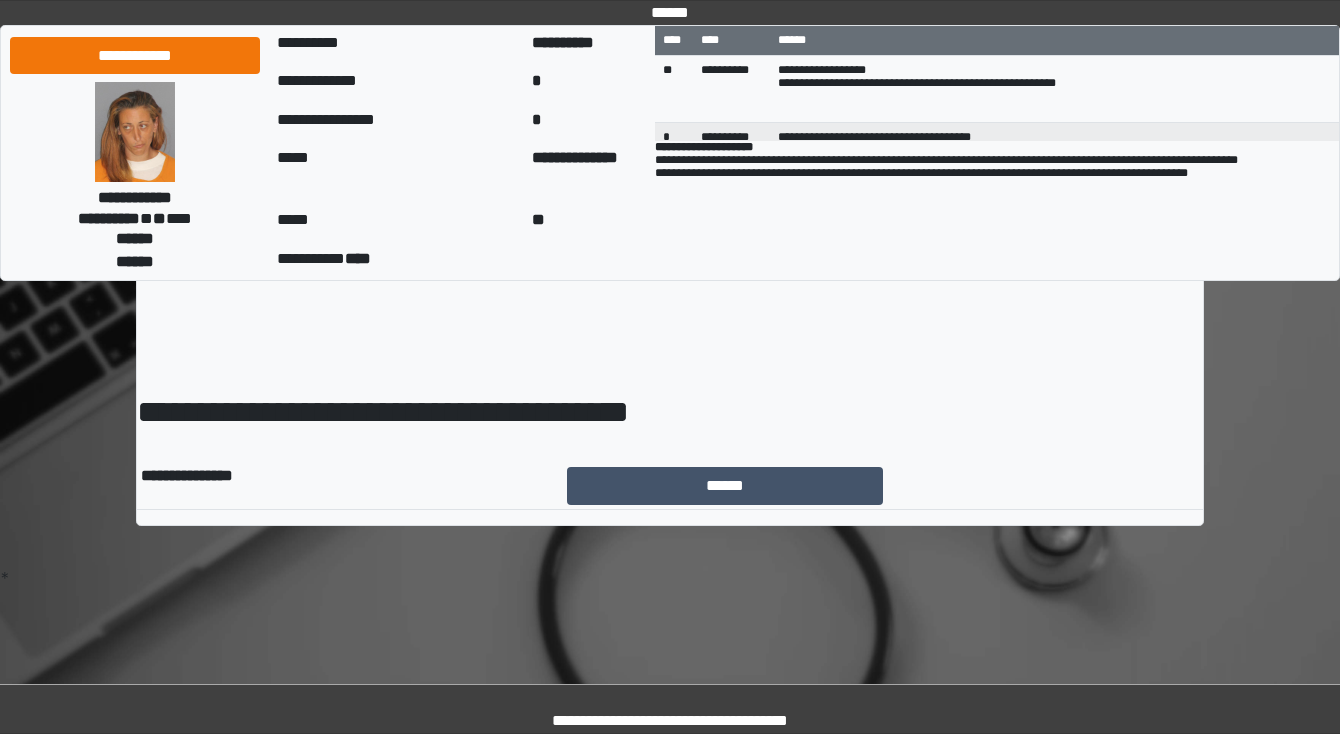scroll, scrollTop: 0, scrollLeft: 0, axis: both 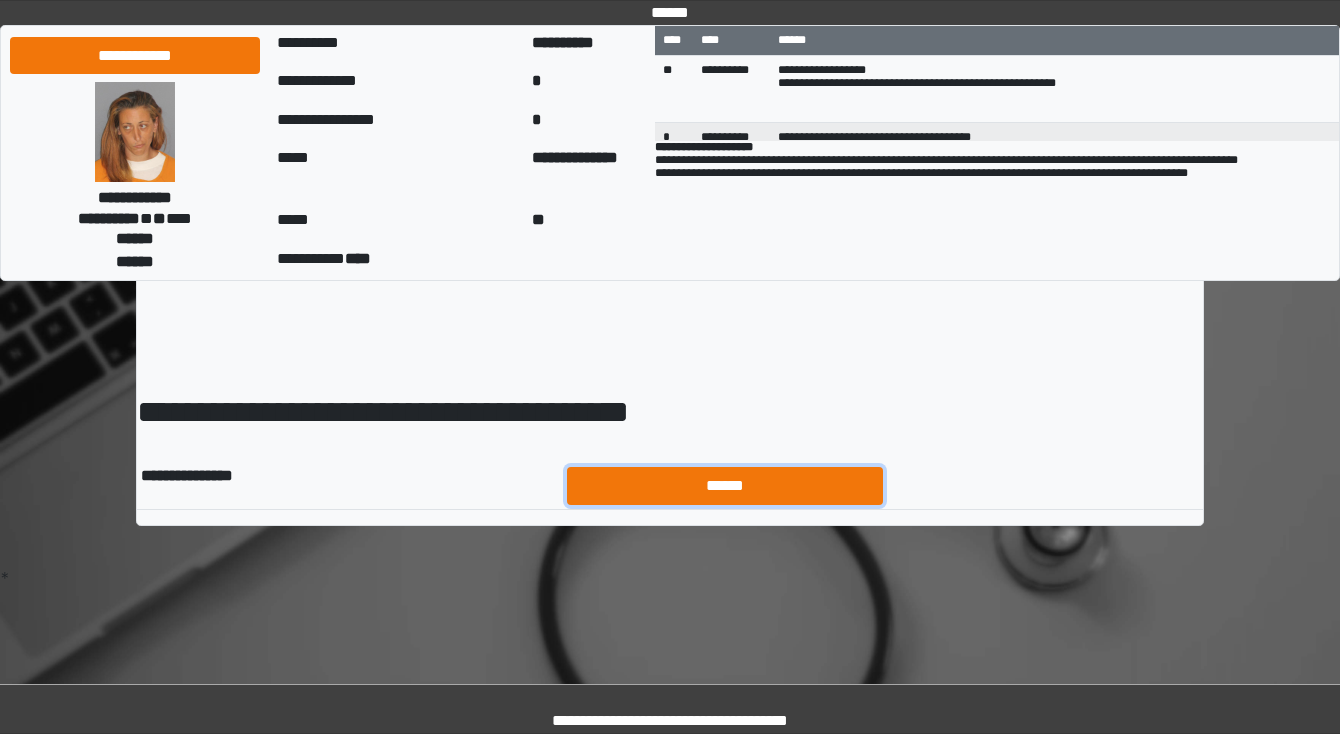 click on "******" at bounding box center [725, 486] 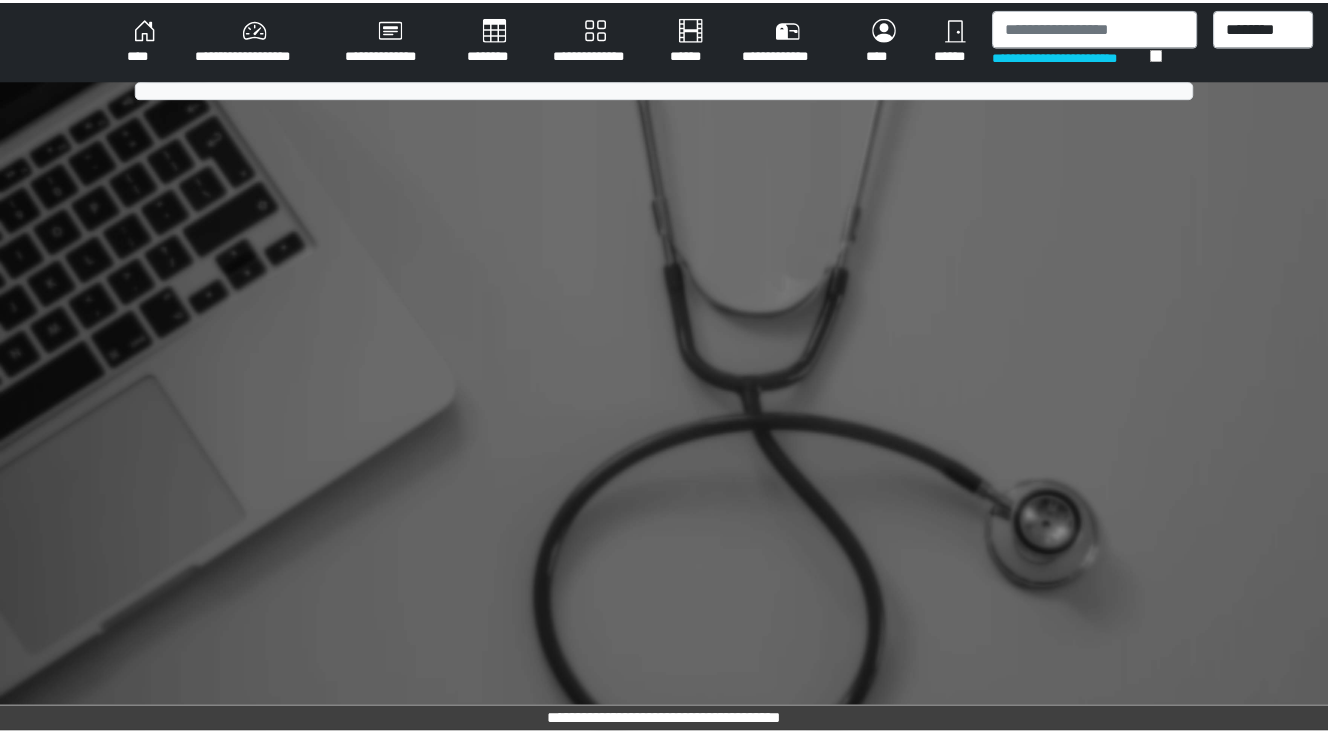 scroll, scrollTop: 0, scrollLeft: 0, axis: both 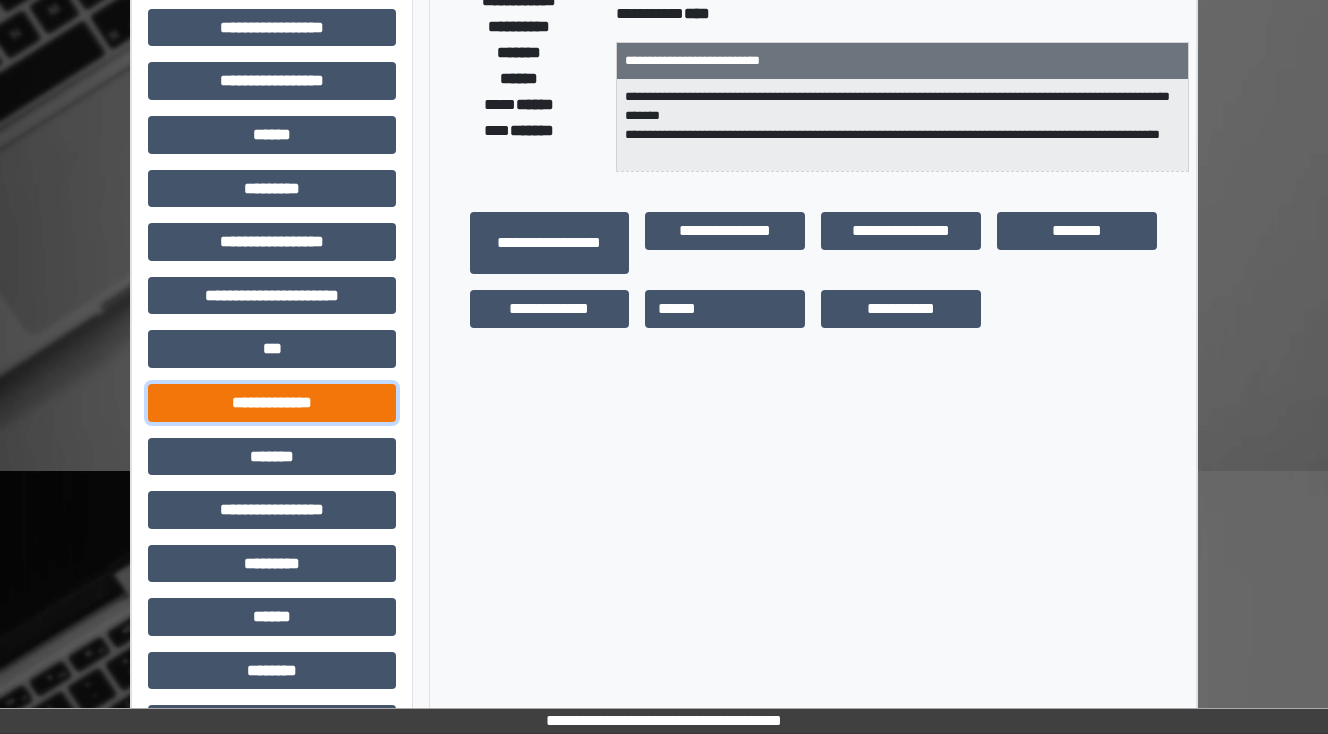 click on "**********" at bounding box center [272, 403] 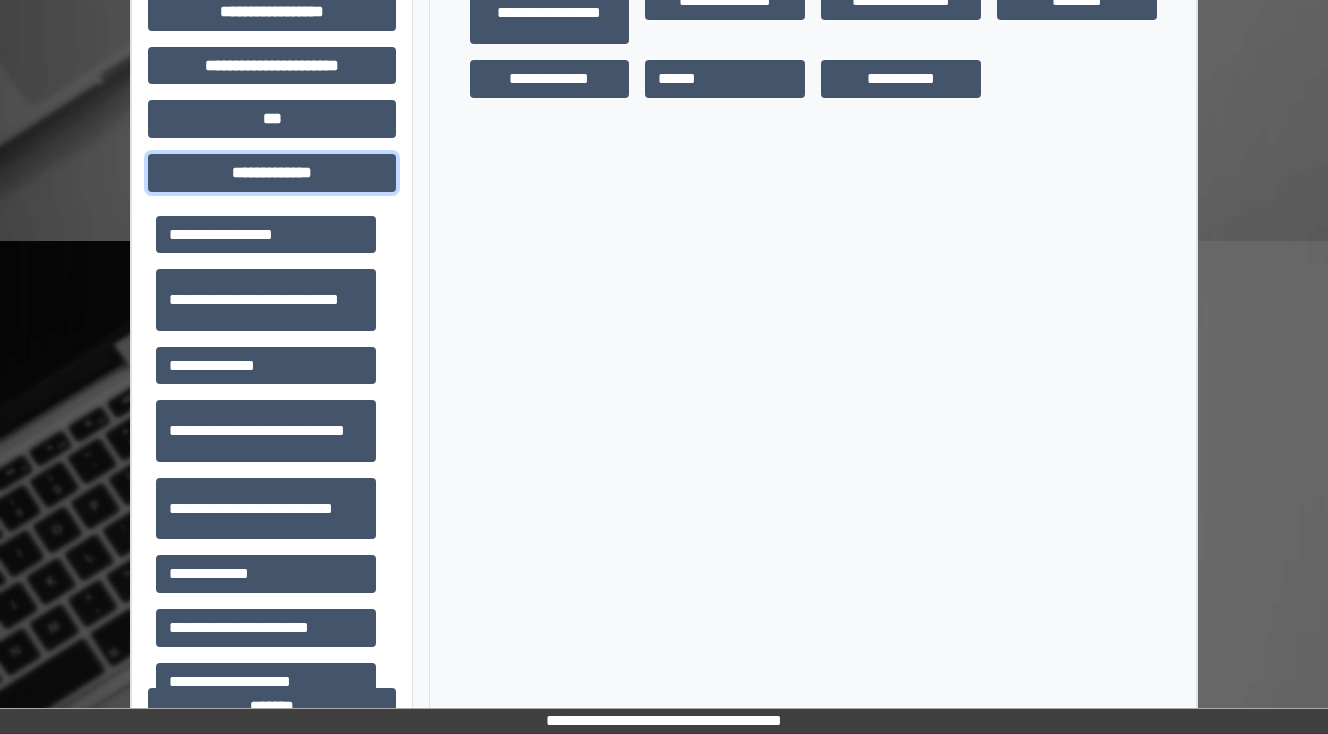 scroll, scrollTop: 560, scrollLeft: 0, axis: vertical 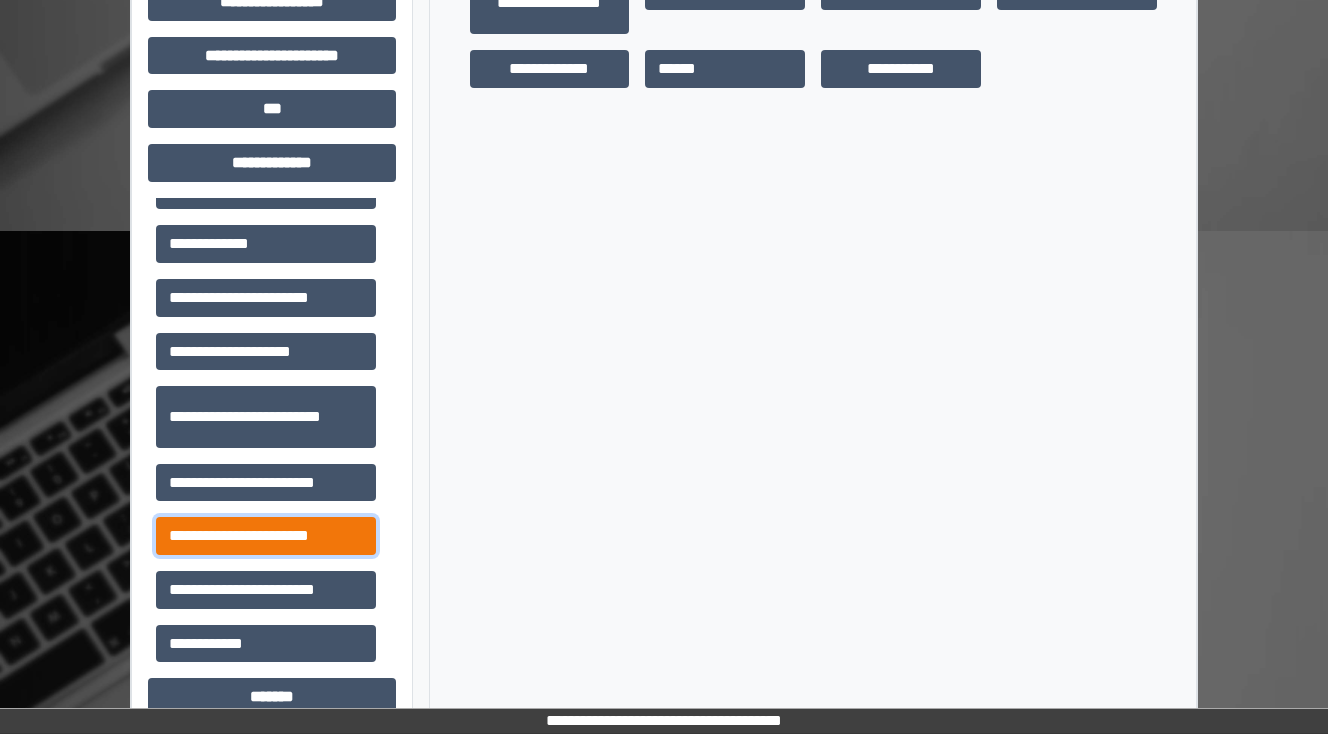 click on "**********" at bounding box center (266, 536) 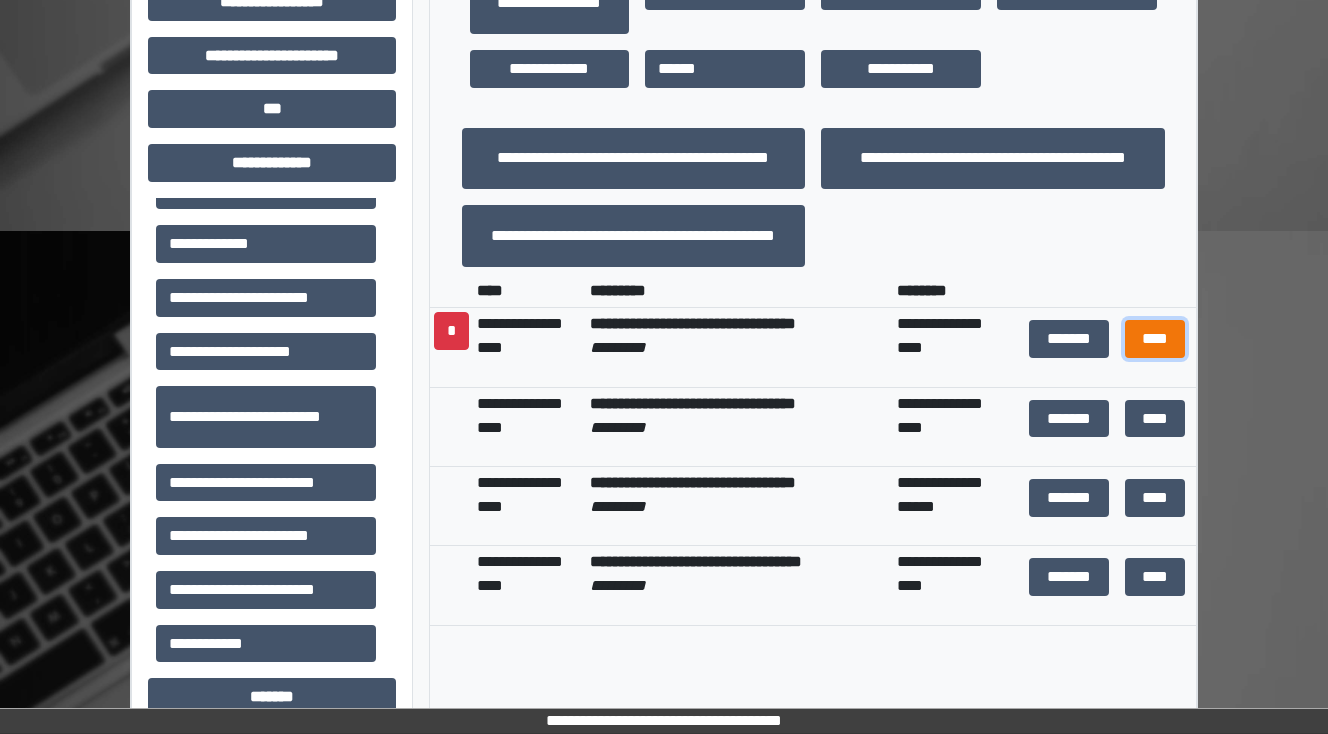 click on "****" at bounding box center [1154, 339] 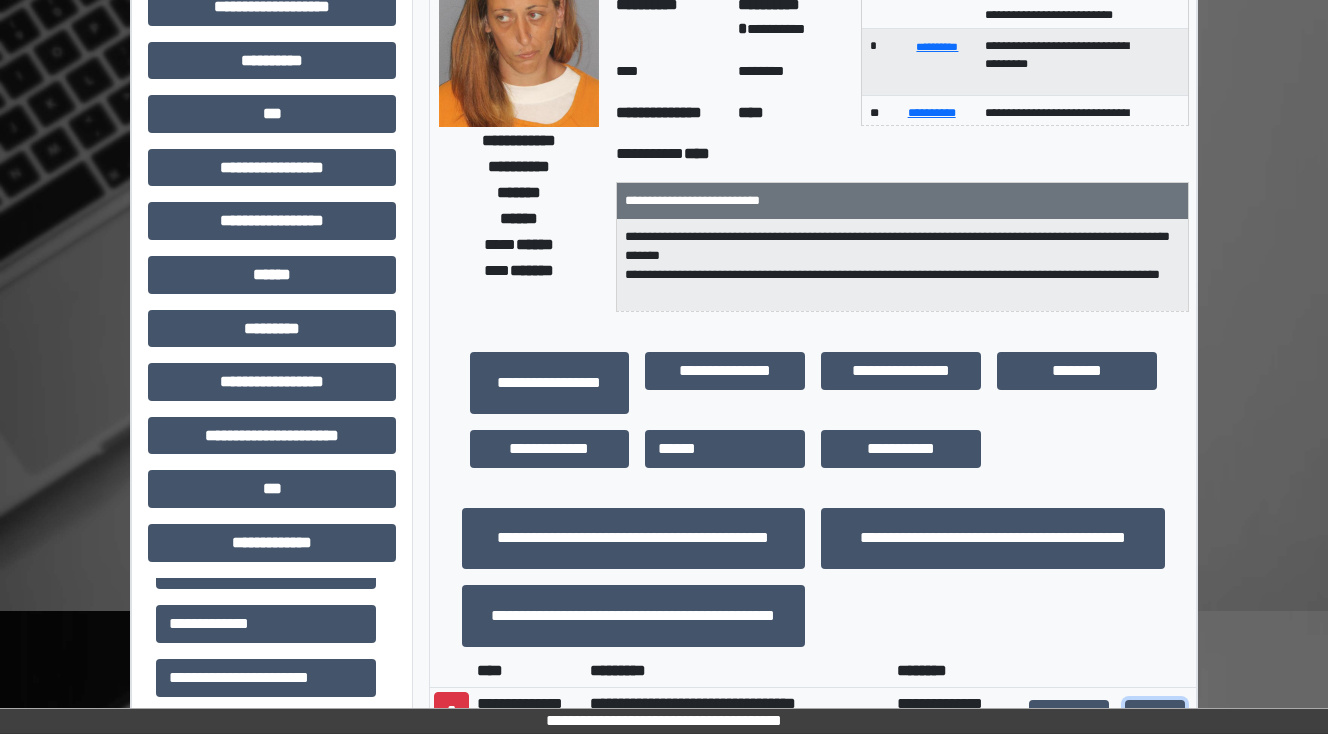 scroll, scrollTop: 0, scrollLeft: 0, axis: both 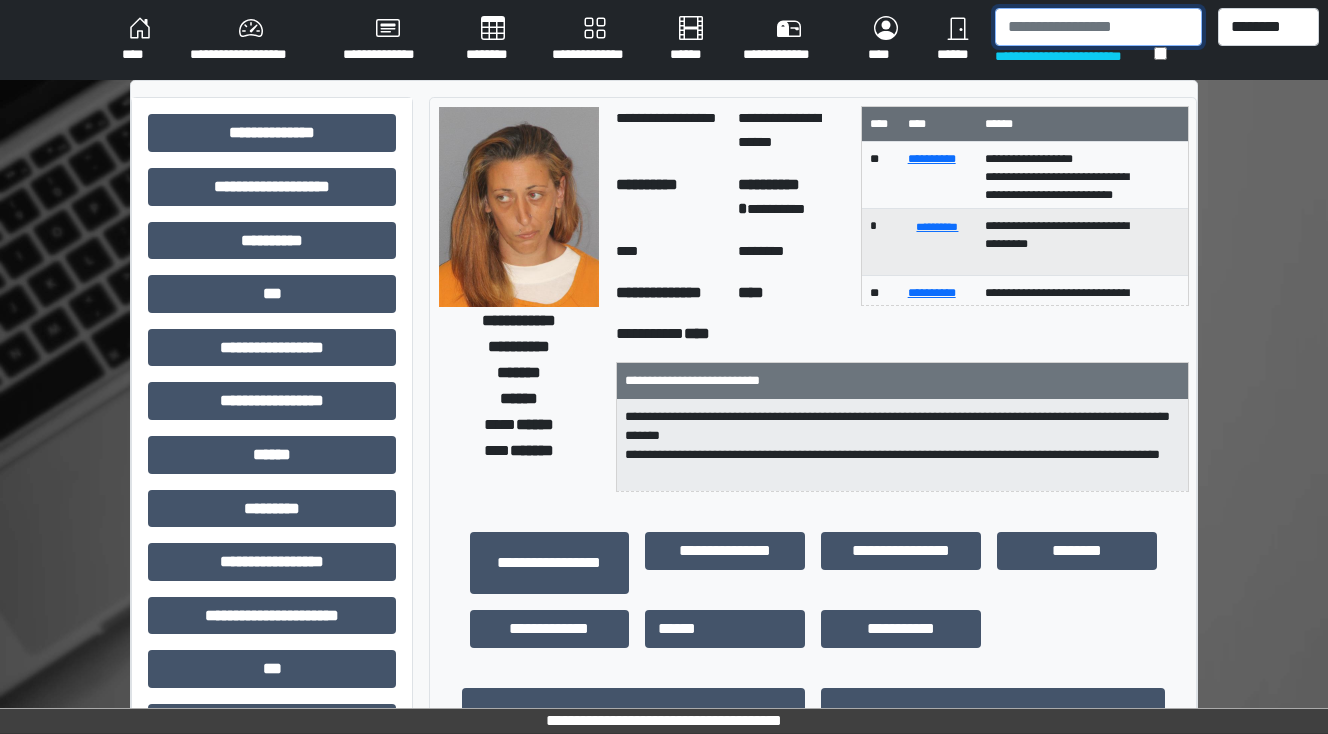 click at bounding box center [1098, 27] 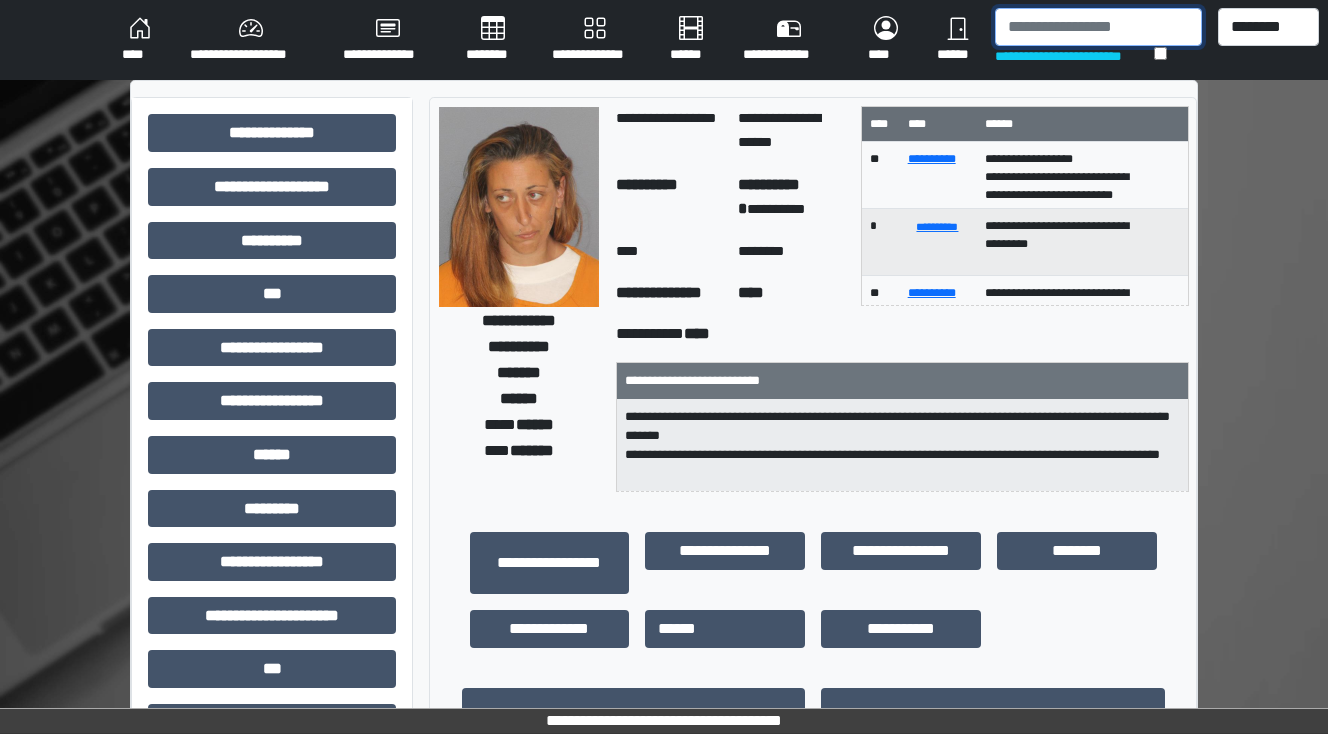 click at bounding box center (1098, 27) 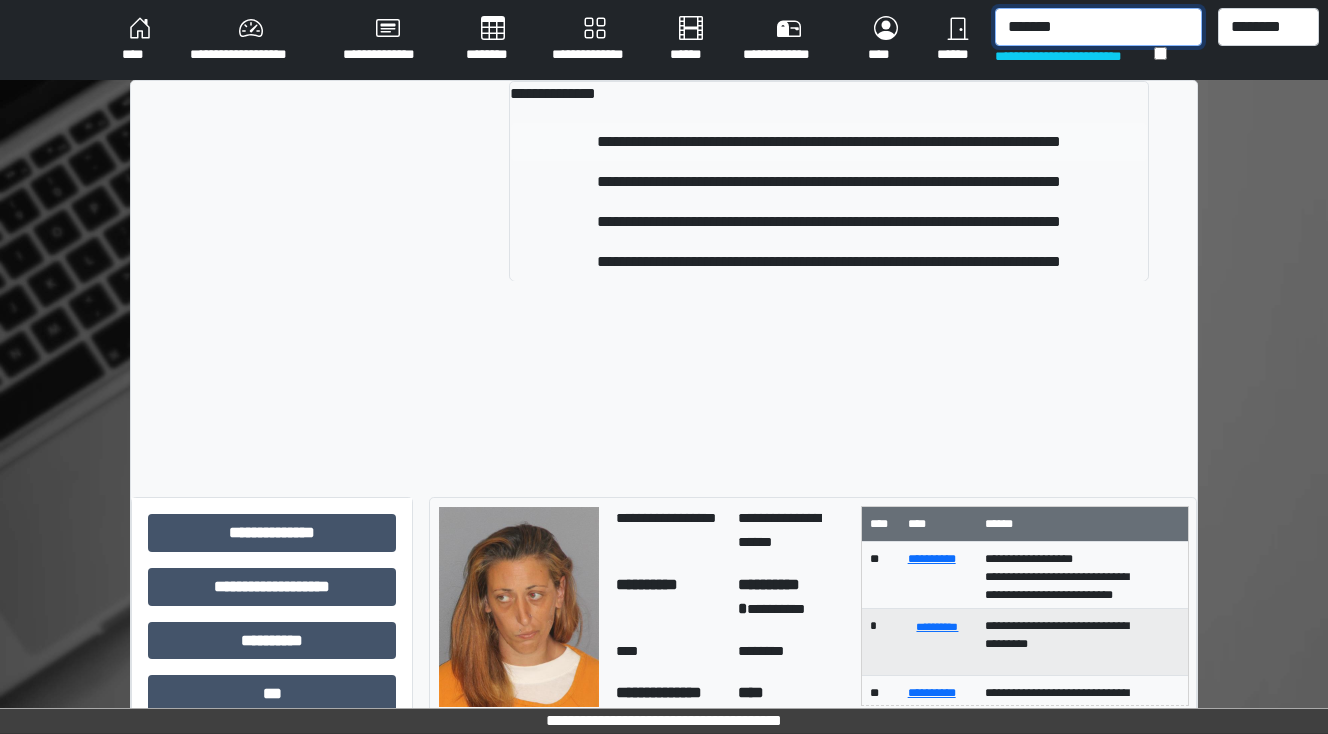 type on "*******" 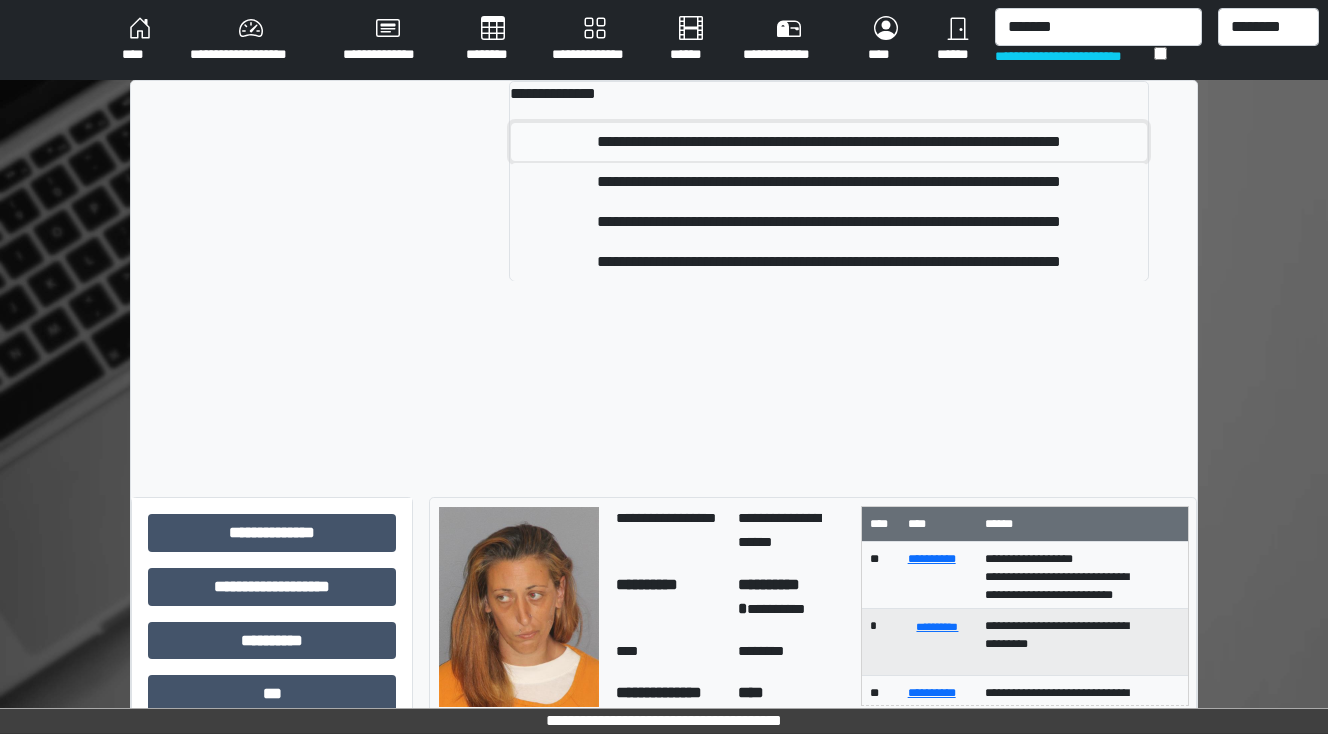 click on "**********" at bounding box center (829, 142) 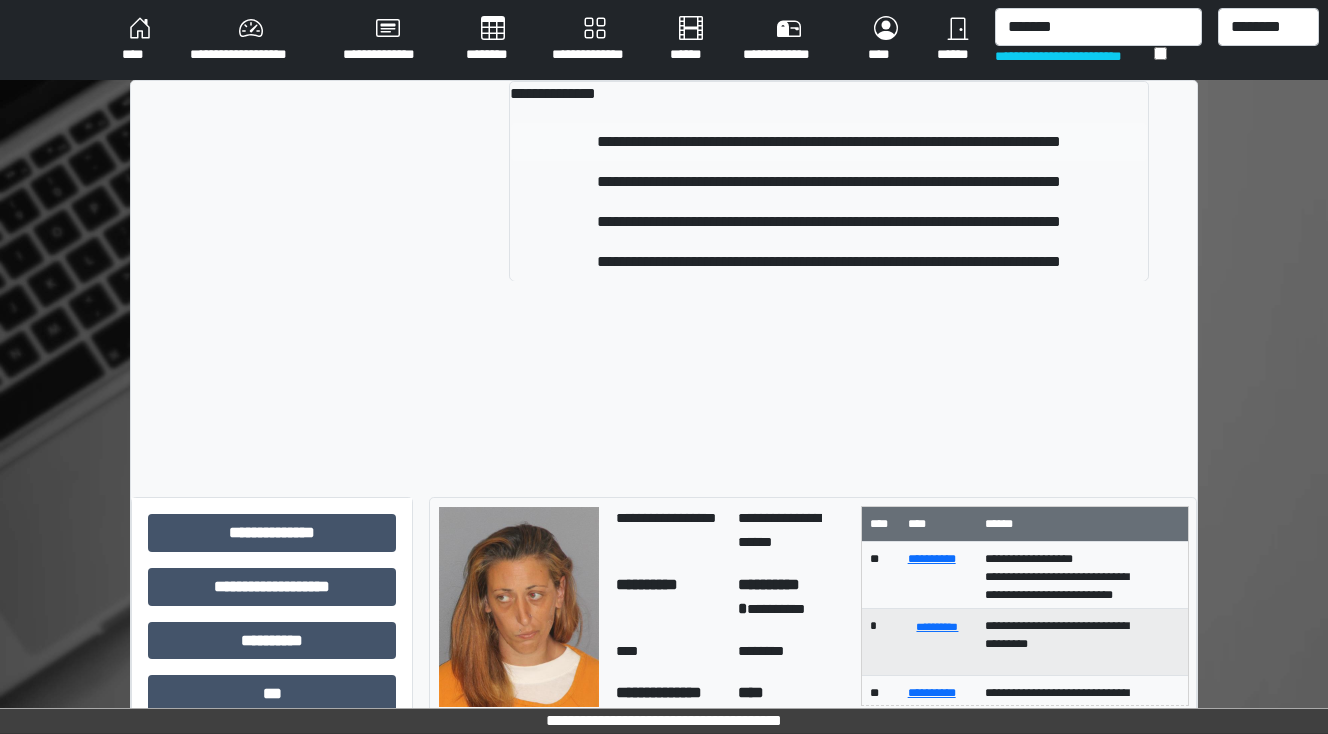 type 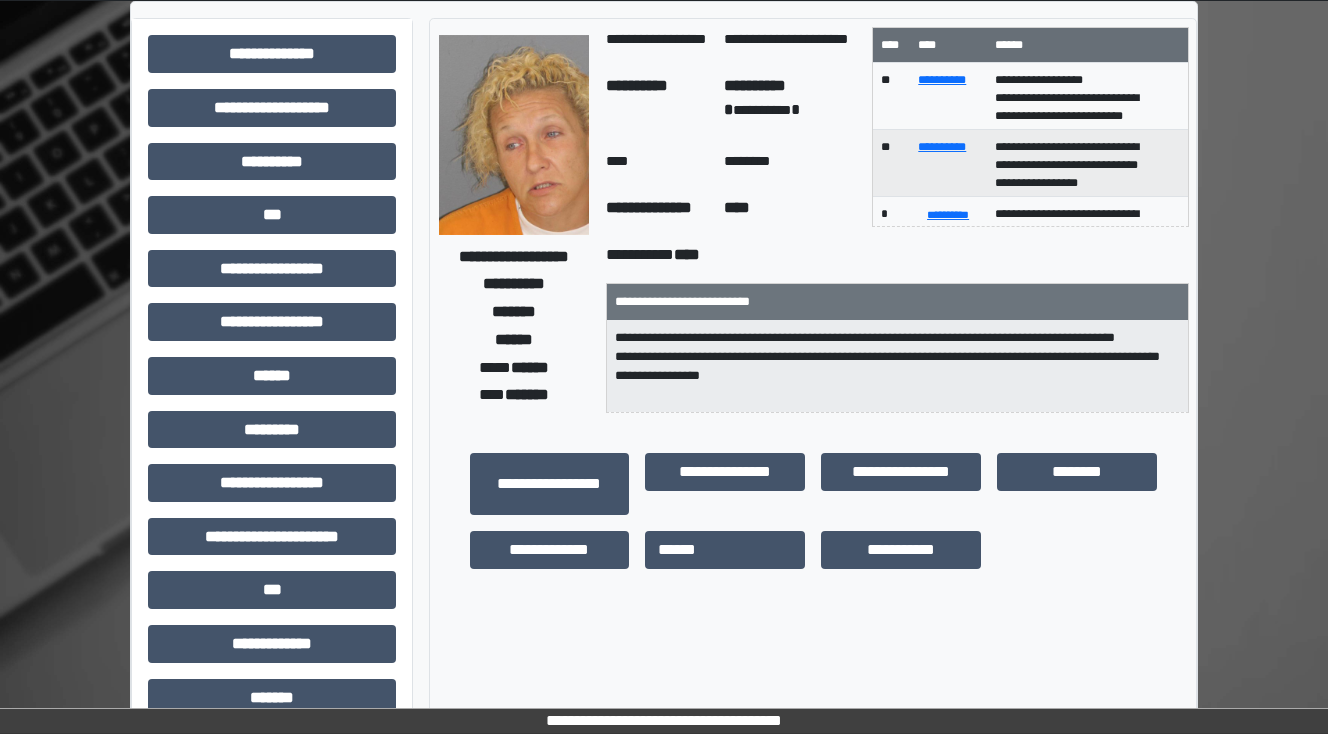 scroll, scrollTop: 80, scrollLeft: 0, axis: vertical 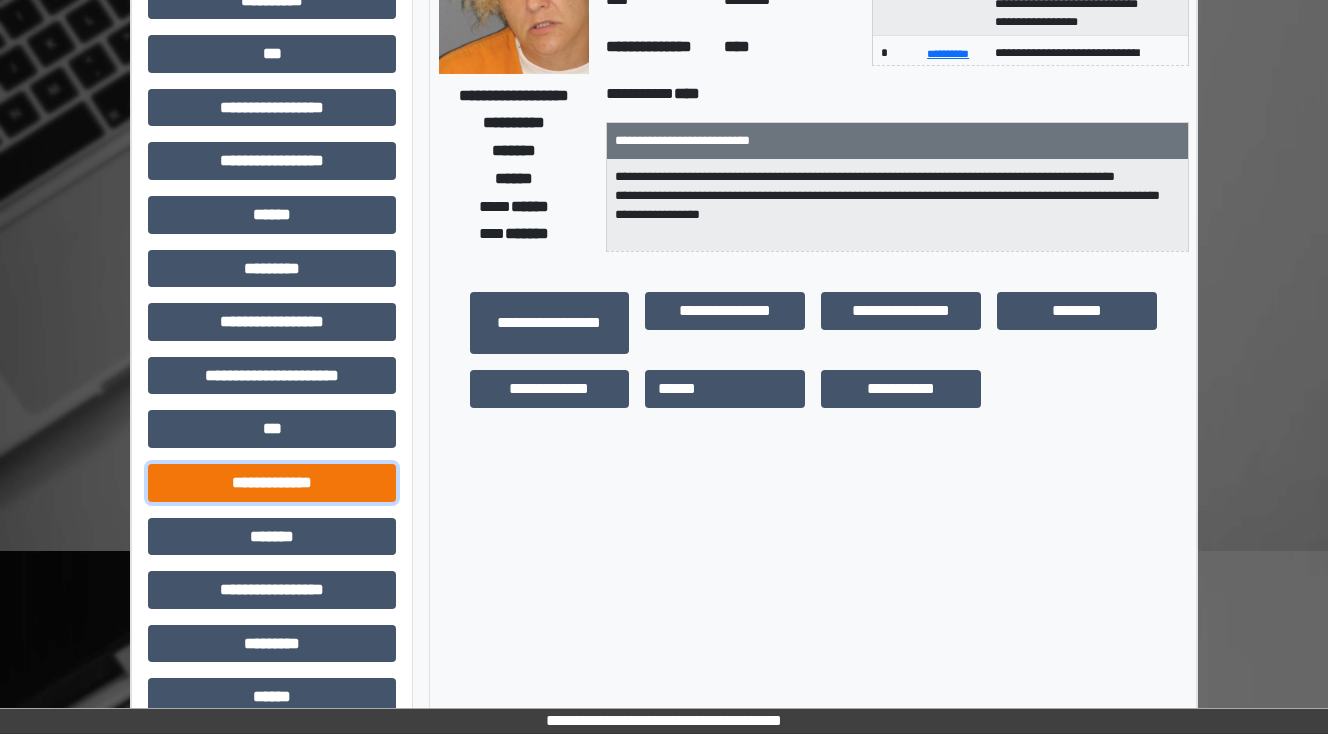 click on "**********" at bounding box center [272, 483] 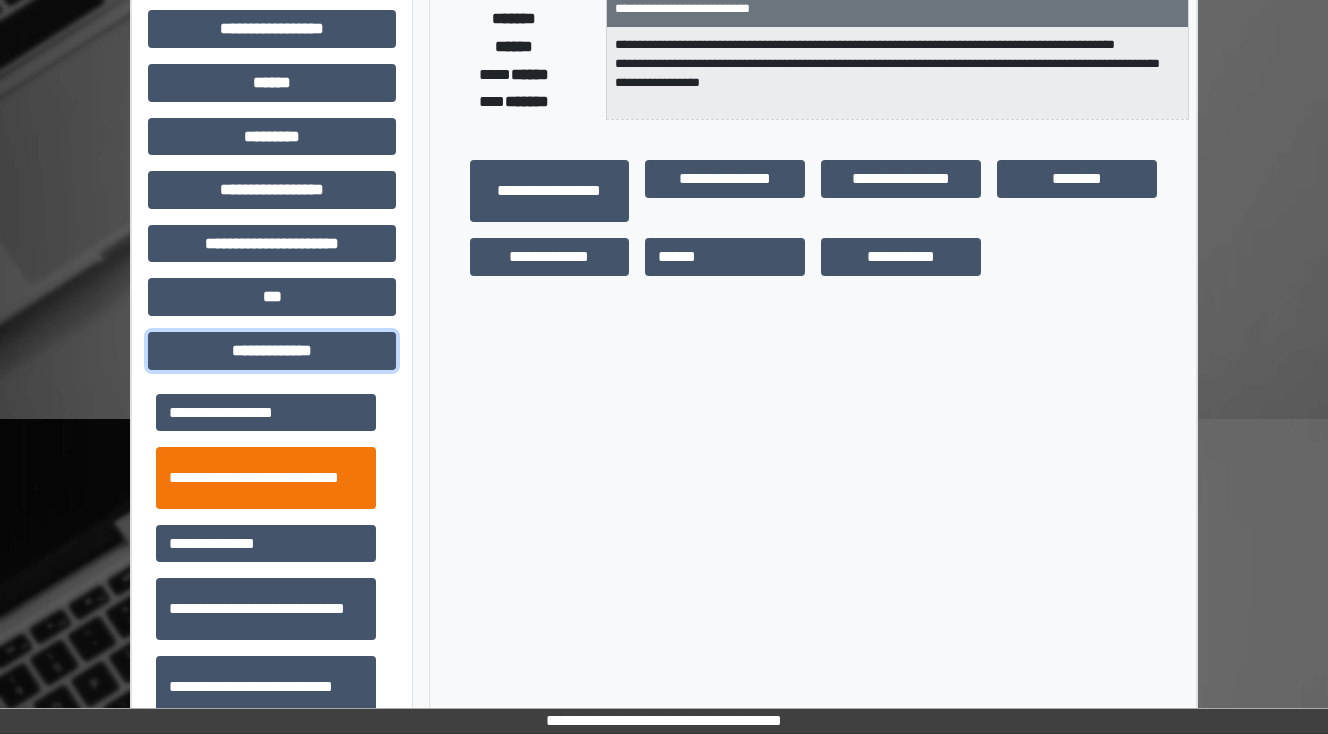 scroll, scrollTop: 480, scrollLeft: 0, axis: vertical 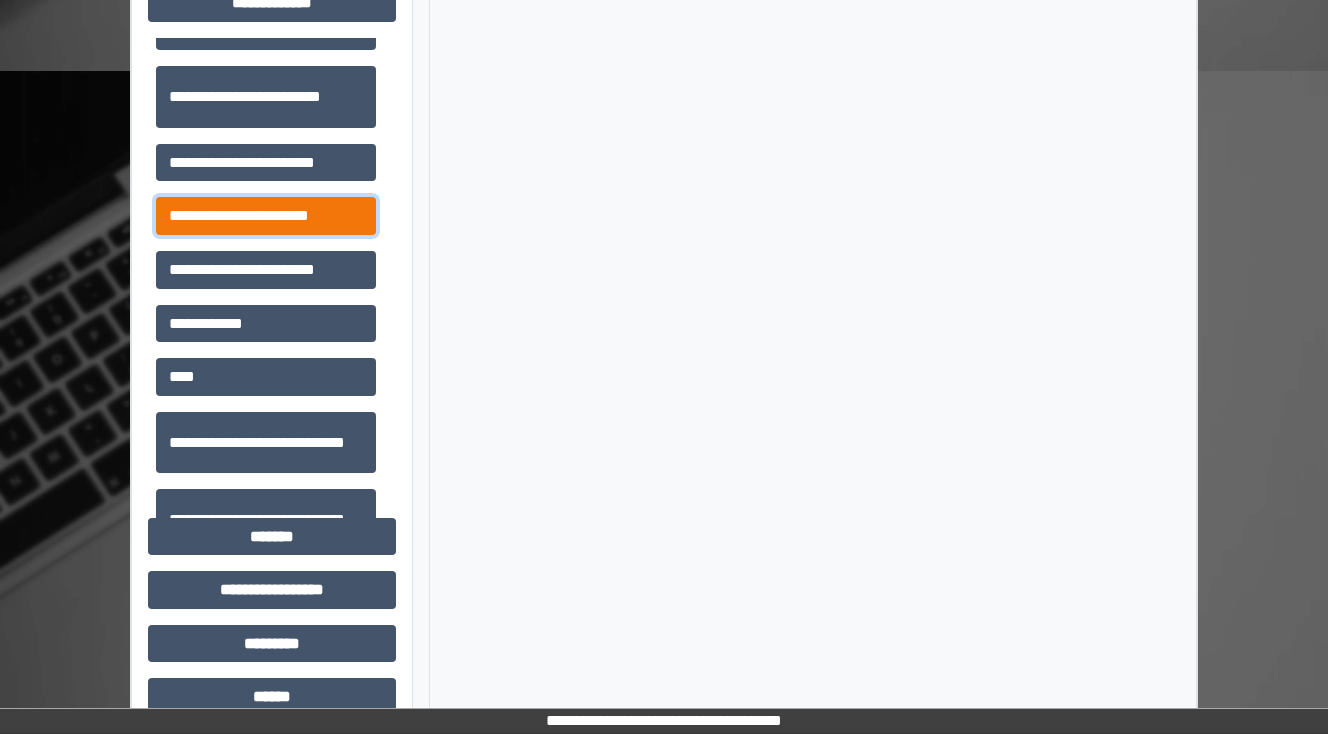 click on "**********" at bounding box center (266, 216) 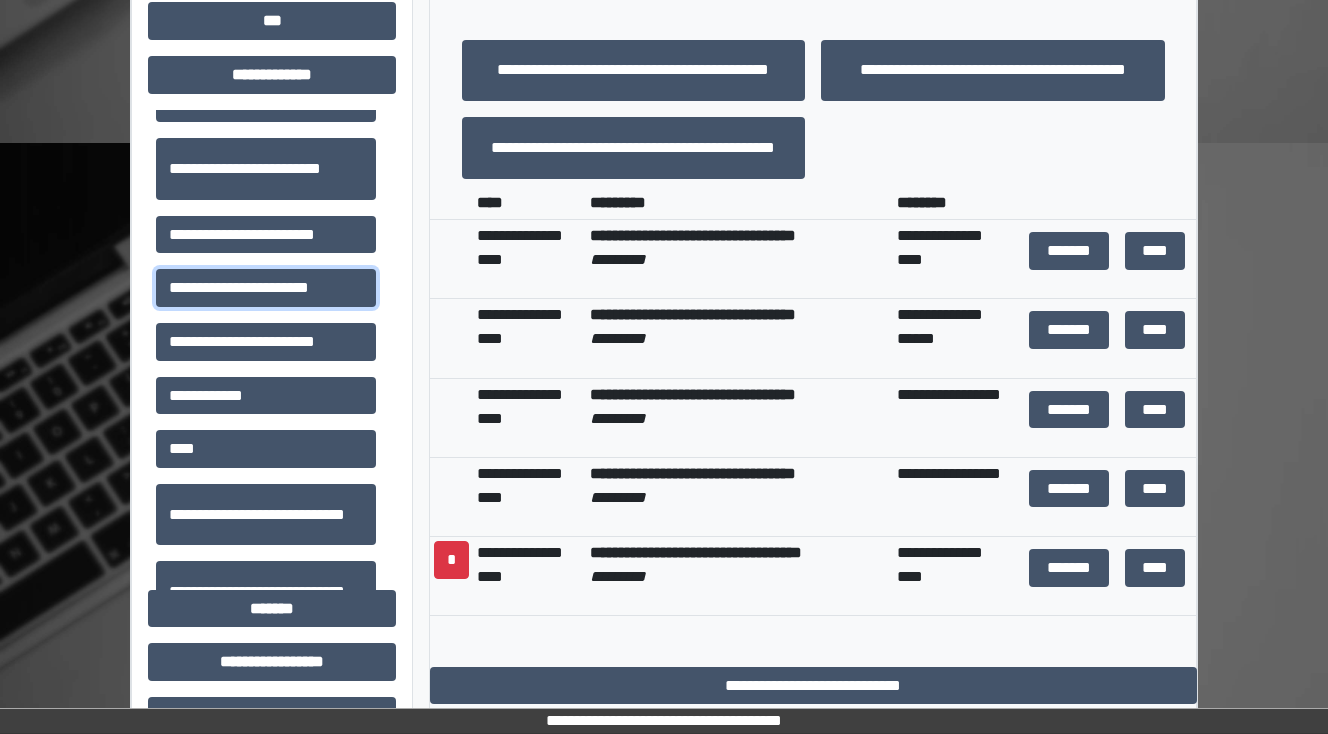 scroll, scrollTop: 560, scrollLeft: 0, axis: vertical 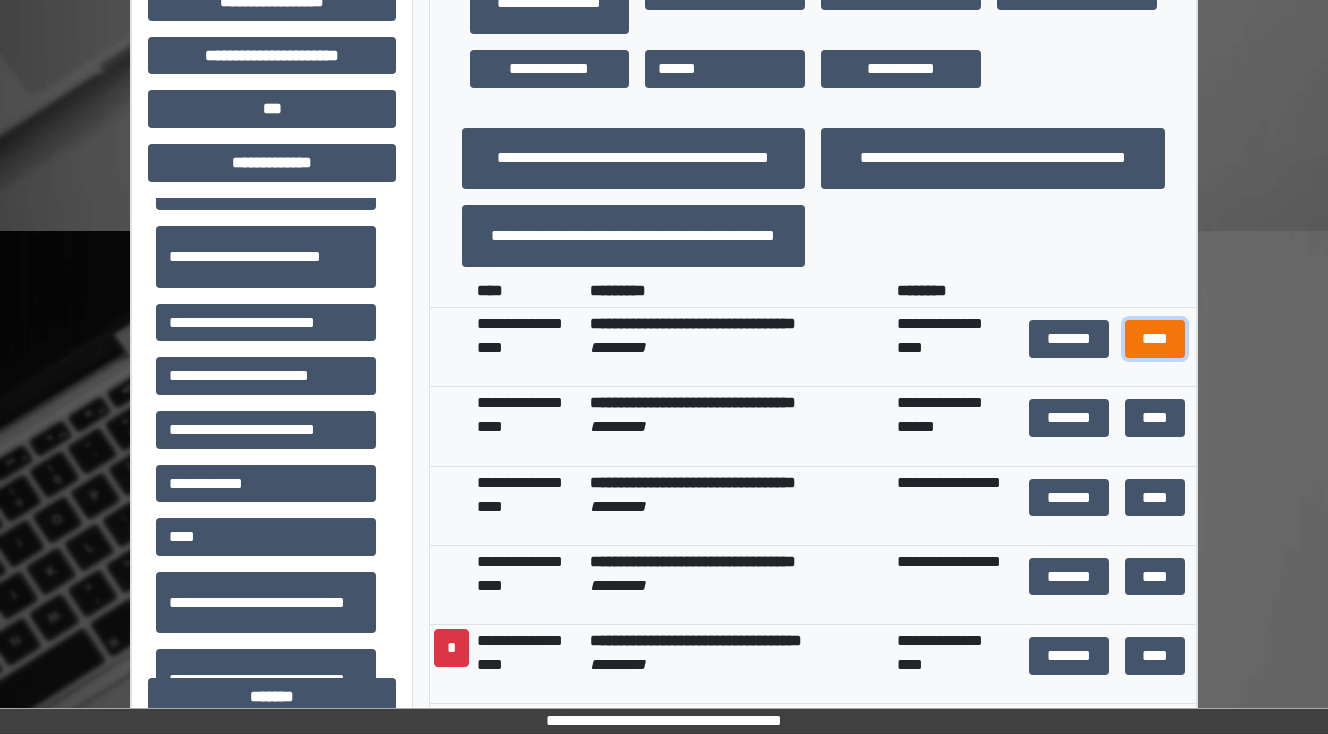 click on "****" at bounding box center [1154, 339] 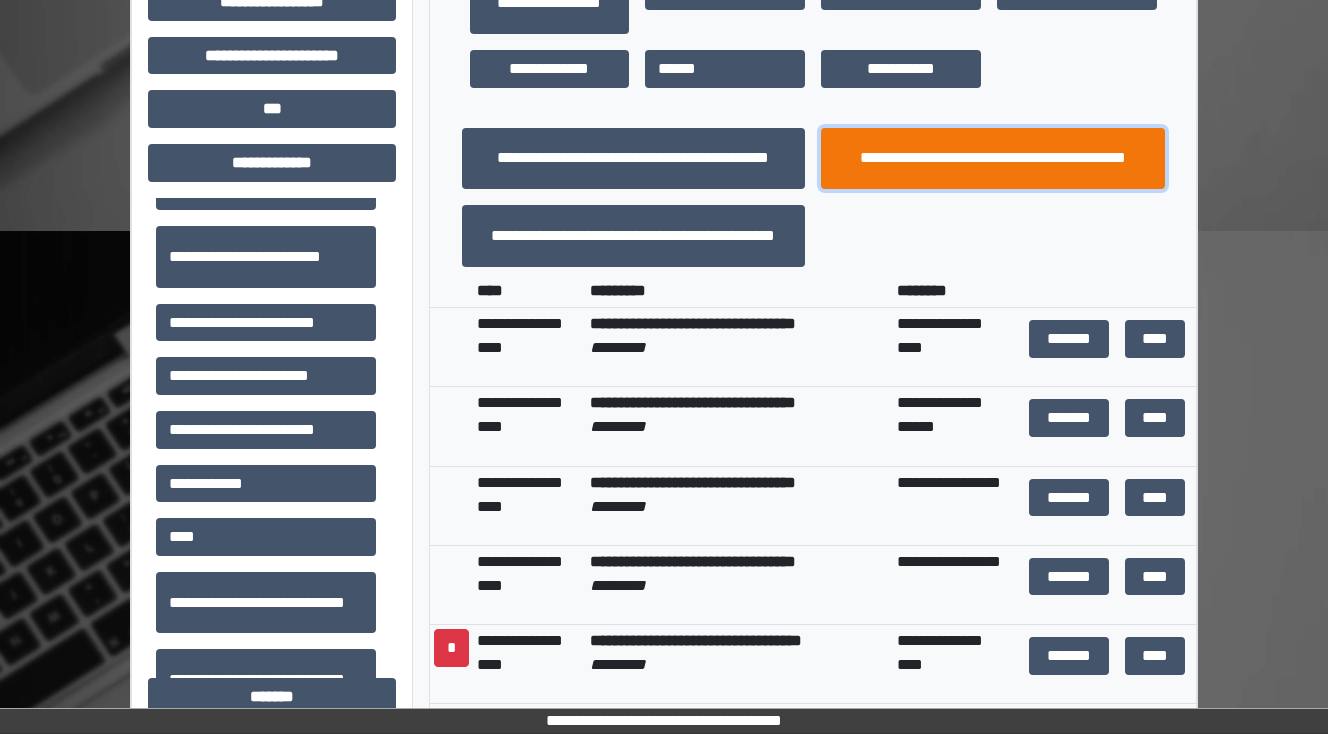 click on "**********" at bounding box center (993, 159) 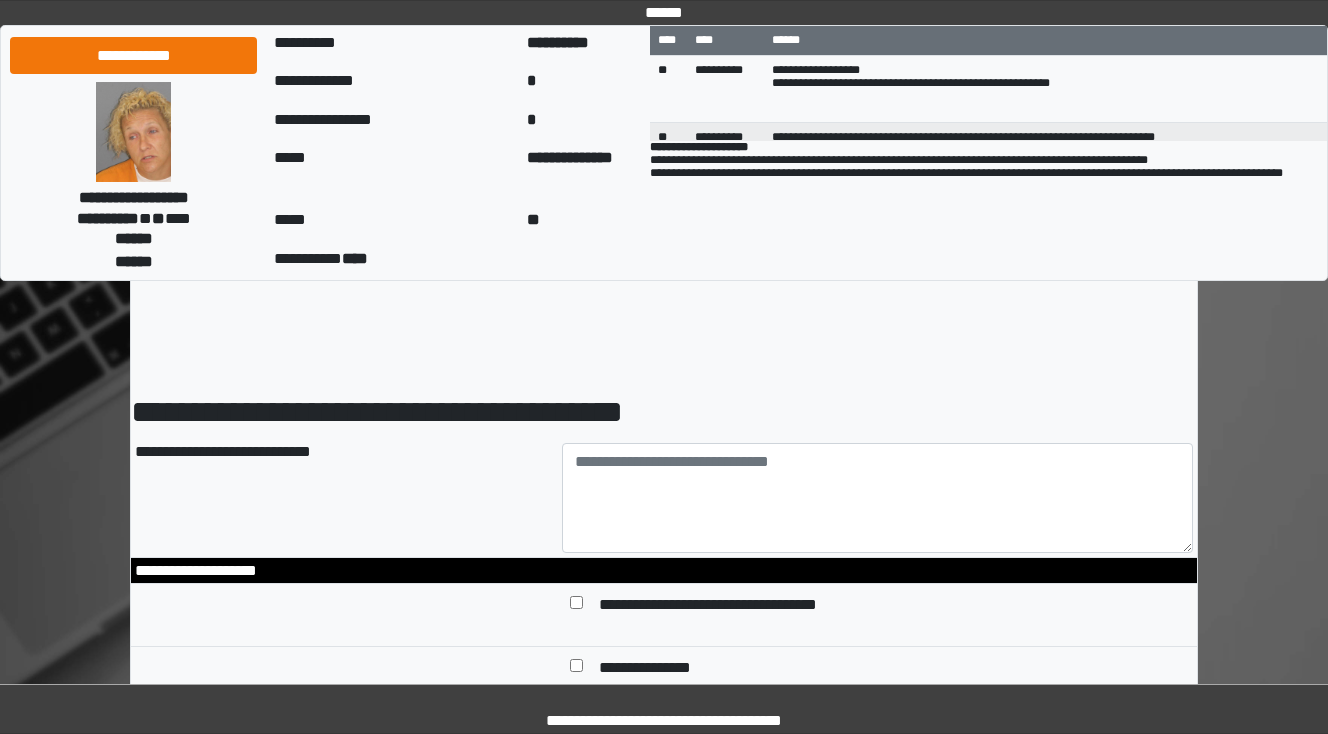 scroll, scrollTop: 0, scrollLeft: 0, axis: both 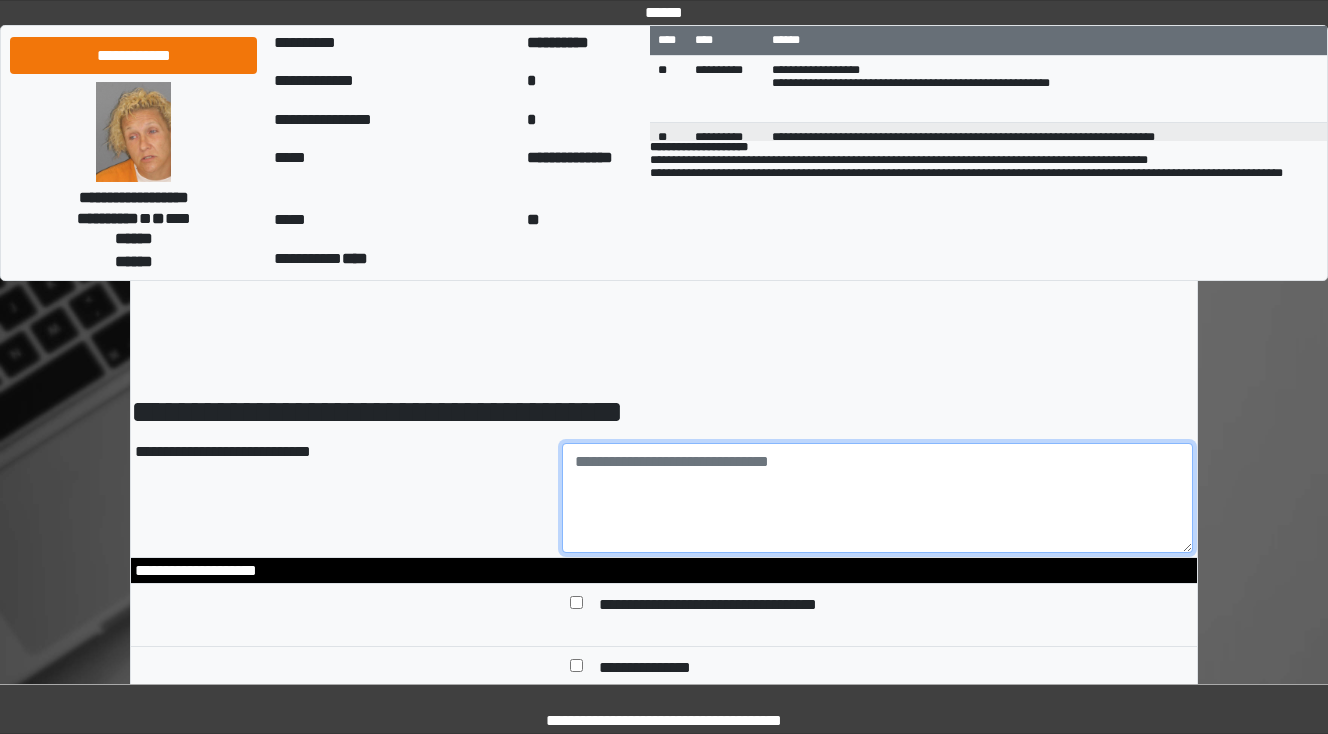 paste on "**********" 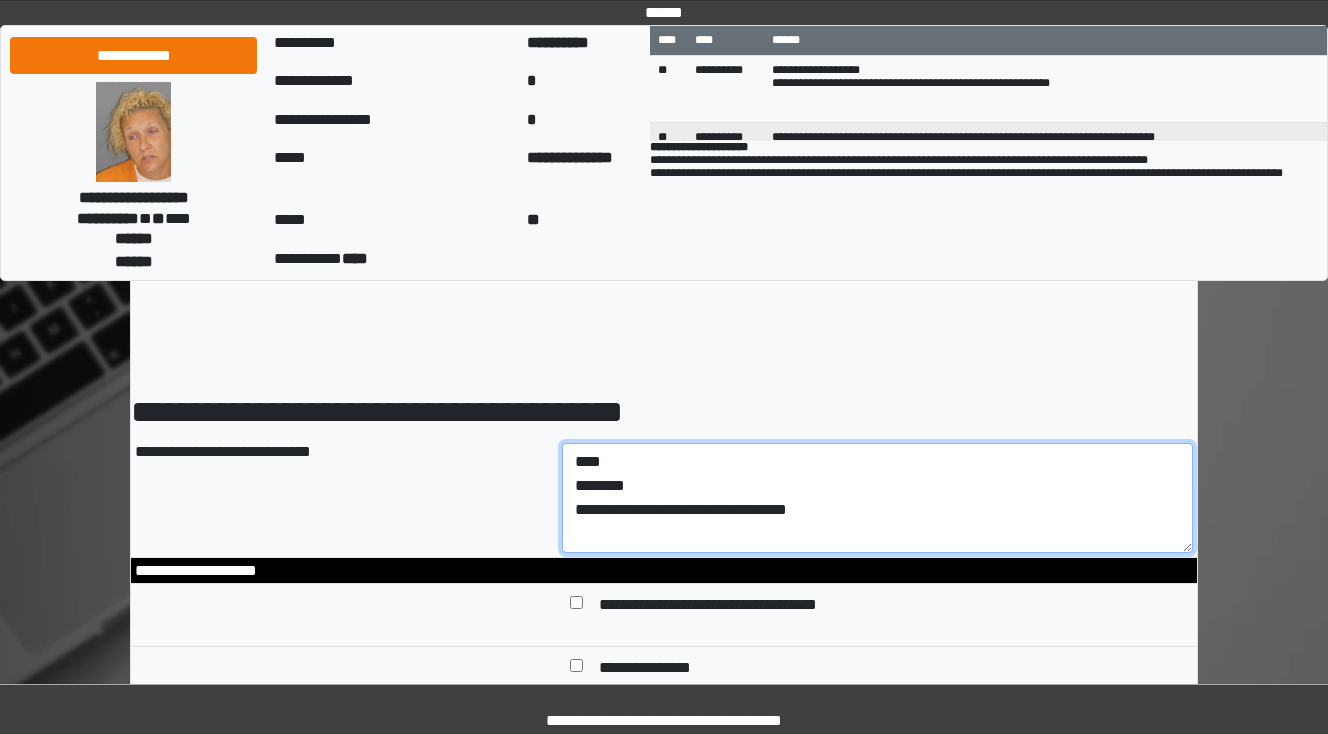 click on "**********" at bounding box center (878, 498) 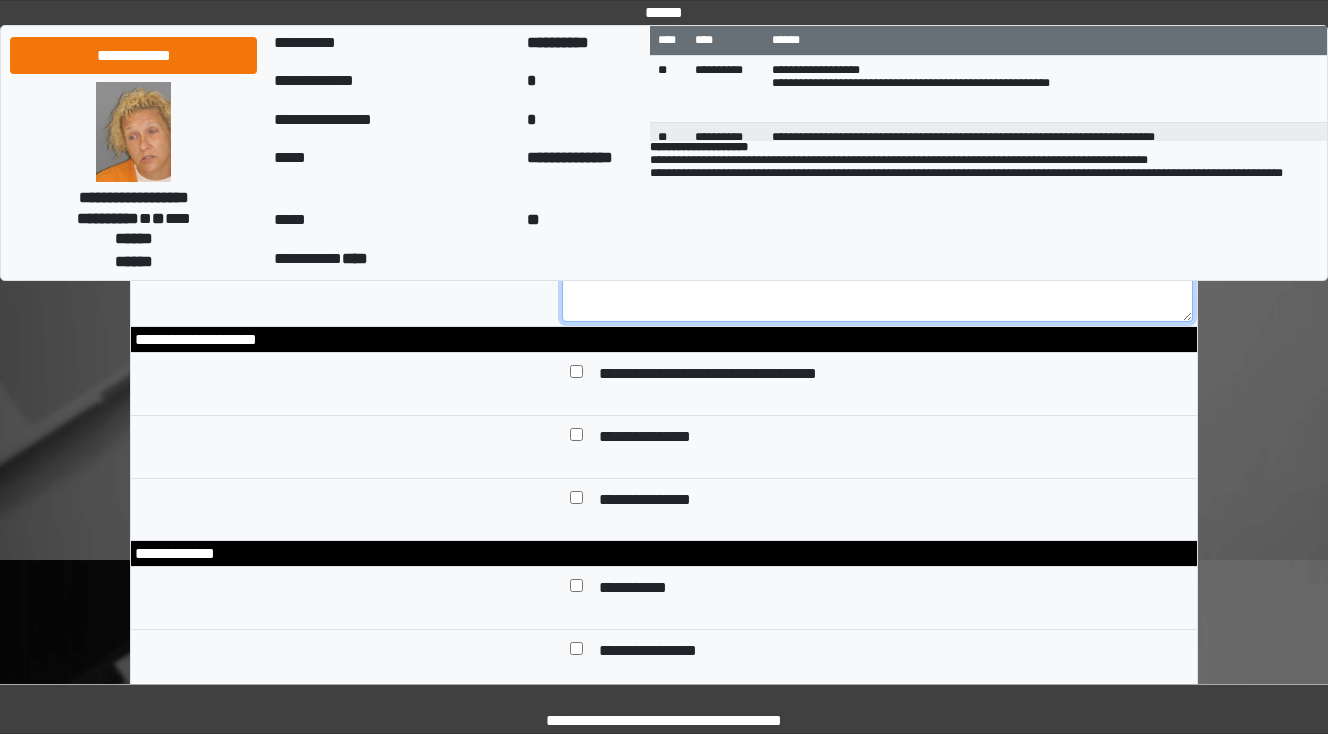 scroll, scrollTop: 240, scrollLeft: 0, axis: vertical 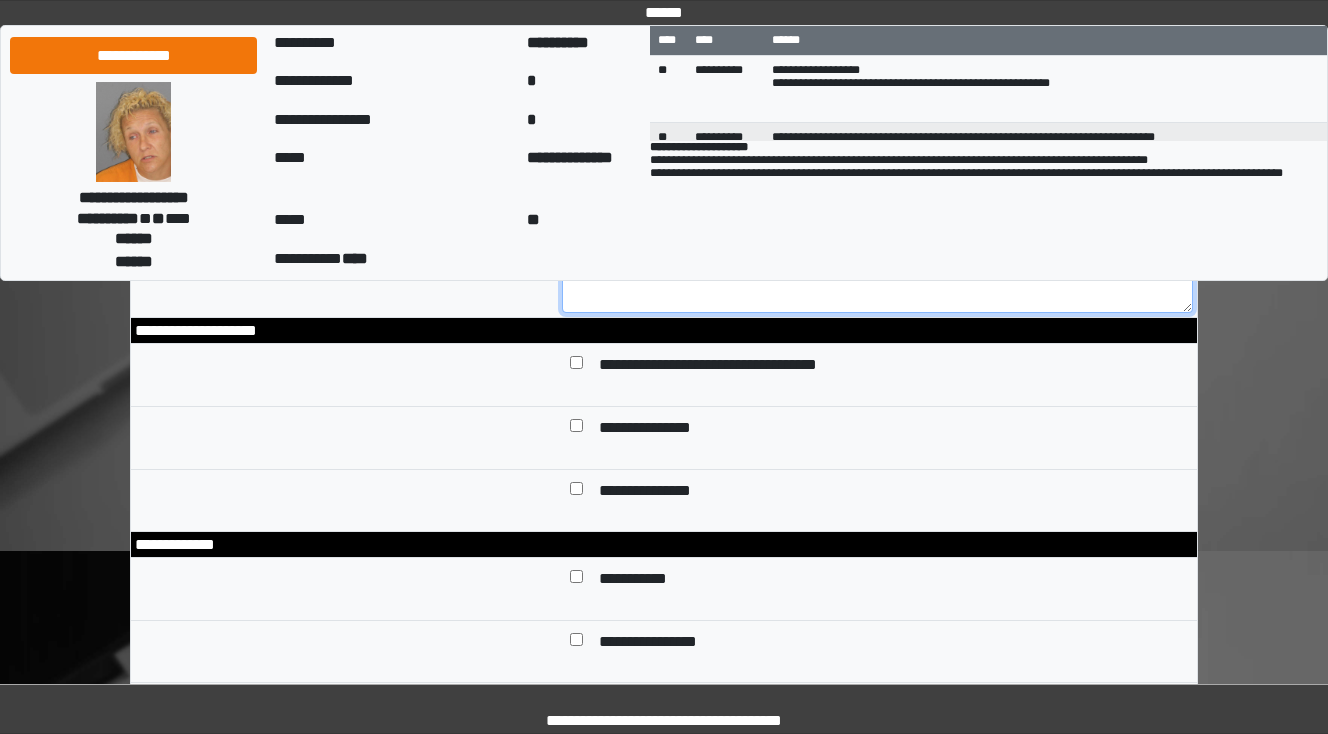 type on "**********" 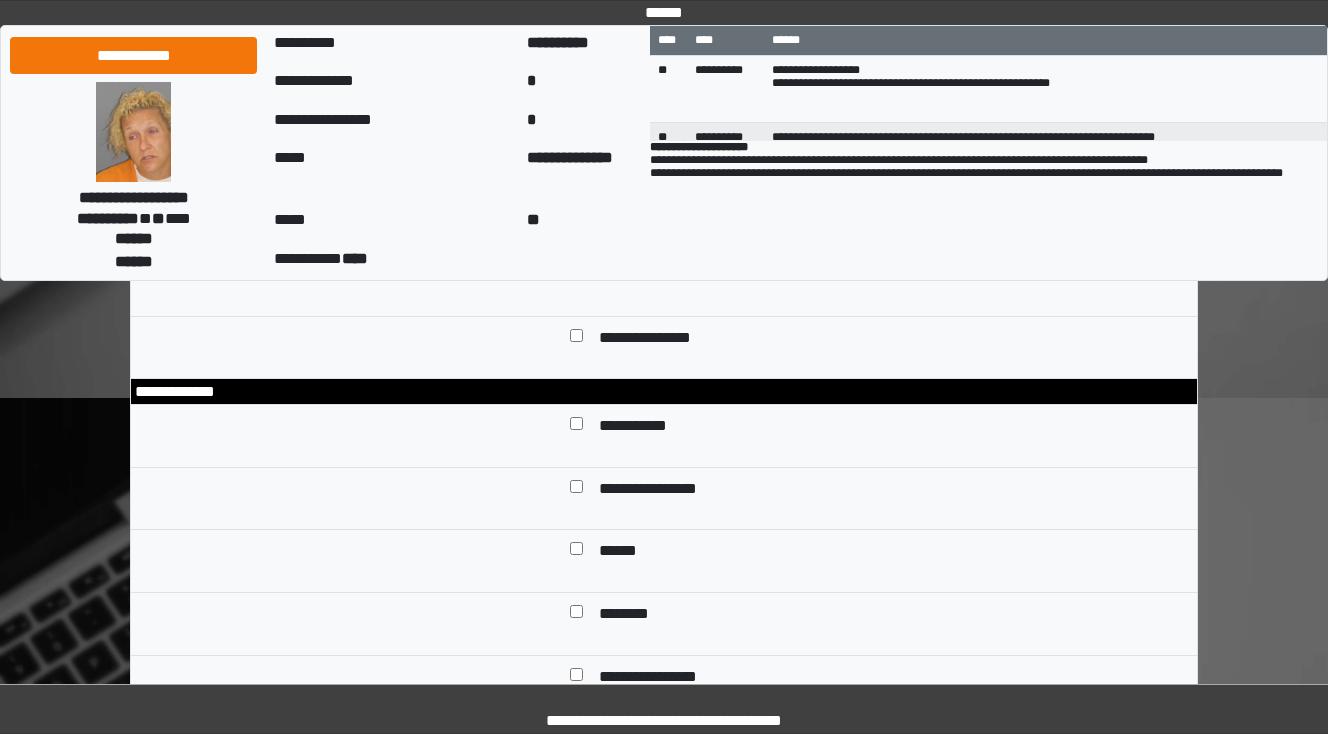 scroll, scrollTop: 400, scrollLeft: 0, axis: vertical 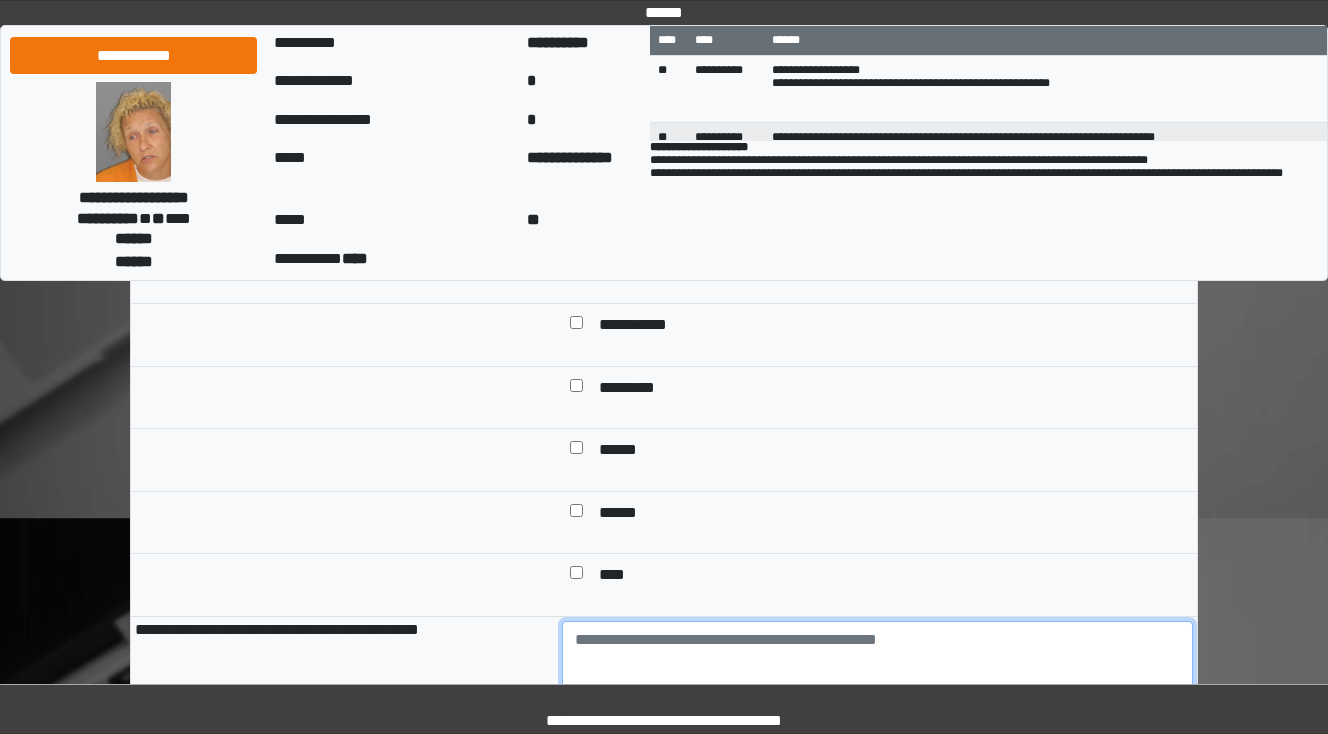 click at bounding box center (878, 676) 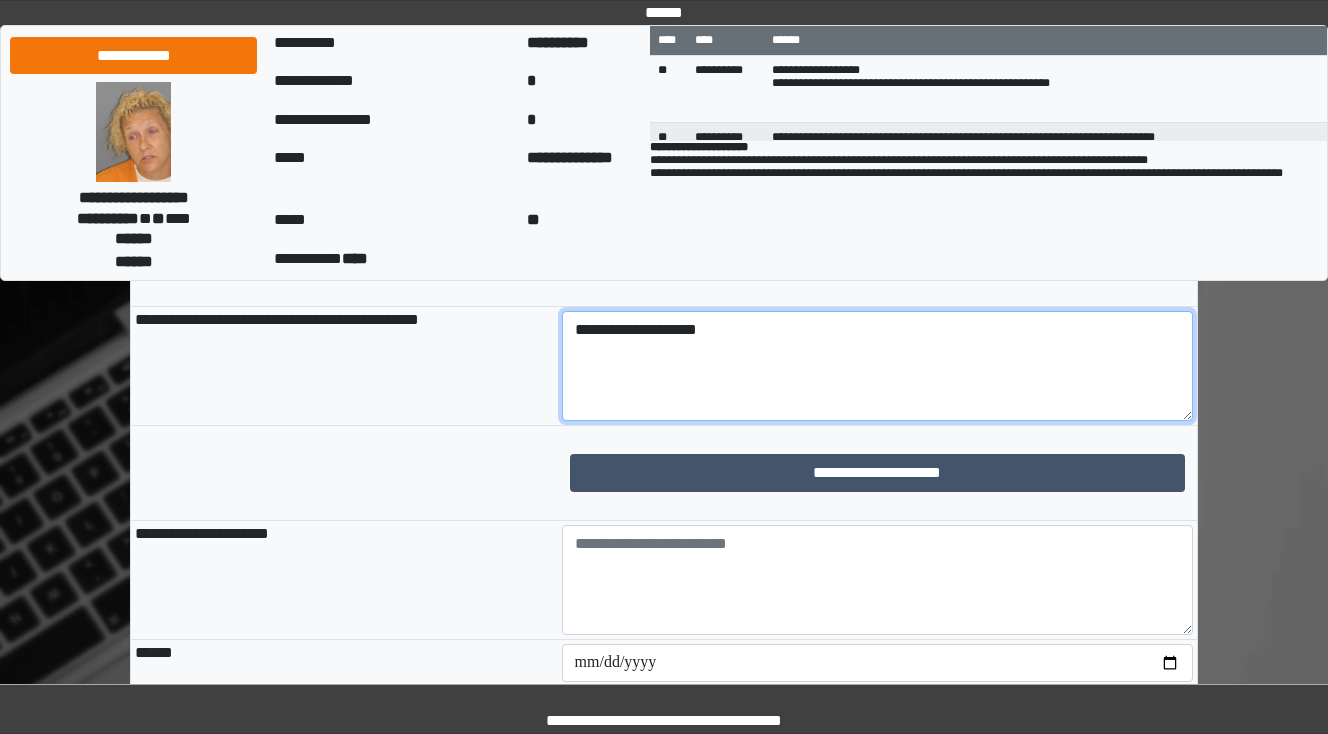 scroll, scrollTop: 1440, scrollLeft: 0, axis: vertical 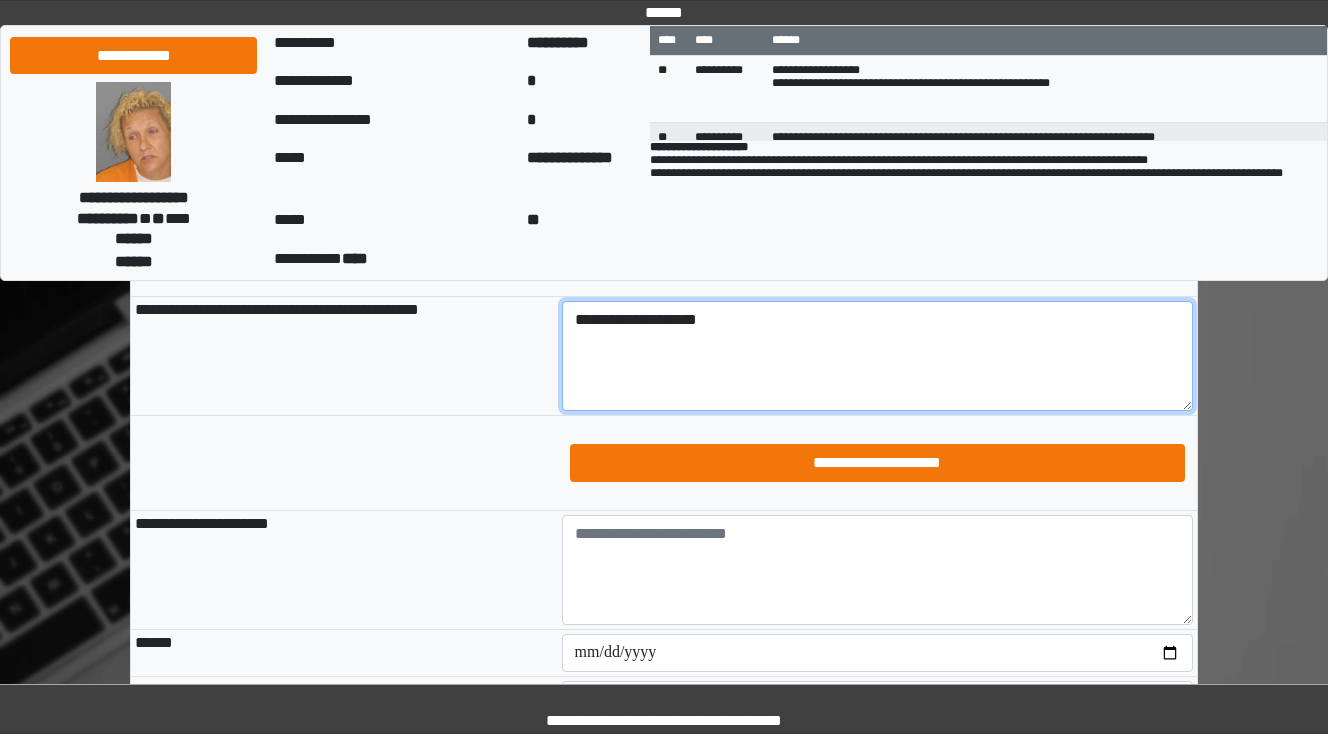 type on "**********" 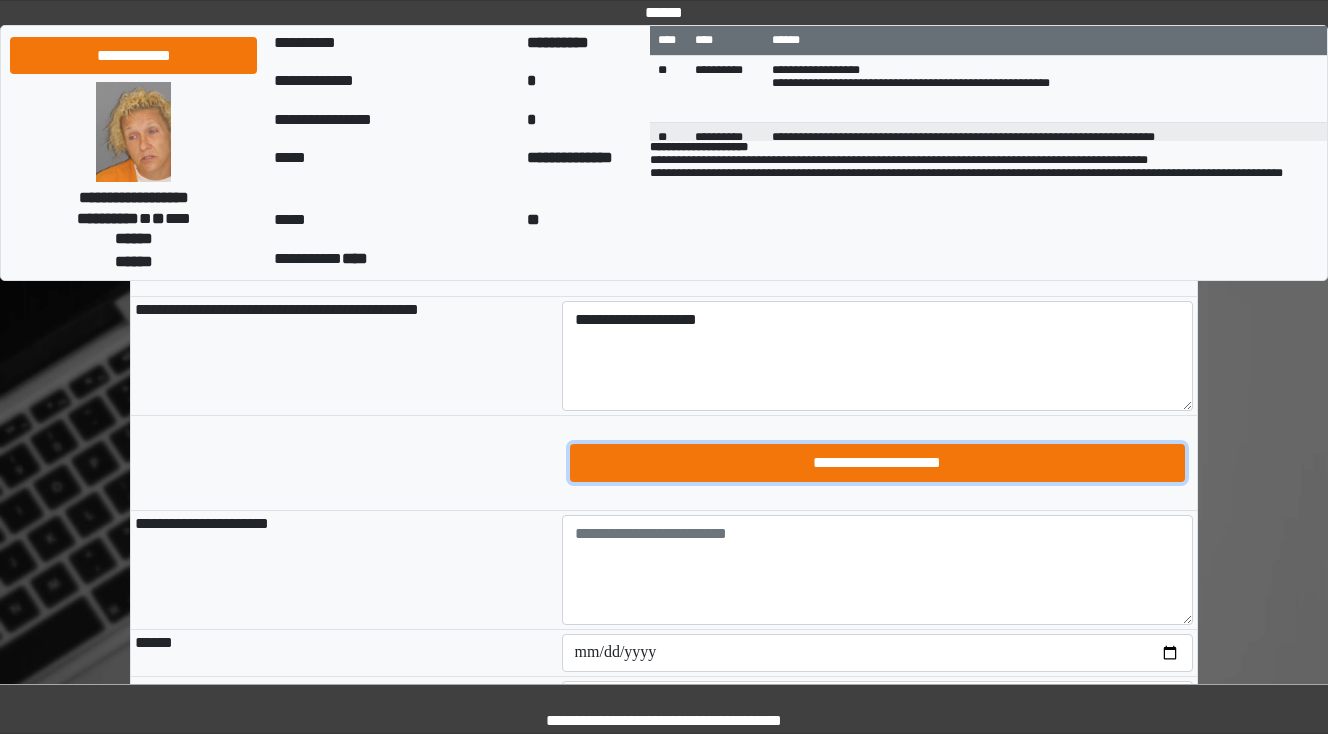 click on "**********" at bounding box center [878, 463] 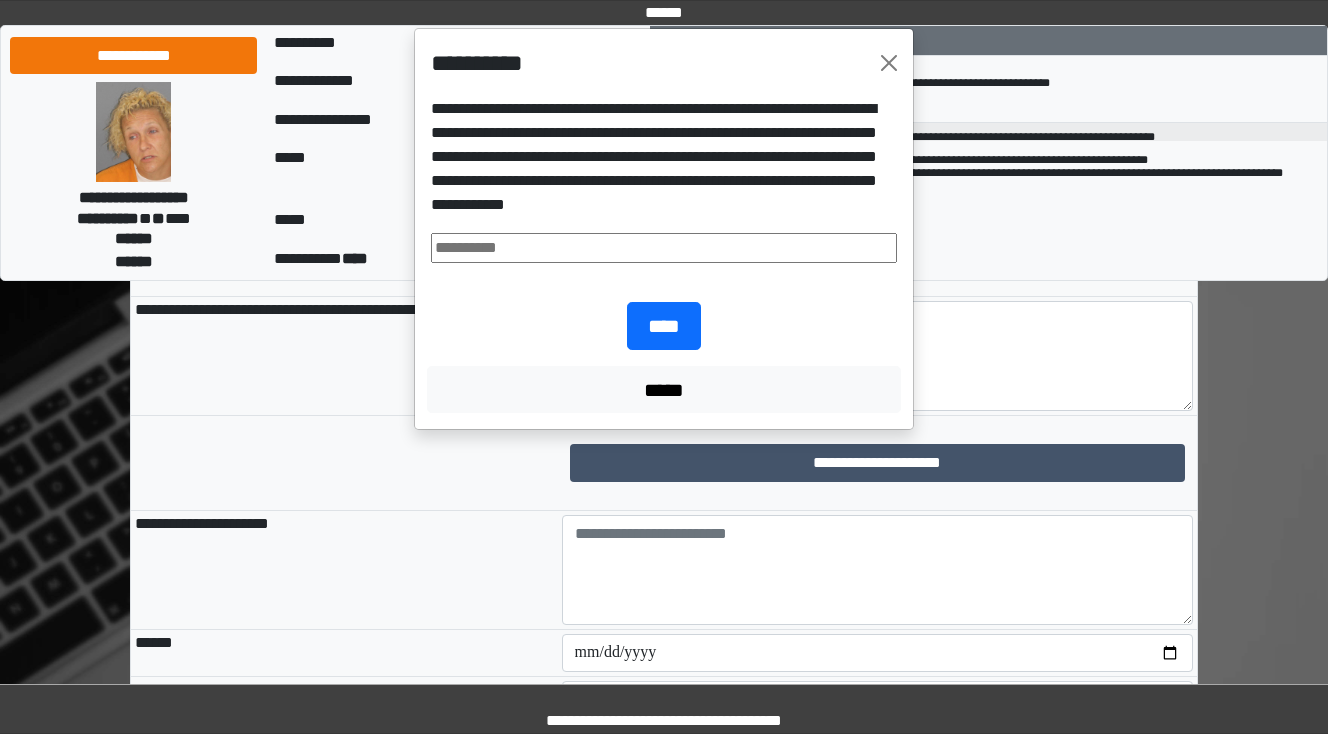 click at bounding box center (664, 248) 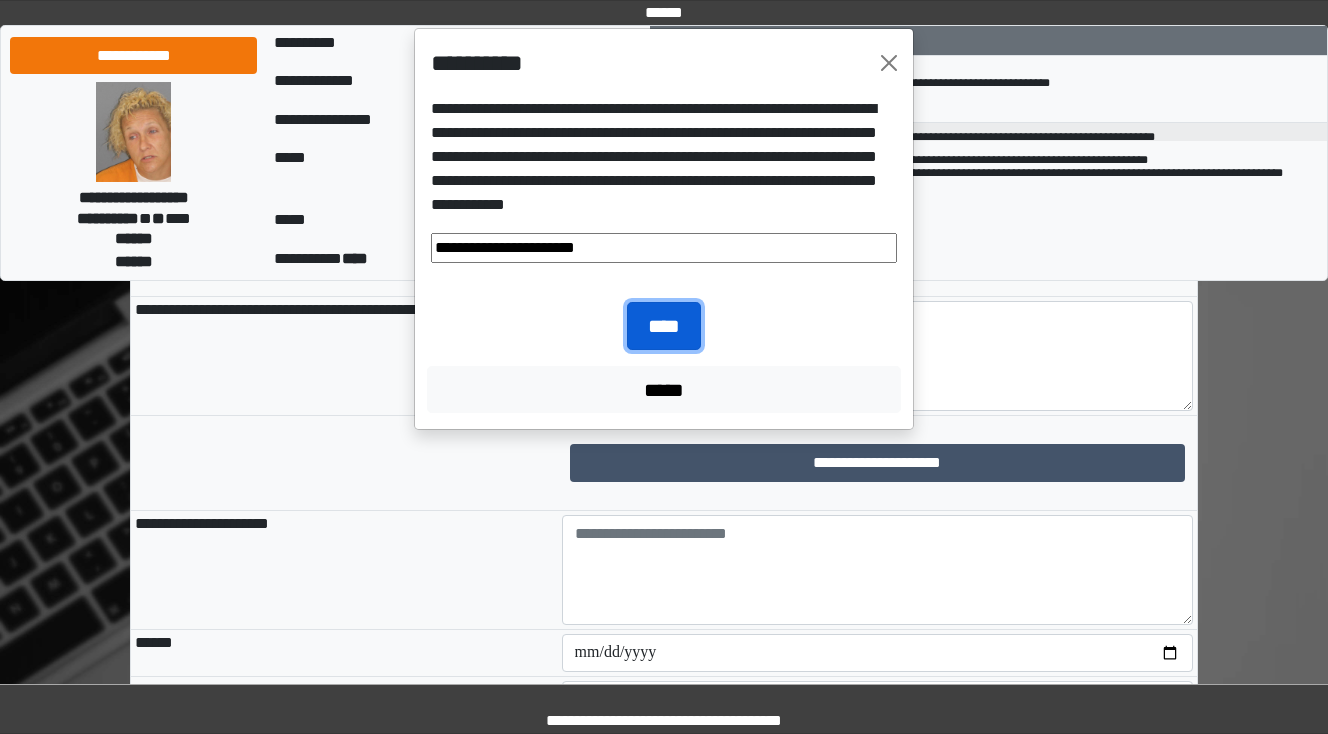 click on "****" at bounding box center (664, 326) 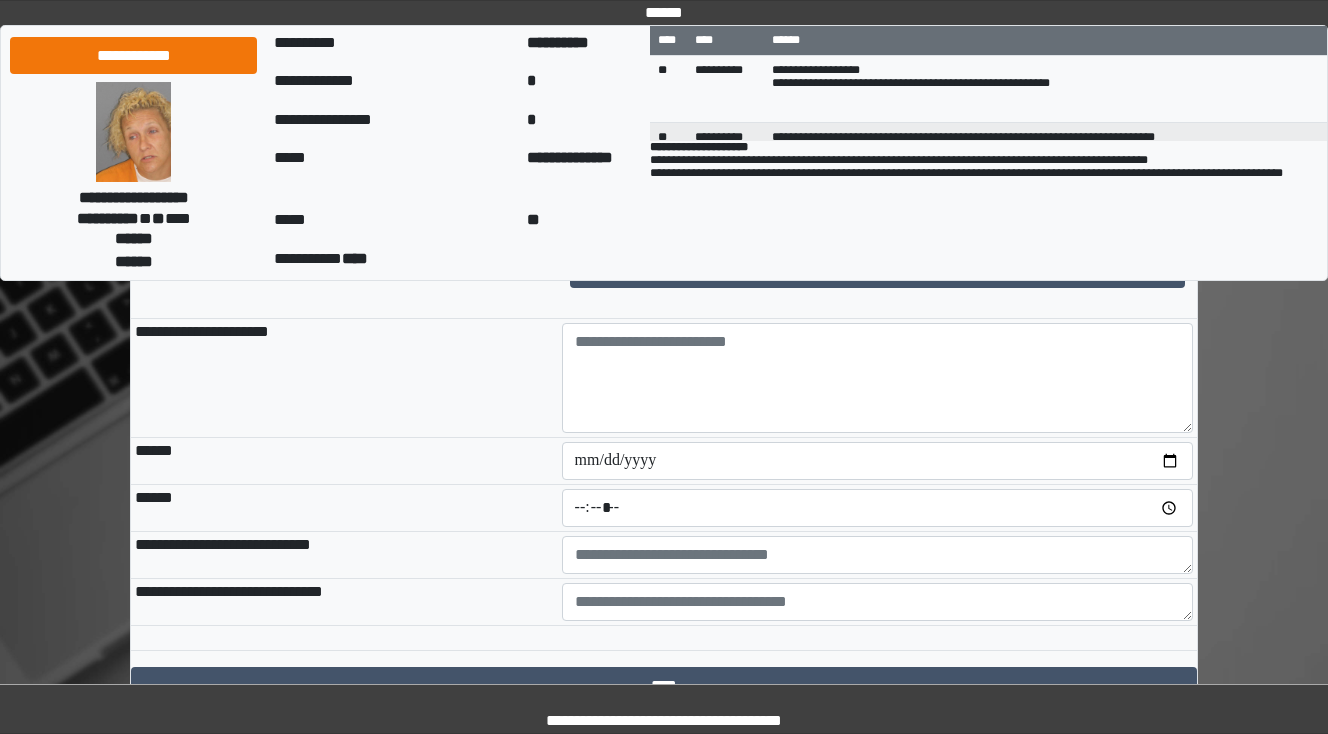 scroll, scrollTop: 1680, scrollLeft: 0, axis: vertical 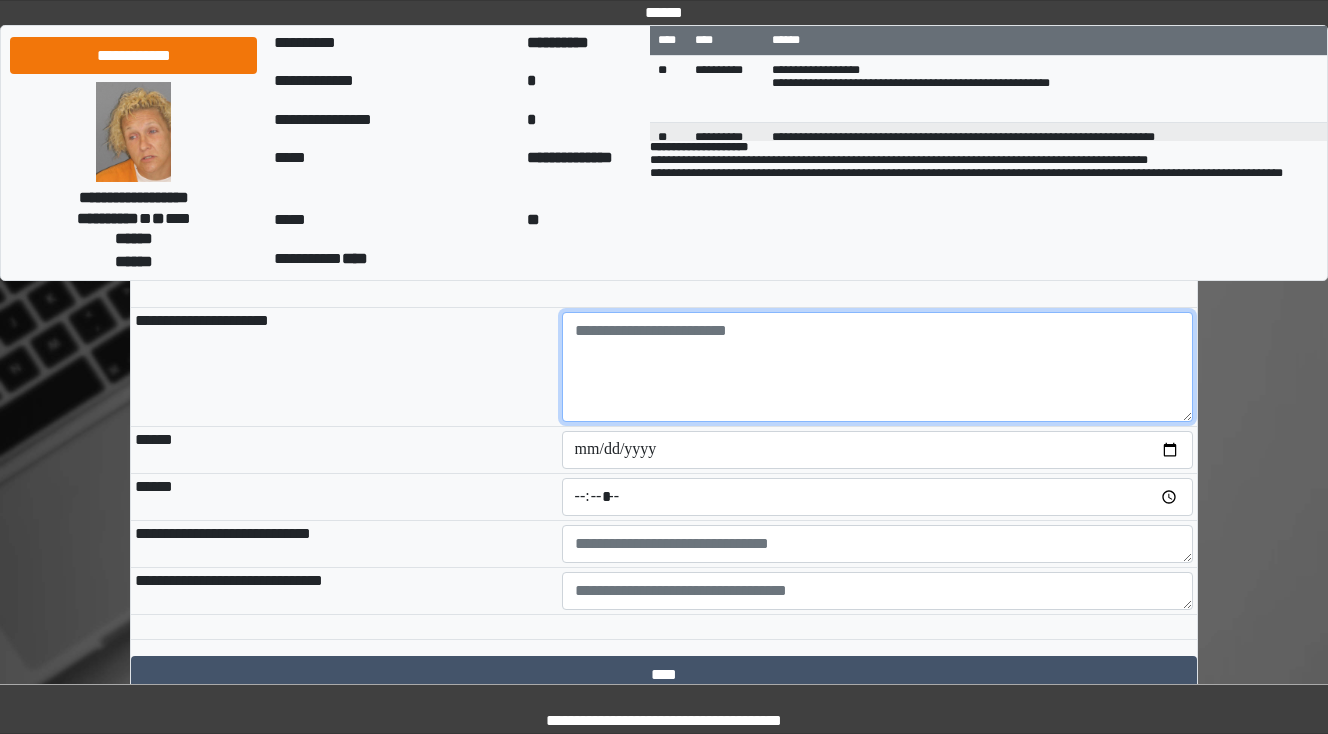 click at bounding box center (878, 367) 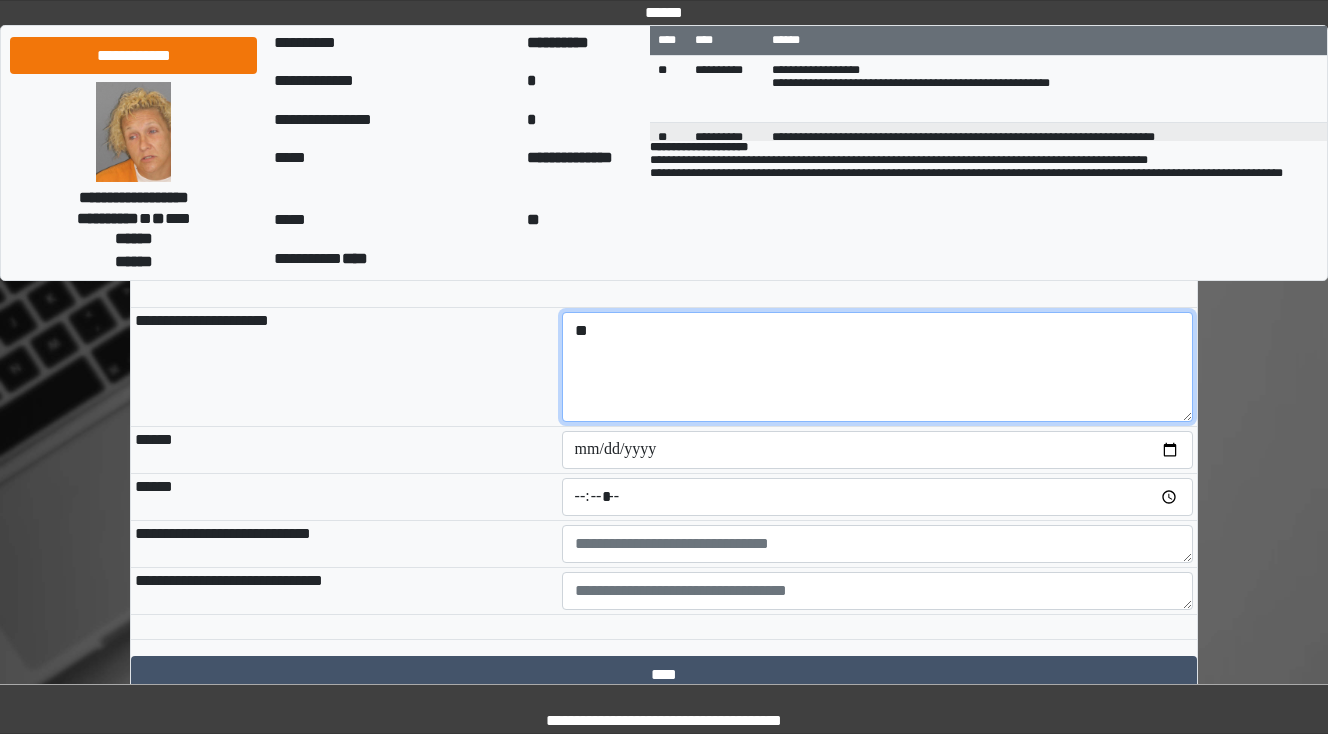 type on "*" 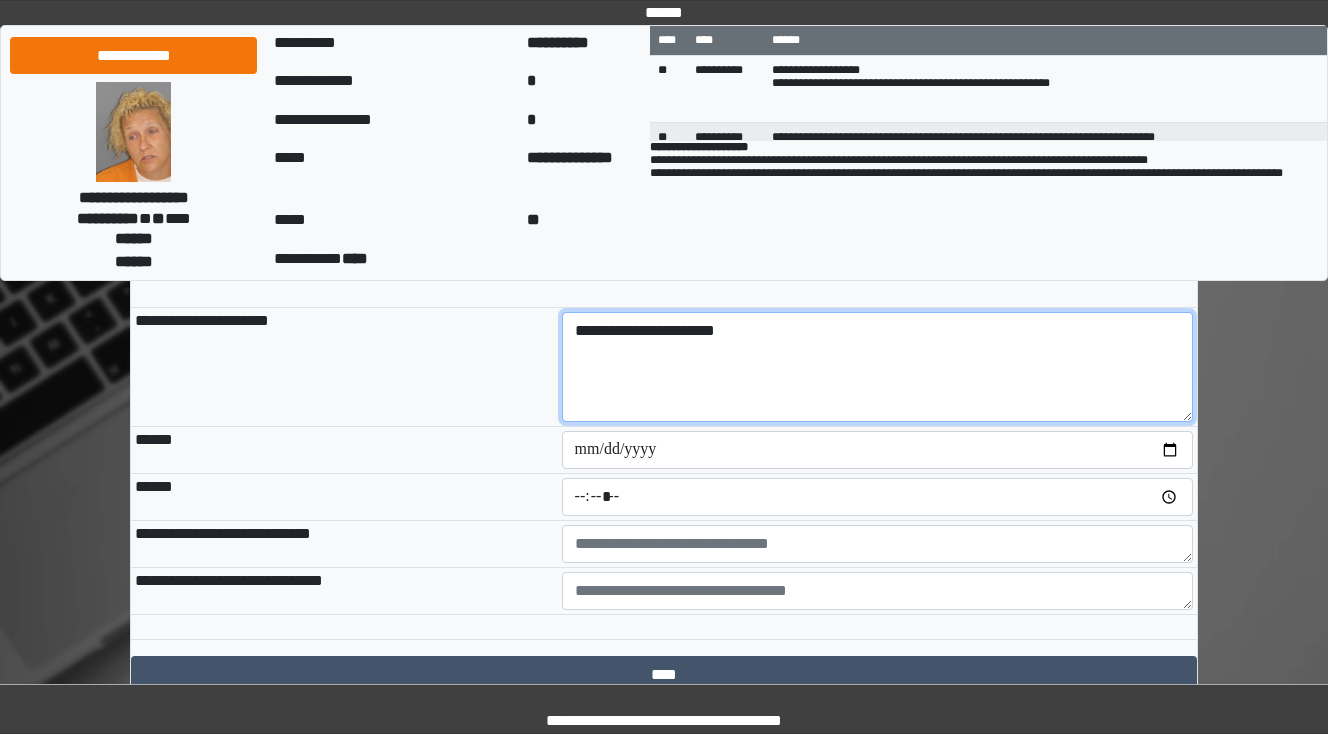 type on "**********" 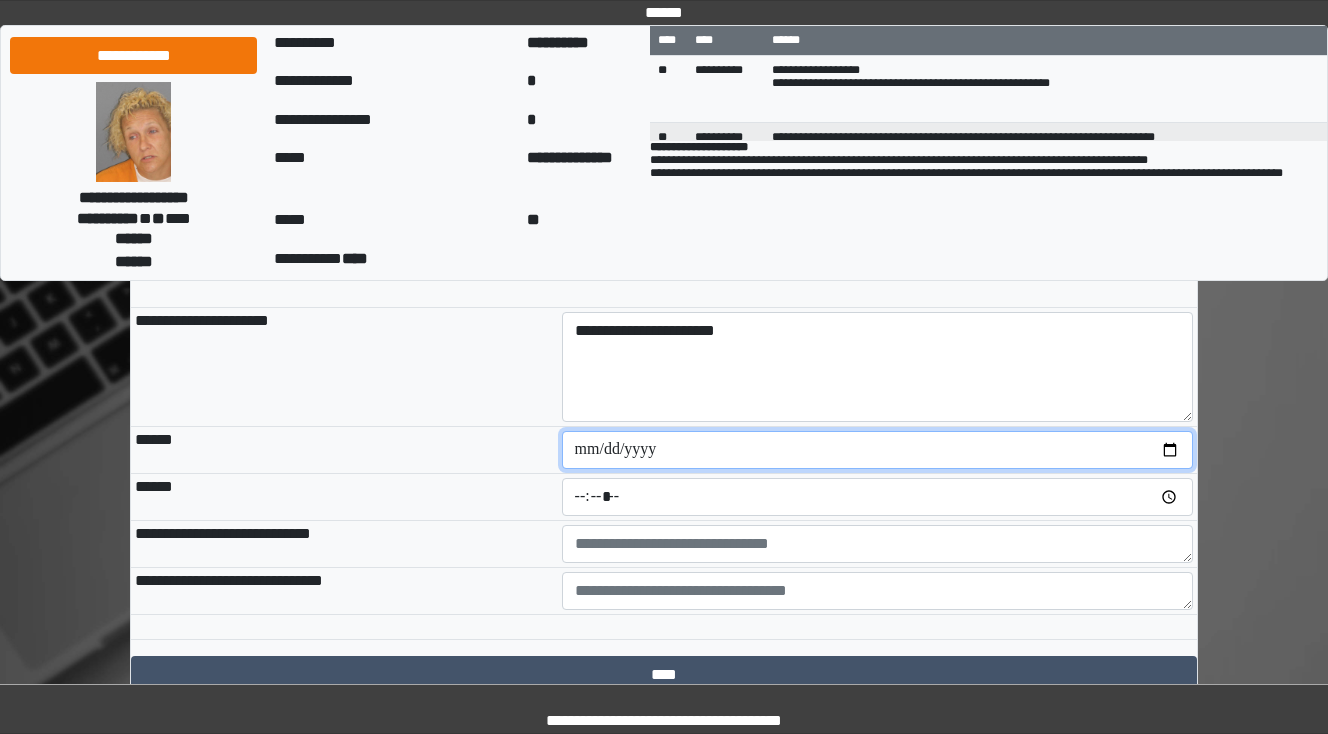 click at bounding box center (878, 450) 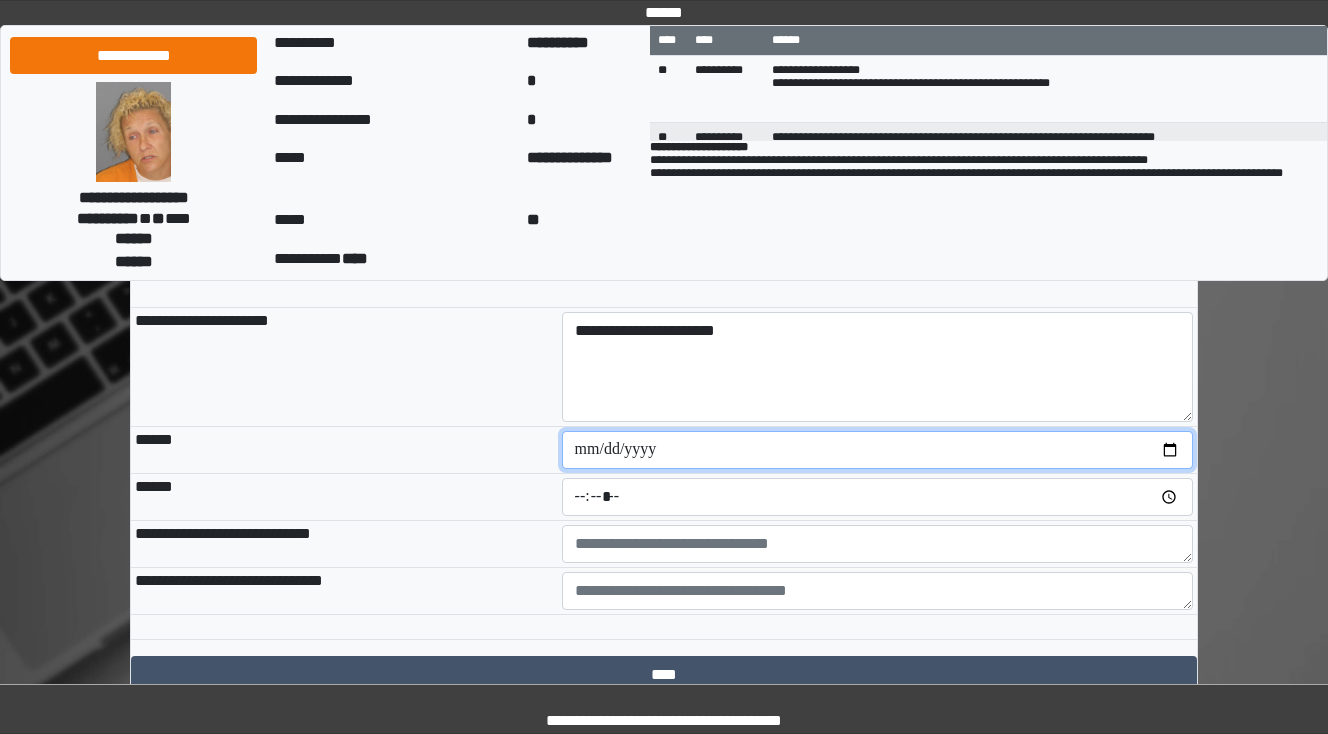 type on "**********" 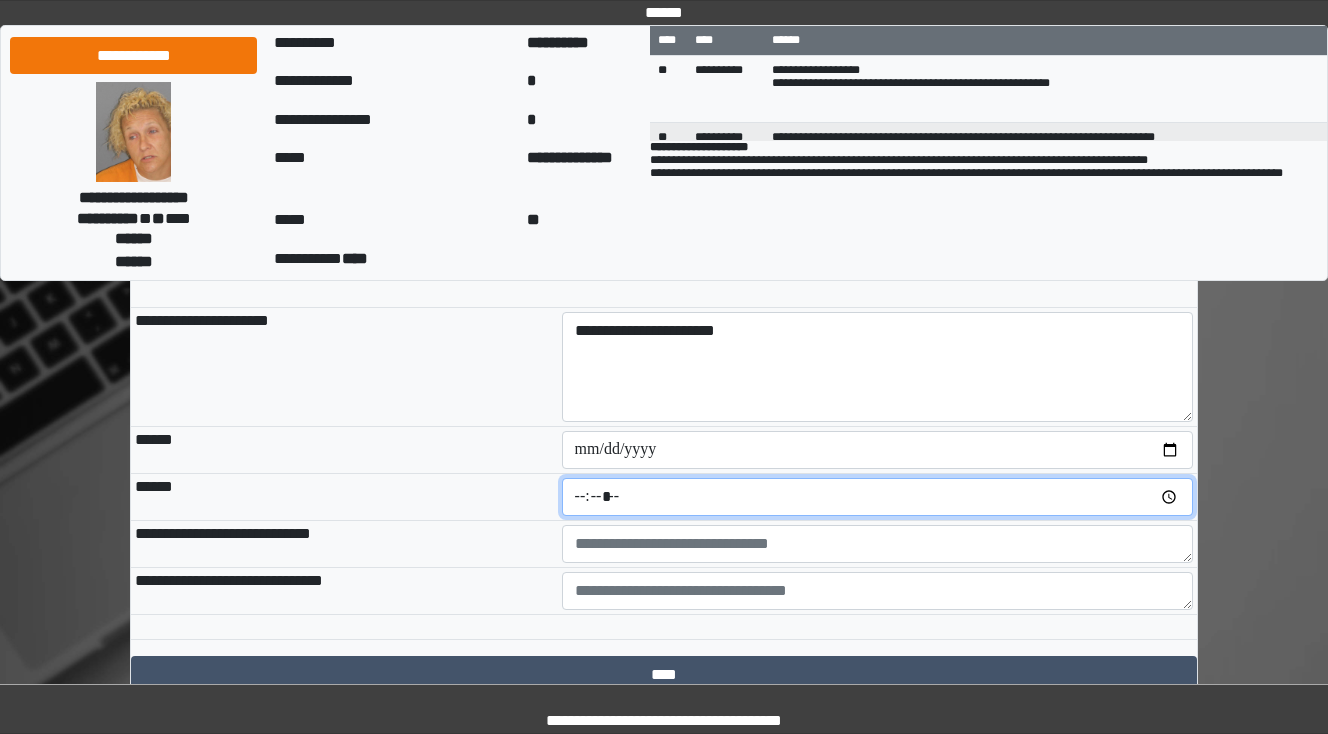 click at bounding box center (878, 497) 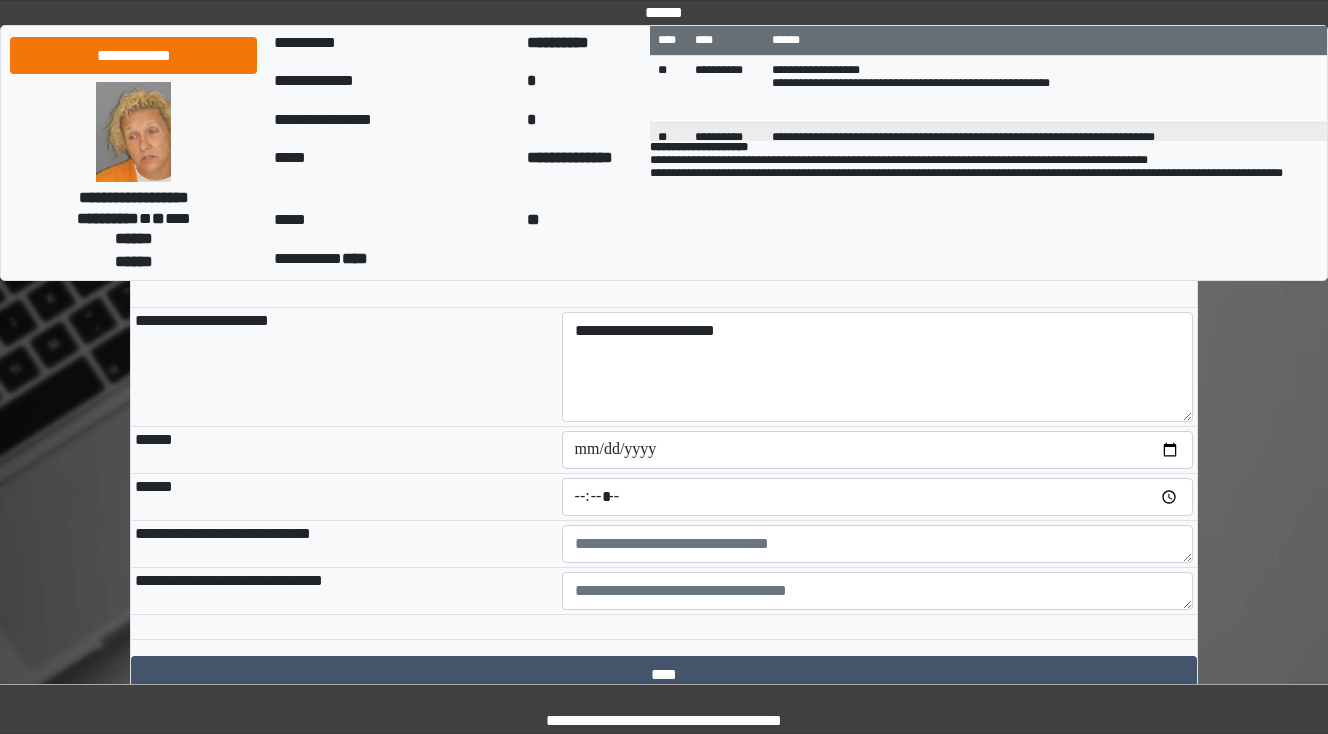 click on "**********" at bounding box center (344, 367) 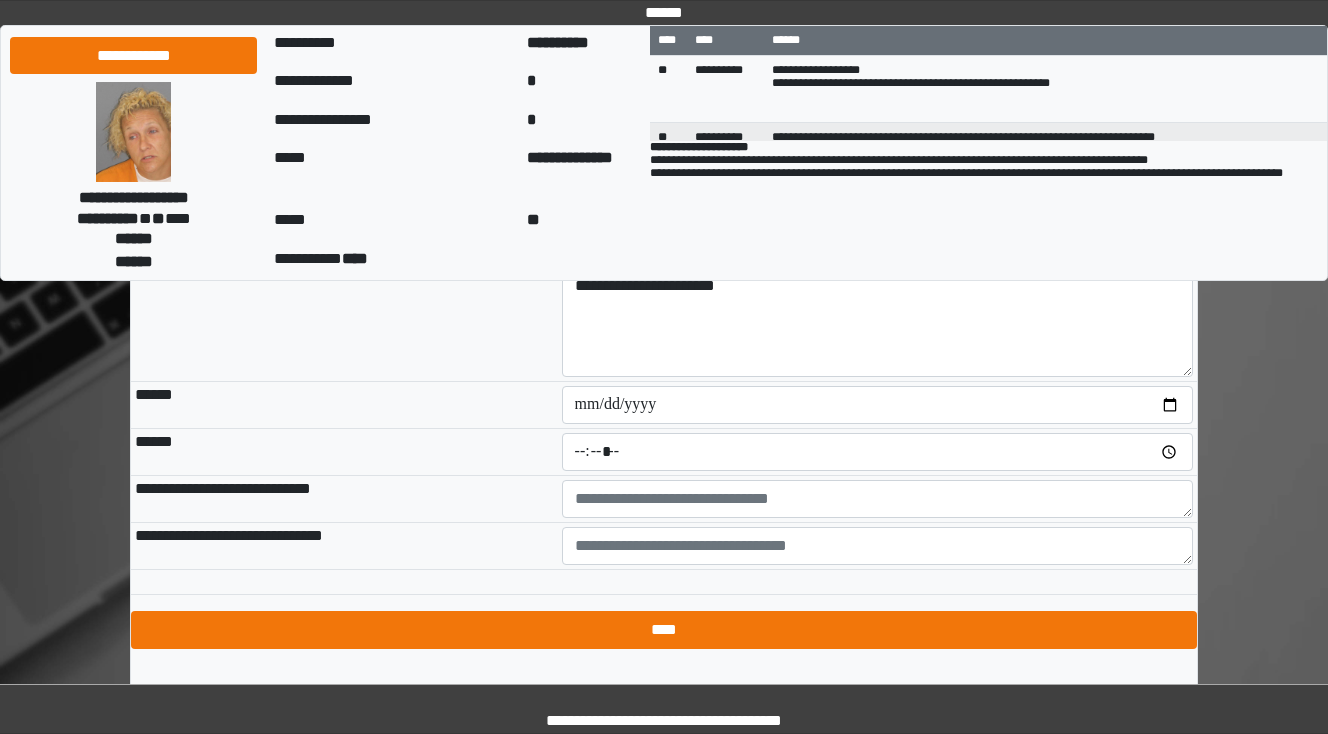 scroll, scrollTop: 1769, scrollLeft: 0, axis: vertical 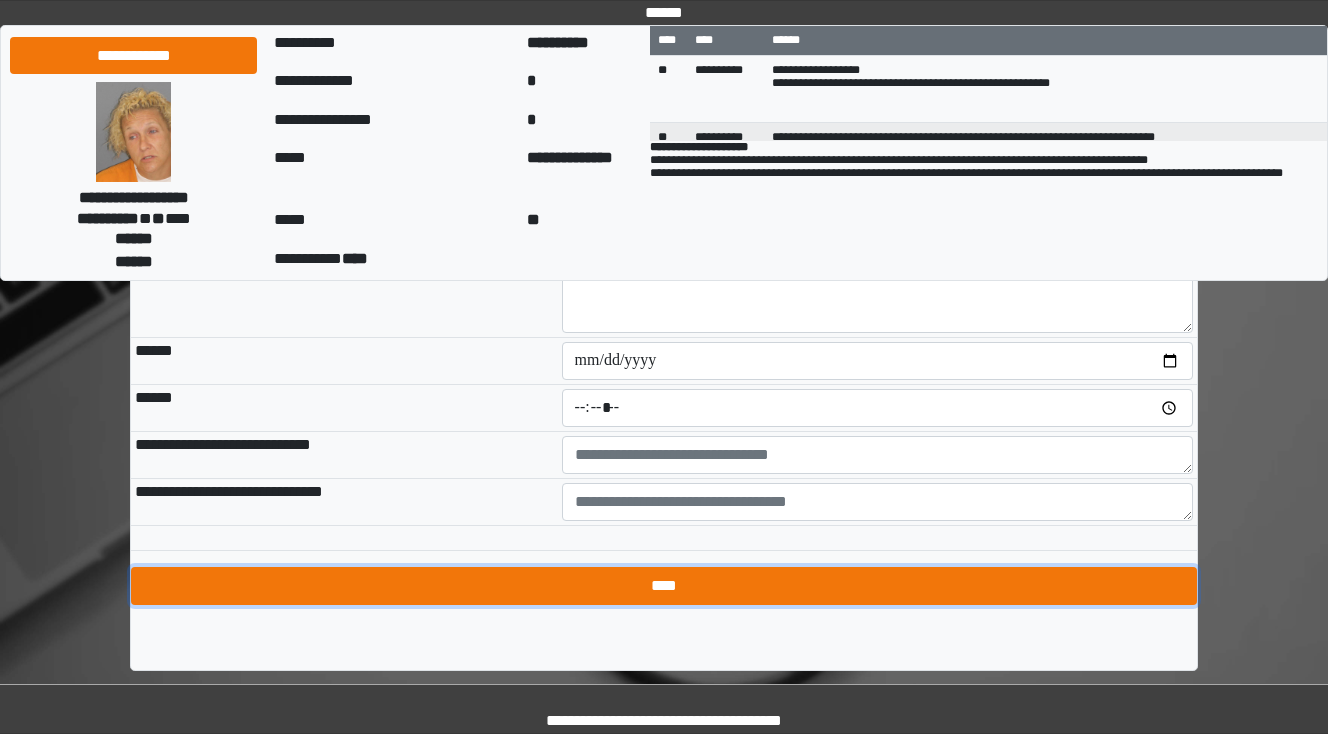 click on "****" at bounding box center (664, 586) 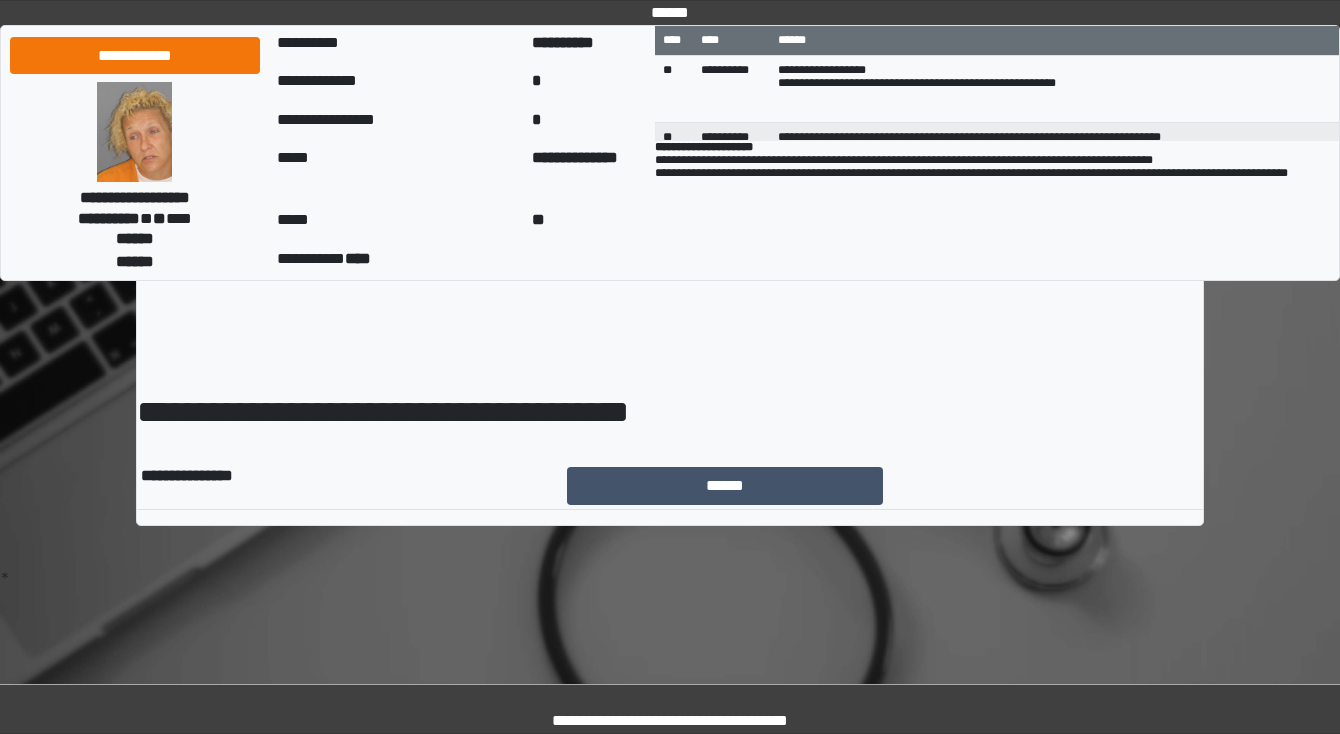scroll, scrollTop: 0, scrollLeft: 0, axis: both 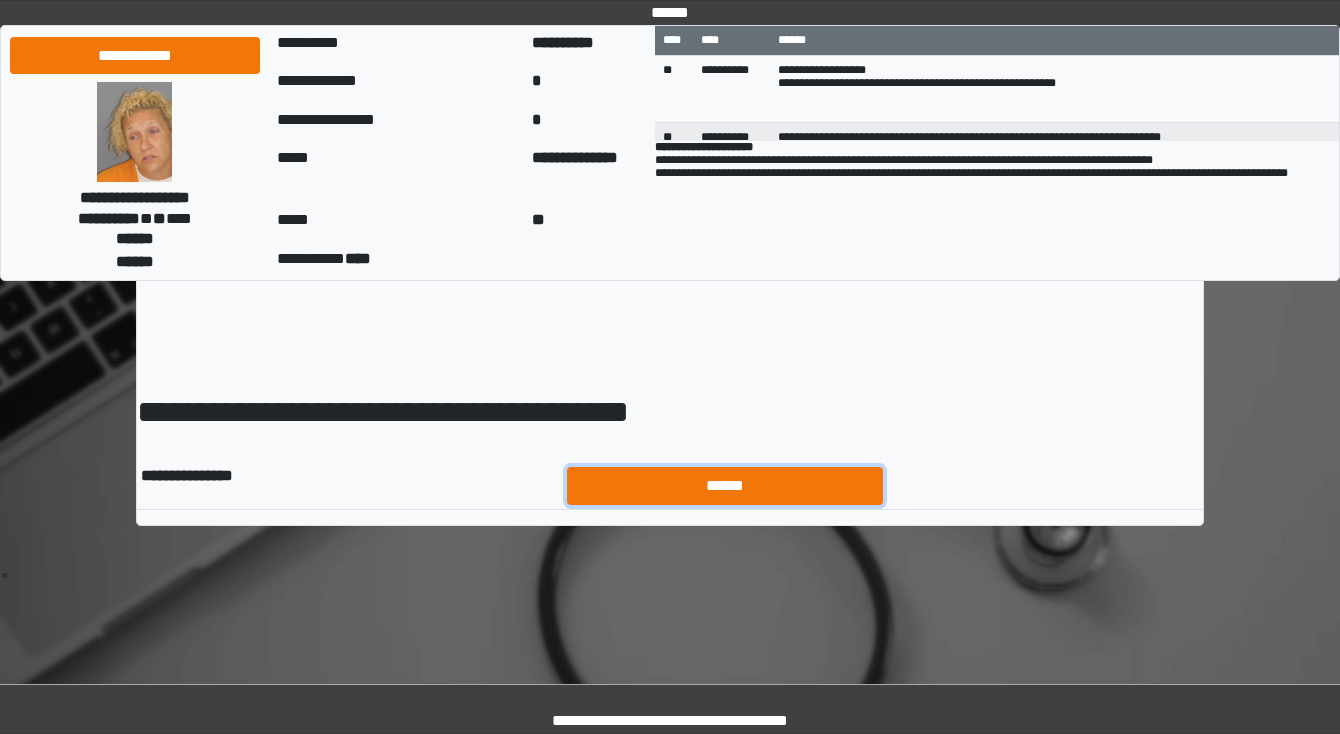 click on "******" at bounding box center [725, 486] 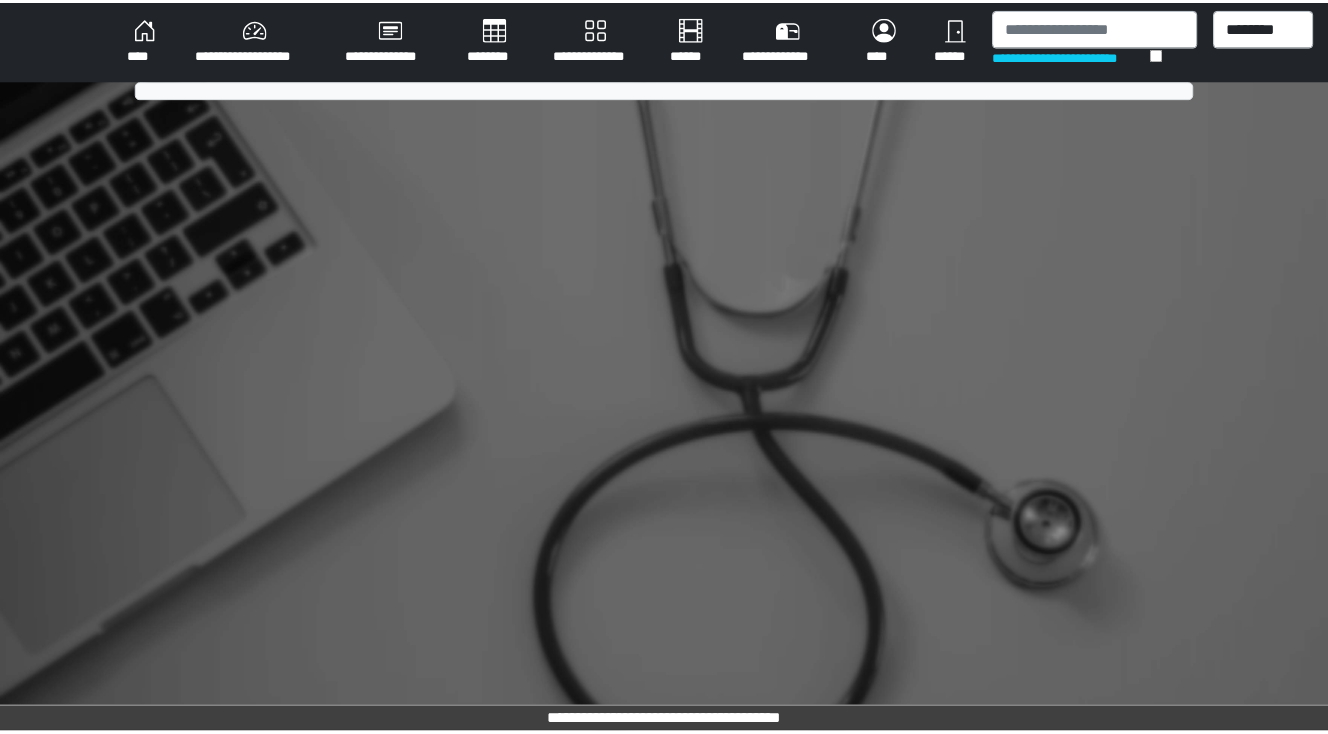 scroll, scrollTop: 0, scrollLeft: 0, axis: both 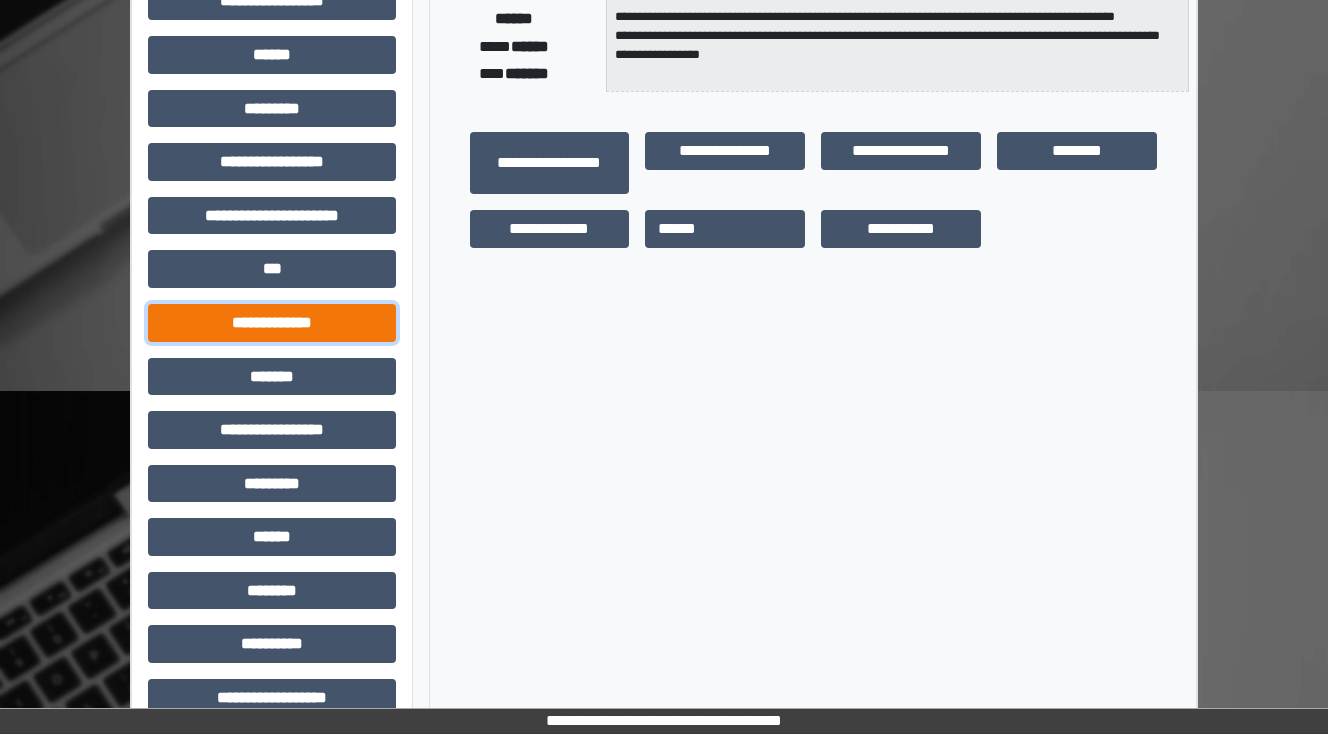 click on "**********" at bounding box center (272, 323) 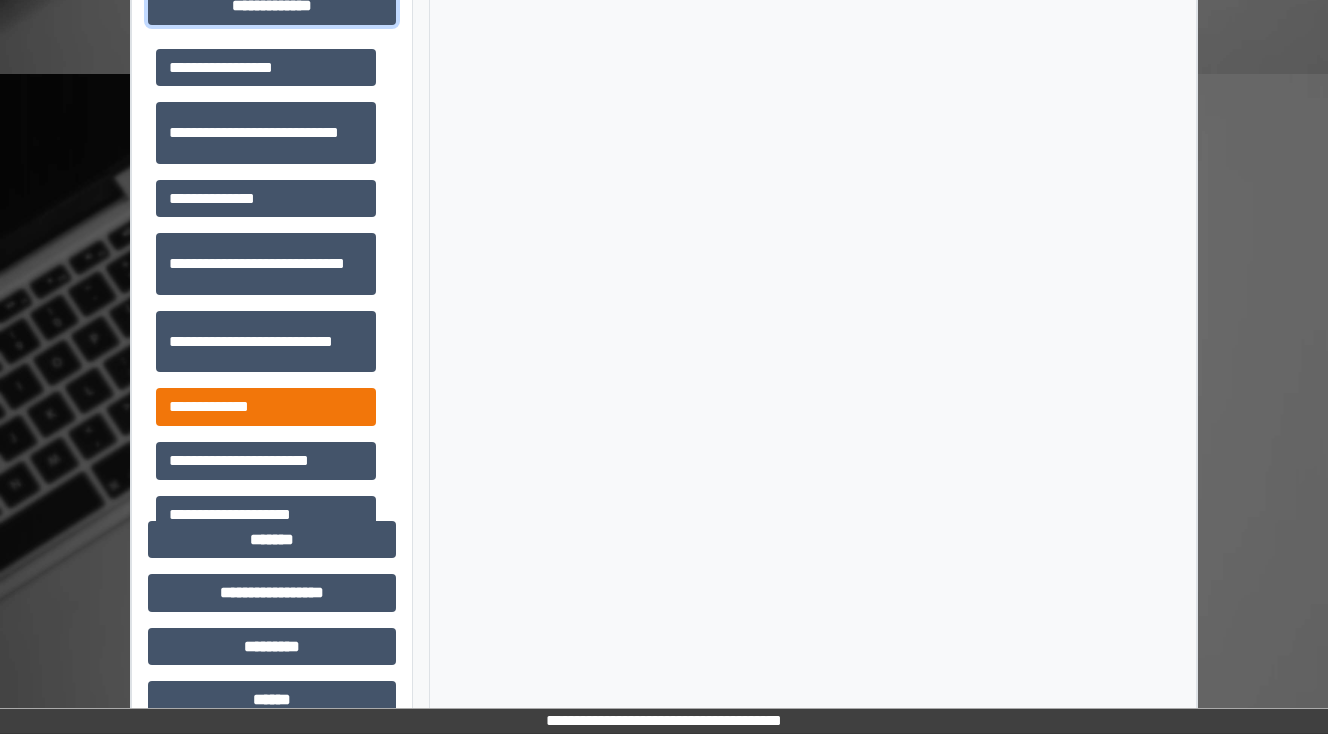 scroll, scrollTop: 720, scrollLeft: 0, axis: vertical 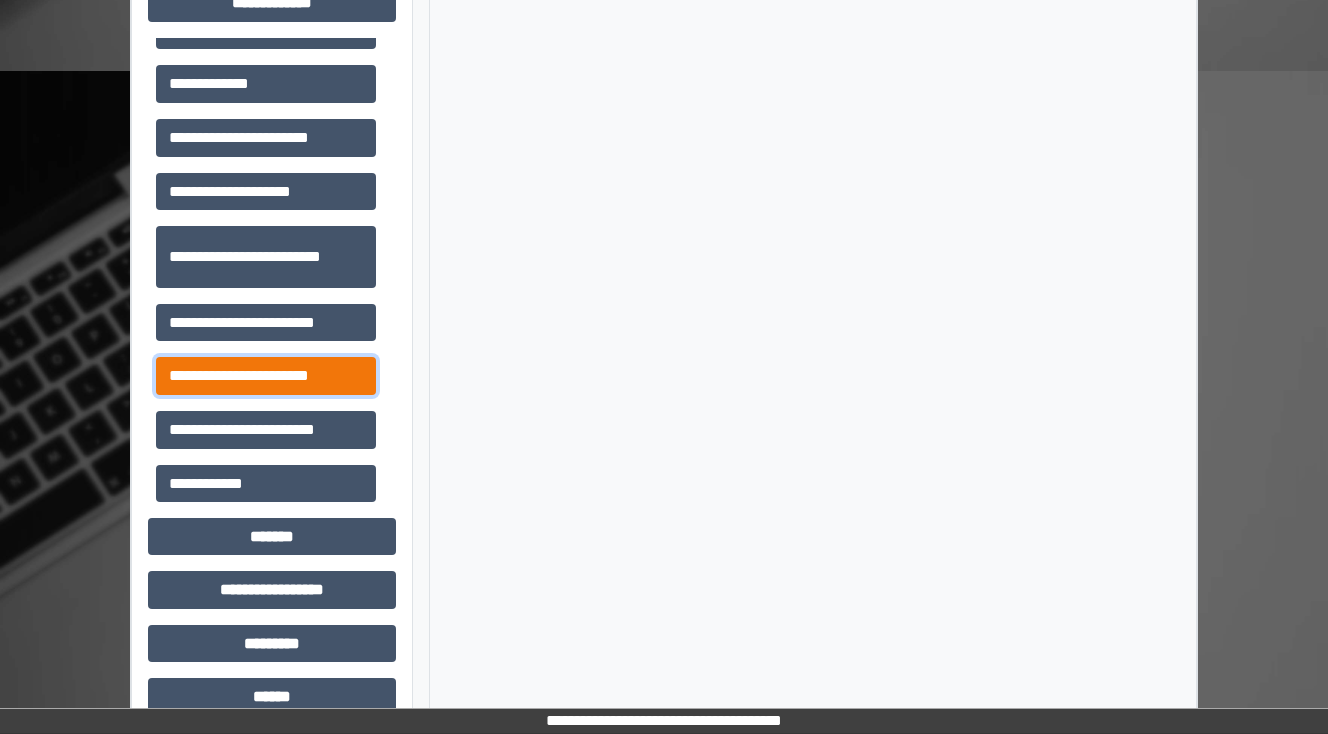 click on "**********" at bounding box center [266, 376] 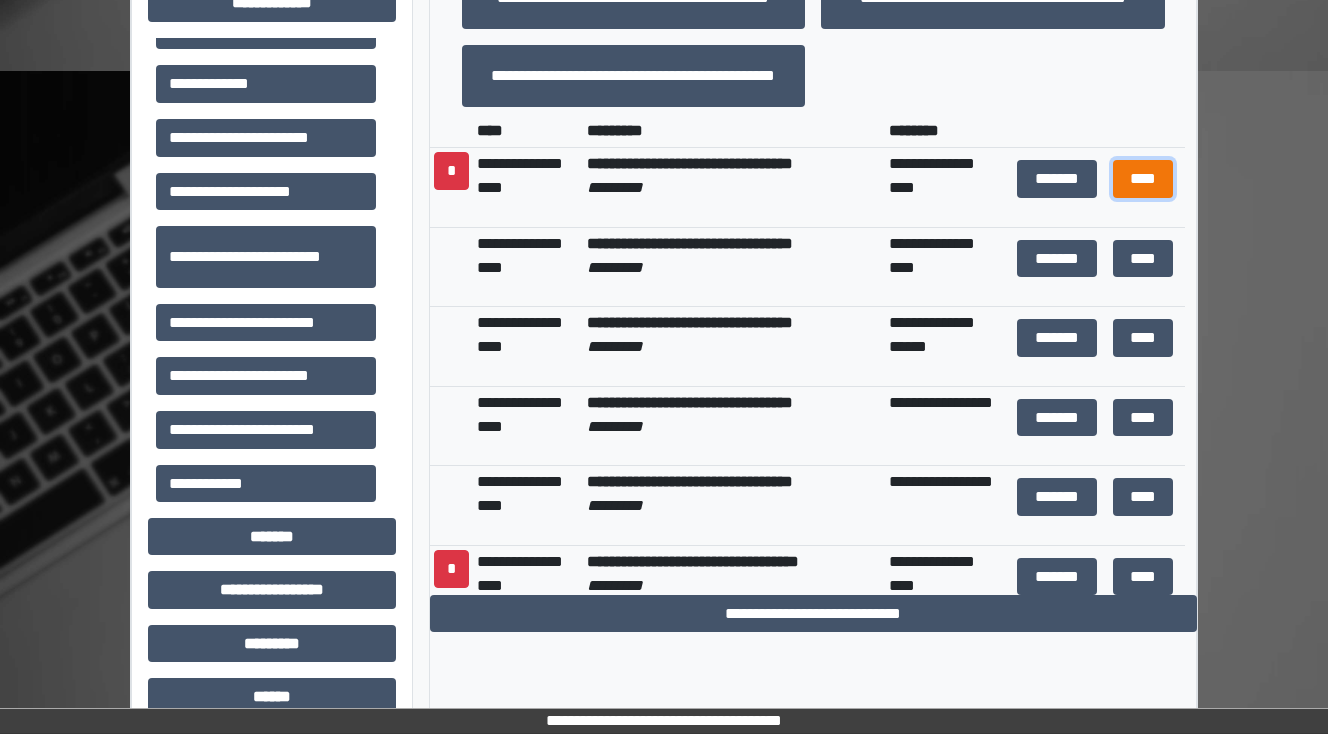click on "****" at bounding box center [1142, 179] 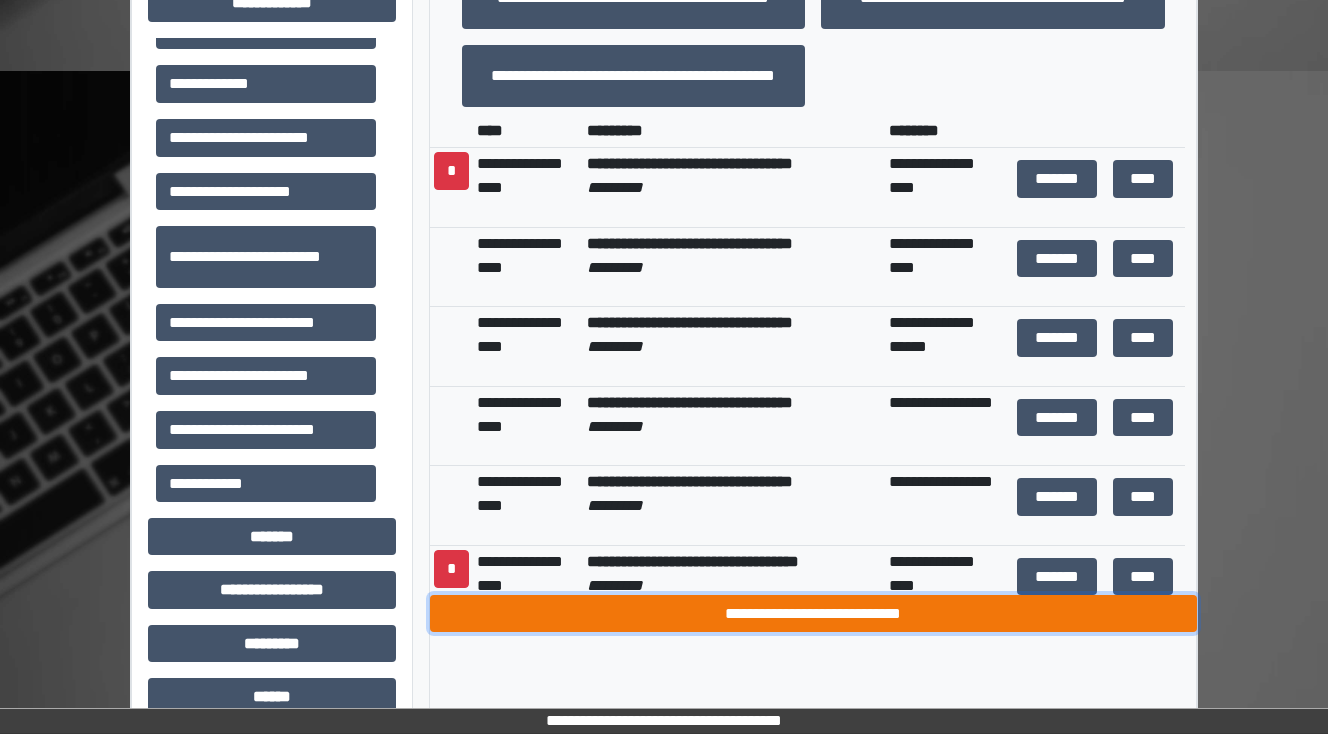 click on "**********" at bounding box center (813, 614) 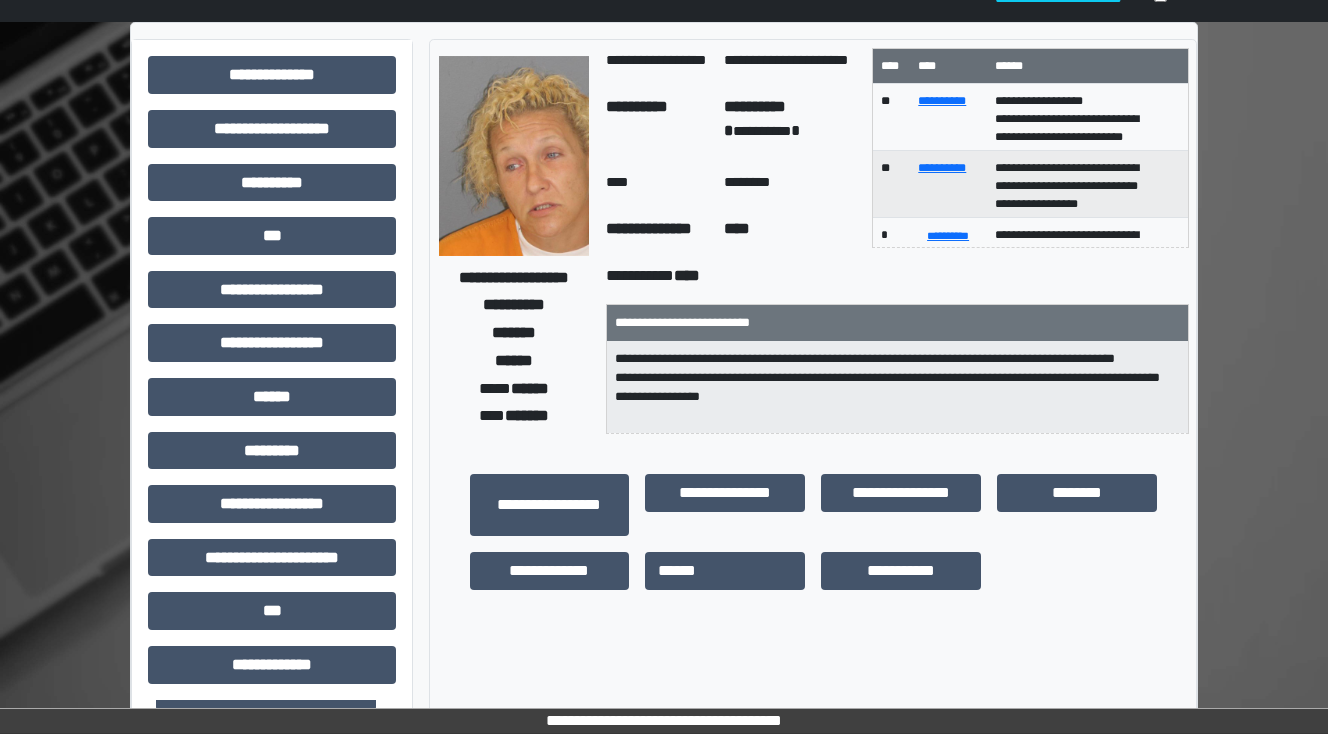 scroll, scrollTop: 0, scrollLeft: 0, axis: both 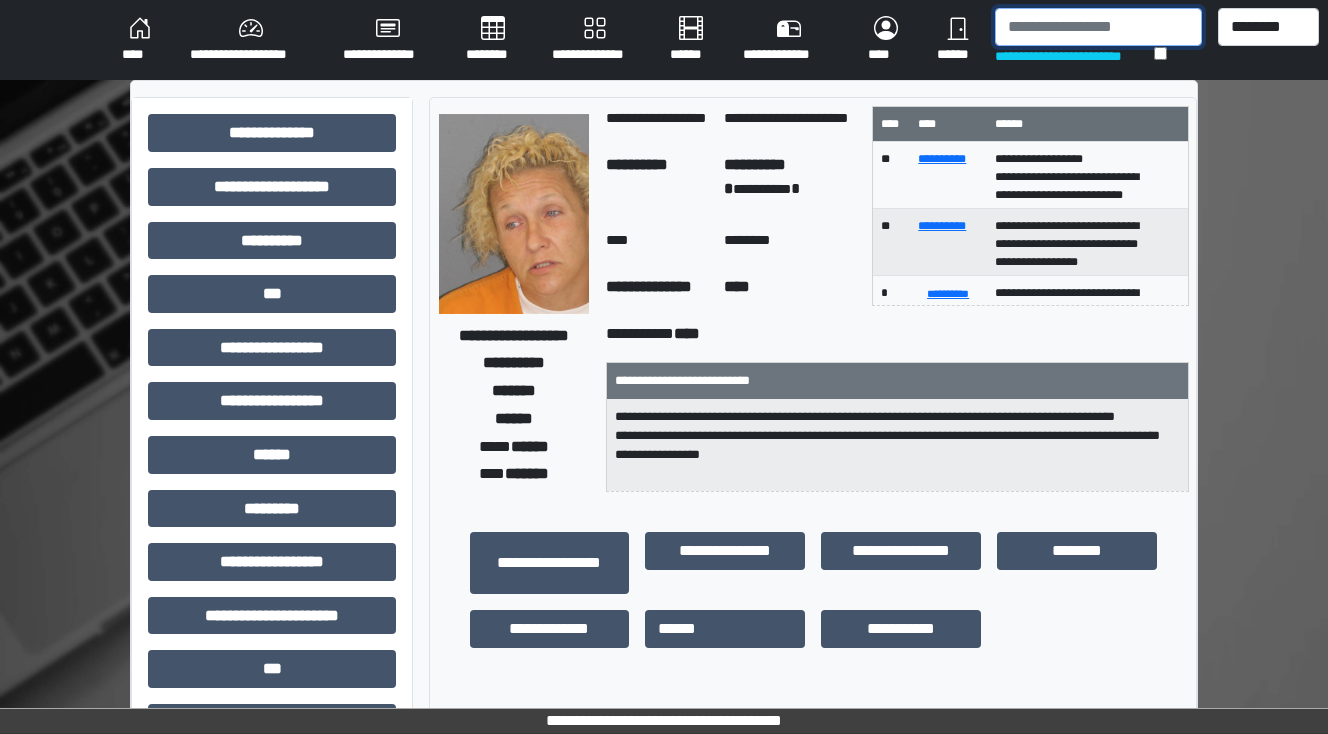 click at bounding box center (1098, 27) 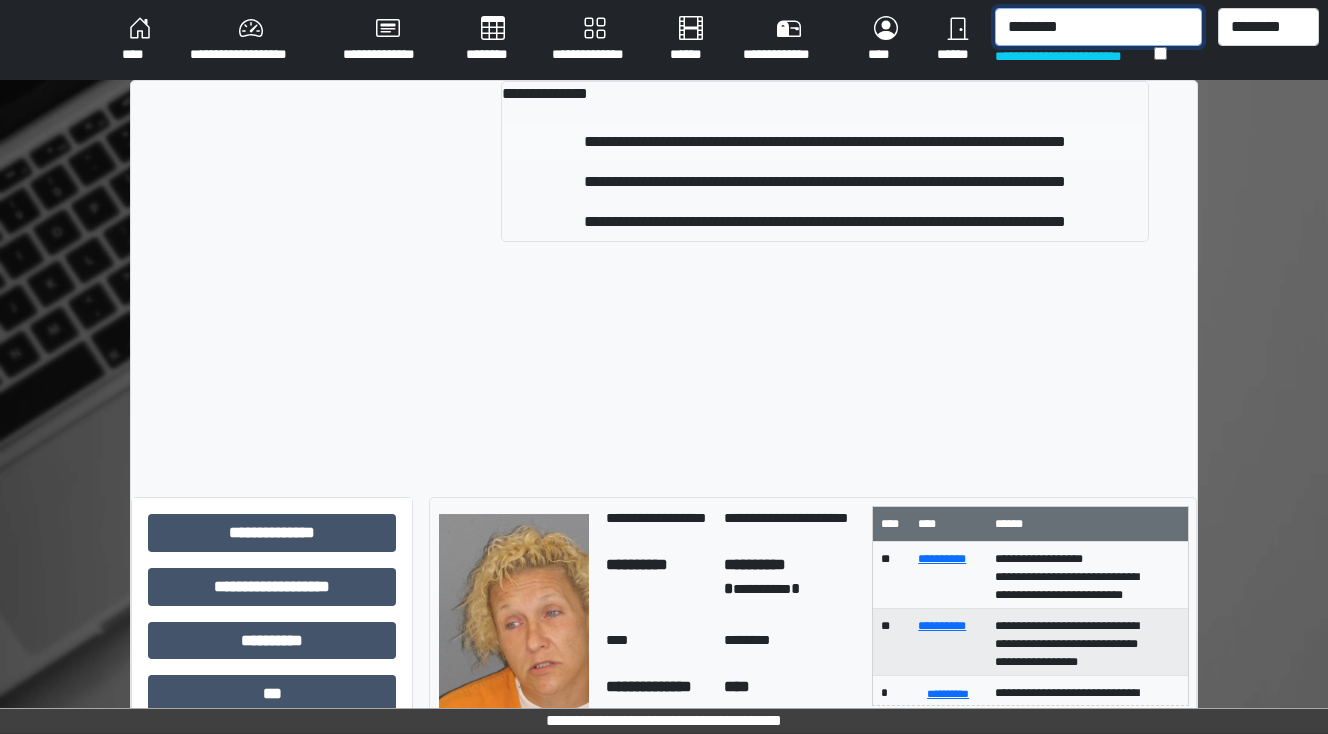 type on "********" 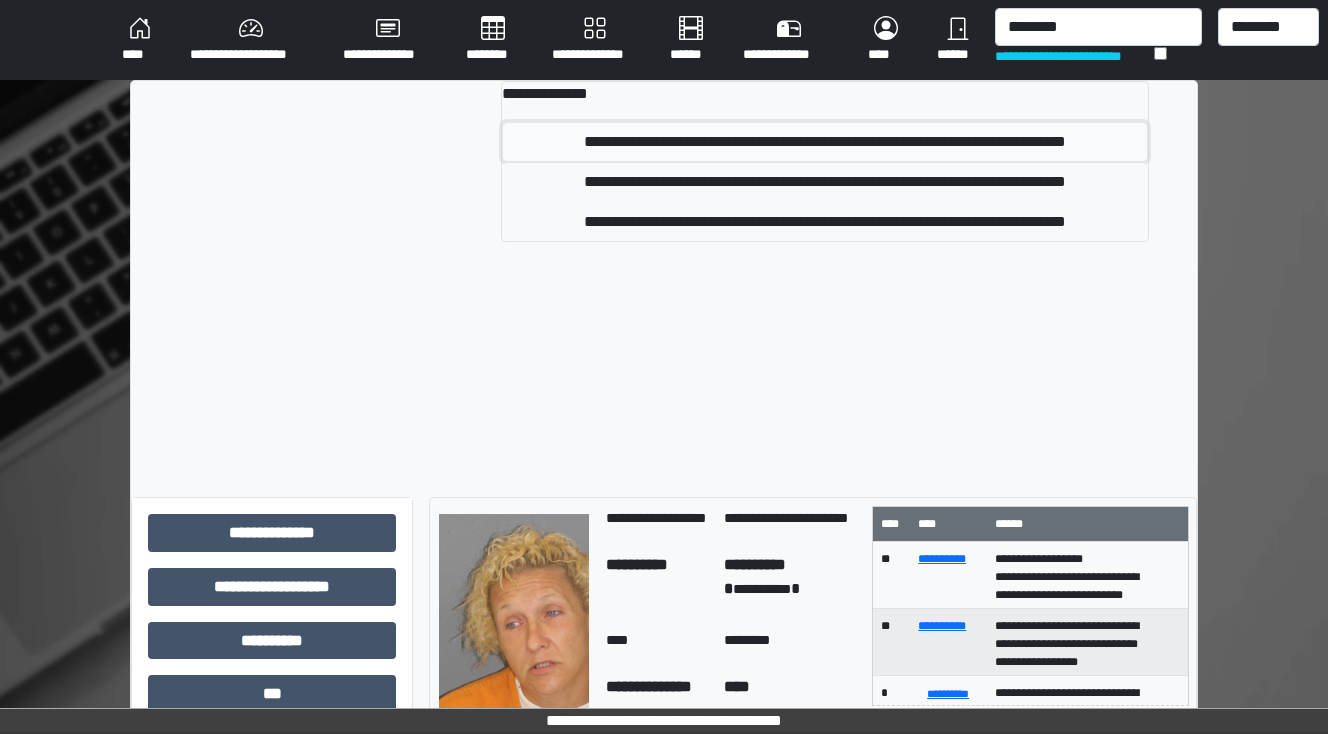 click on "**********" at bounding box center (825, 142) 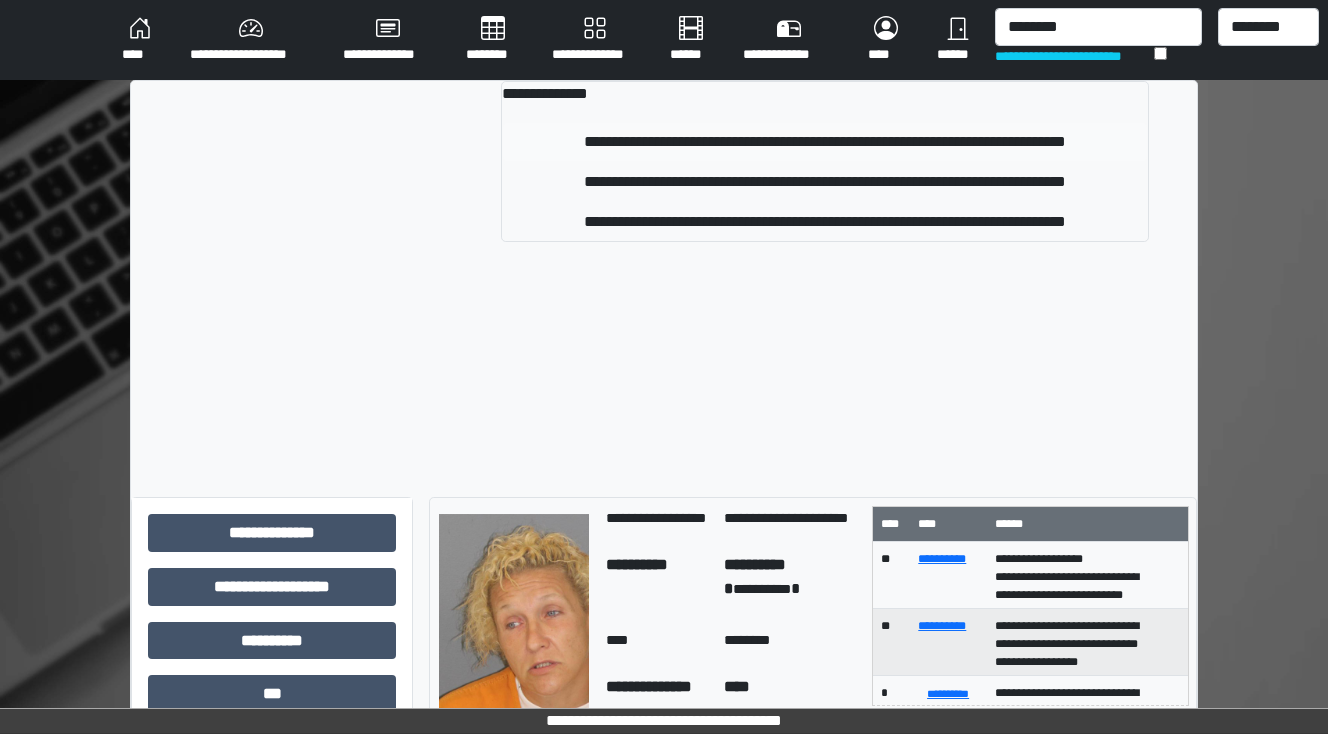 type 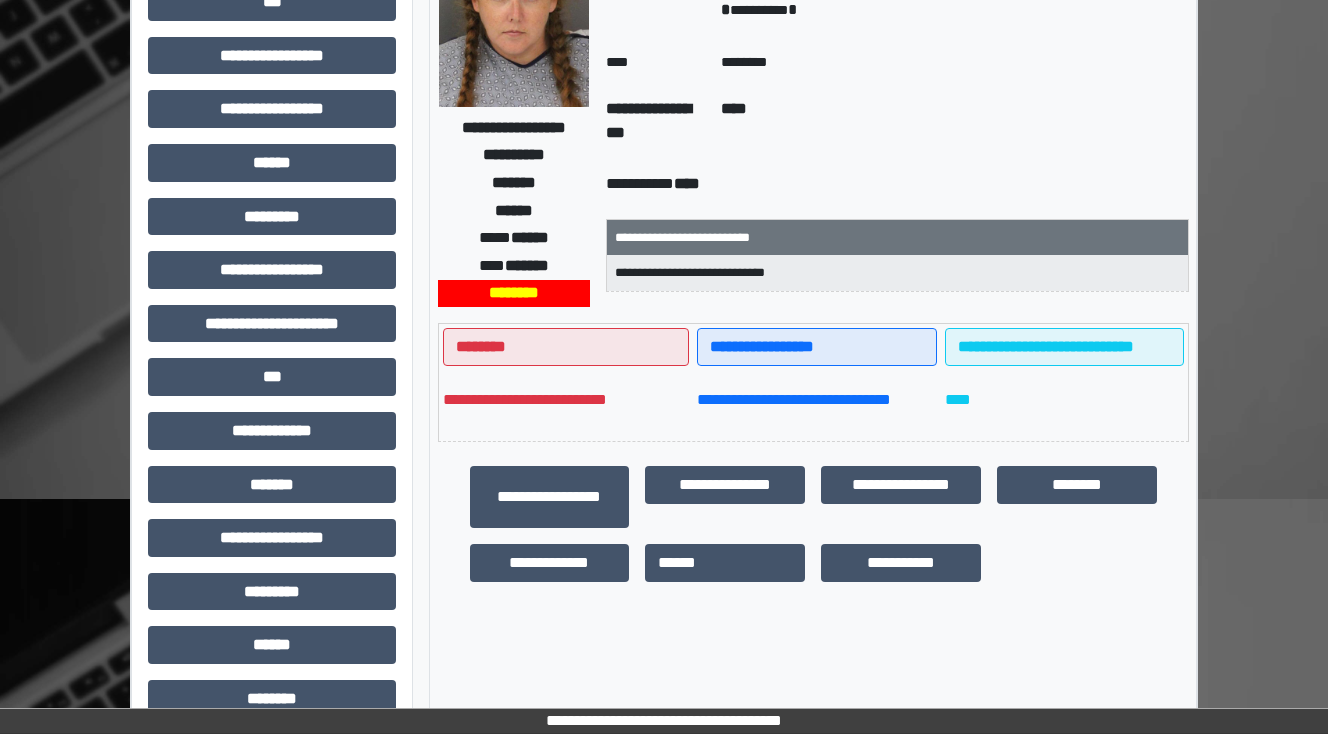 scroll, scrollTop: 320, scrollLeft: 0, axis: vertical 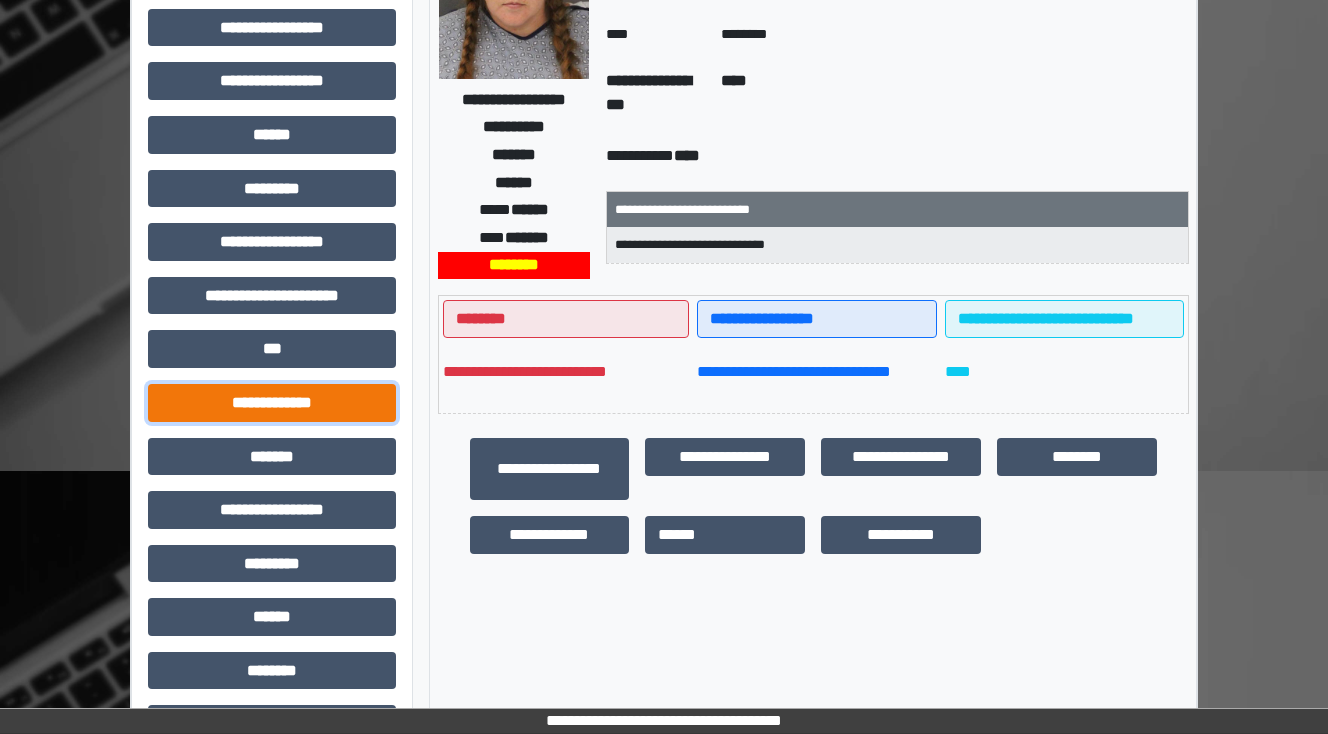click on "**********" at bounding box center [272, 403] 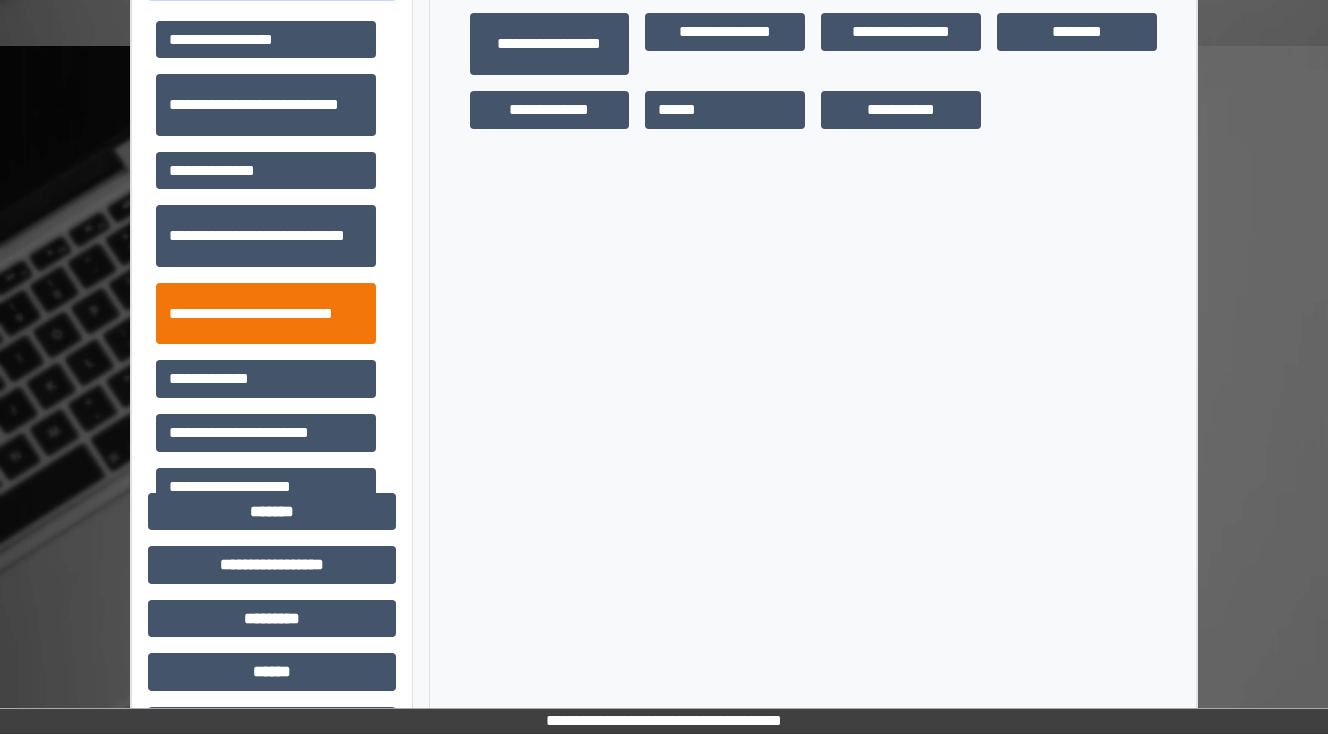 scroll, scrollTop: 720, scrollLeft: 0, axis: vertical 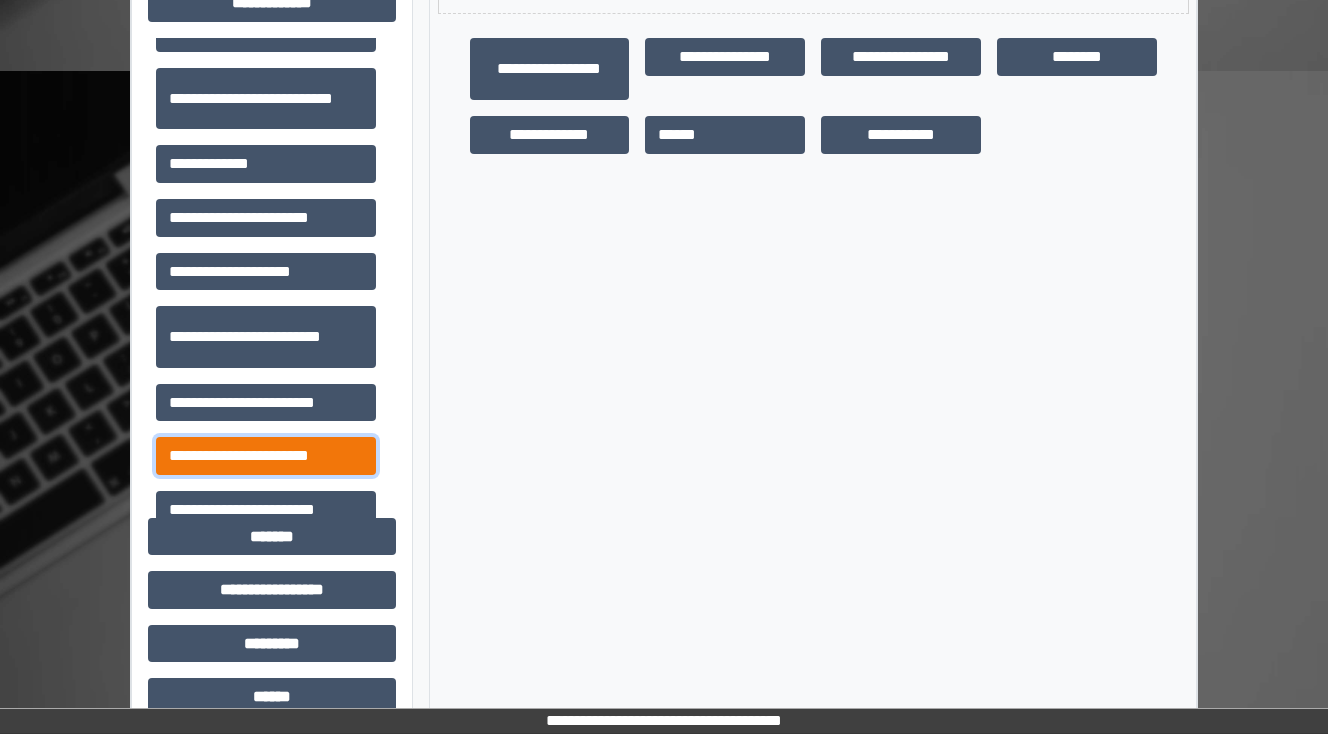 click on "**********" at bounding box center (266, 456) 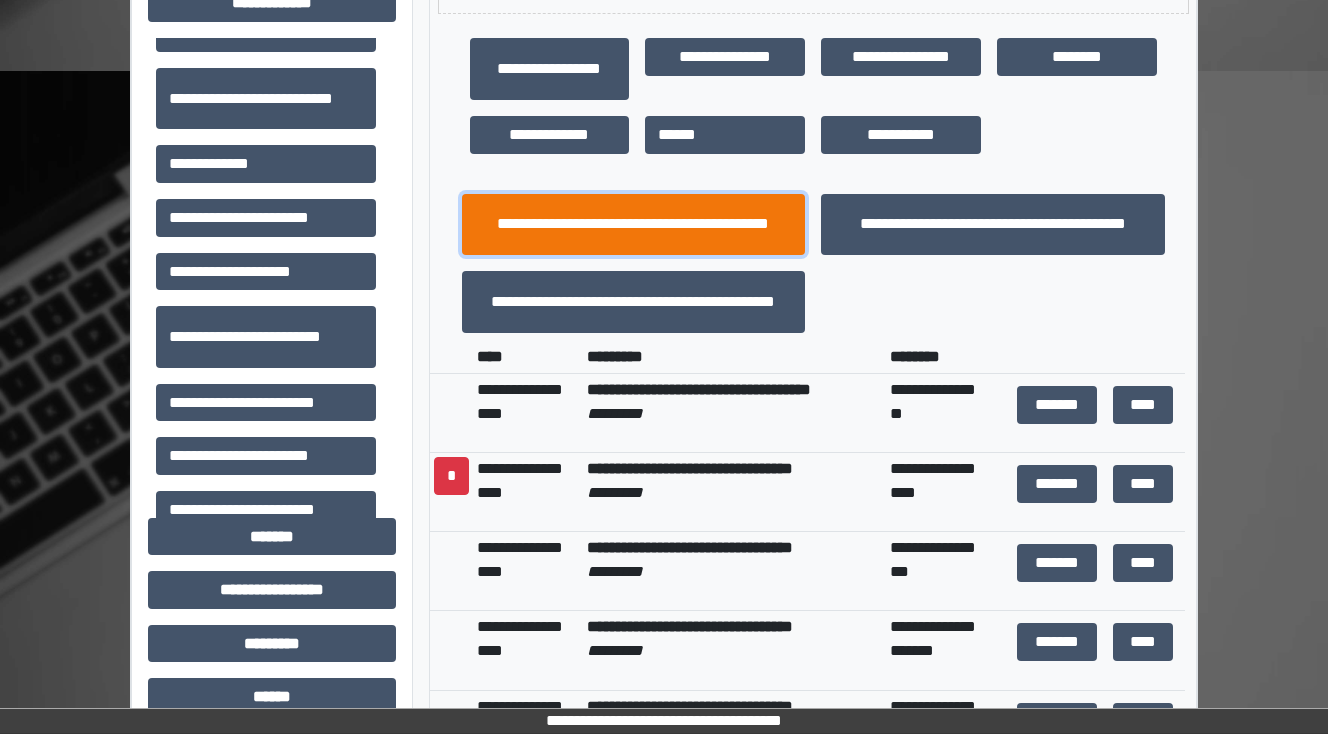 click on "**********" at bounding box center [634, 225] 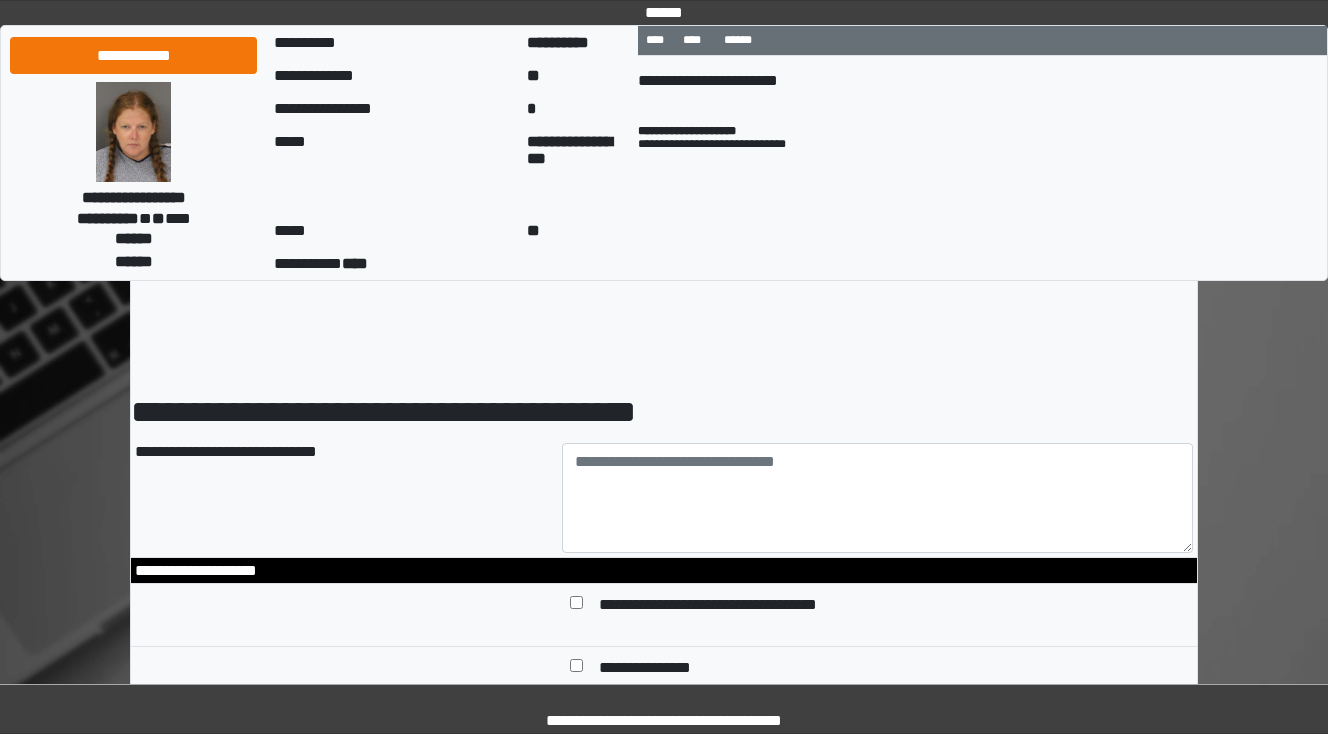scroll, scrollTop: 0, scrollLeft: 0, axis: both 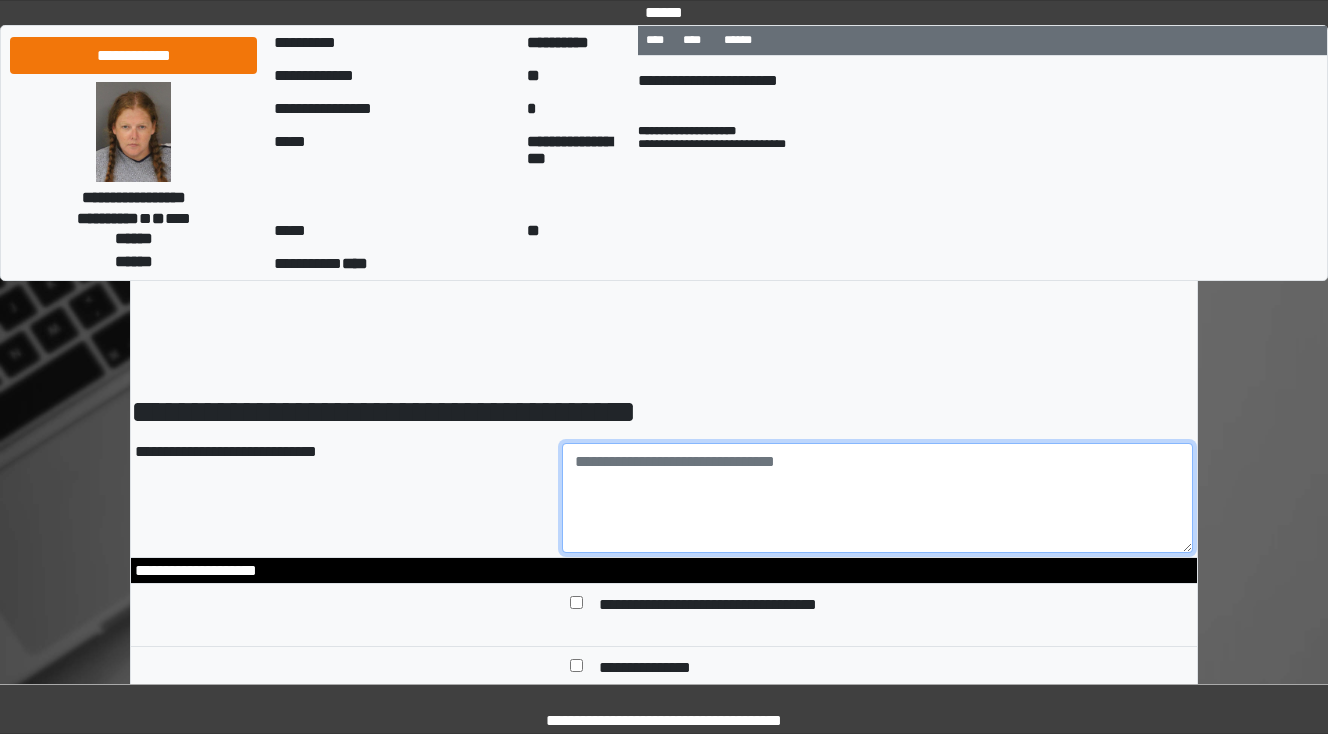 click at bounding box center (878, 498) 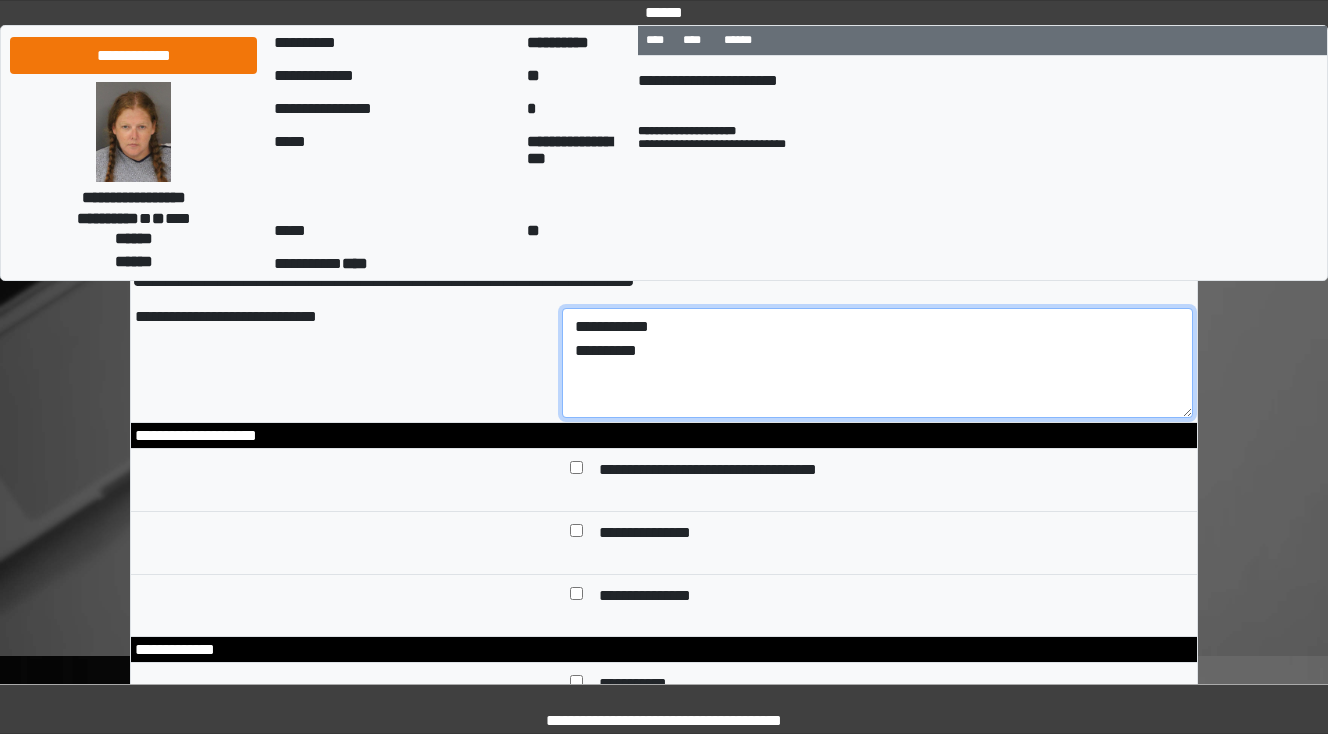 scroll, scrollTop: 240, scrollLeft: 0, axis: vertical 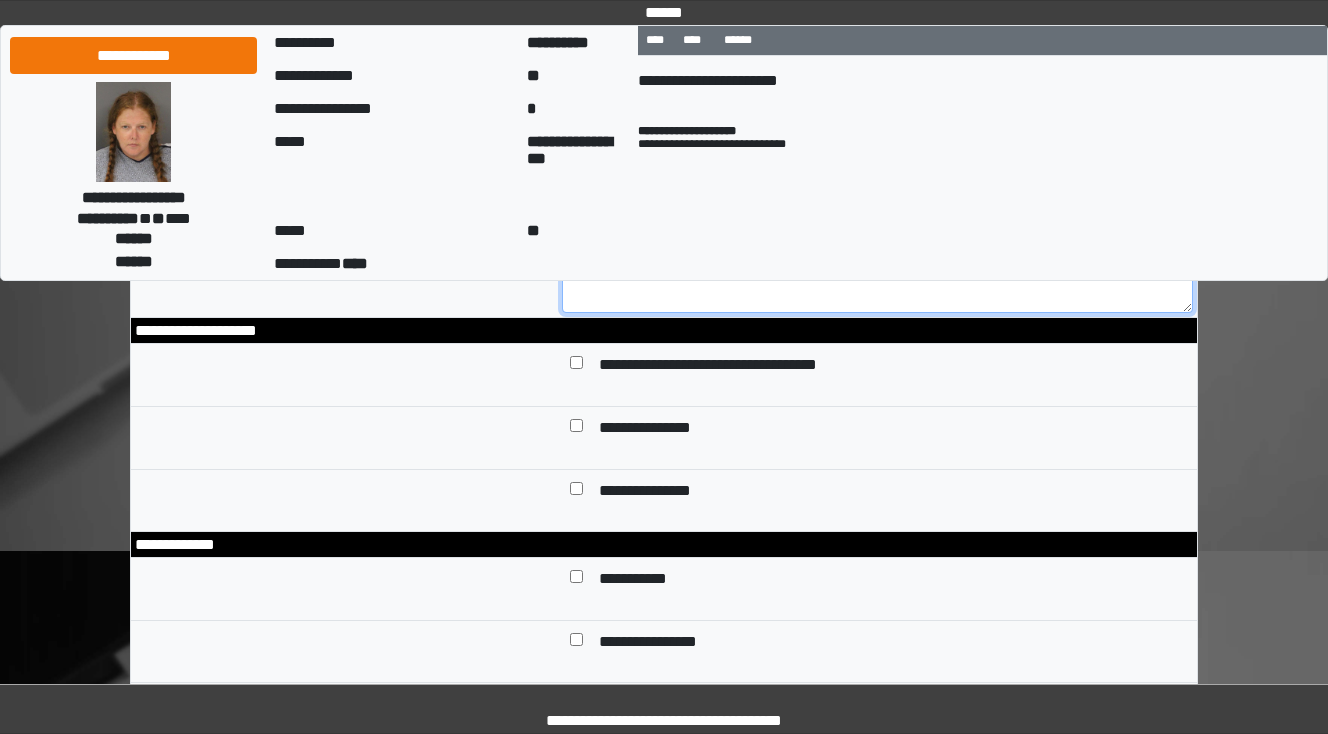 type on "**********" 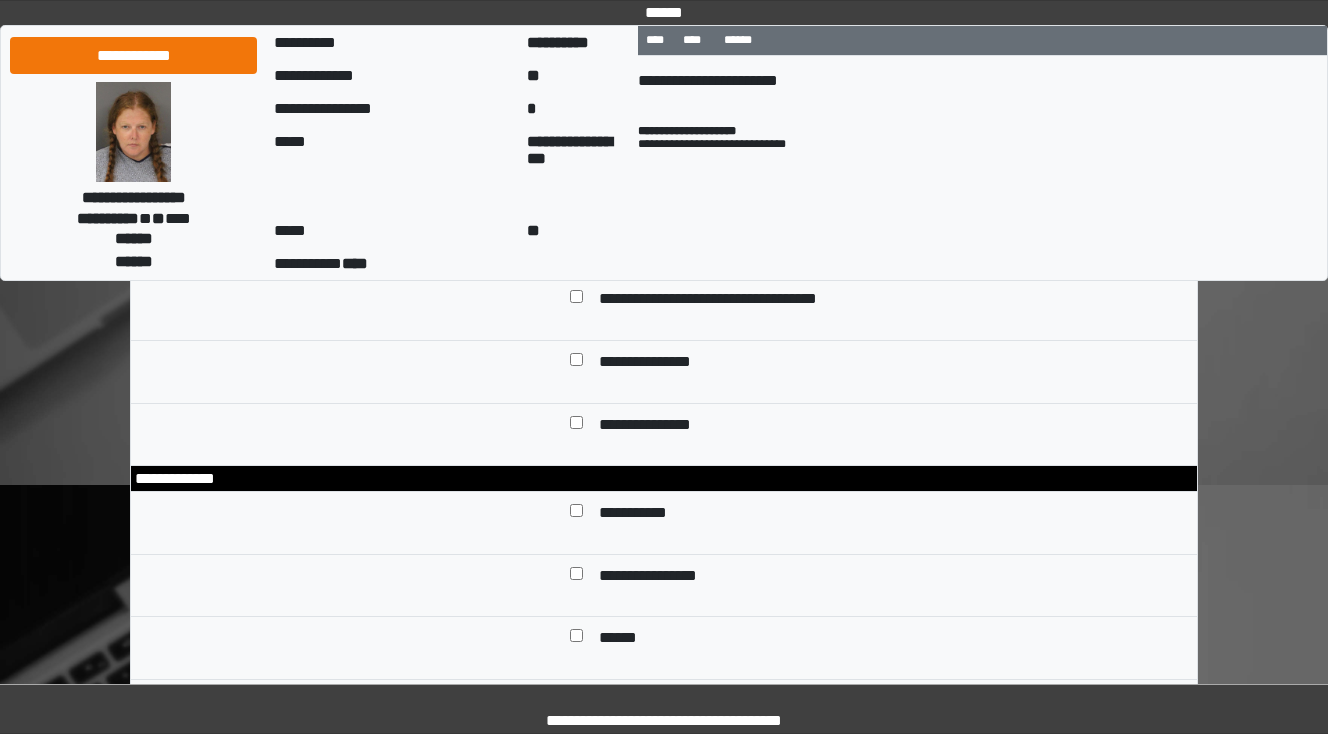 scroll, scrollTop: 400, scrollLeft: 0, axis: vertical 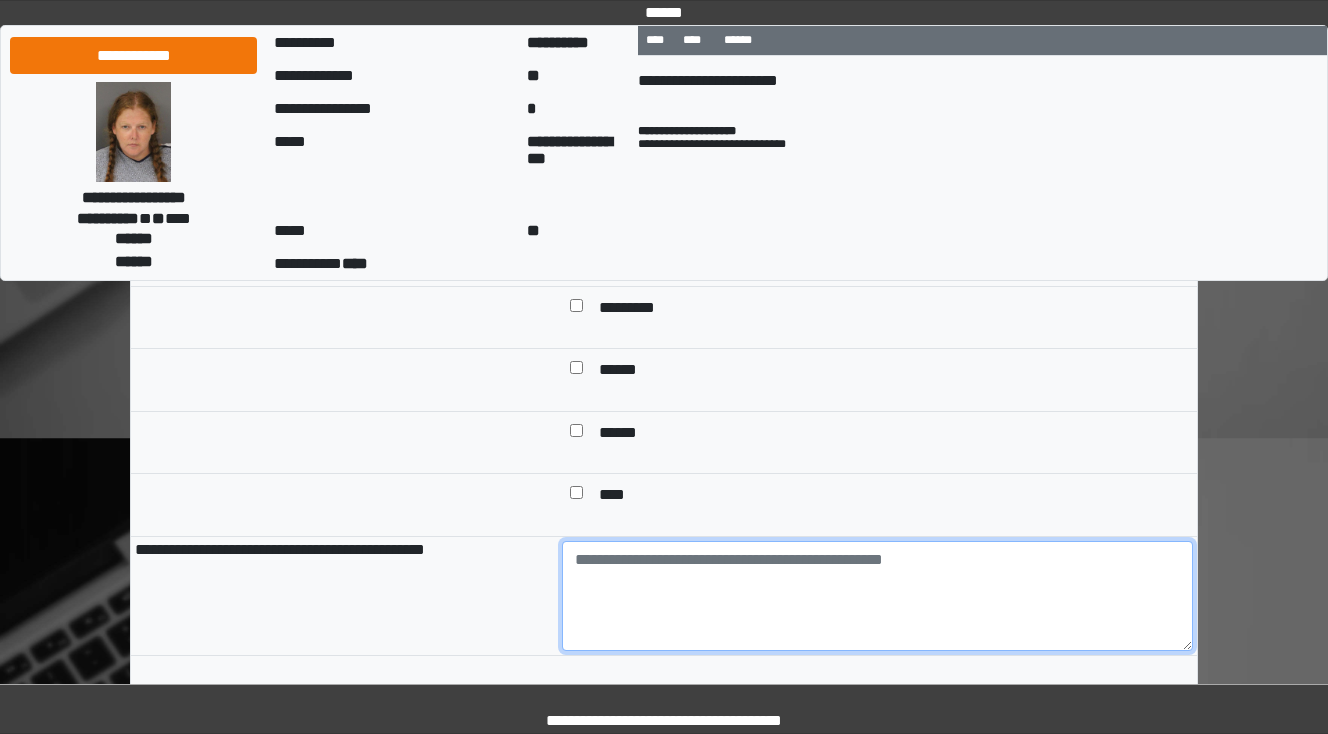 click at bounding box center (878, 596) 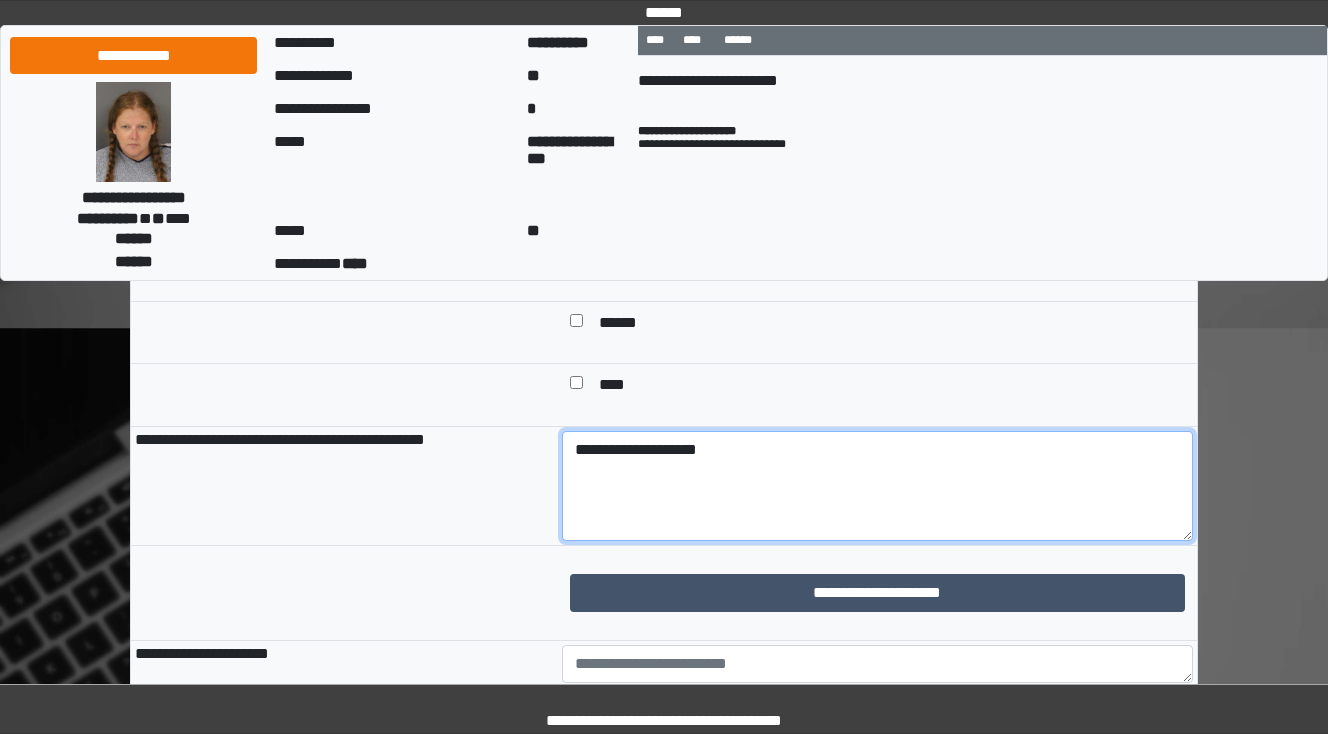 scroll, scrollTop: 1440, scrollLeft: 0, axis: vertical 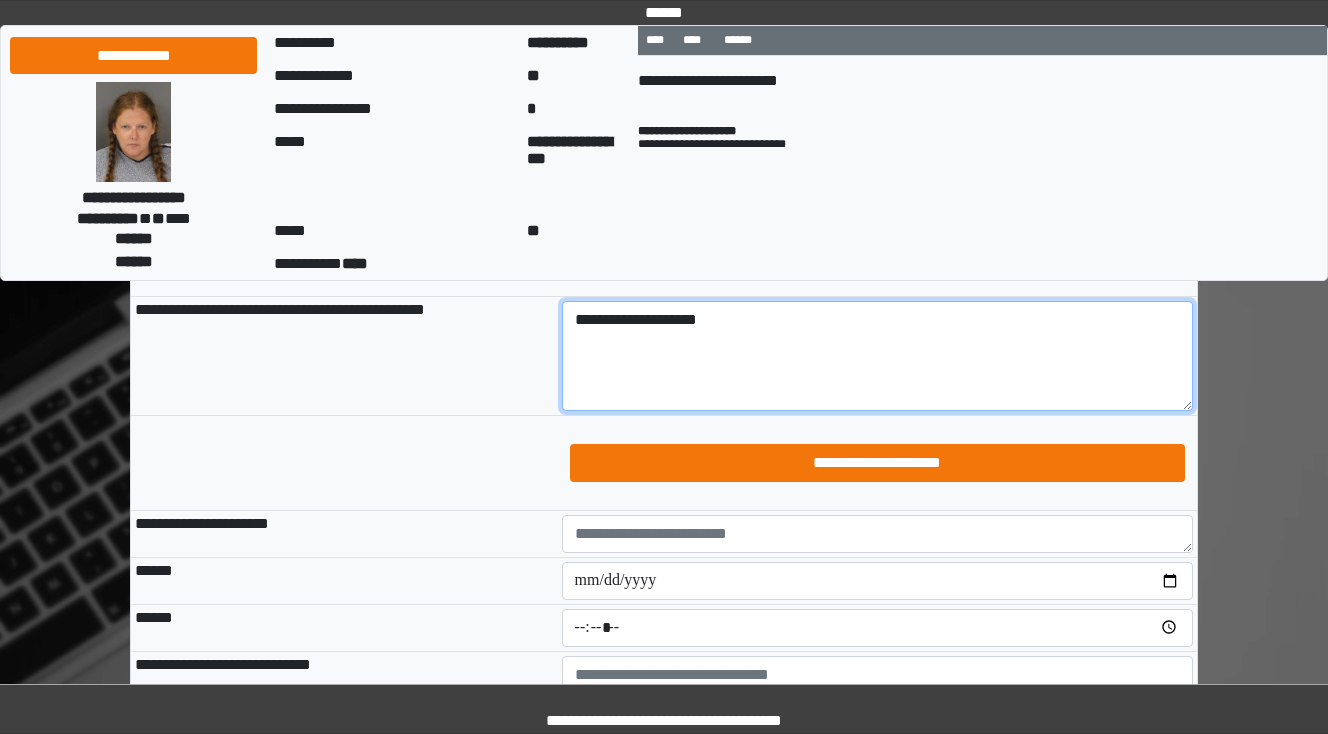 type on "**********" 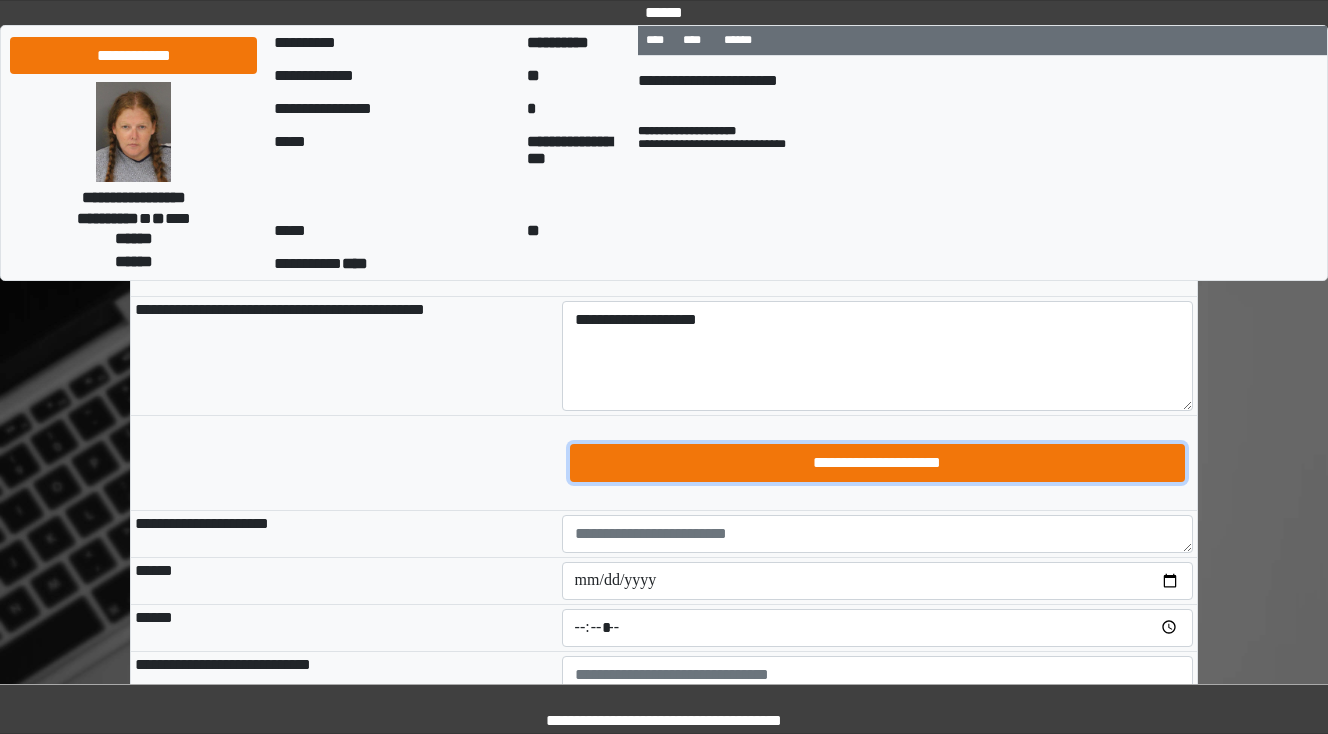 click on "**********" at bounding box center (878, 463) 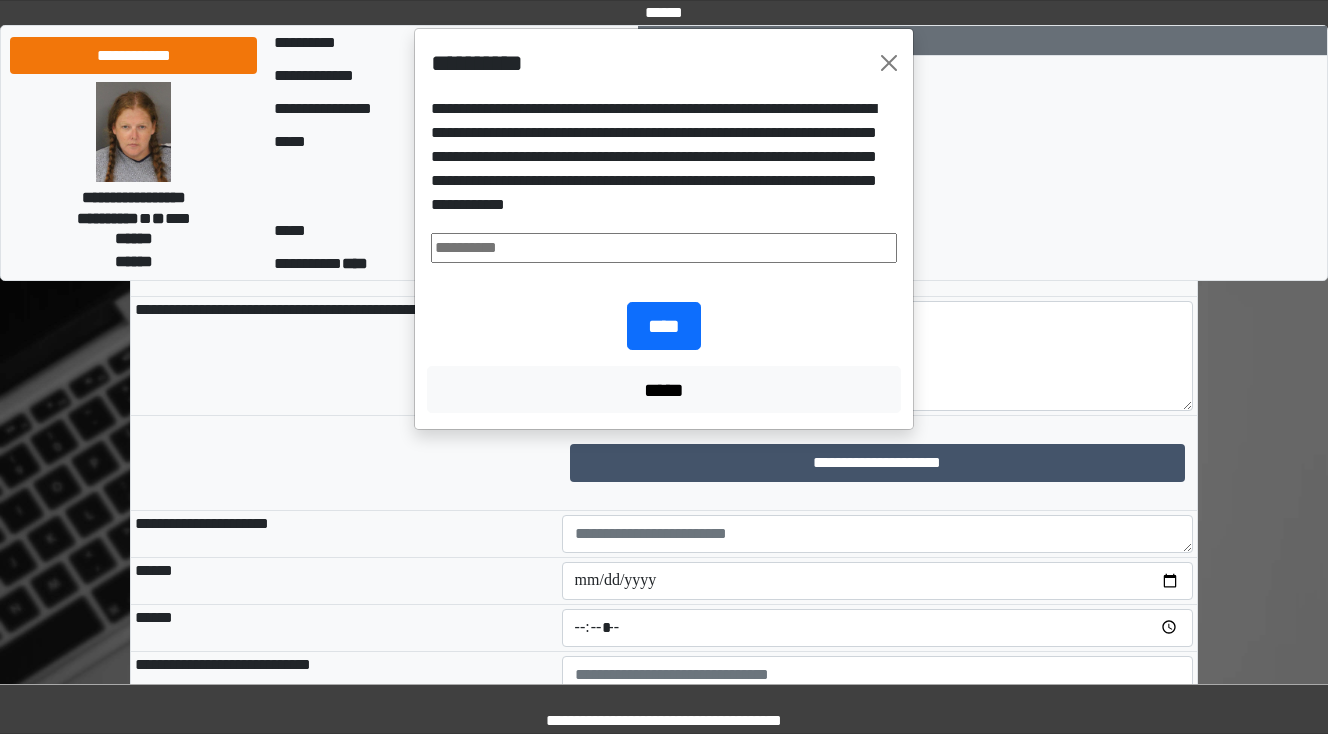click at bounding box center [664, 248] 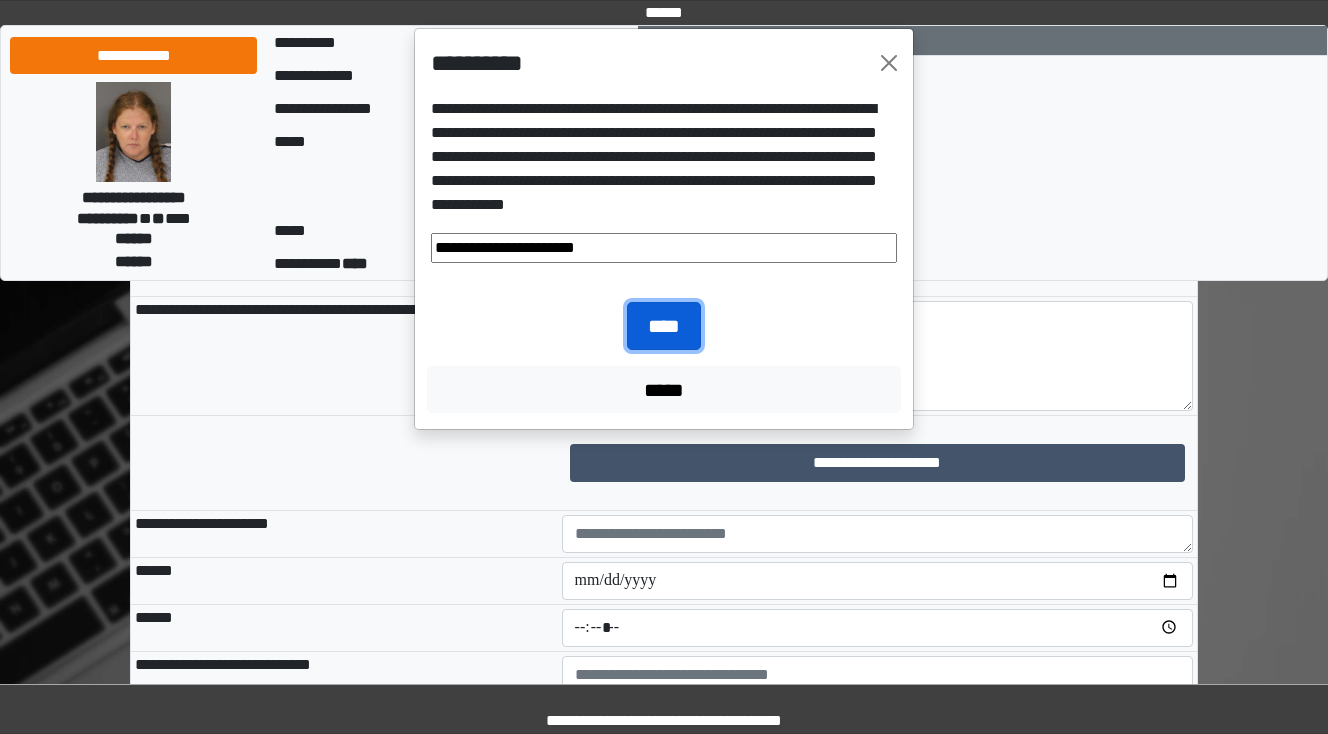click on "****" at bounding box center (664, 326) 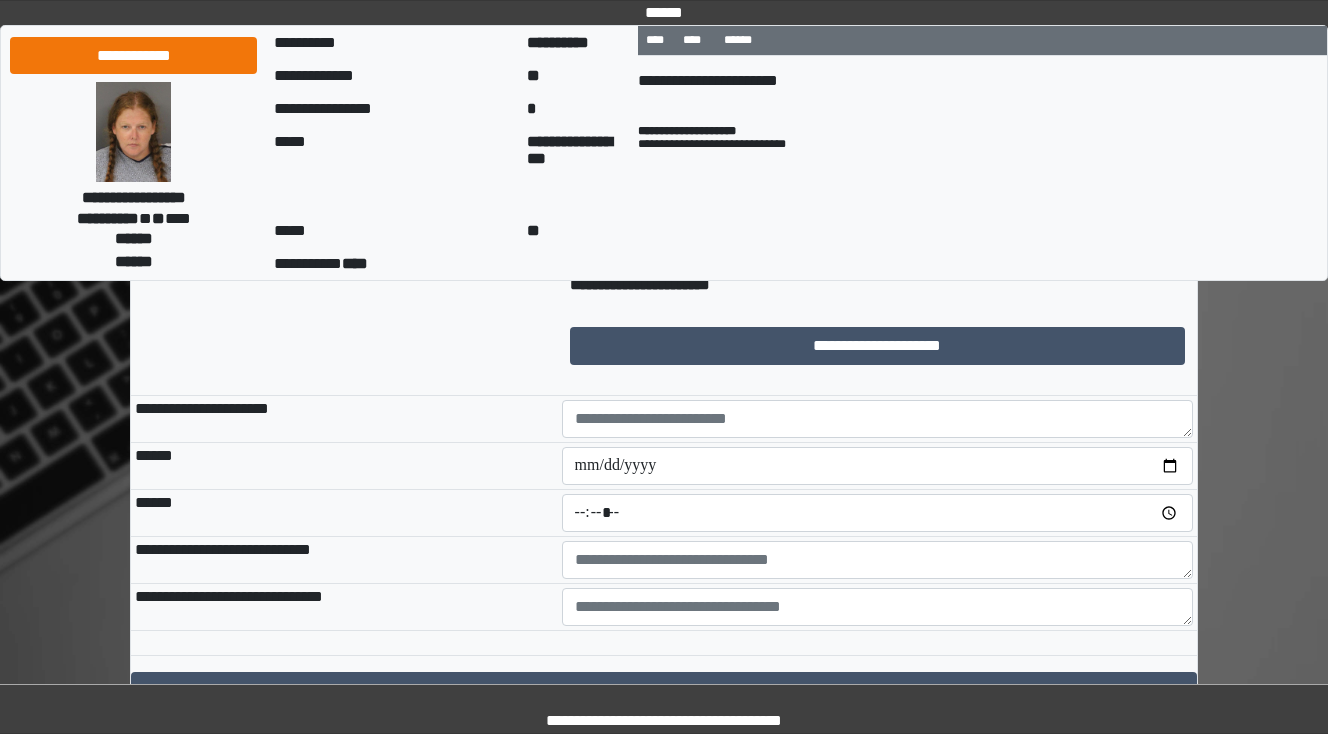 scroll, scrollTop: 1600, scrollLeft: 0, axis: vertical 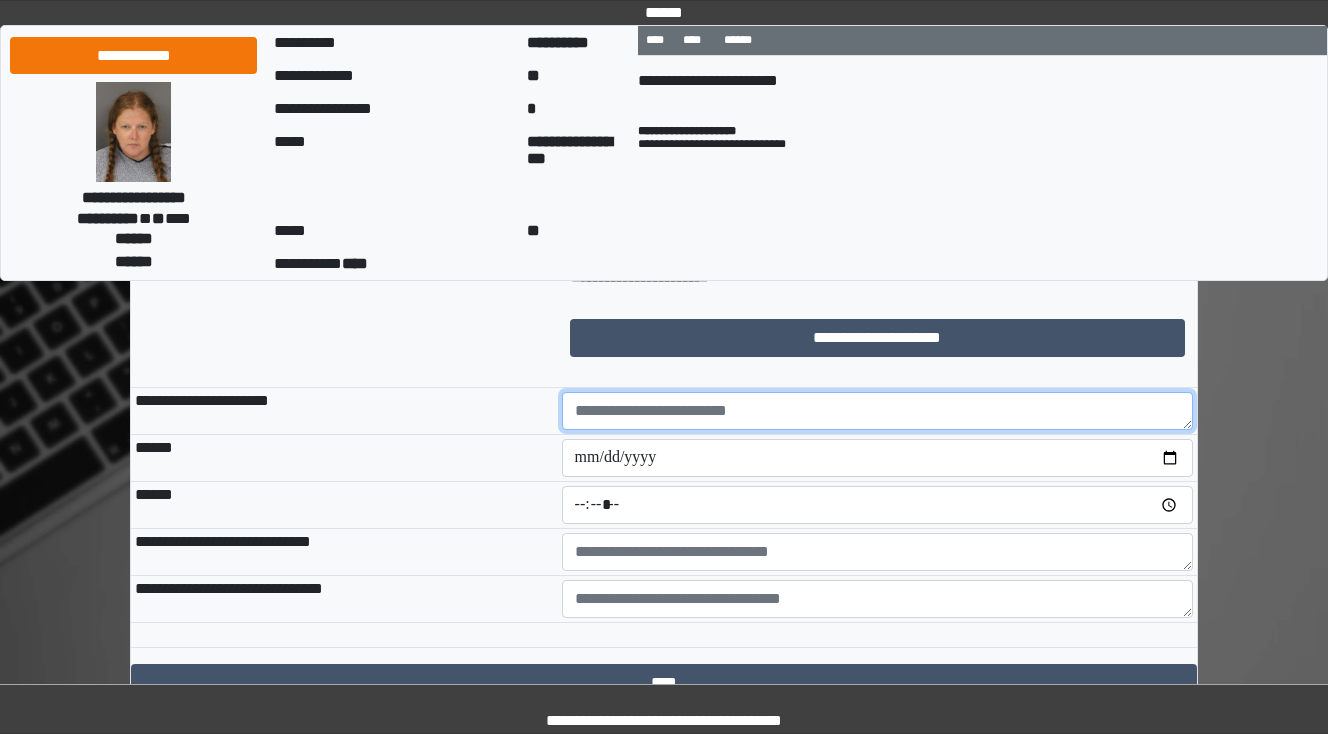 click at bounding box center [878, 411] 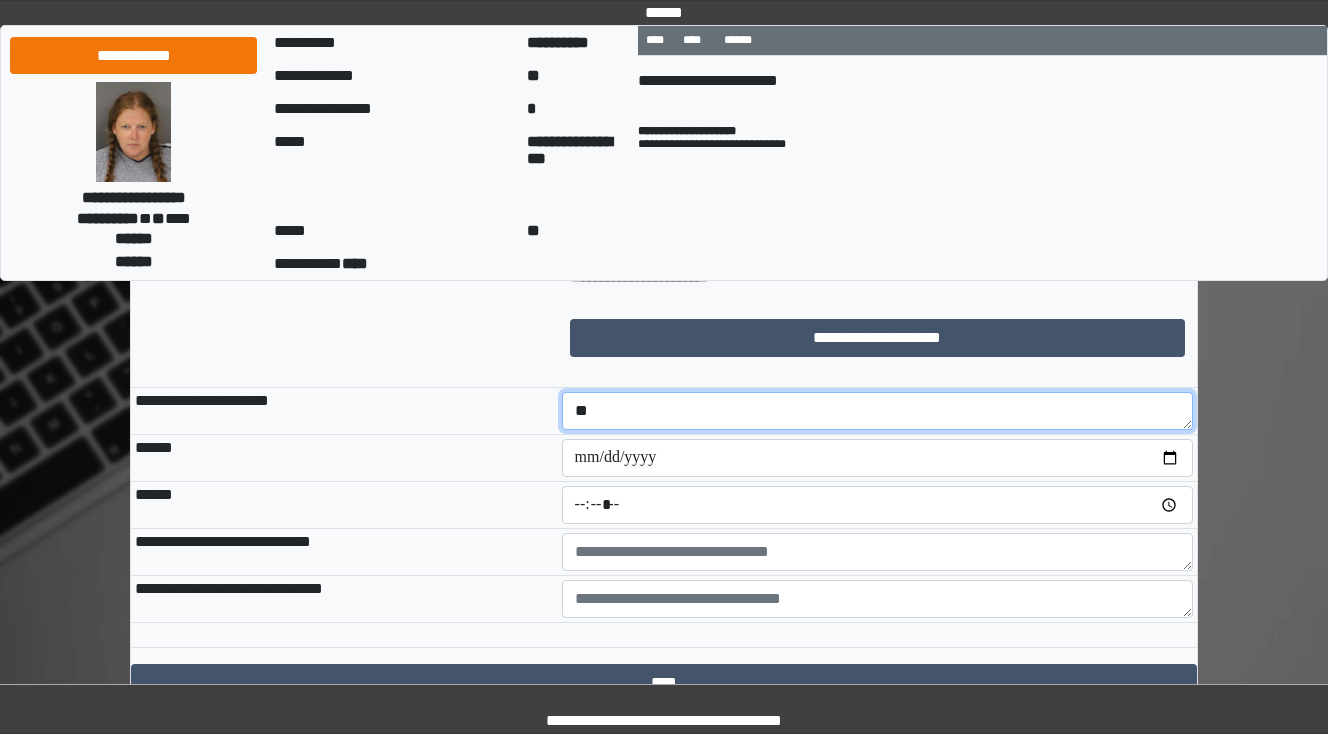 type on "*" 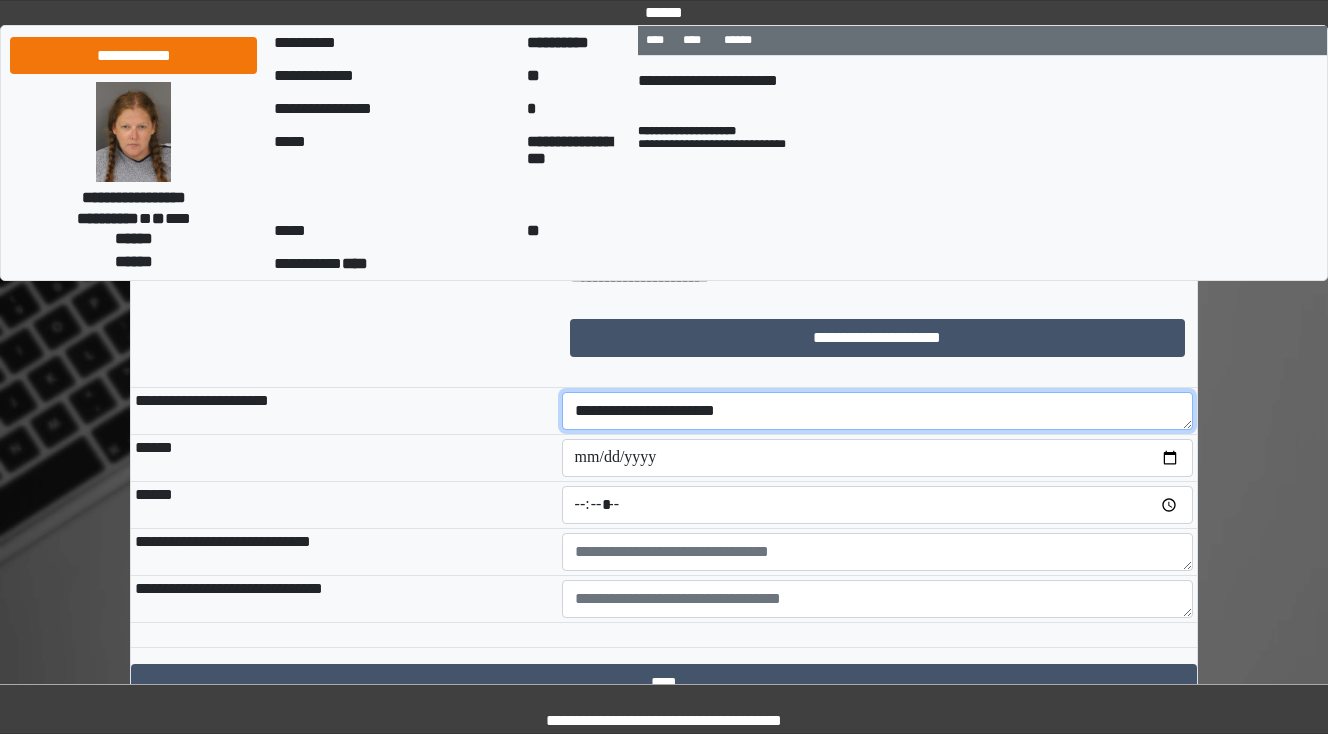 type on "**********" 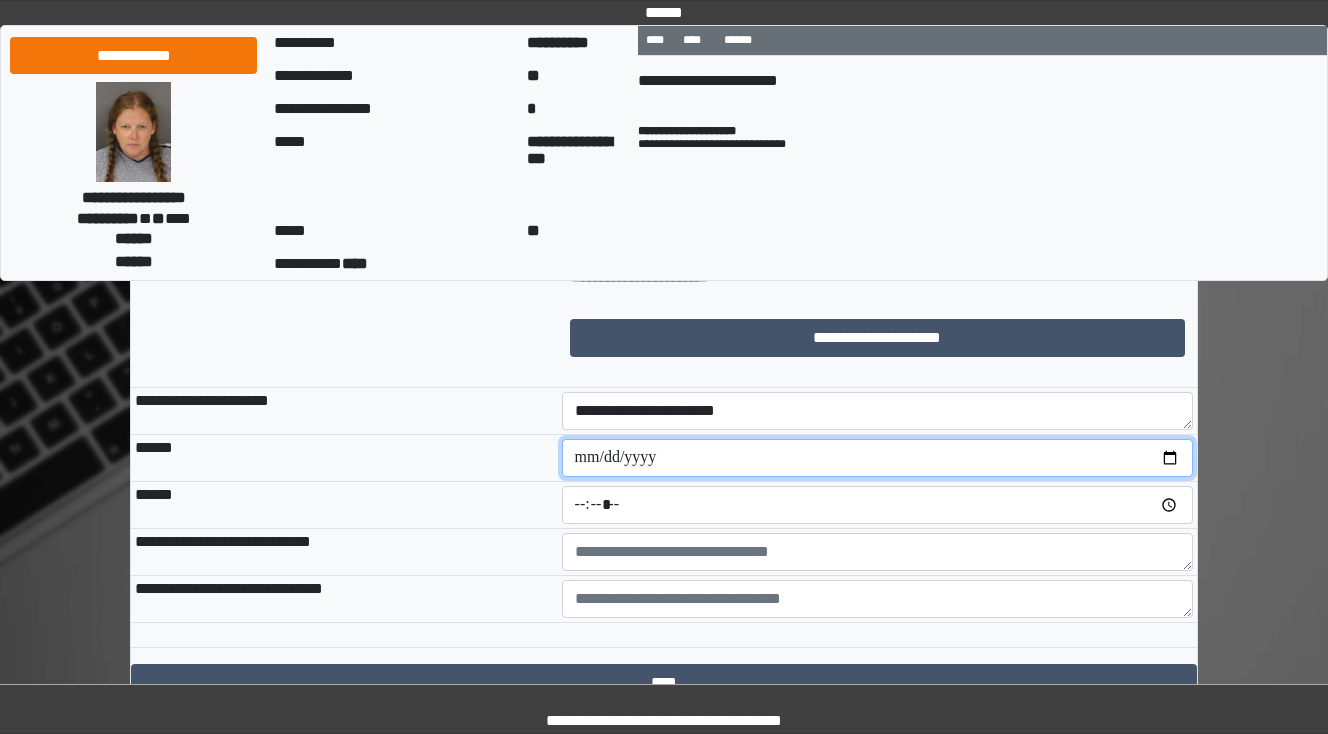 click at bounding box center [878, 458] 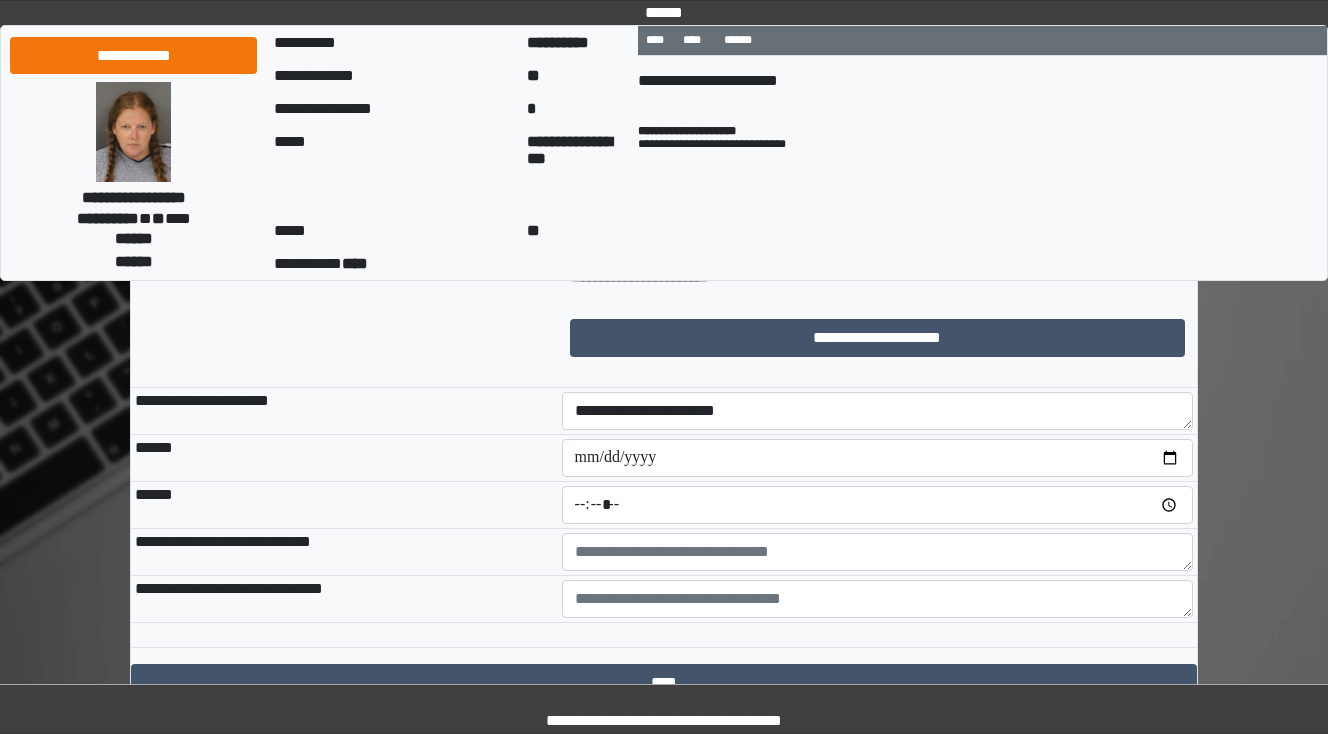 click on "******" at bounding box center (344, 505) 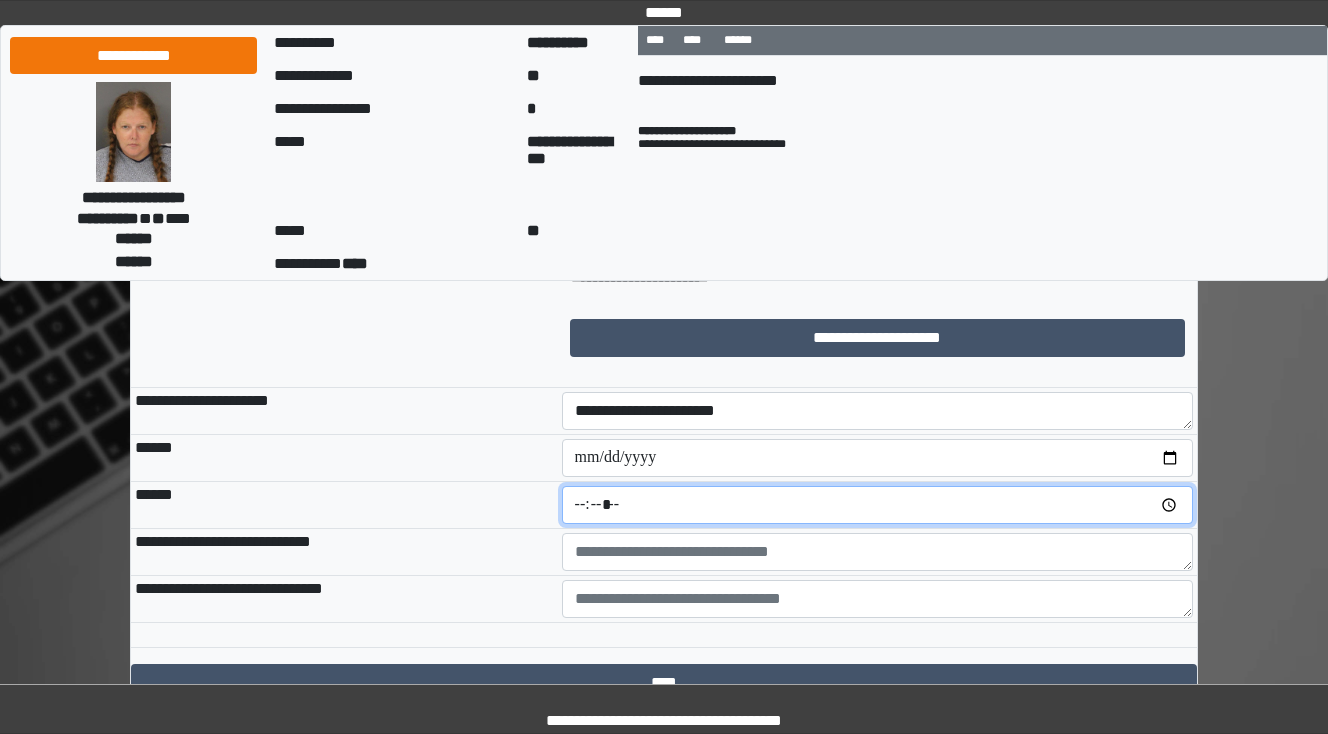 click at bounding box center (878, 505) 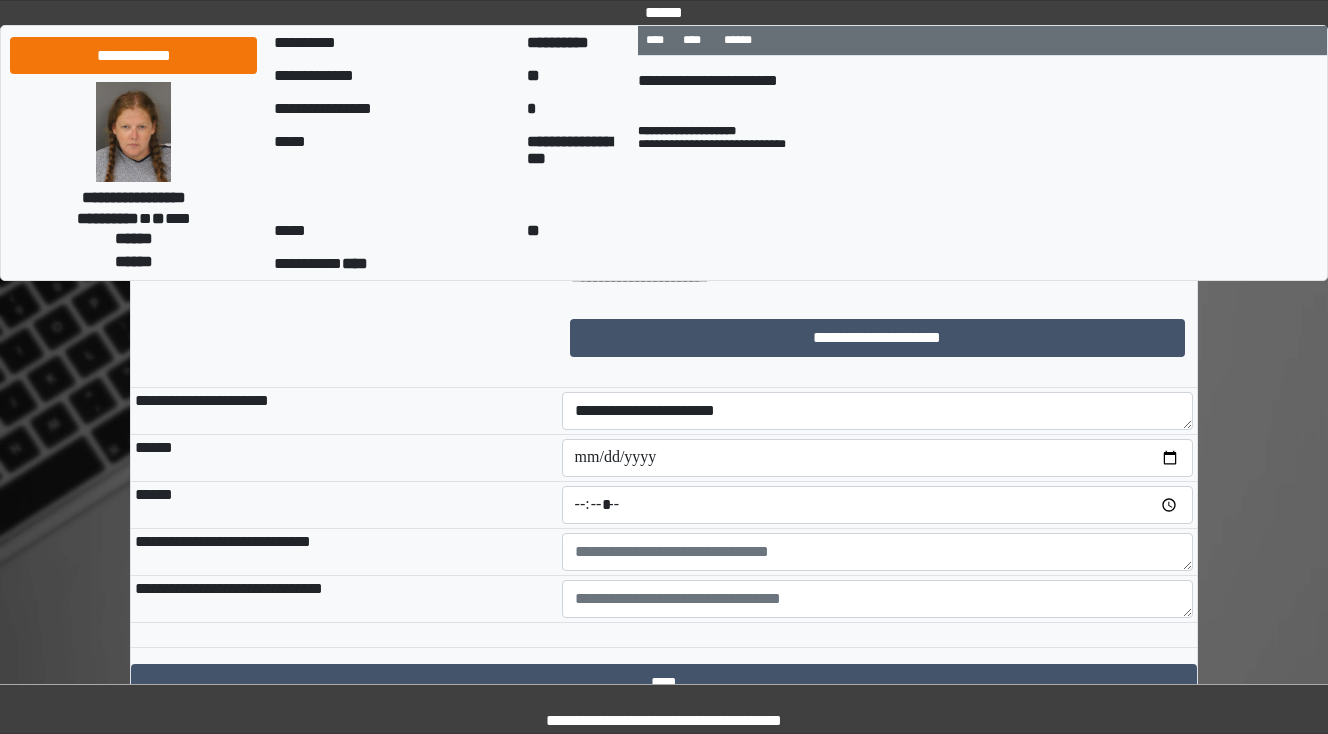 type on "*****" 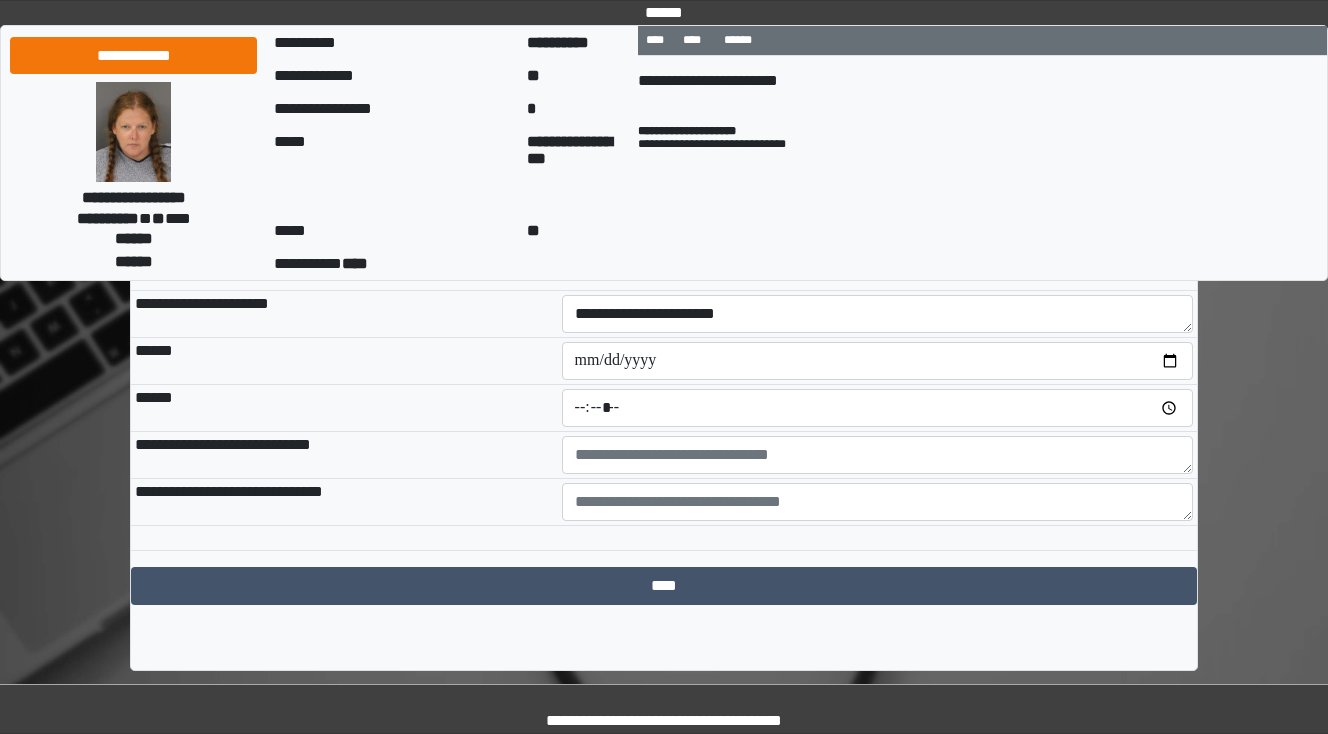 scroll, scrollTop: 1698, scrollLeft: 0, axis: vertical 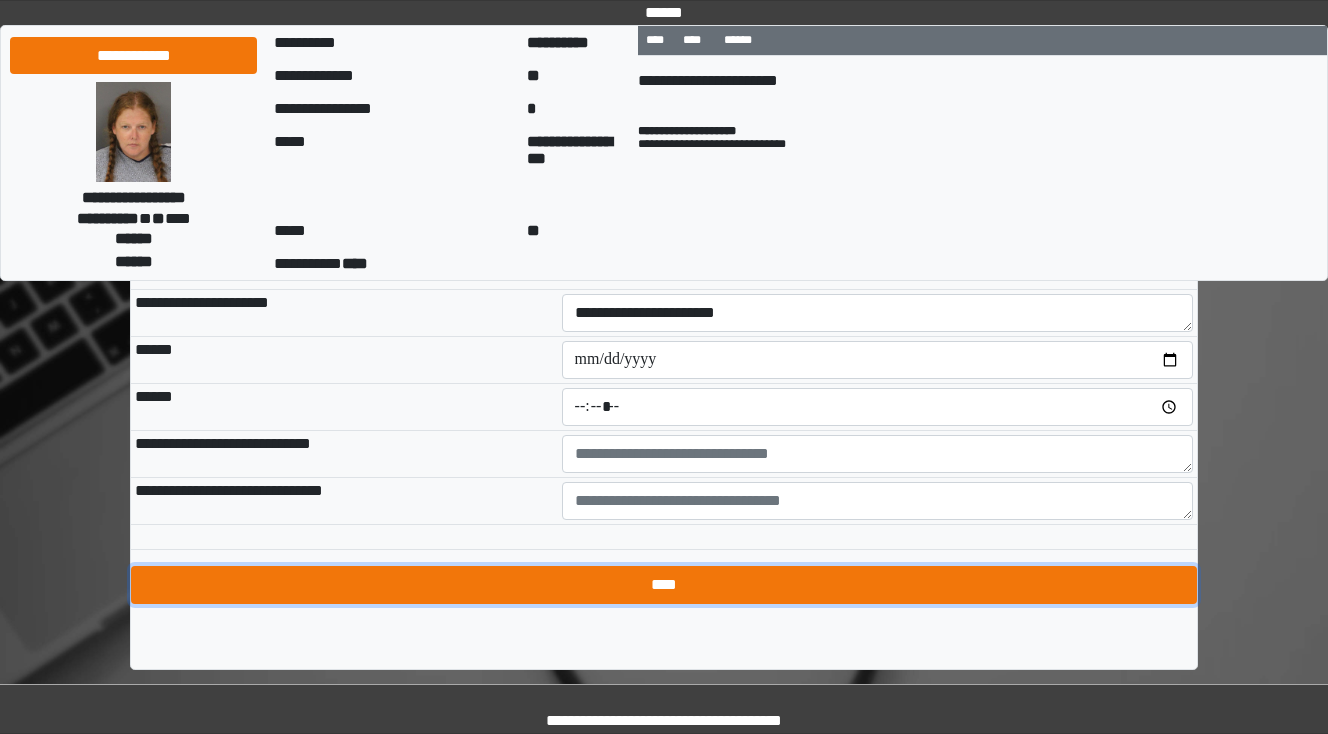 click on "****" at bounding box center (664, 585) 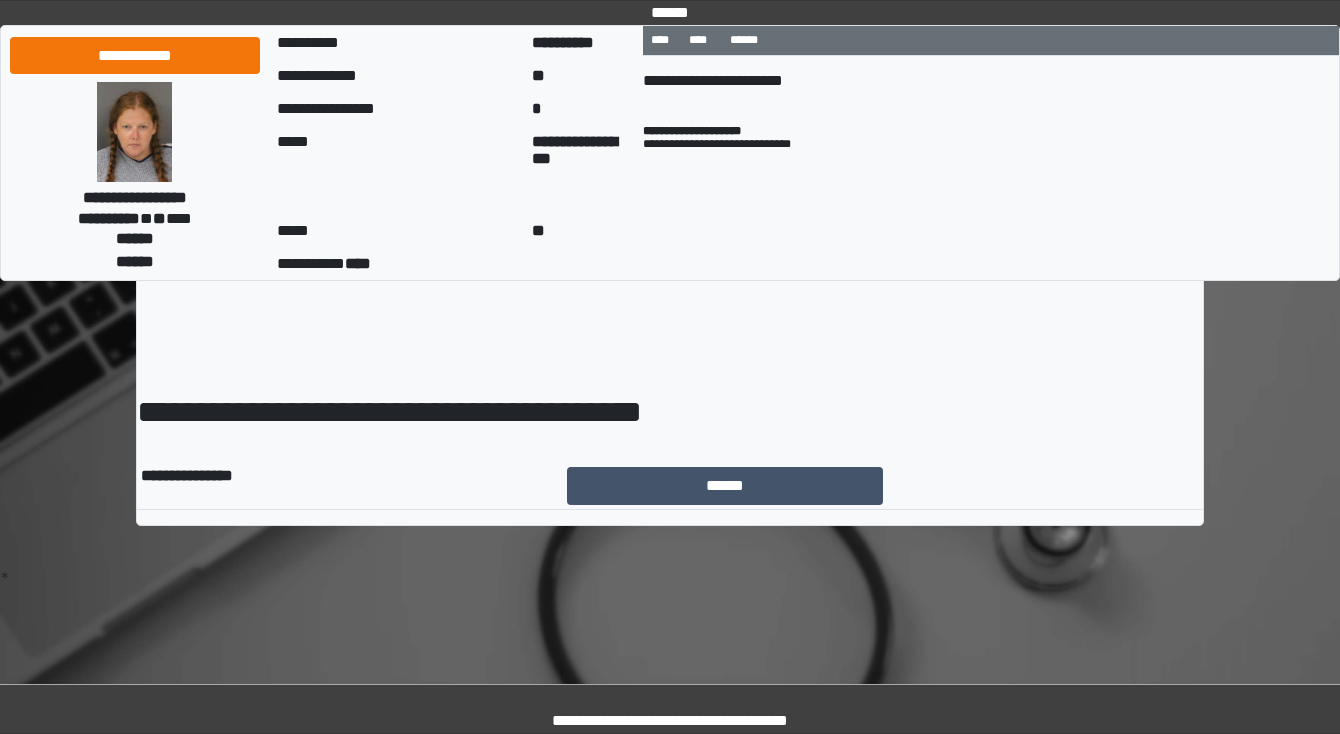 scroll, scrollTop: 0, scrollLeft: 0, axis: both 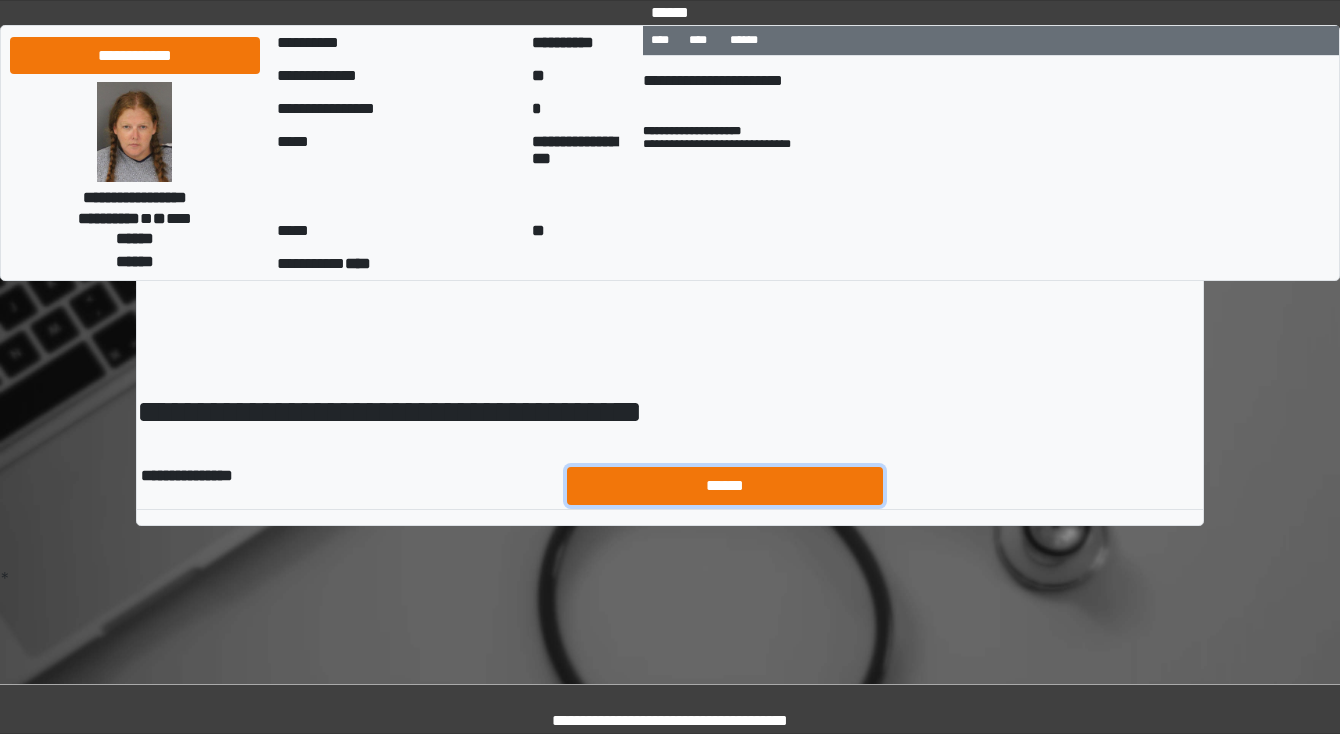 click on "******" at bounding box center (725, 486) 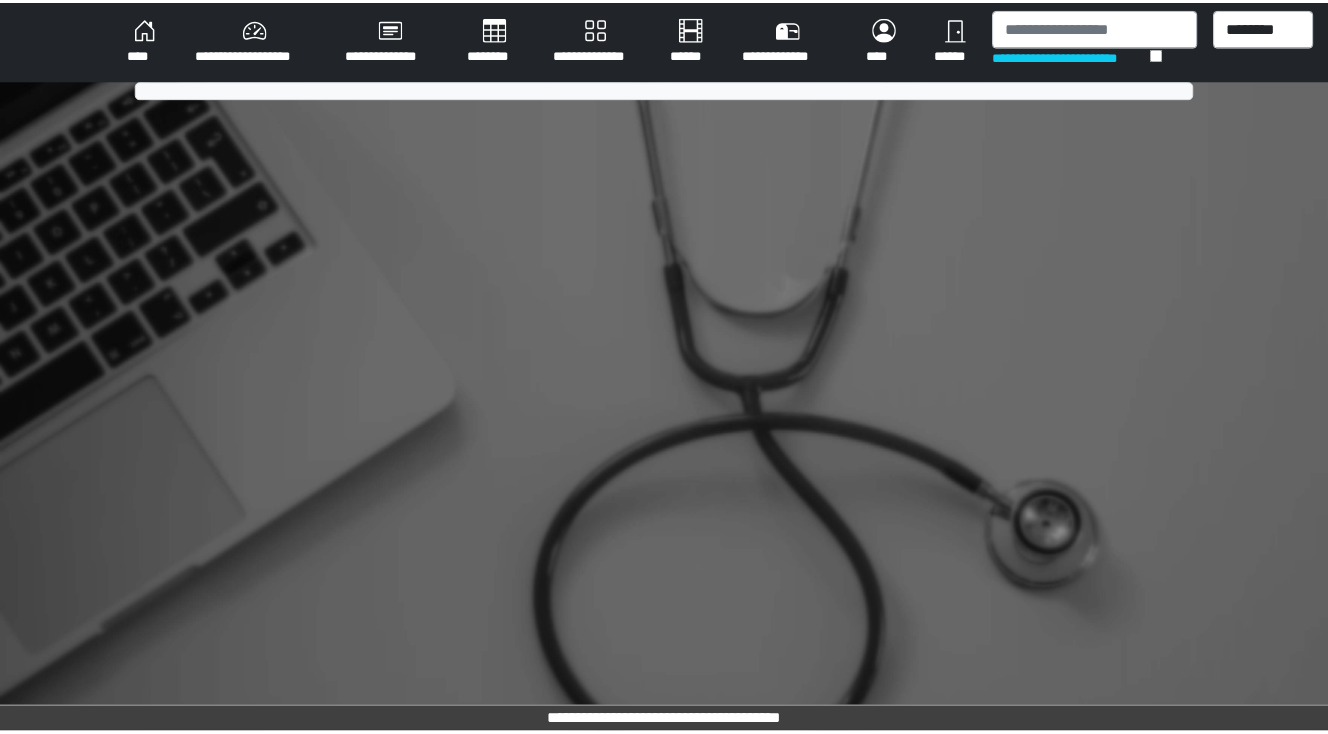 scroll, scrollTop: 0, scrollLeft: 0, axis: both 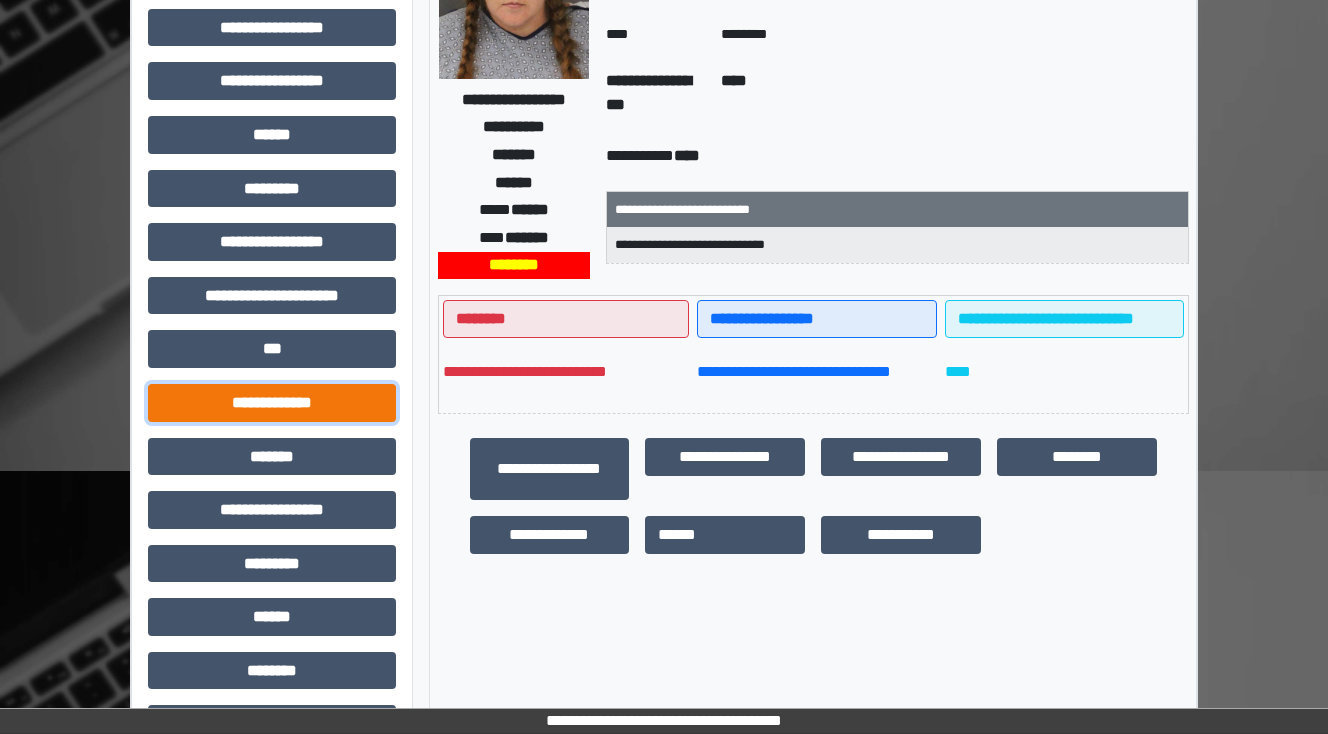 drag, startPoint x: 280, startPoint y: 395, endPoint x: 294, endPoint y: 393, distance: 14.142136 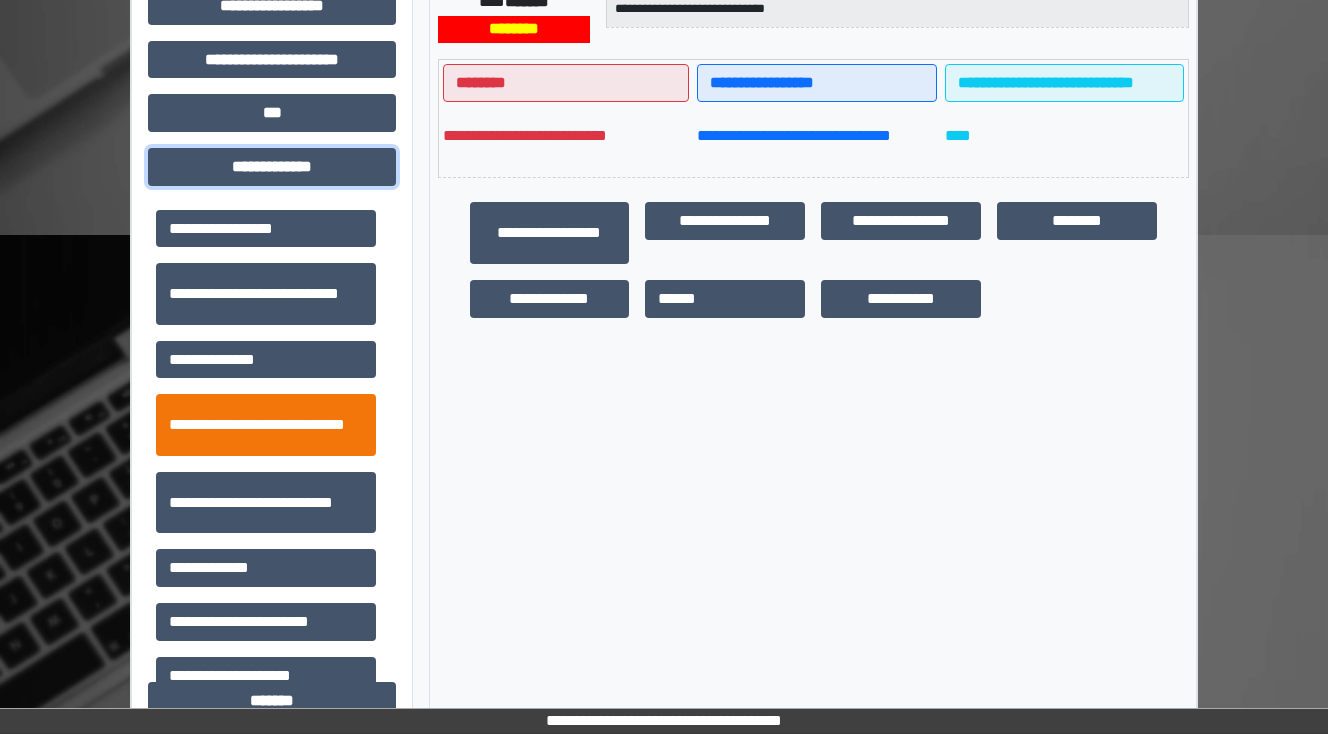 scroll, scrollTop: 560, scrollLeft: 0, axis: vertical 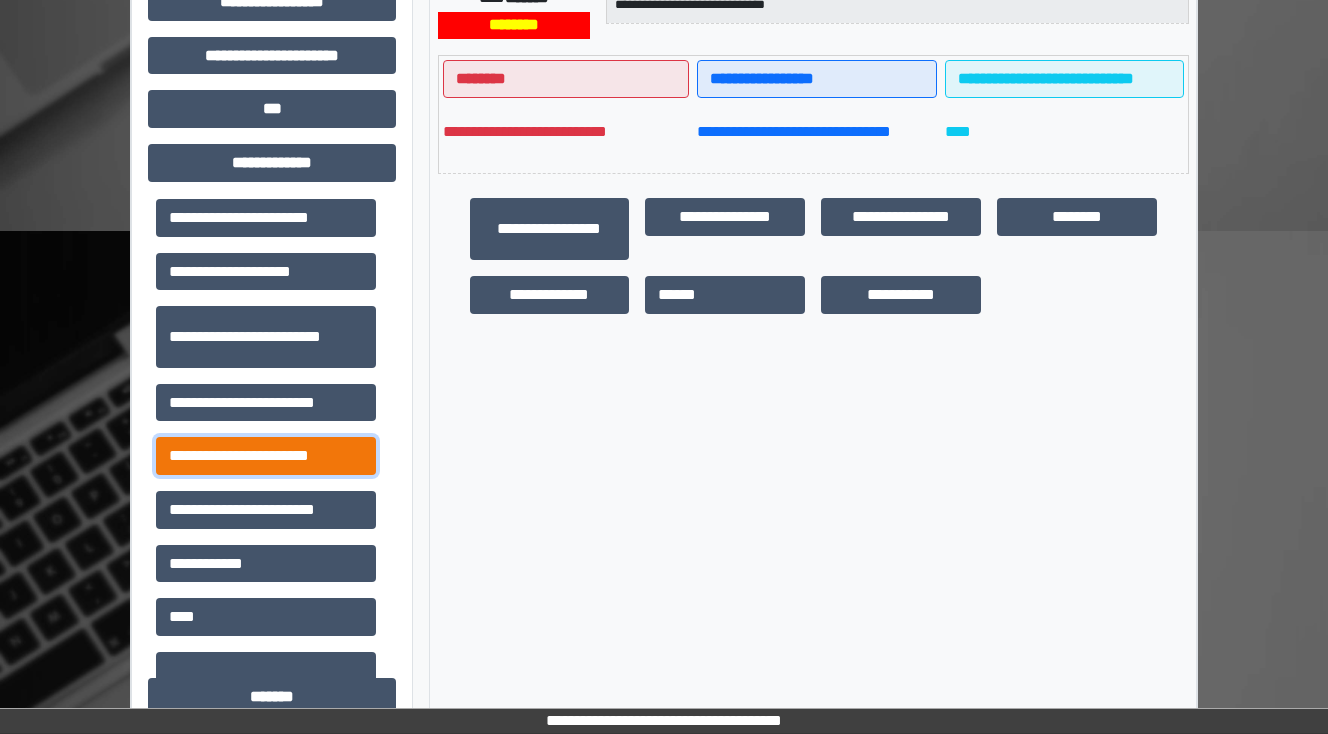 click on "**********" at bounding box center (266, 456) 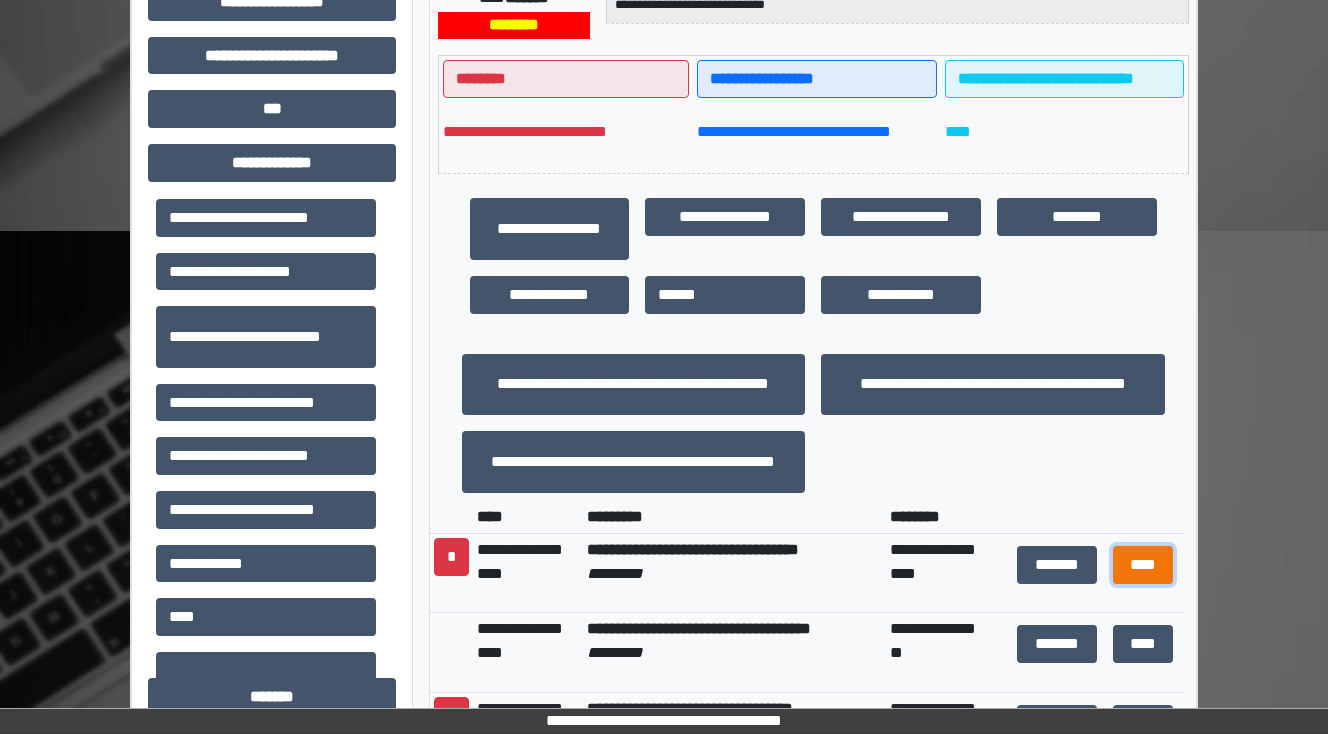 click on "****" at bounding box center [1142, 565] 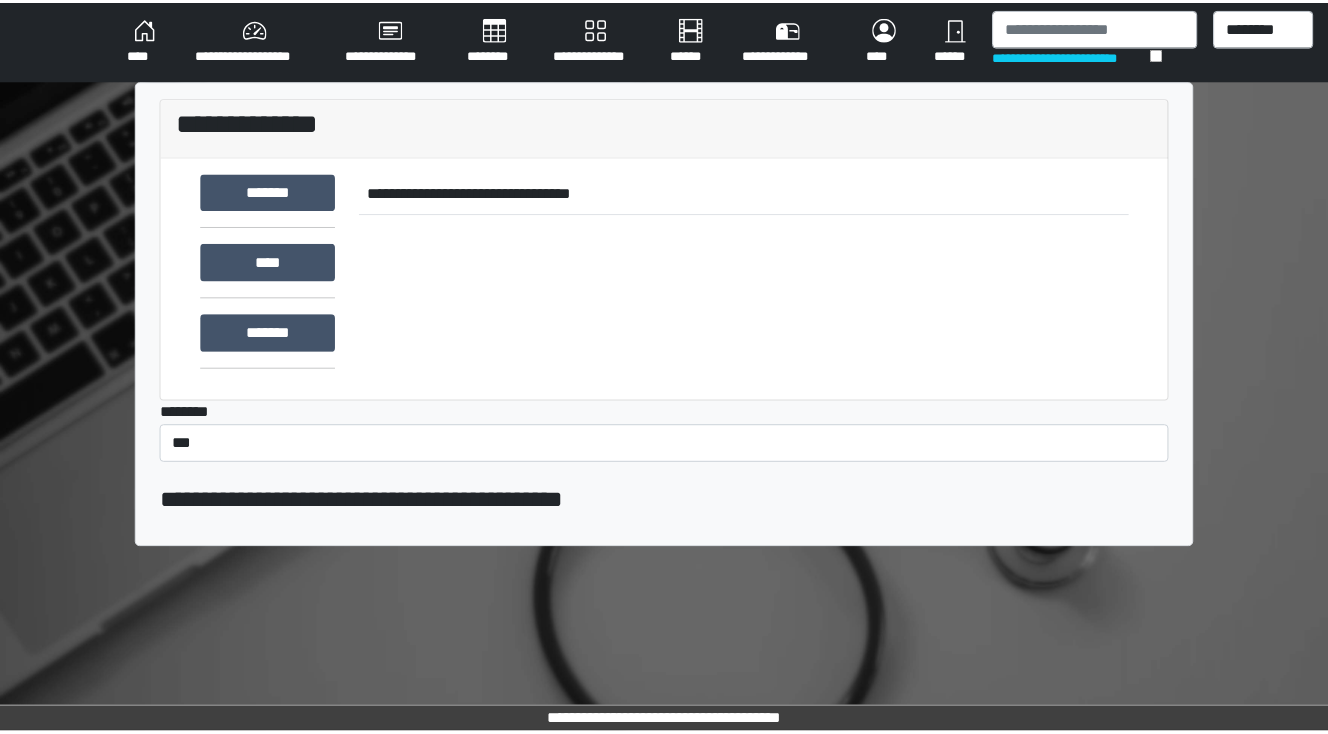 scroll, scrollTop: 0, scrollLeft: 0, axis: both 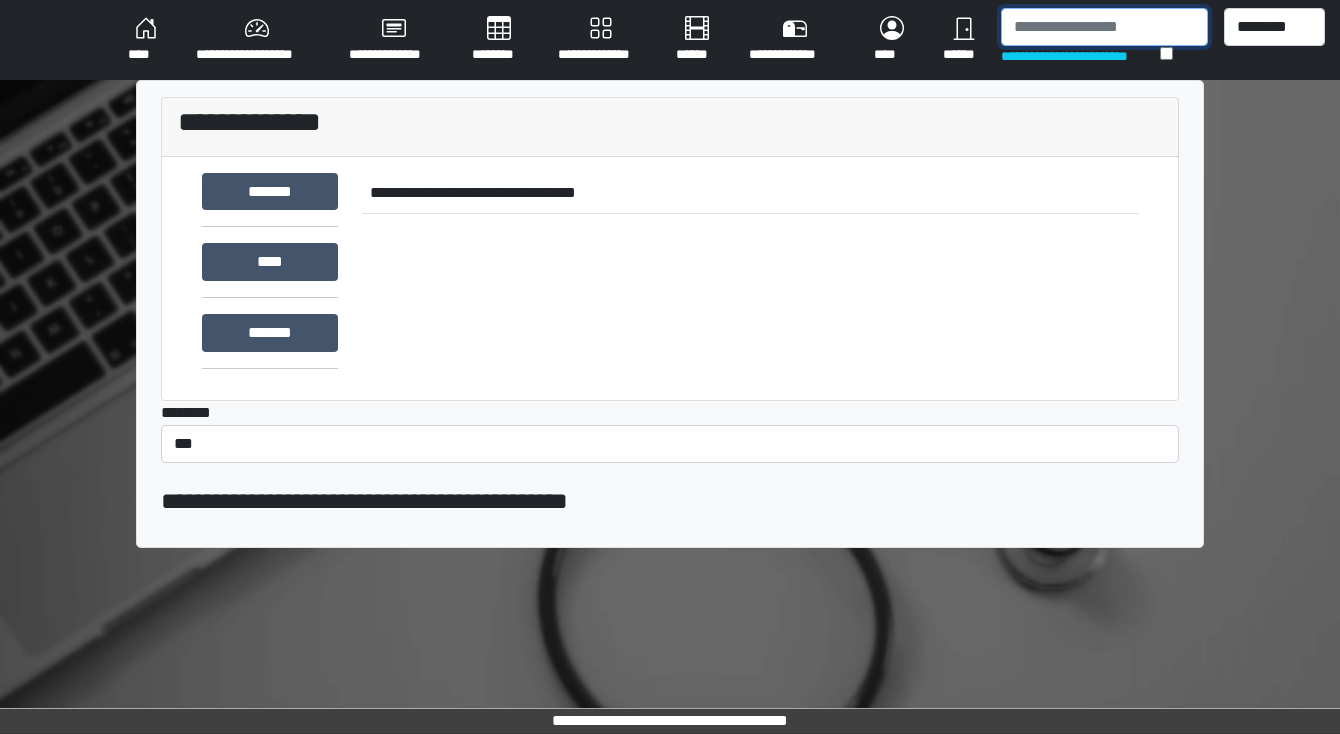 click at bounding box center [1104, 27] 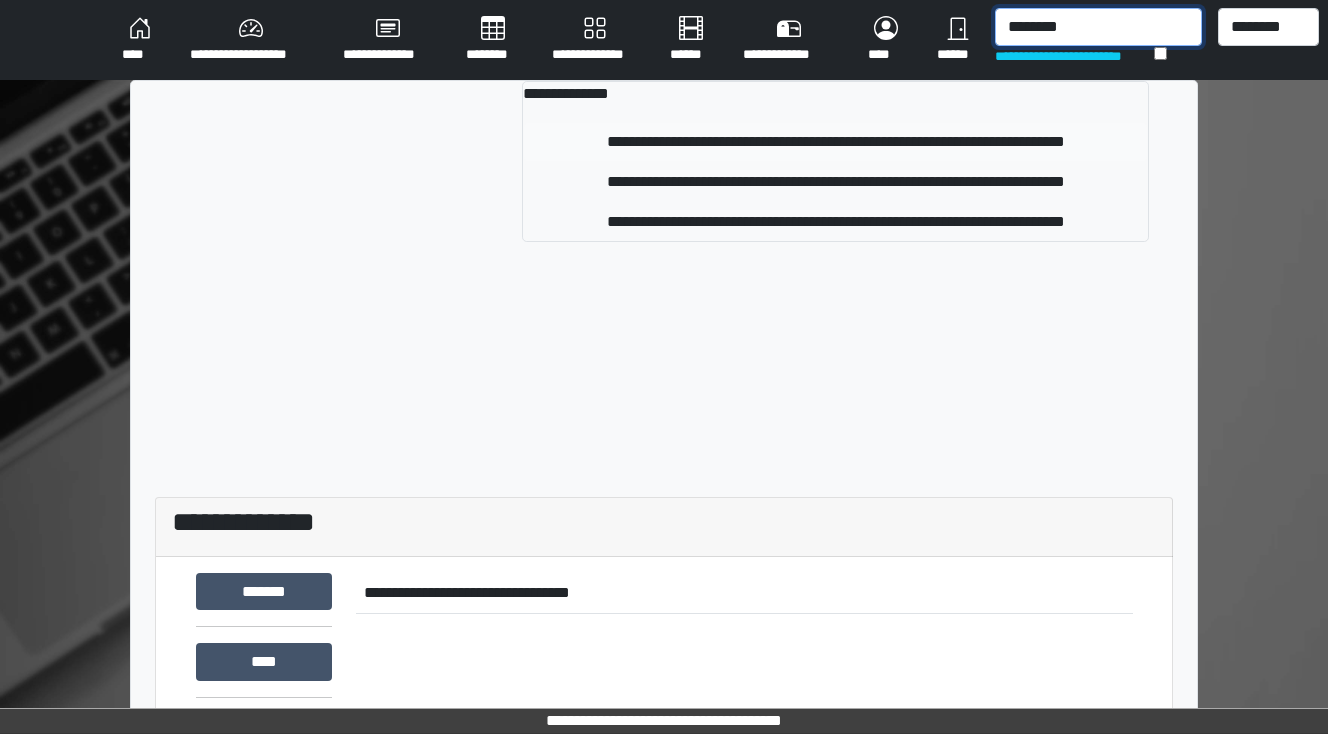 type on "********" 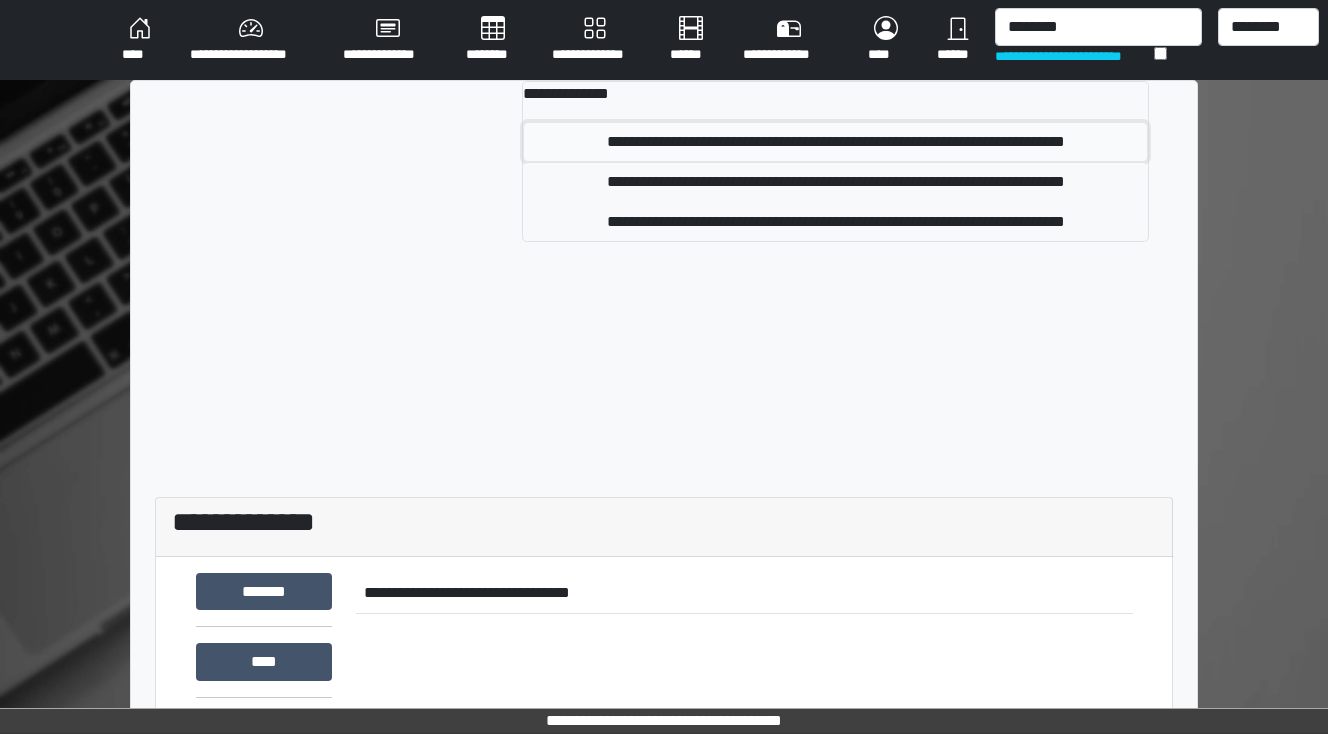 click on "**********" at bounding box center [835, 142] 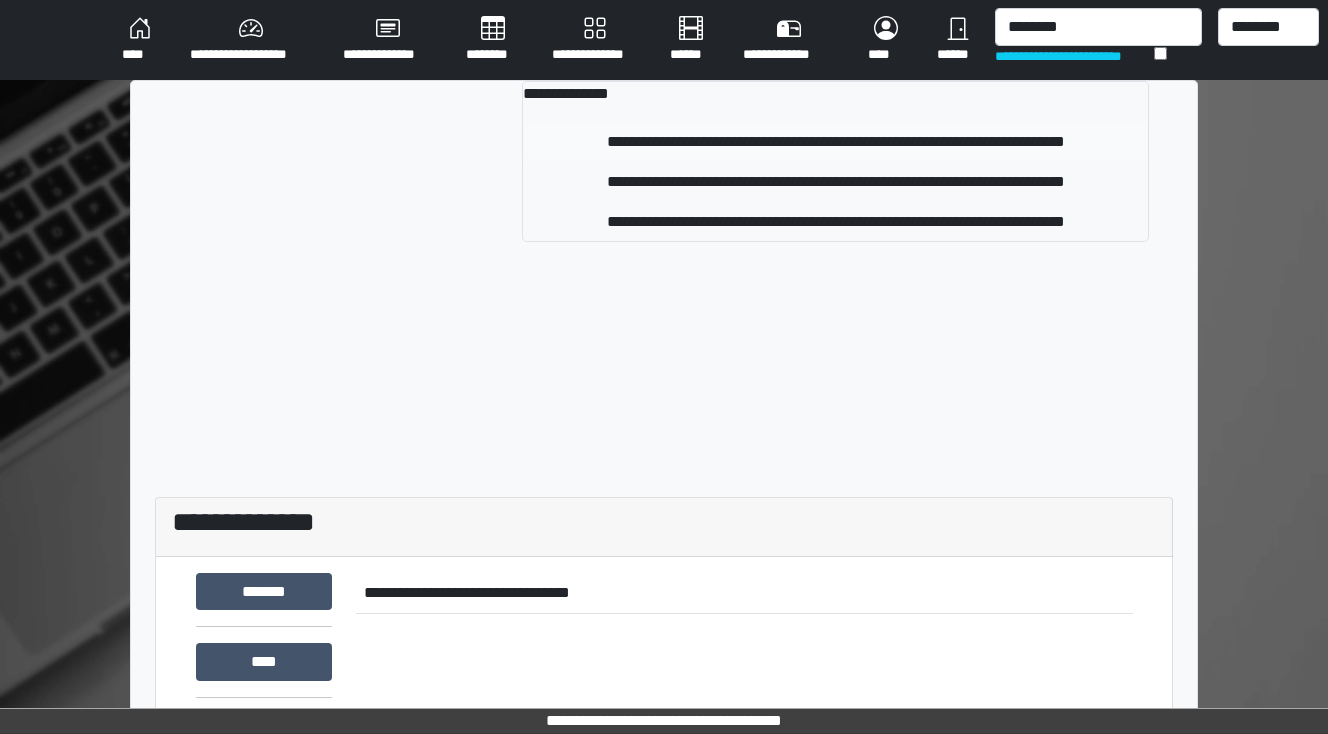 type 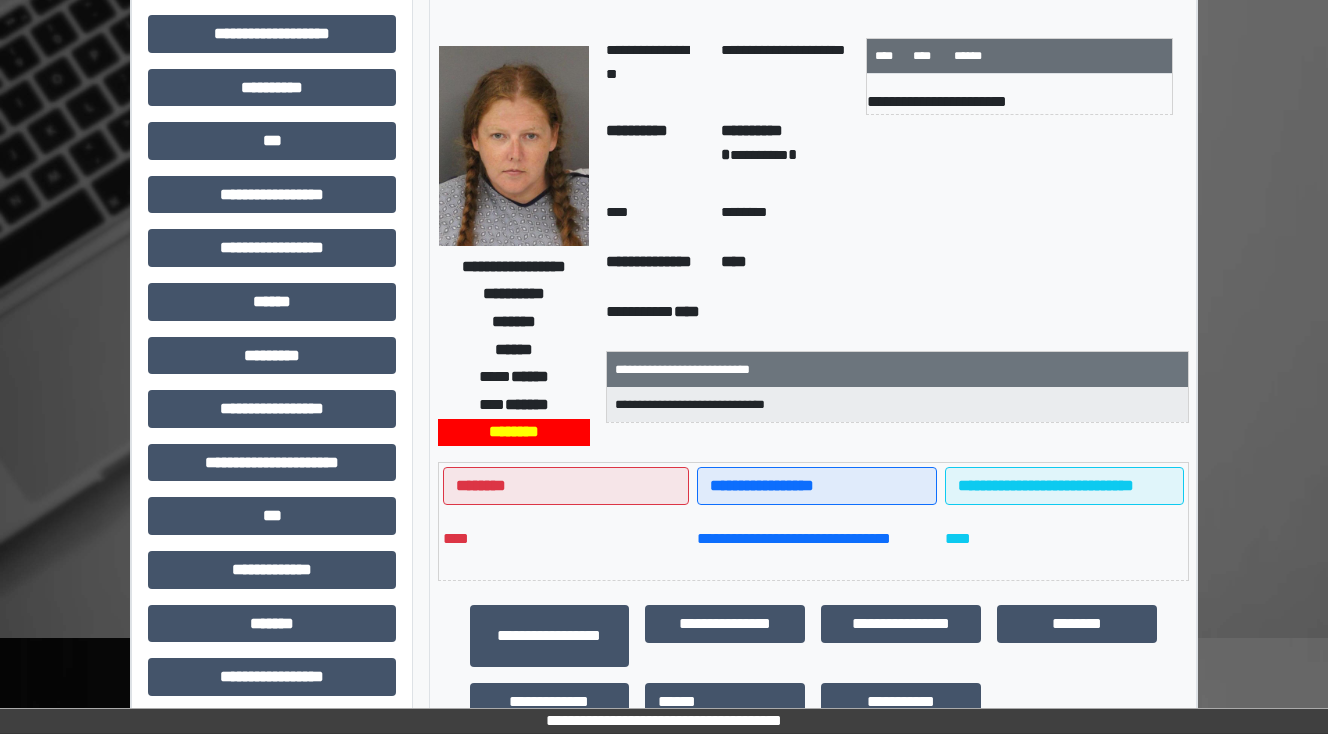 scroll, scrollTop: 160, scrollLeft: 0, axis: vertical 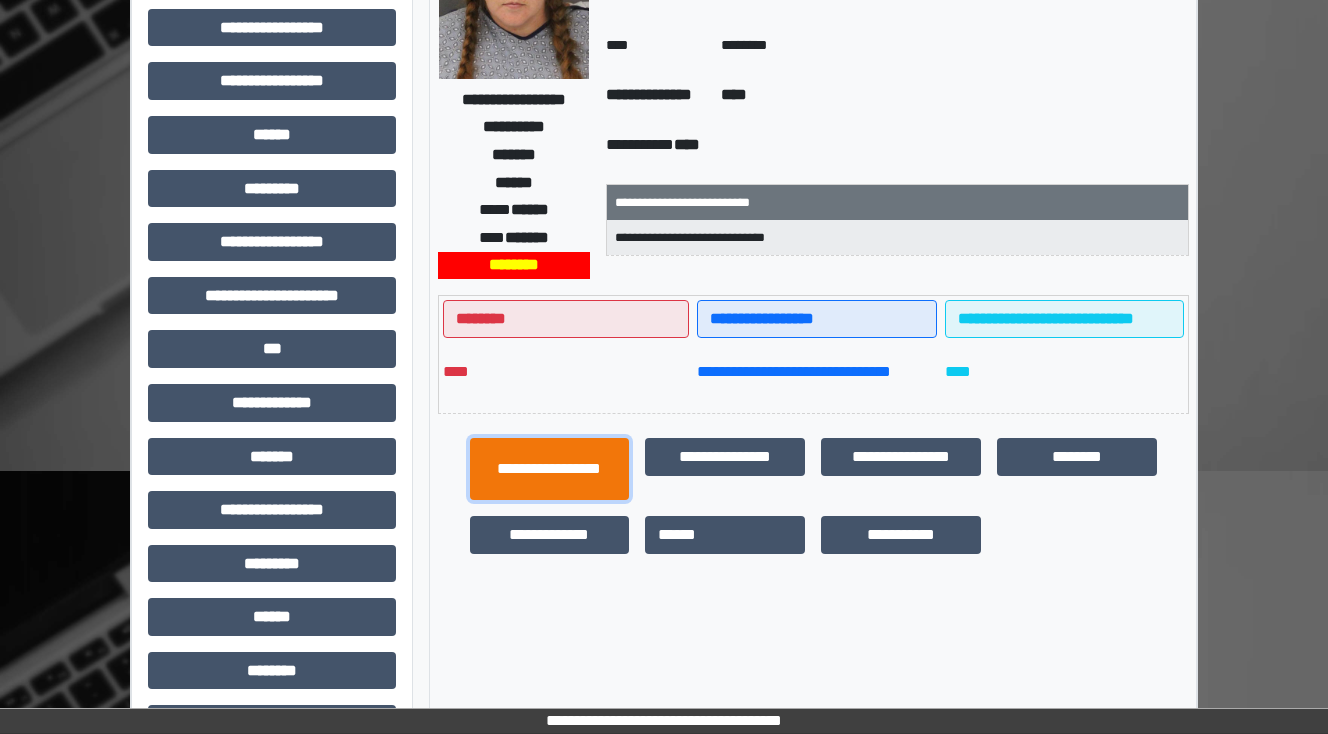 click on "**********" at bounding box center (550, 469) 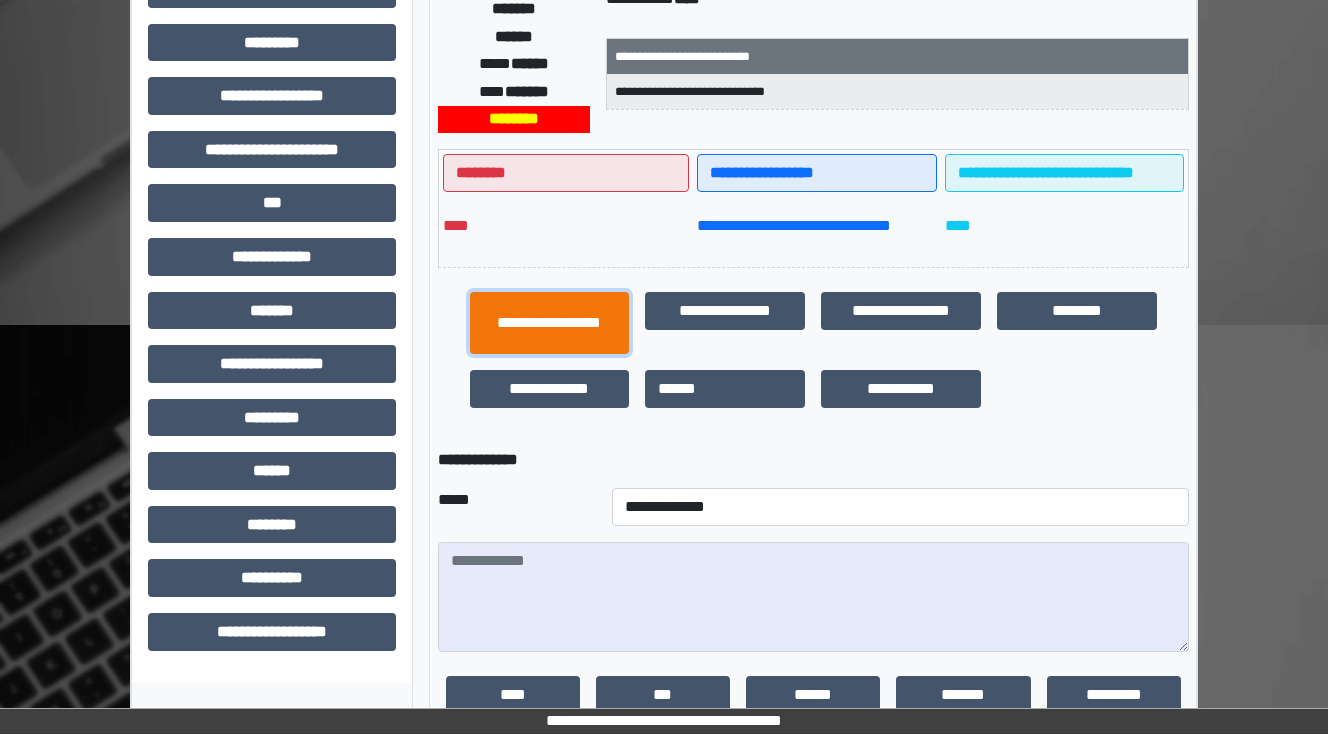 scroll, scrollTop: 640, scrollLeft: 0, axis: vertical 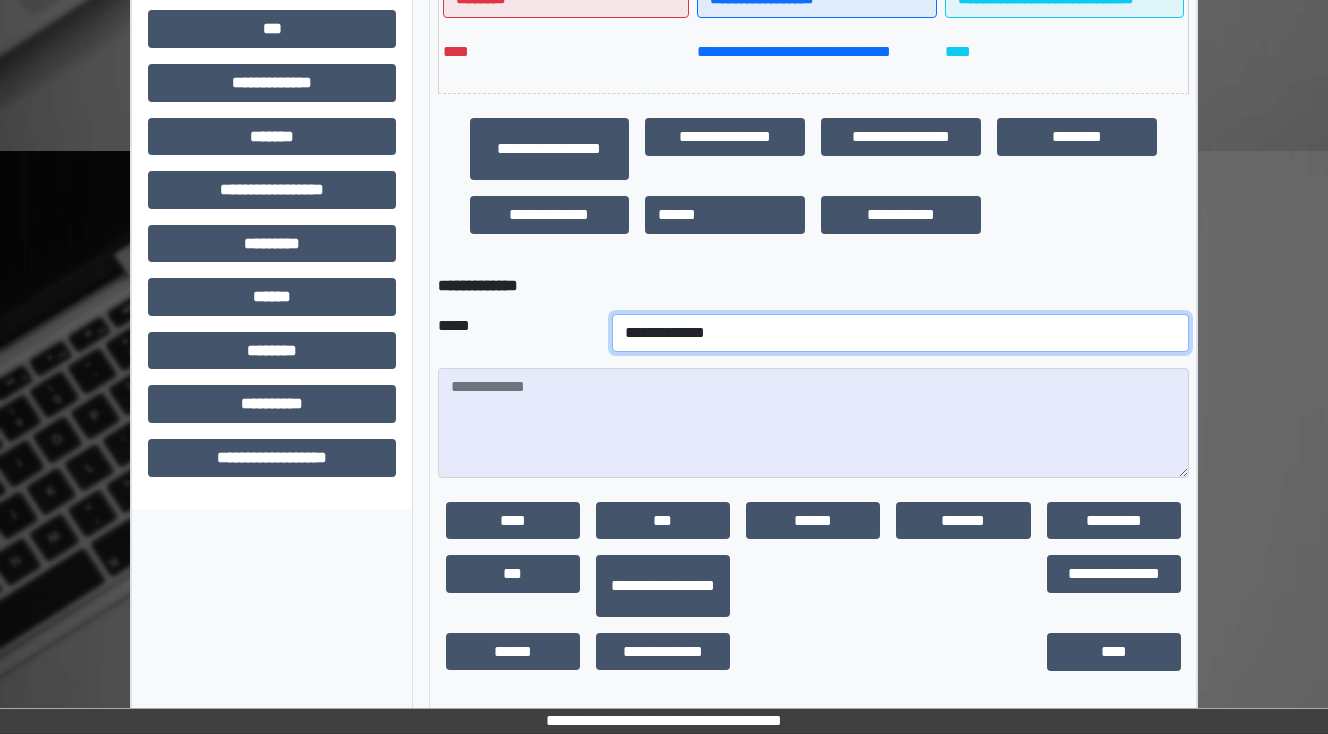 click on "**********" at bounding box center [900, 333] 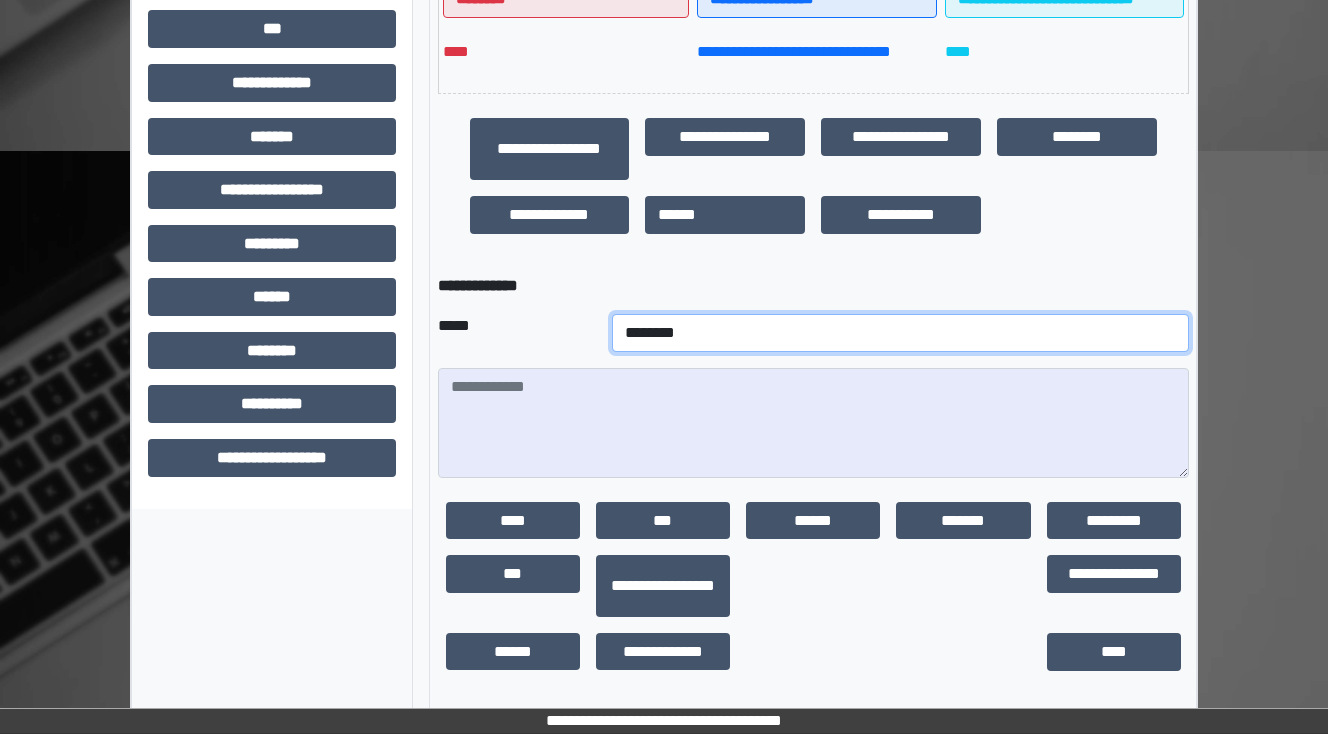 click on "**********" at bounding box center (900, 333) 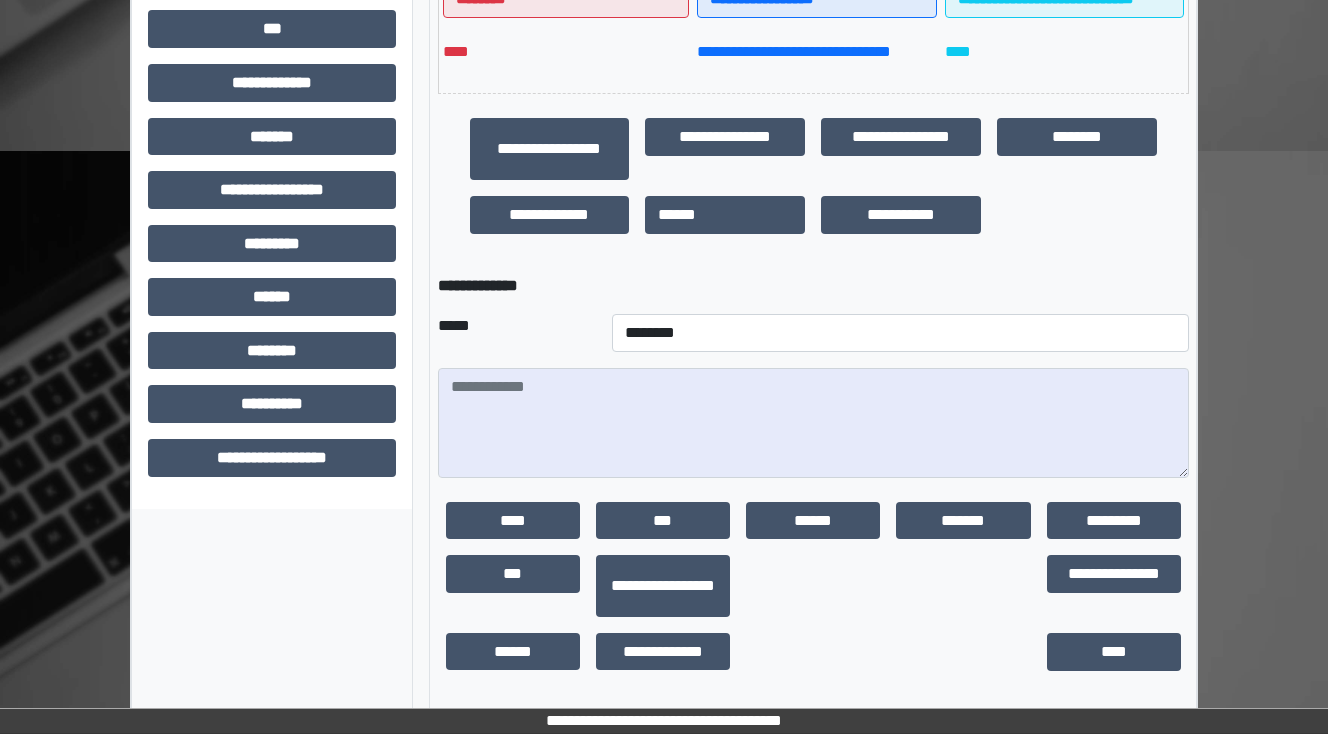click on "*****" at bounding box center [517, 333] 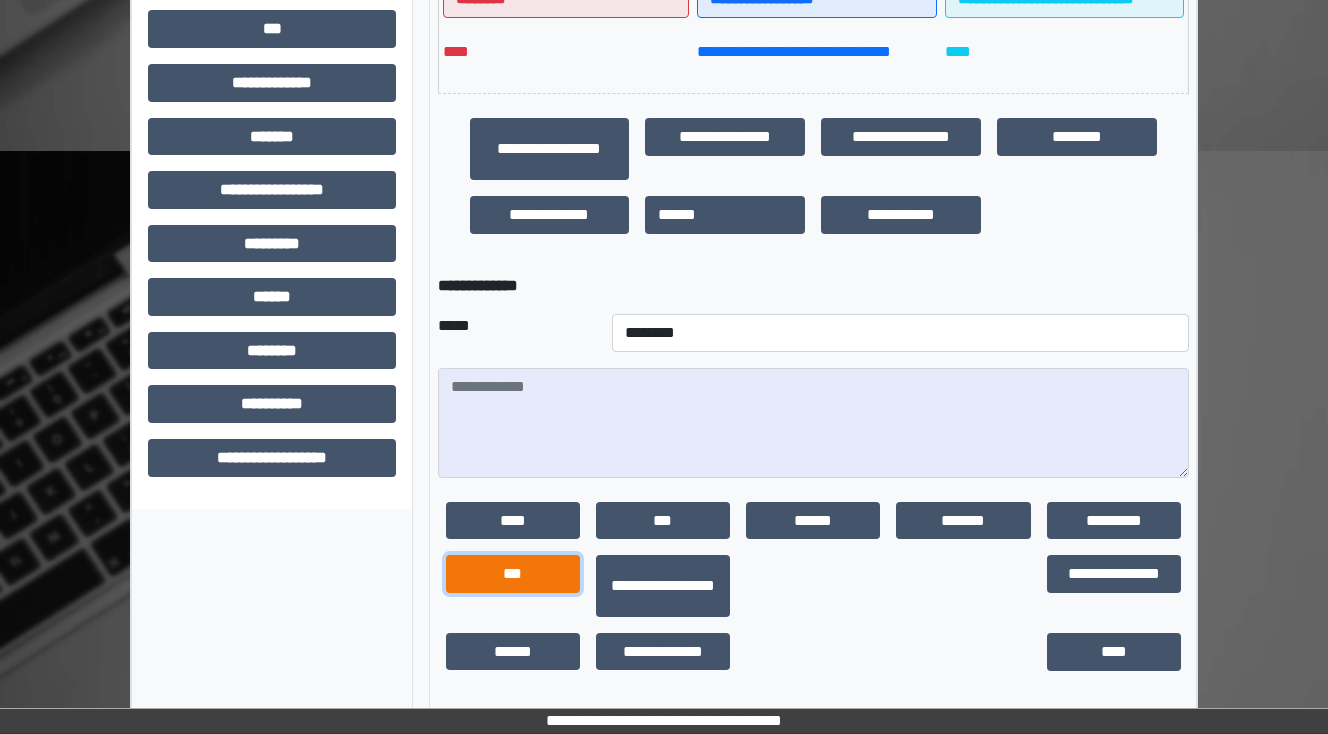 click on "***" at bounding box center [513, 574] 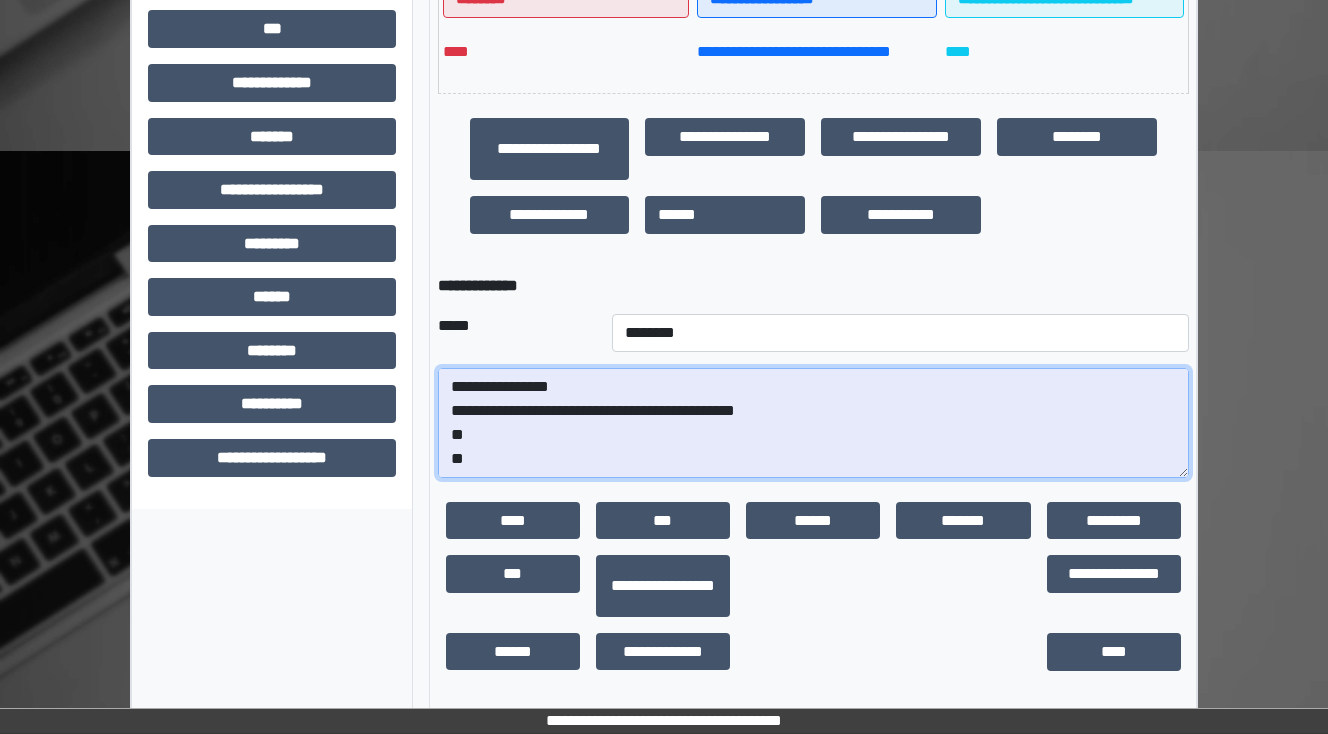 click on "**********" at bounding box center (813, 423) 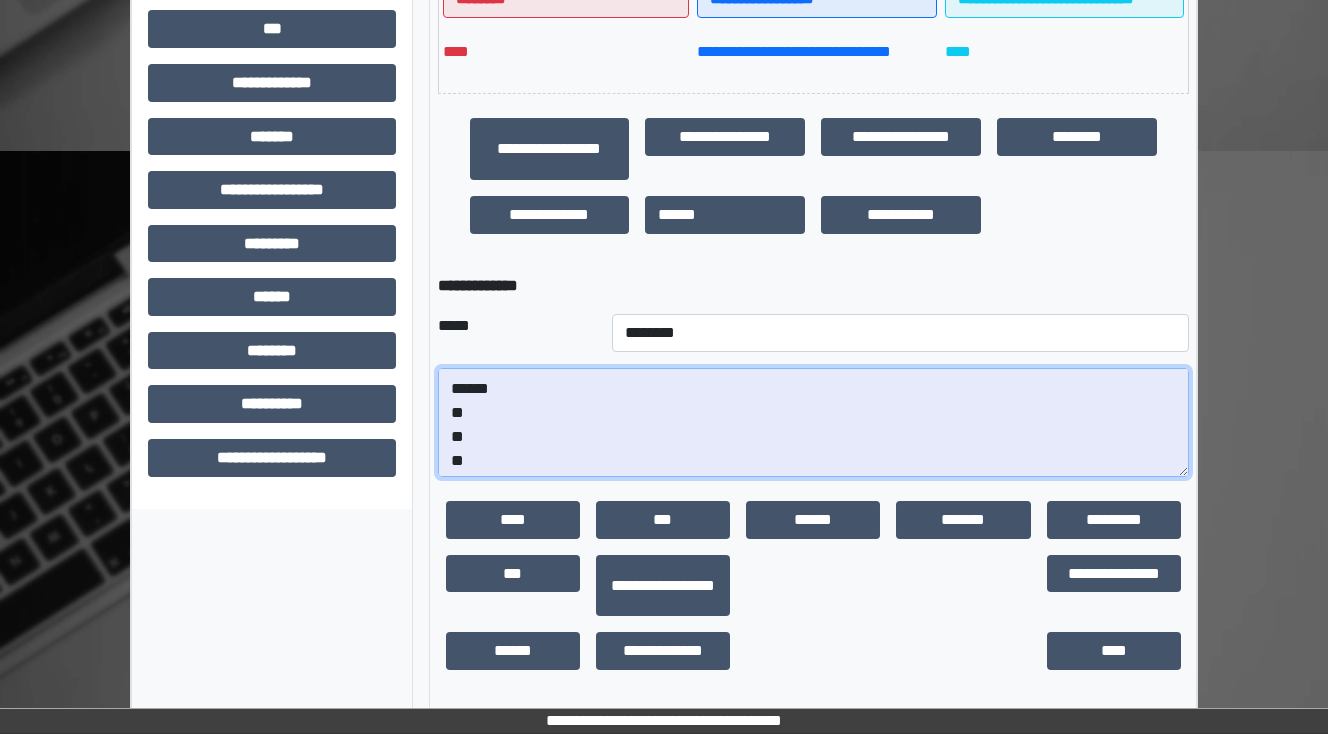 scroll, scrollTop: 48, scrollLeft: 0, axis: vertical 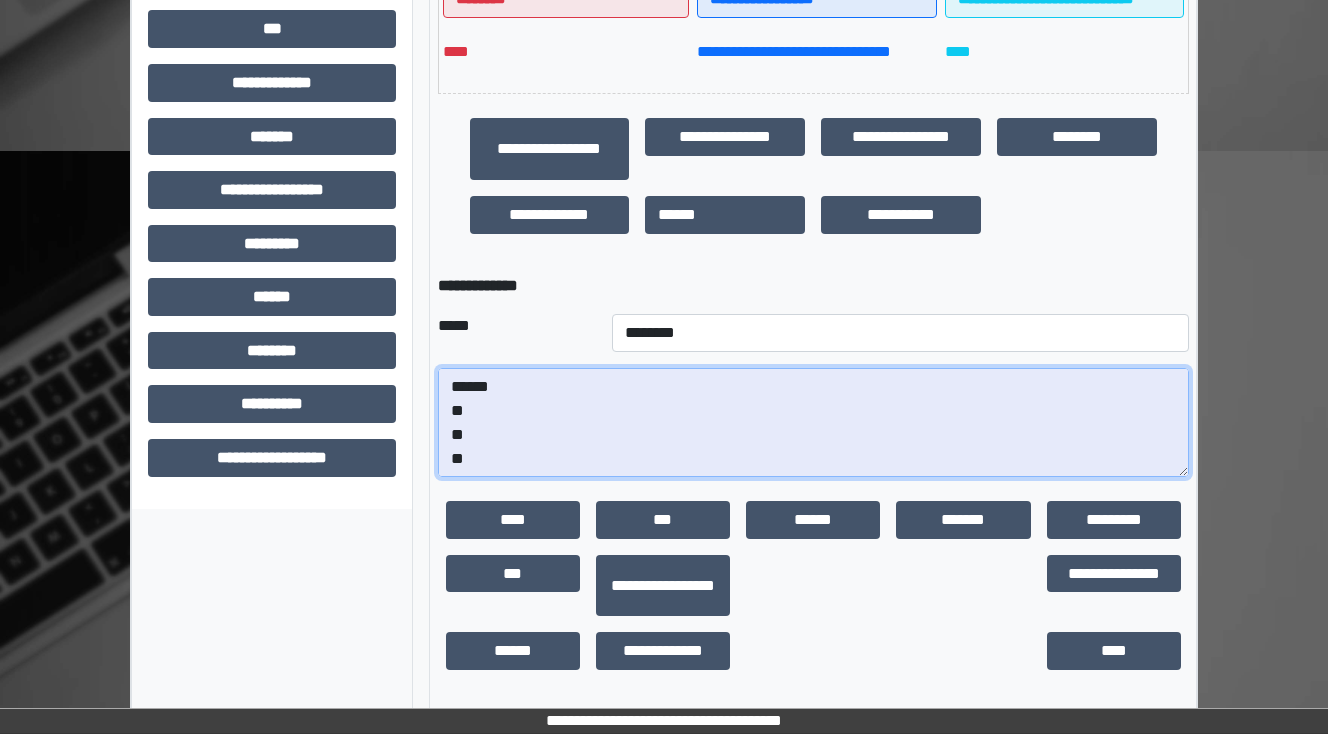 click on "**********" at bounding box center (813, 423) 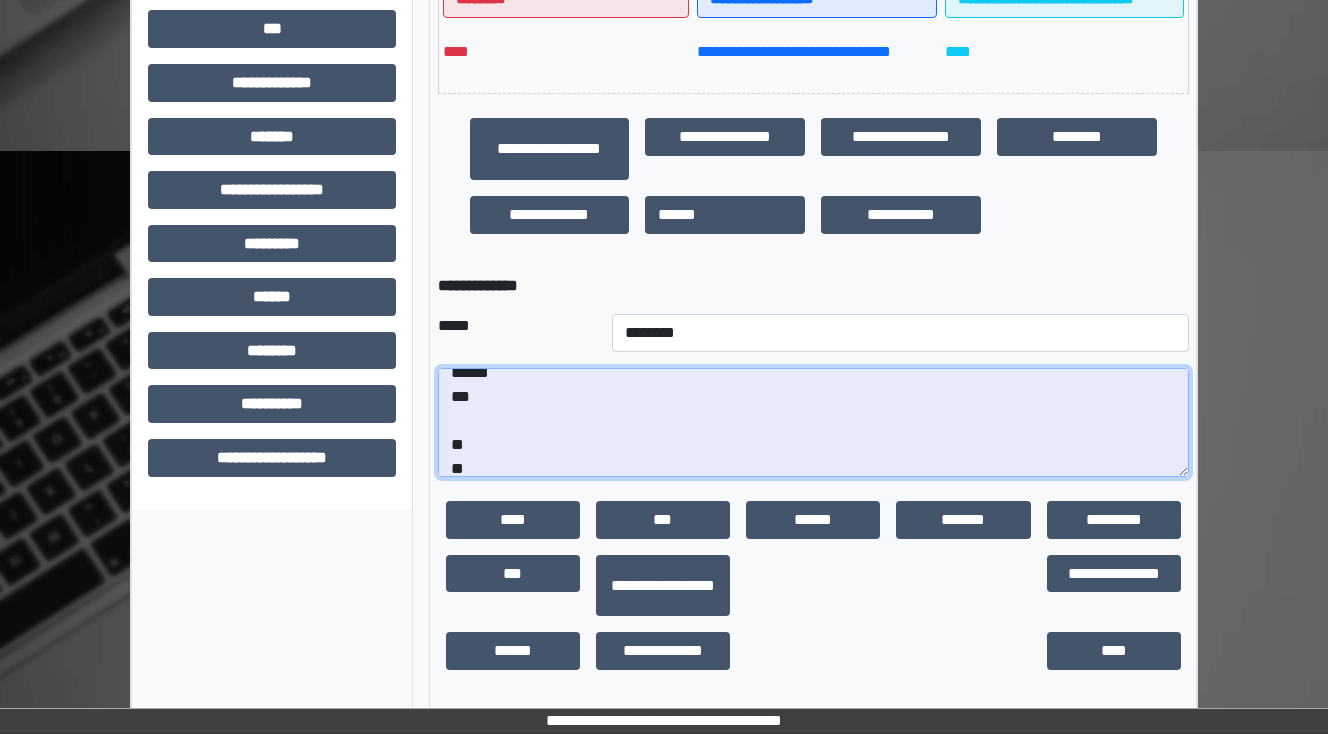 scroll, scrollTop: 72, scrollLeft: 0, axis: vertical 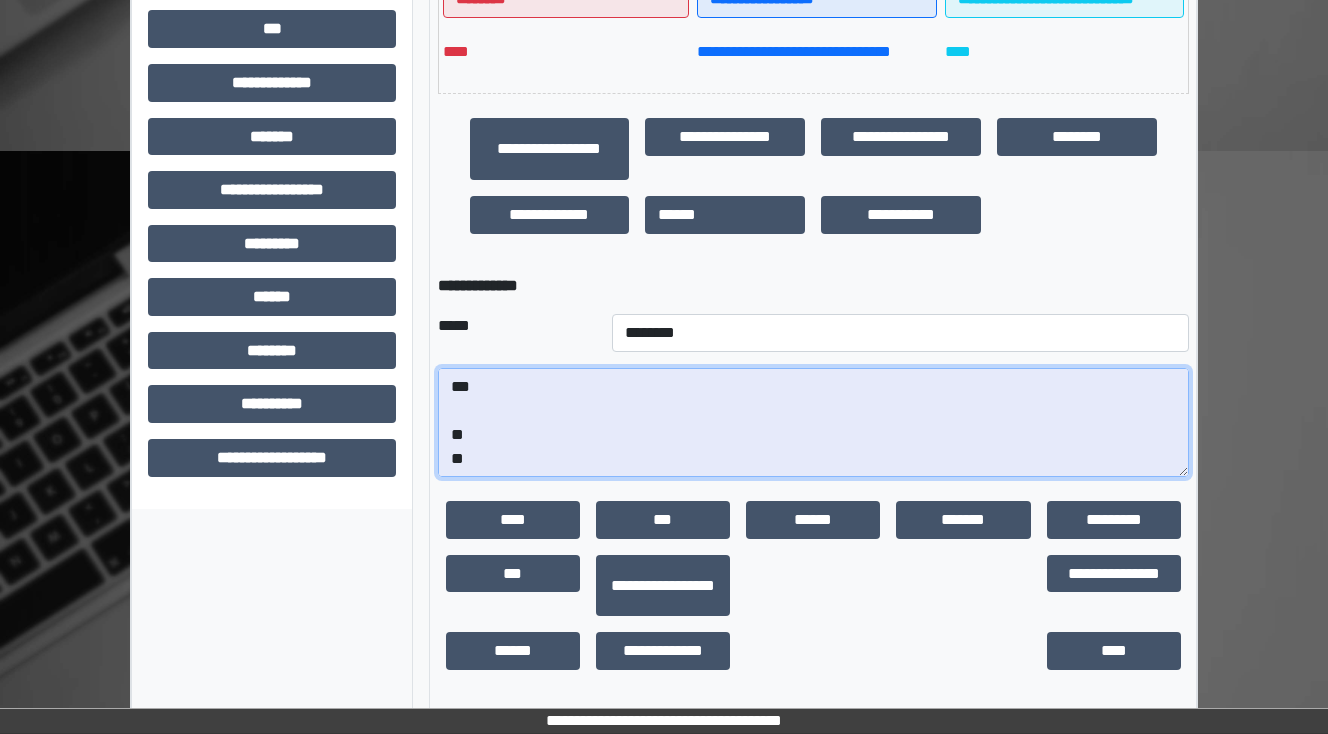 click on "**********" at bounding box center [813, 423] 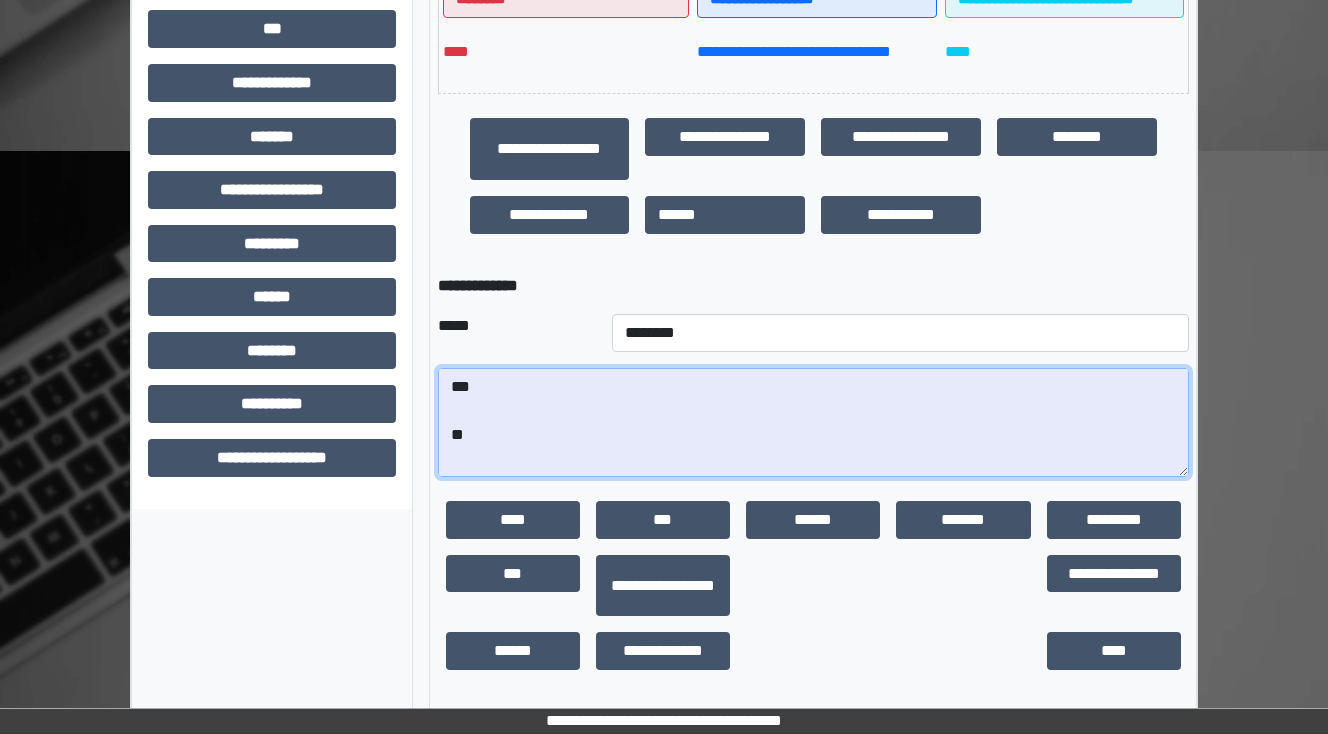 scroll, scrollTop: 96, scrollLeft: 0, axis: vertical 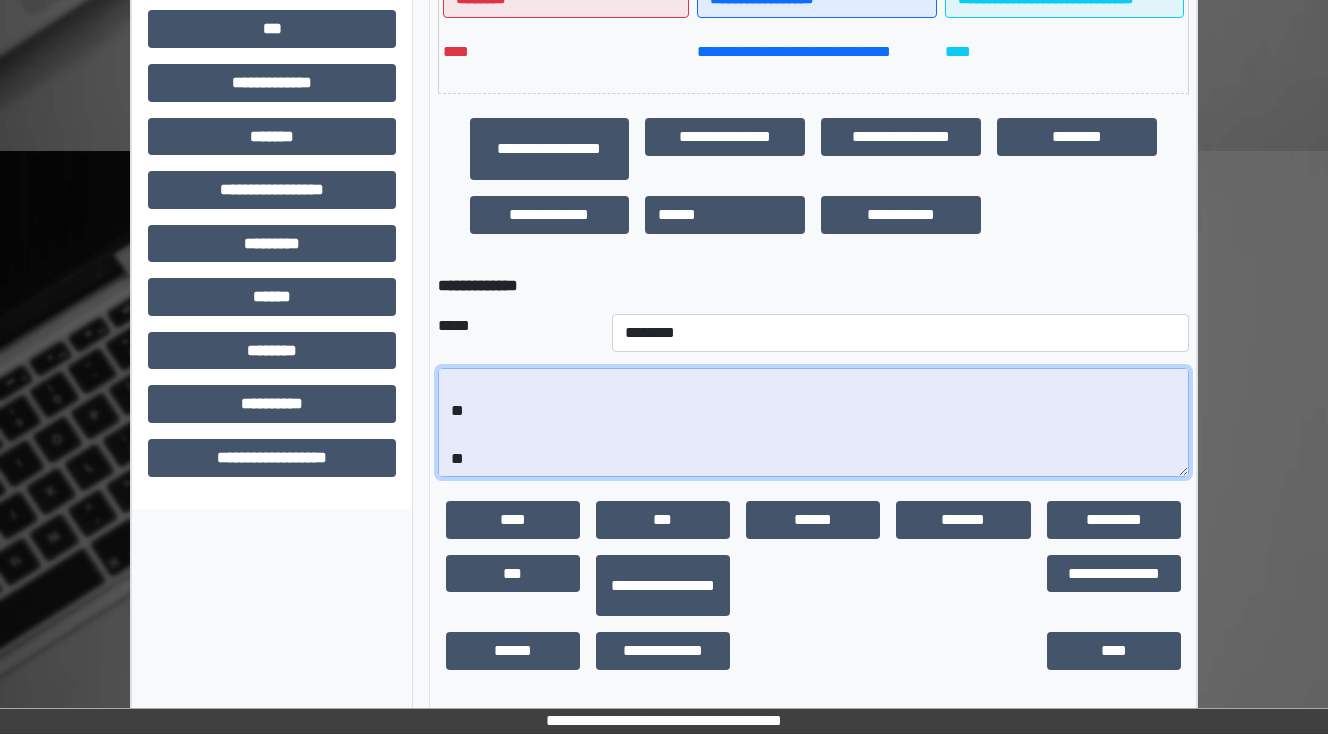 click on "**********" at bounding box center (813, 423) 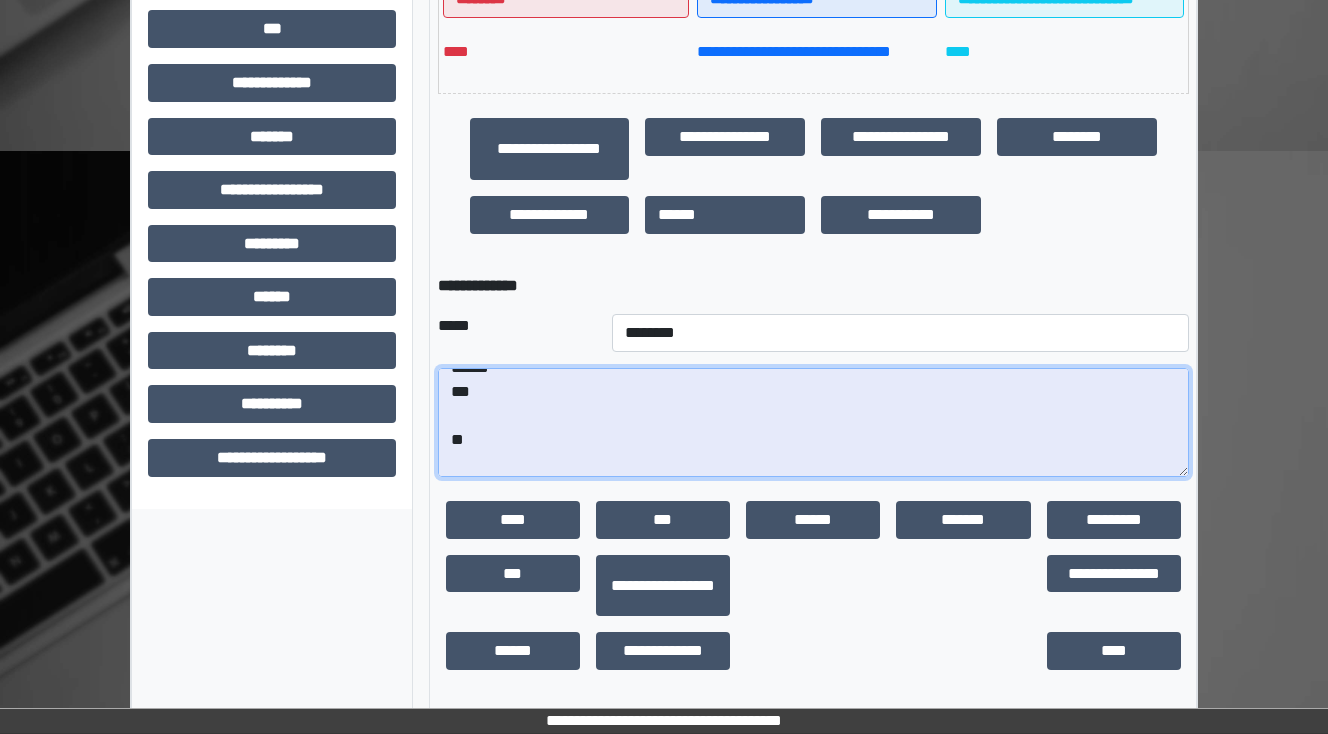 scroll, scrollTop: 96, scrollLeft: 0, axis: vertical 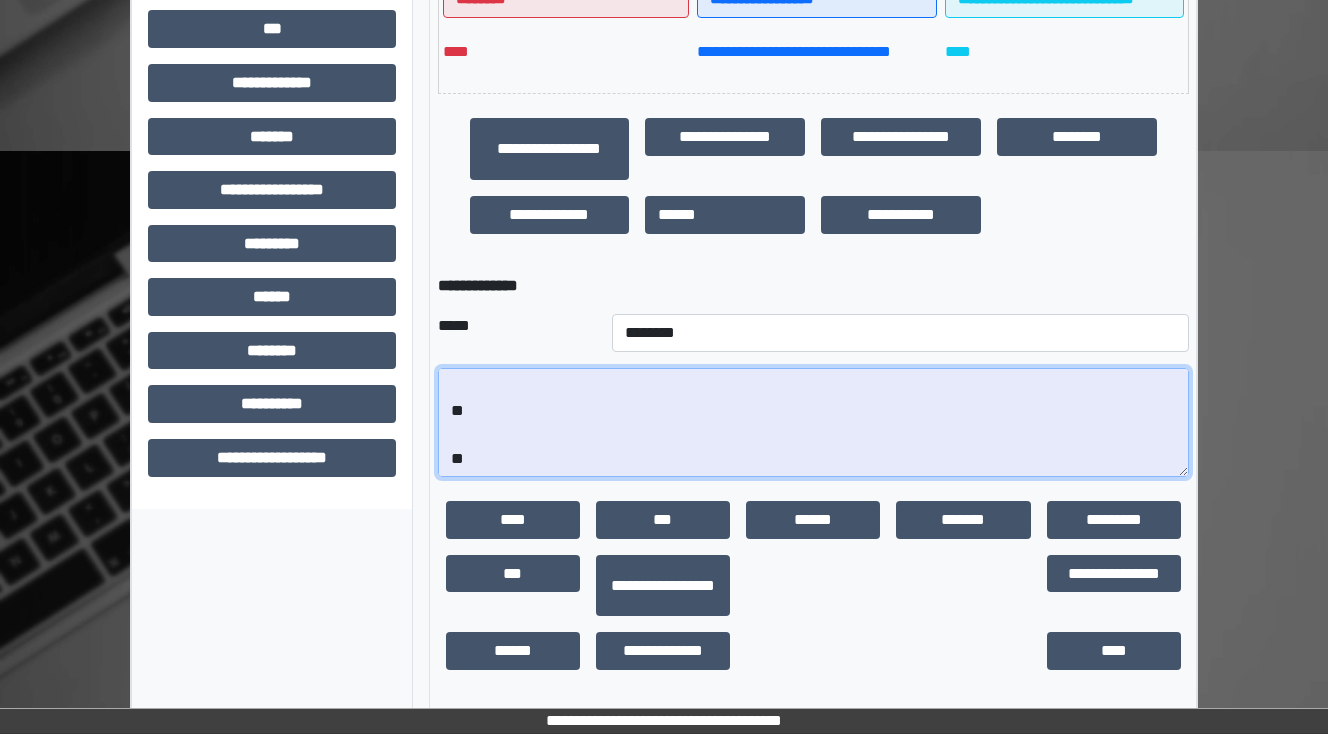 click on "**********" at bounding box center [813, 423] 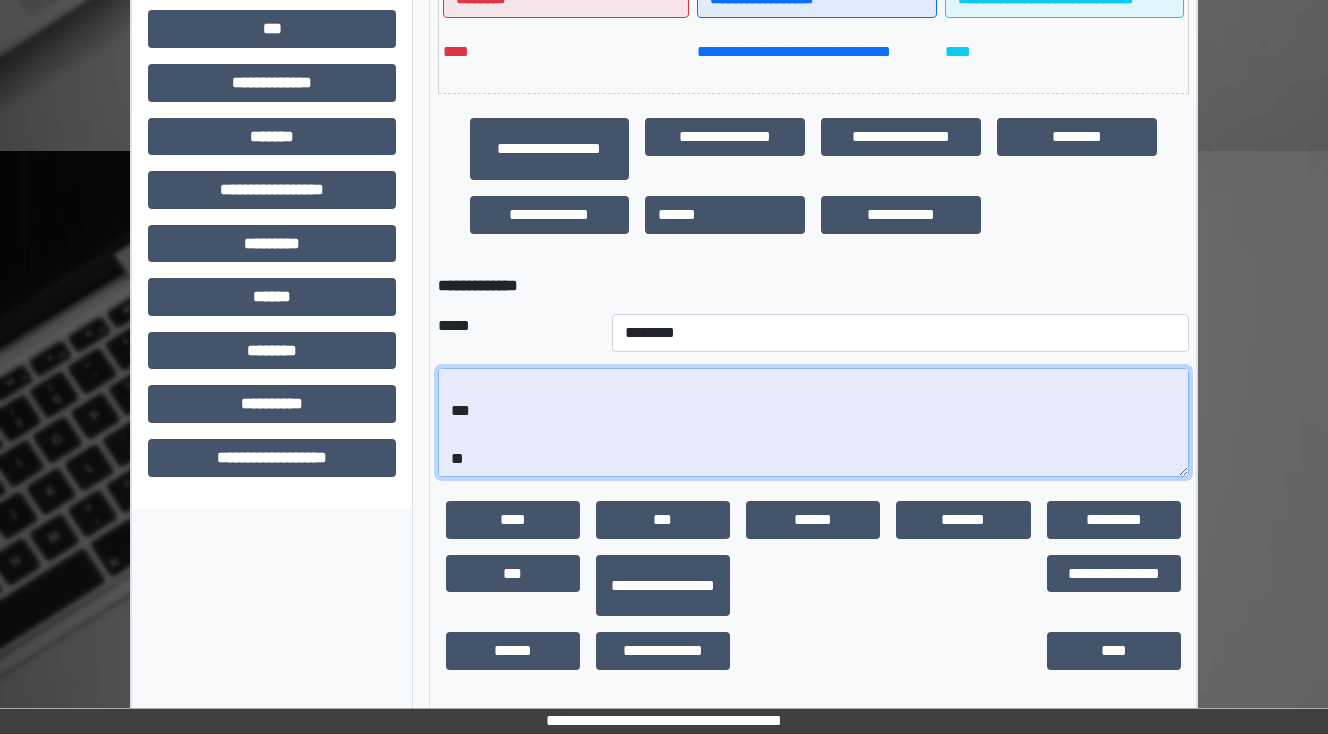 paste on "**********" 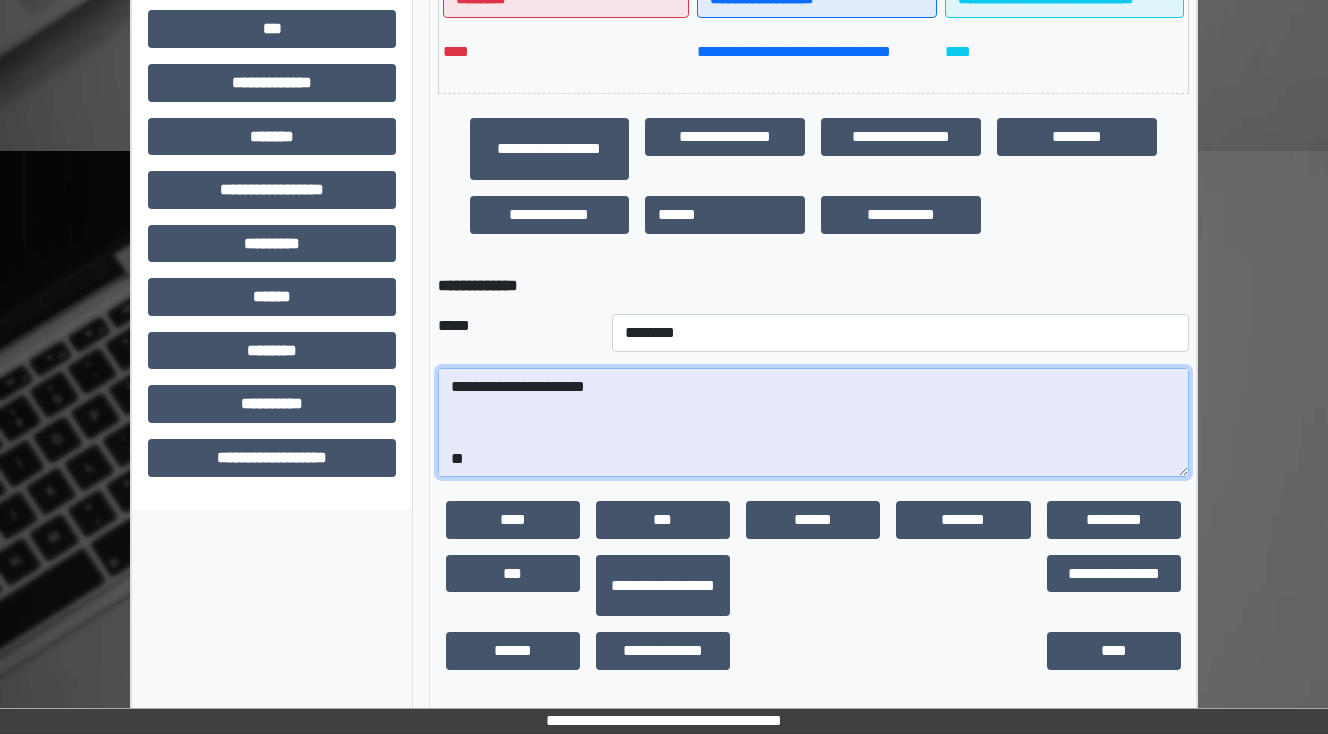 scroll, scrollTop: 312, scrollLeft: 0, axis: vertical 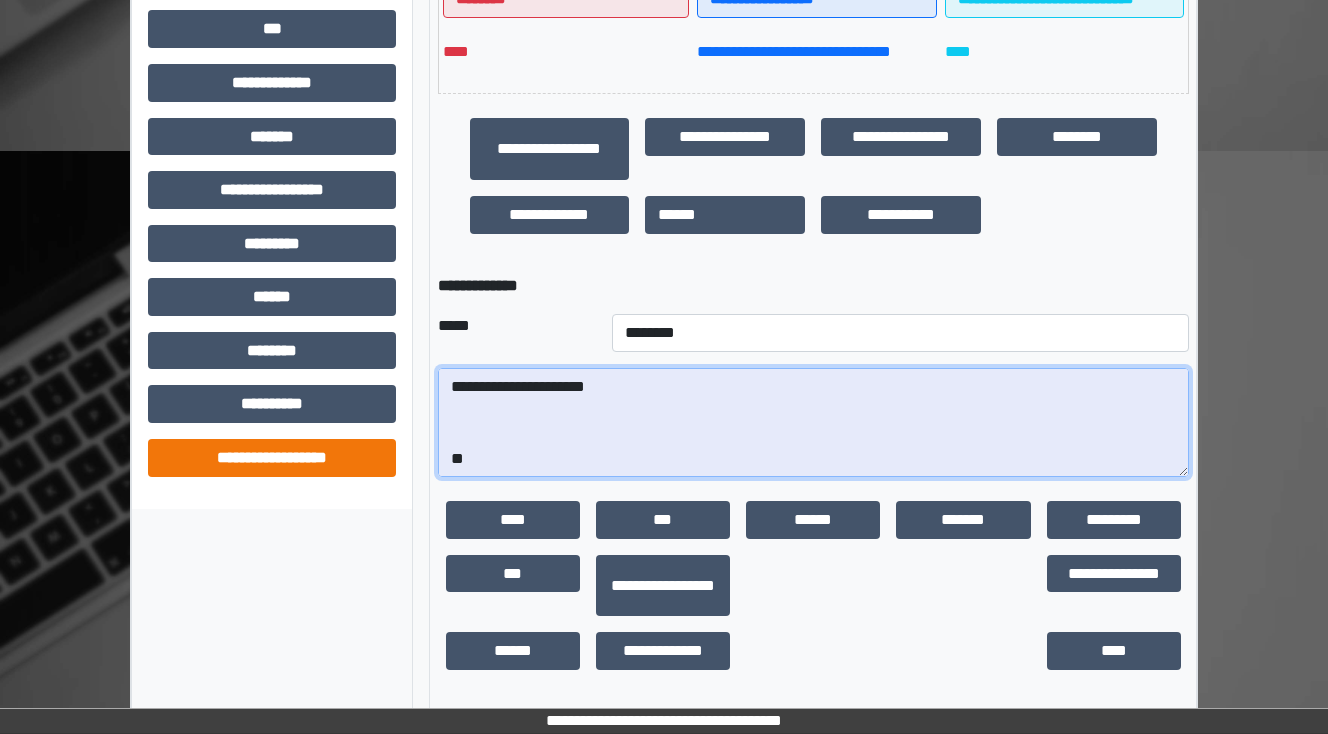 drag, startPoint x: 482, startPoint y: 454, endPoint x: 354, endPoint y: 448, distance: 128.14055 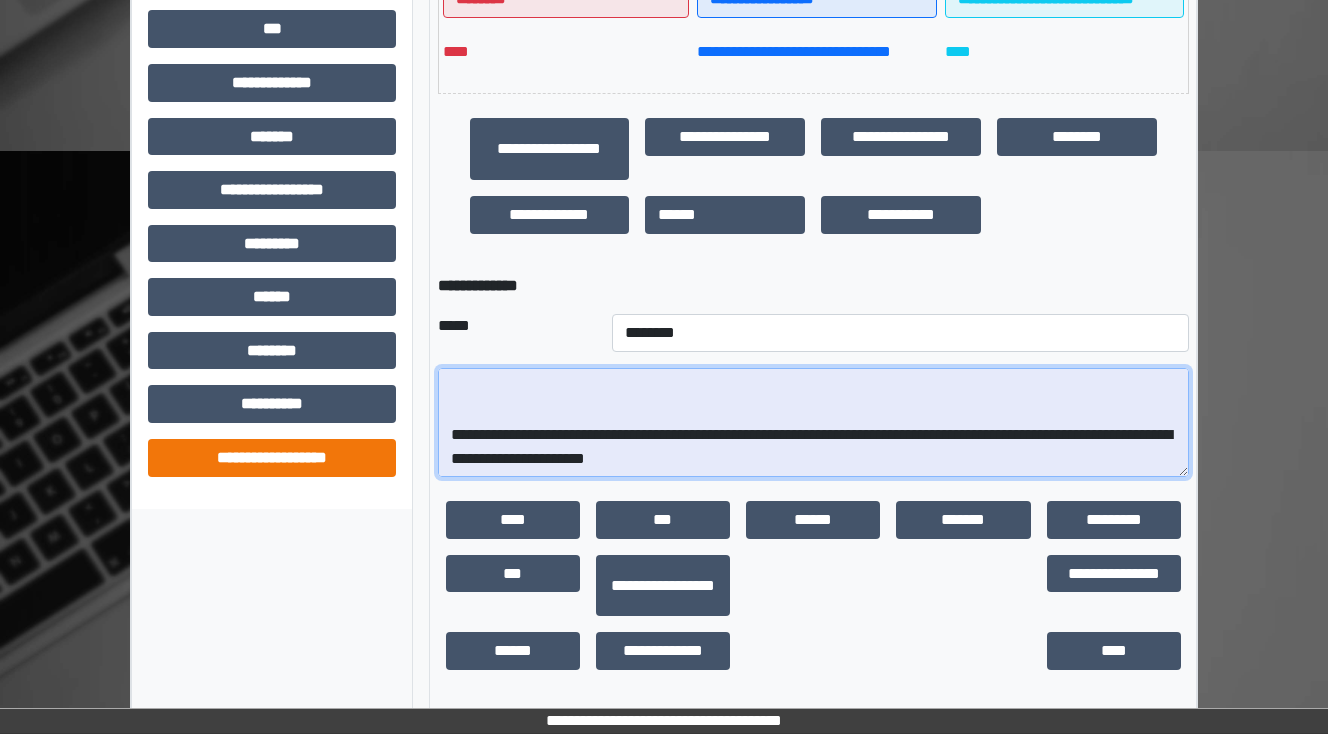 scroll, scrollTop: 240, scrollLeft: 0, axis: vertical 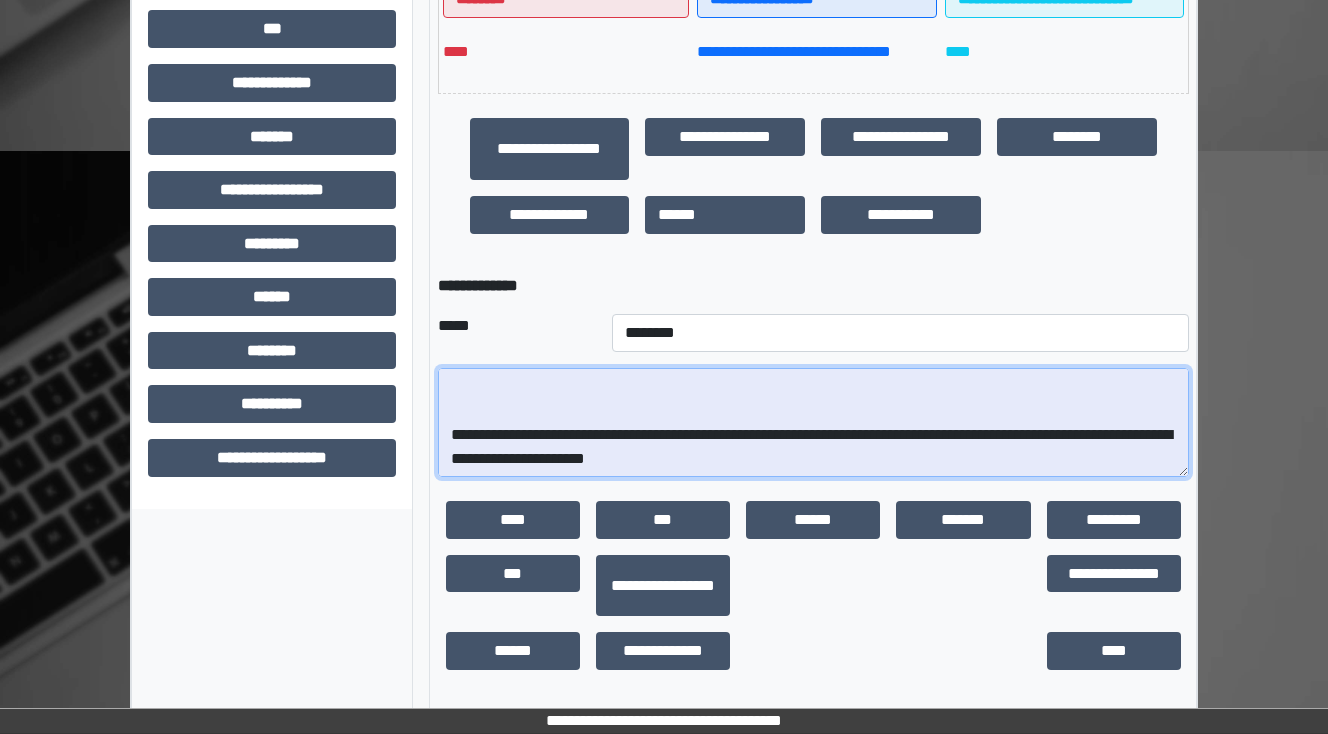 click on "**********" at bounding box center (813, 423) 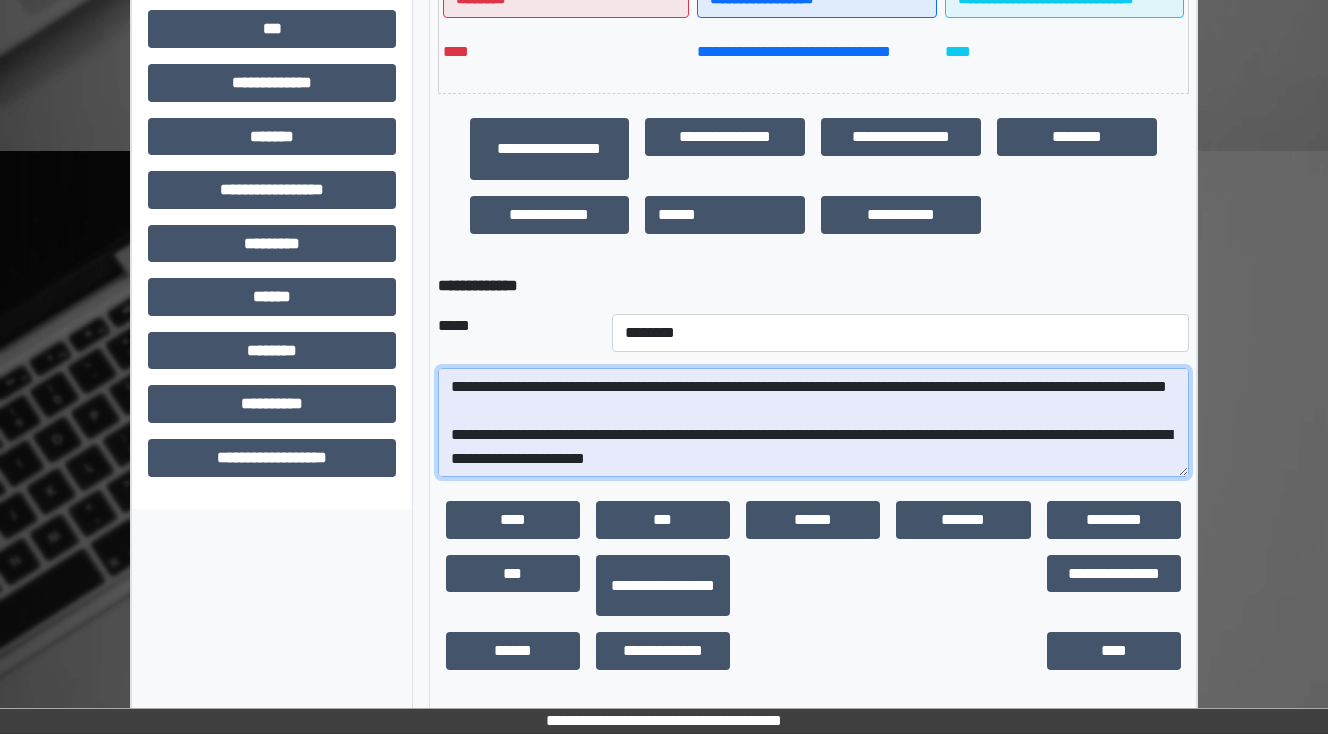 scroll, scrollTop: 192, scrollLeft: 0, axis: vertical 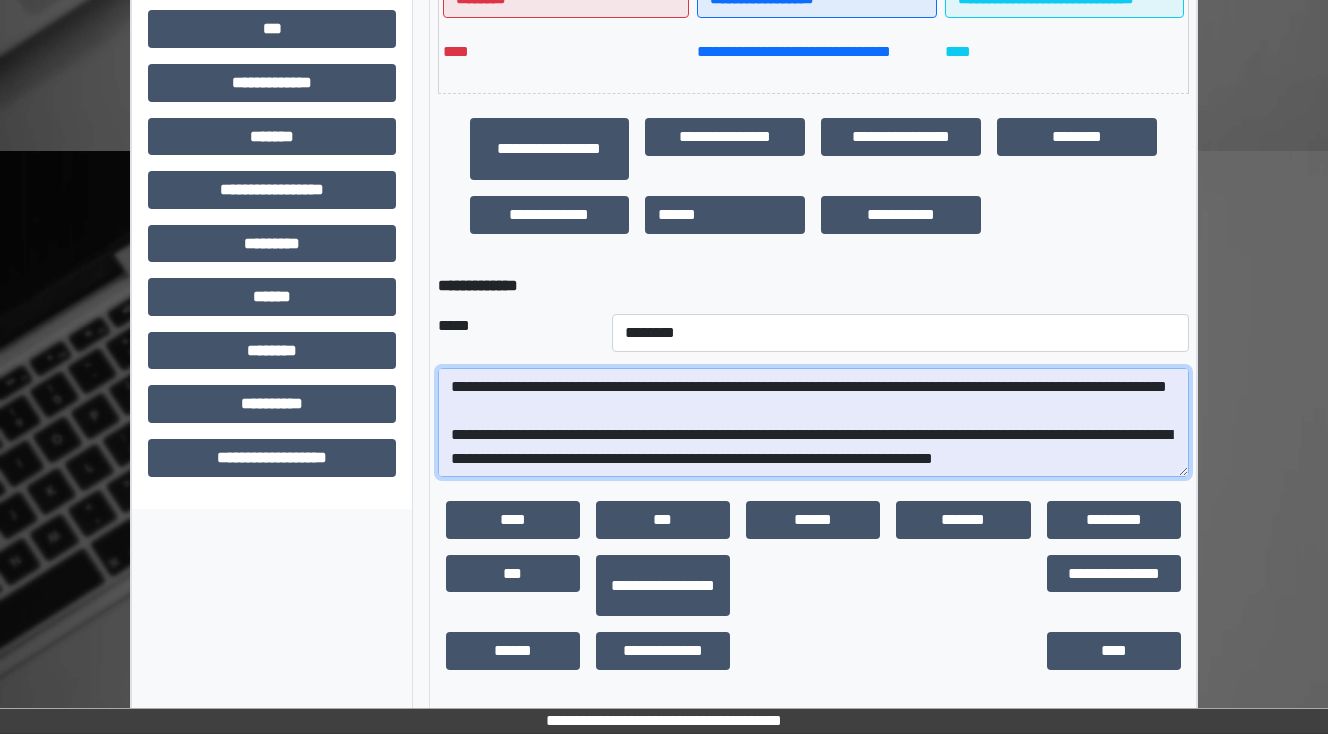 click on "**********" at bounding box center [813, 423] 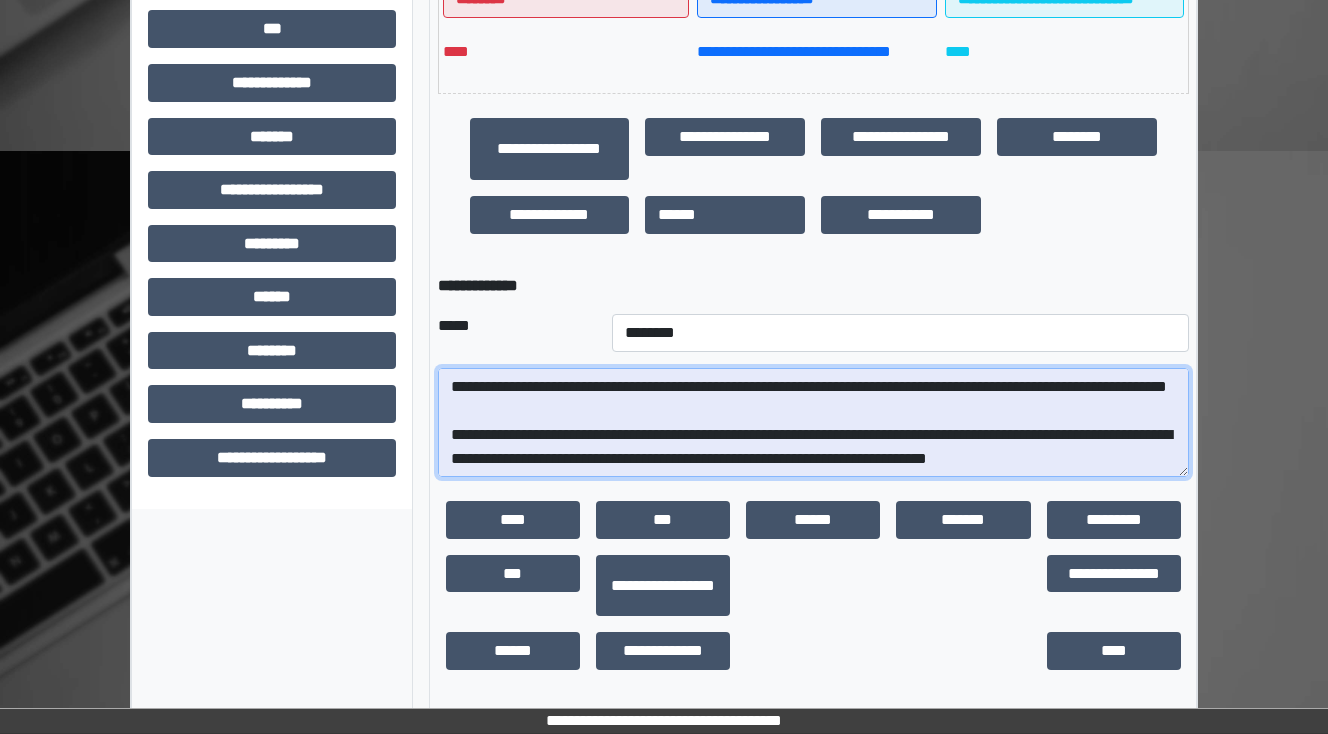 click on "**********" at bounding box center [813, 423] 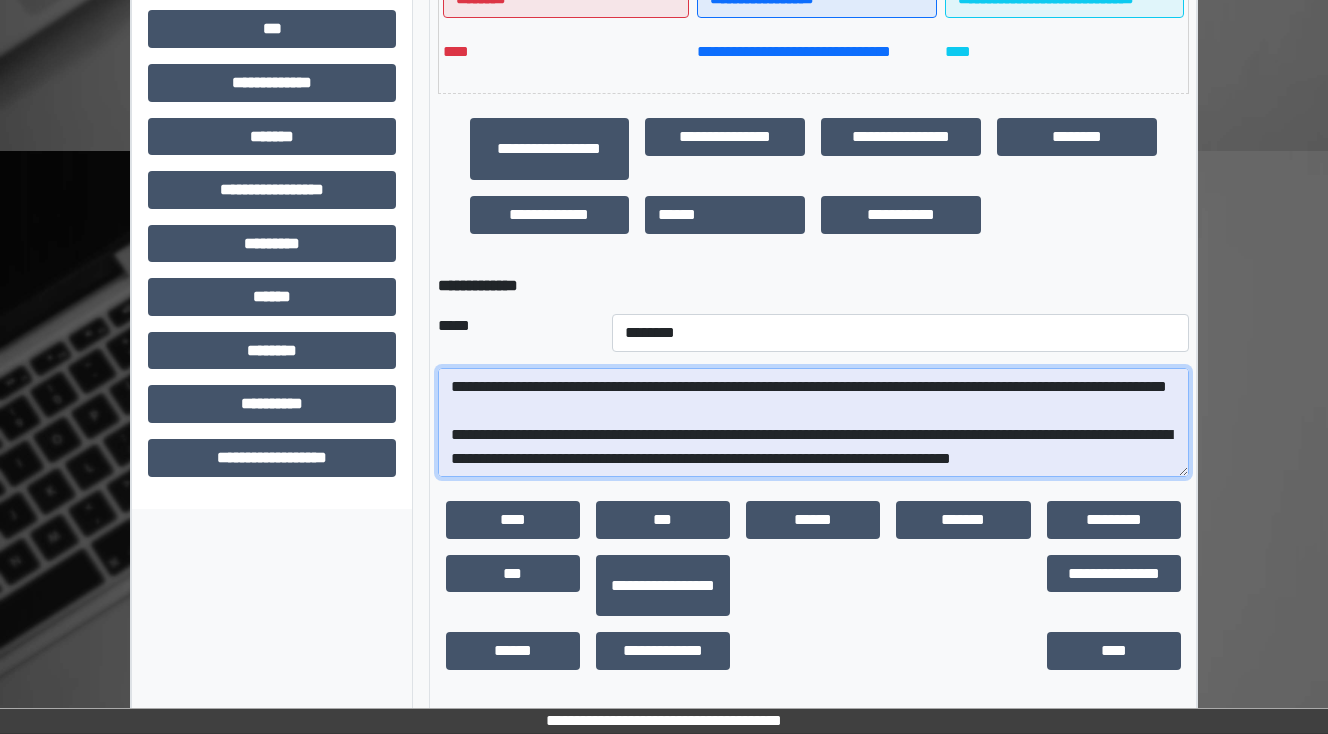 scroll, scrollTop: 216, scrollLeft: 0, axis: vertical 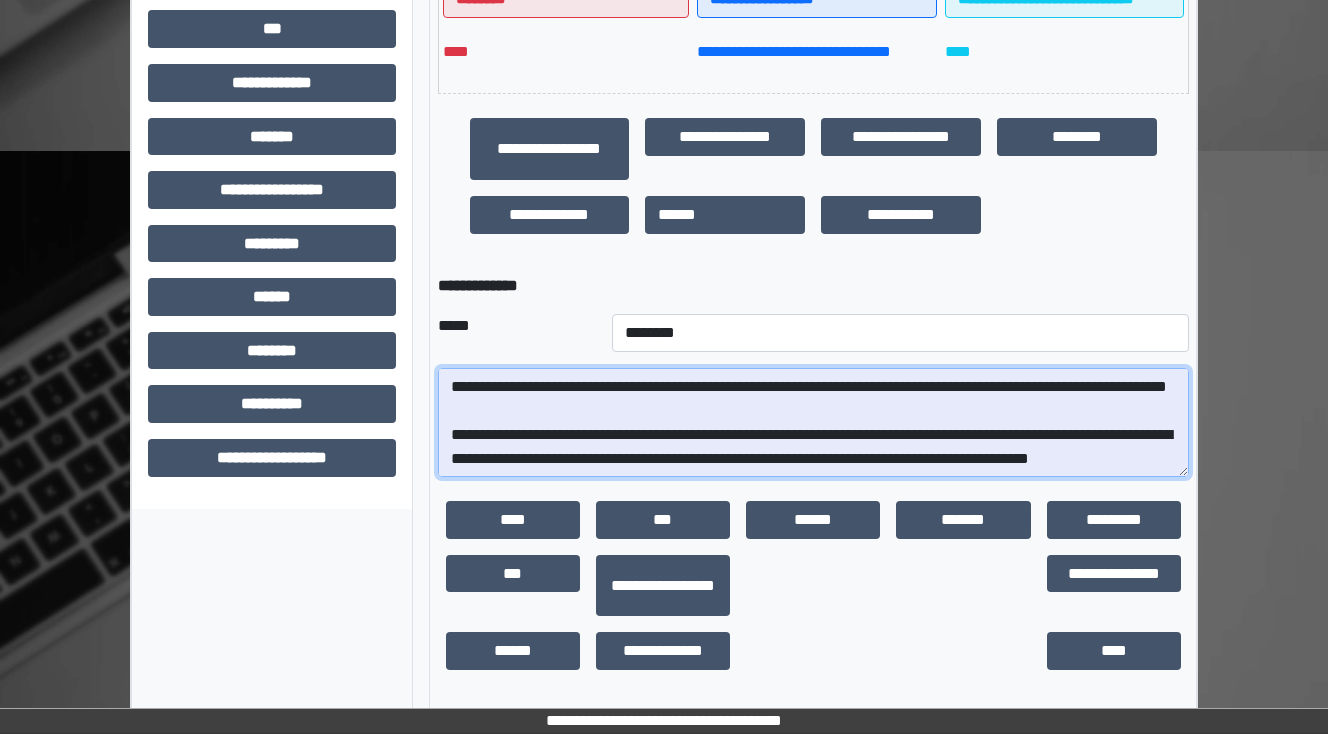 click on "**********" at bounding box center (813, 423) 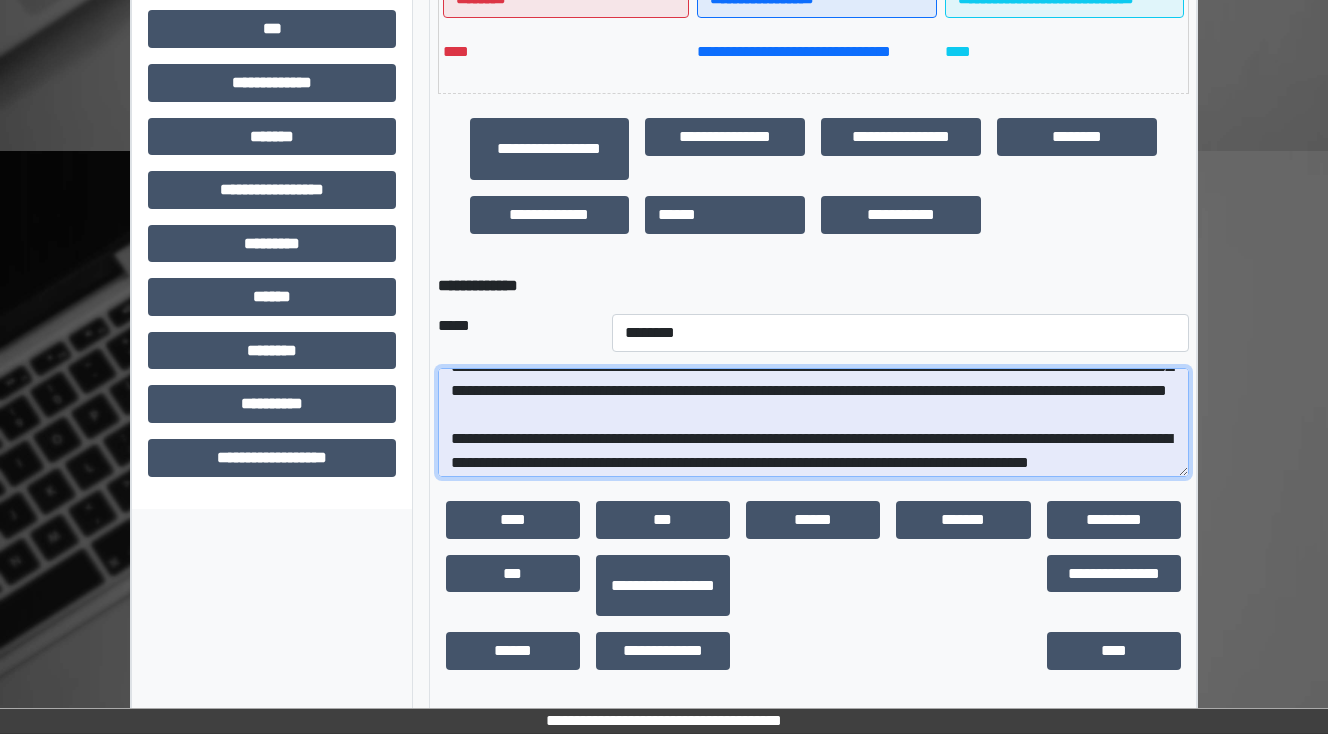 scroll, scrollTop: 136, scrollLeft: 0, axis: vertical 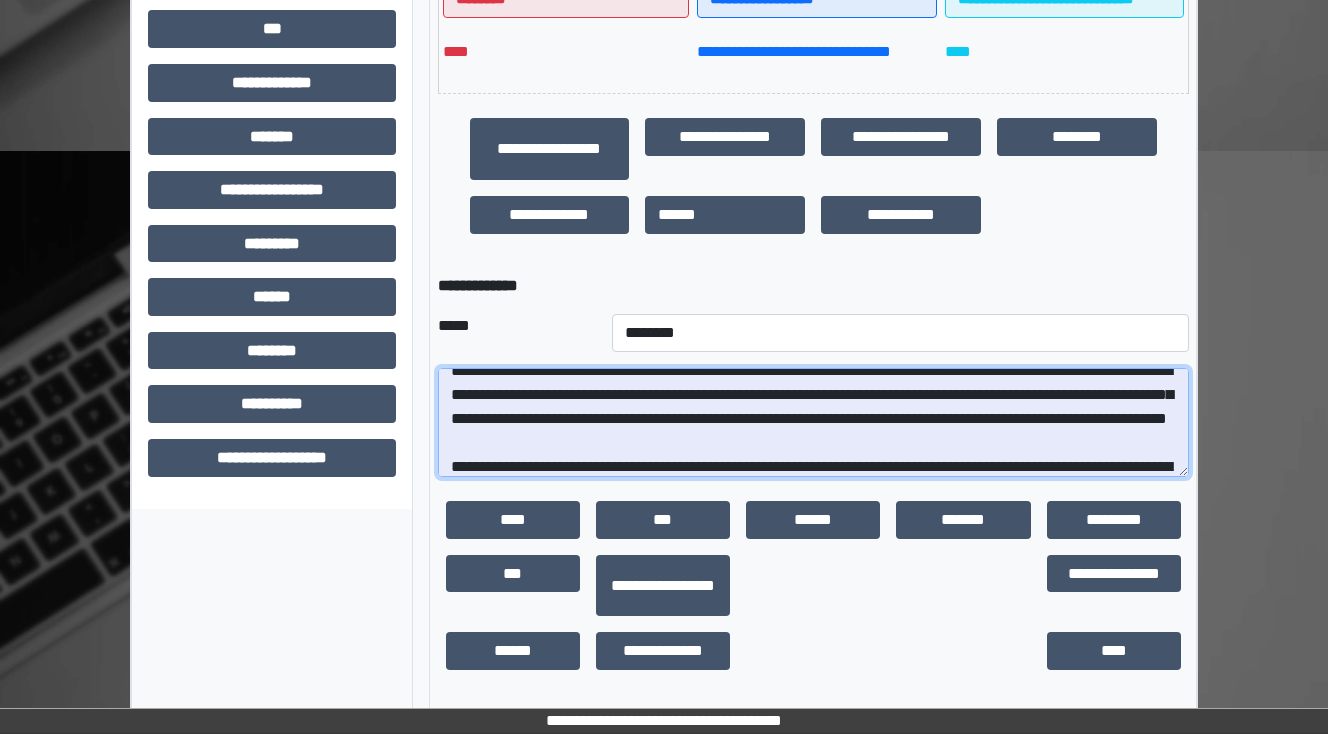 click on "**********" at bounding box center [813, 423] 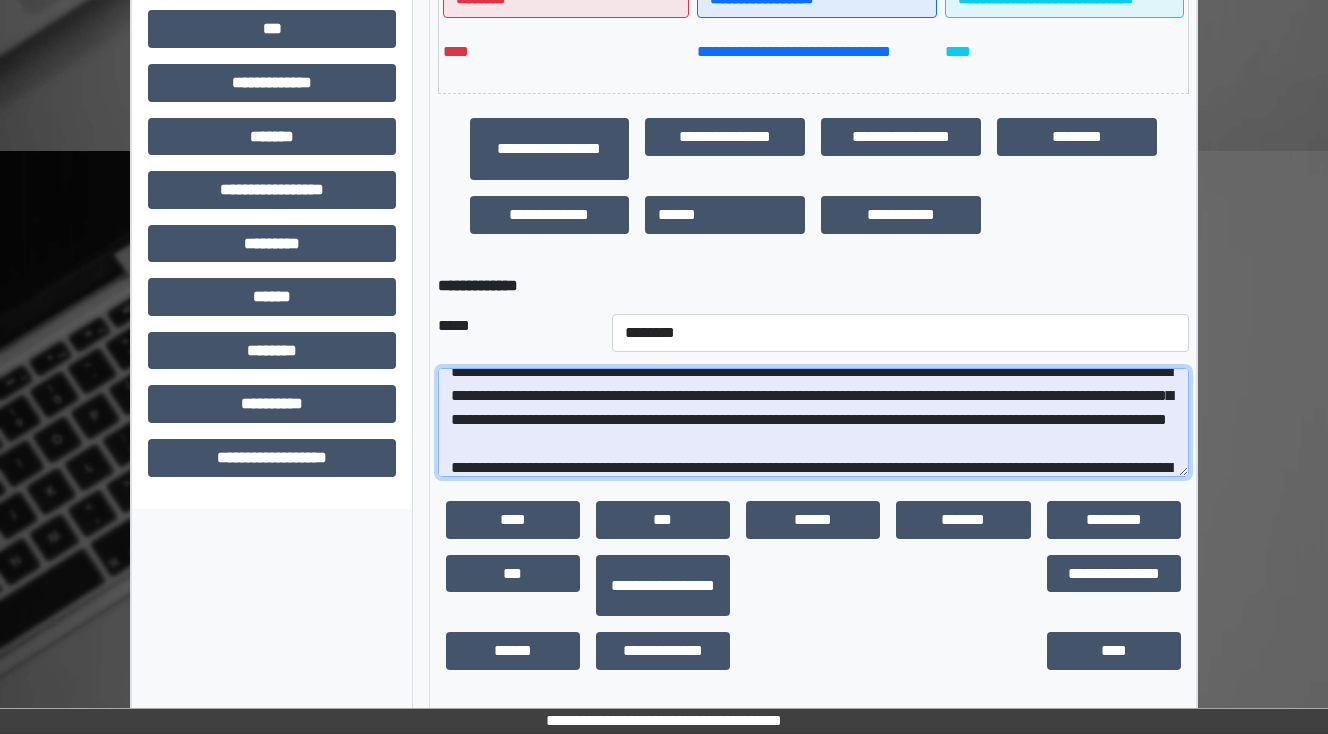 scroll, scrollTop: 136, scrollLeft: 0, axis: vertical 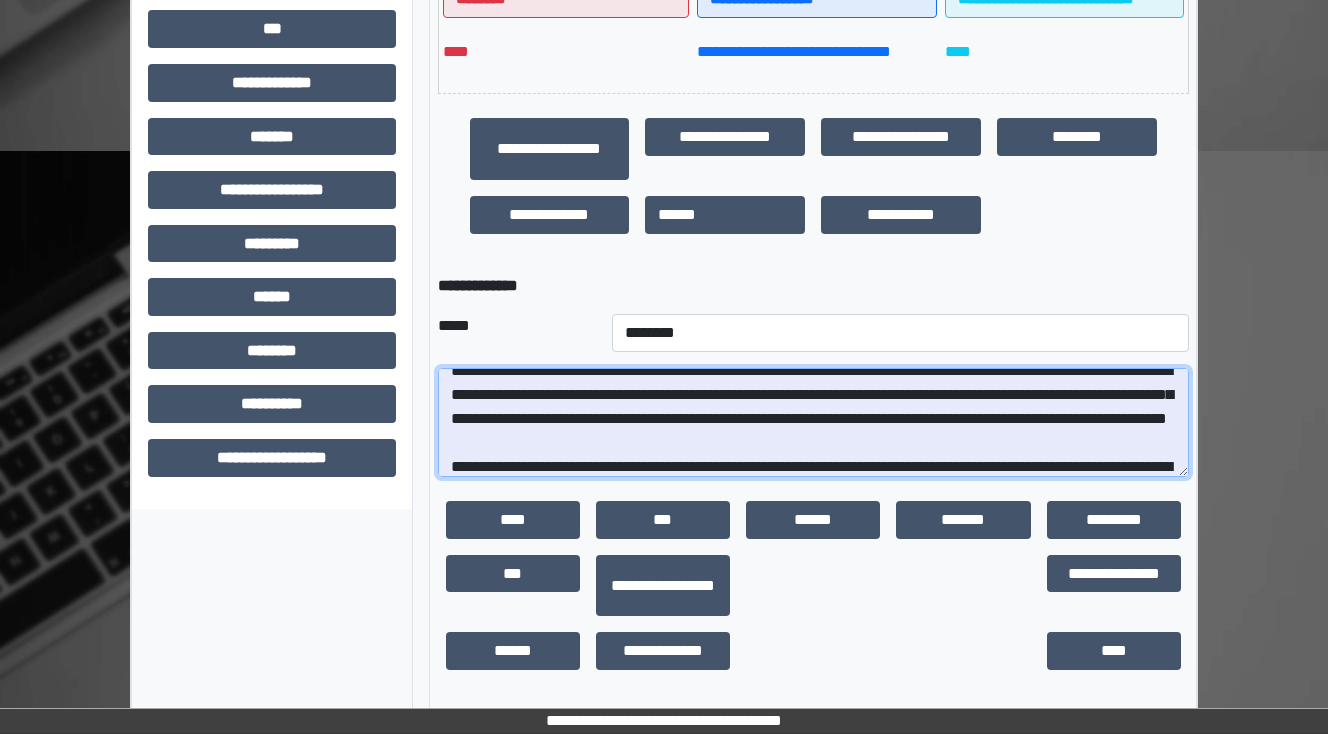 drag, startPoint x: 490, startPoint y: 396, endPoint x: 436, endPoint y: 396, distance: 54 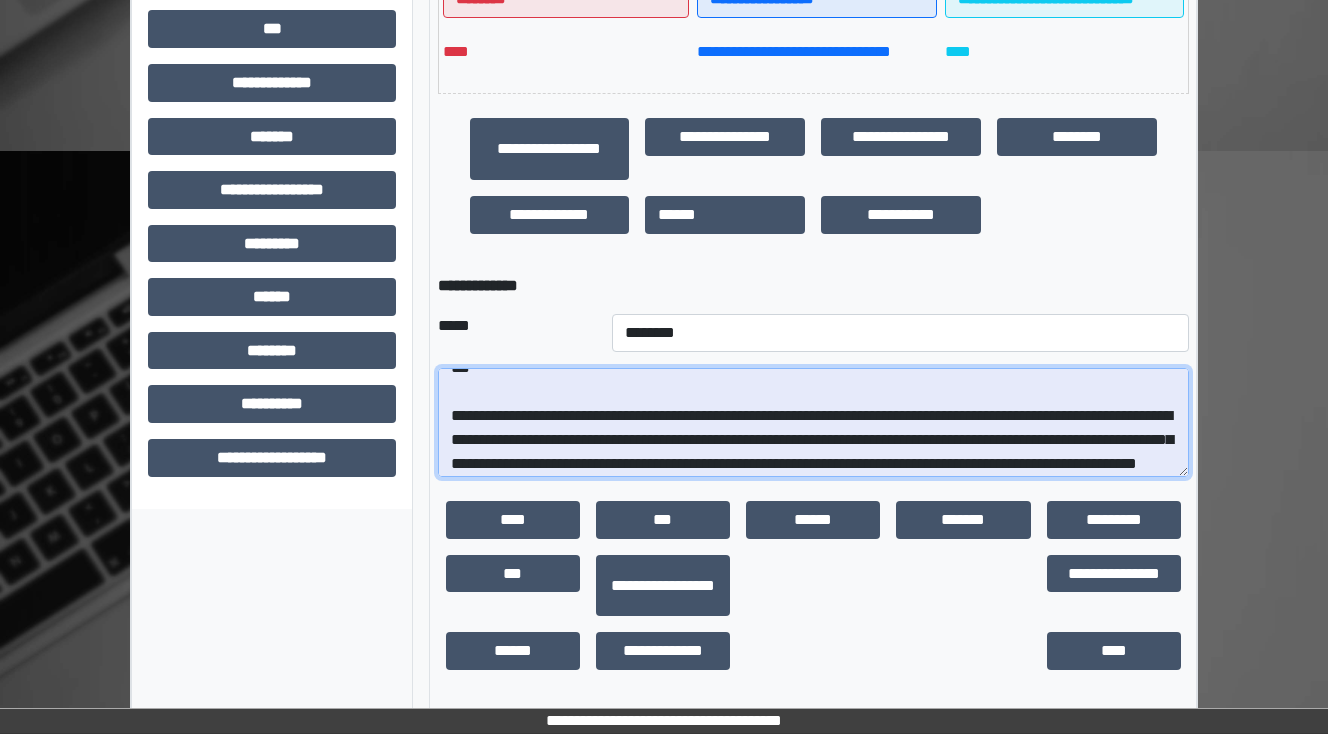 scroll, scrollTop: 56, scrollLeft: 0, axis: vertical 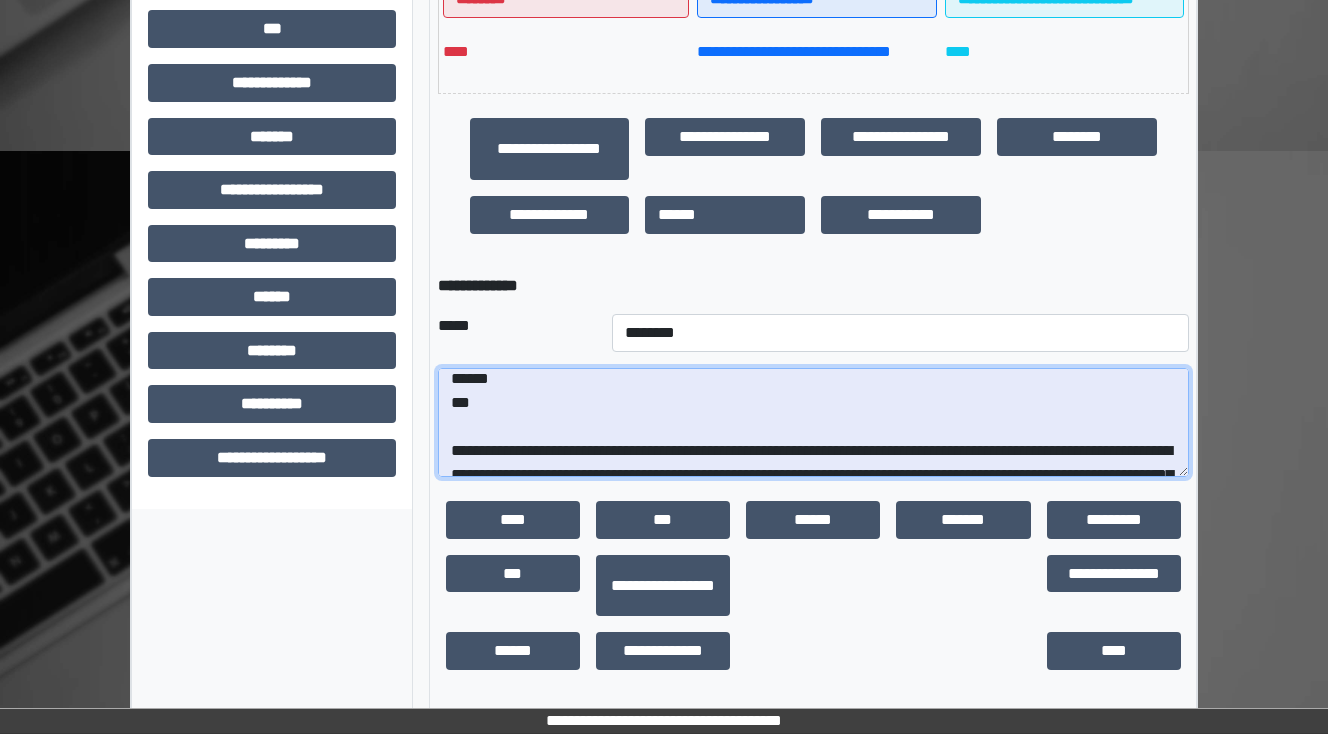 drag, startPoint x: 1156, startPoint y: 447, endPoint x: 1008, endPoint y: 438, distance: 148.27339 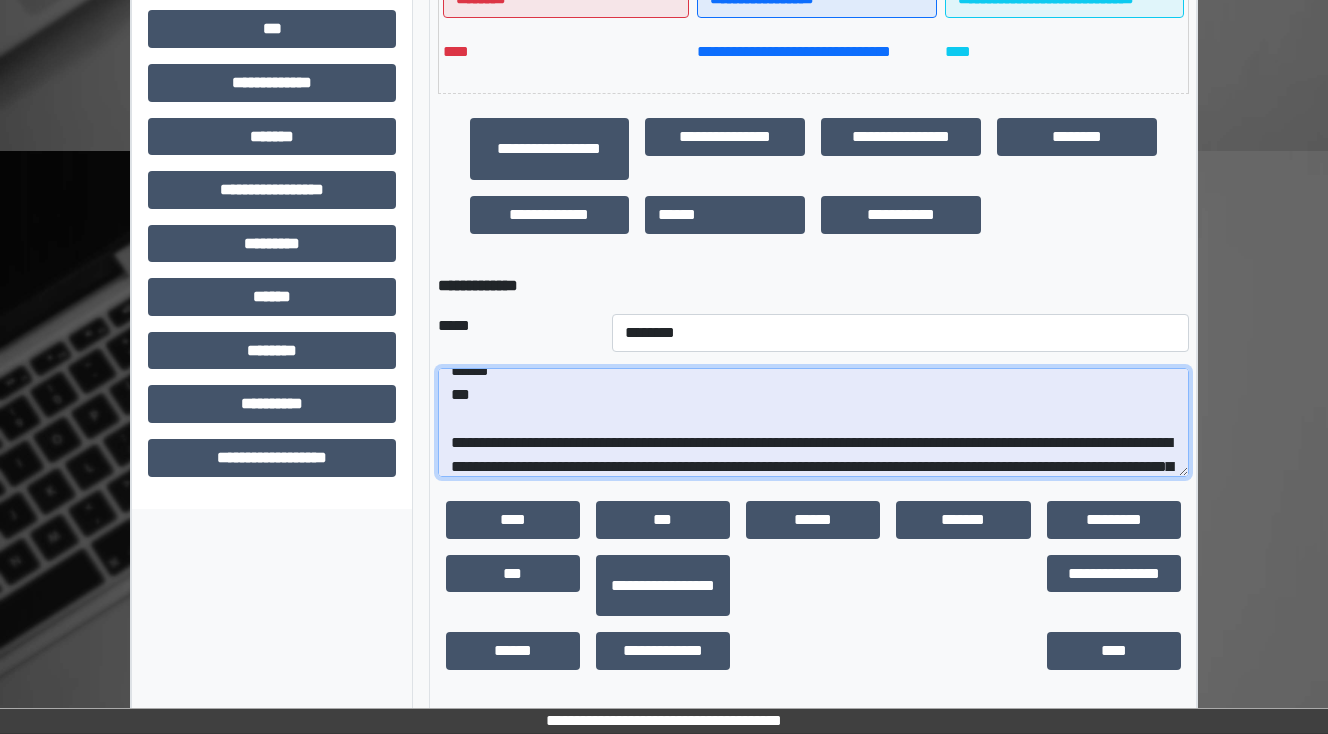 scroll, scrollTop: 144, scrollLeft: 0, axis: vertical 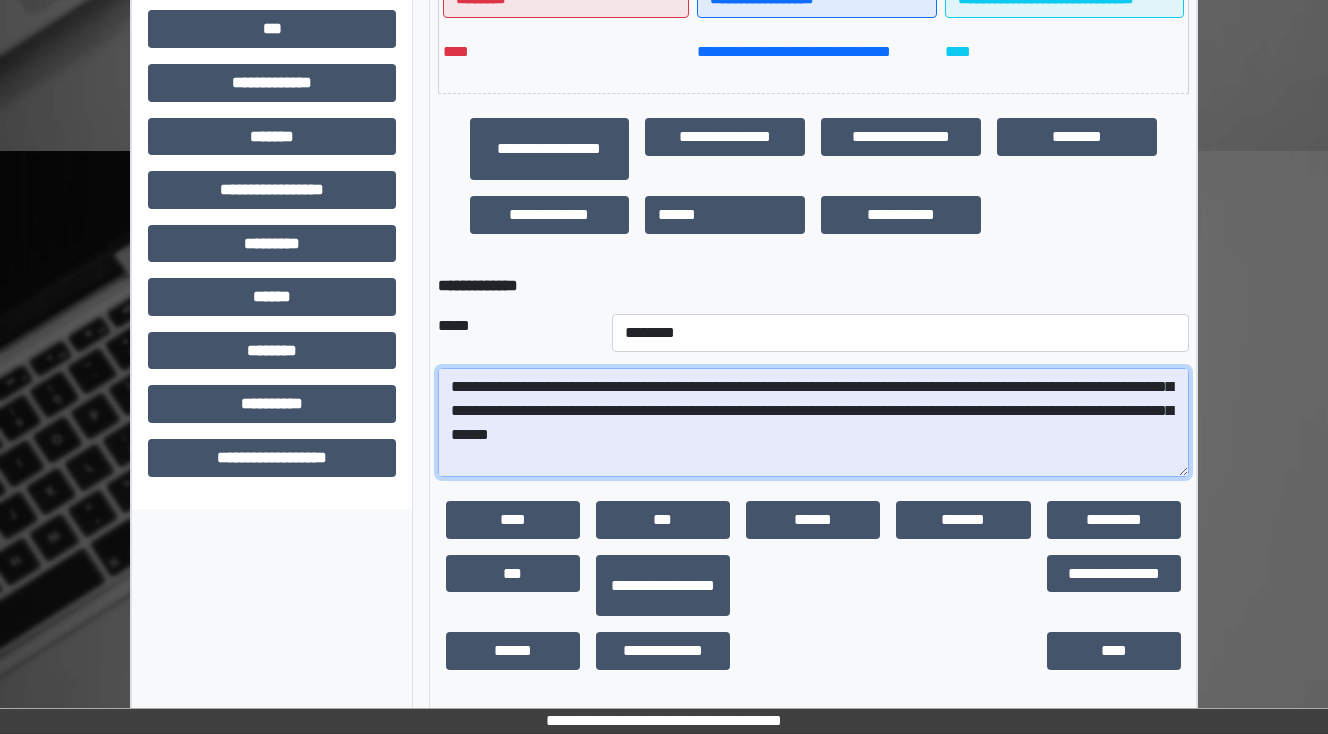 drag, startPoint x: 813, startPoint y: 386, endPoint x: 576, endPoint y: 392, distance: 237.07594 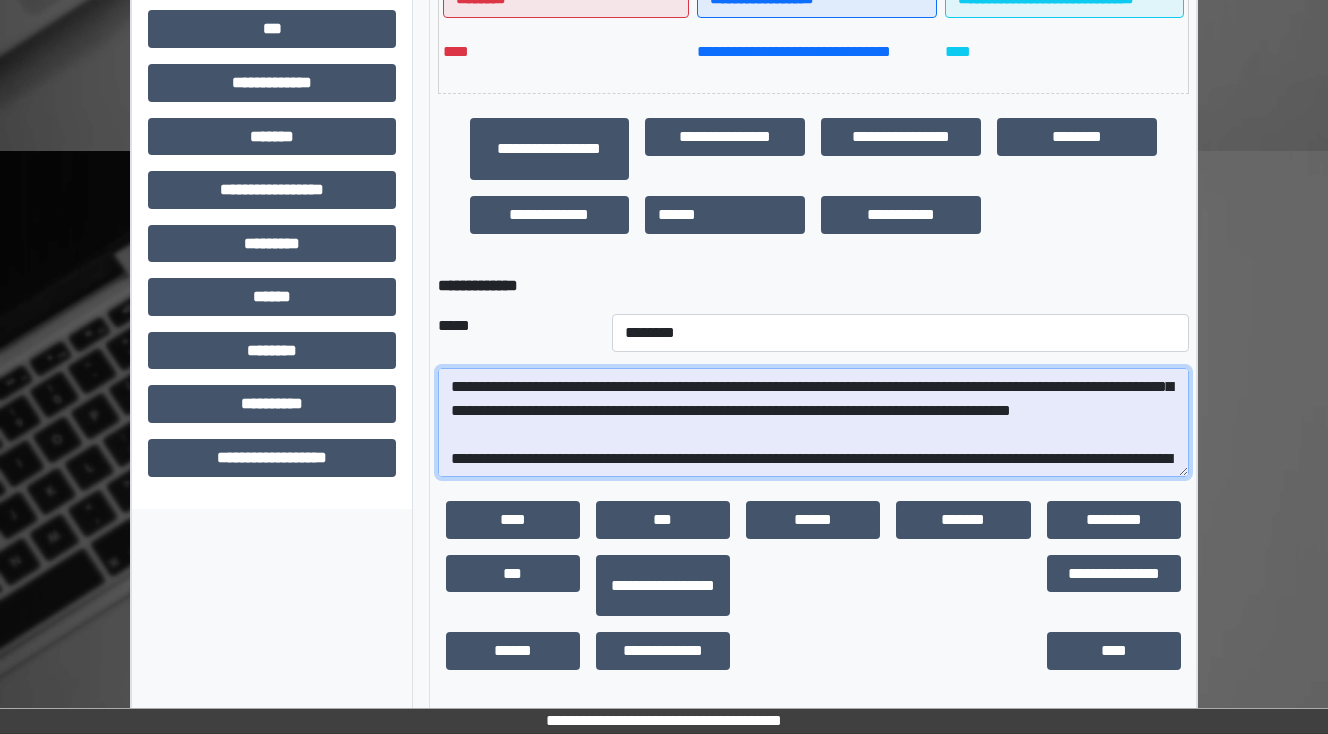 click on "**********" at bounding box center (813, 423) 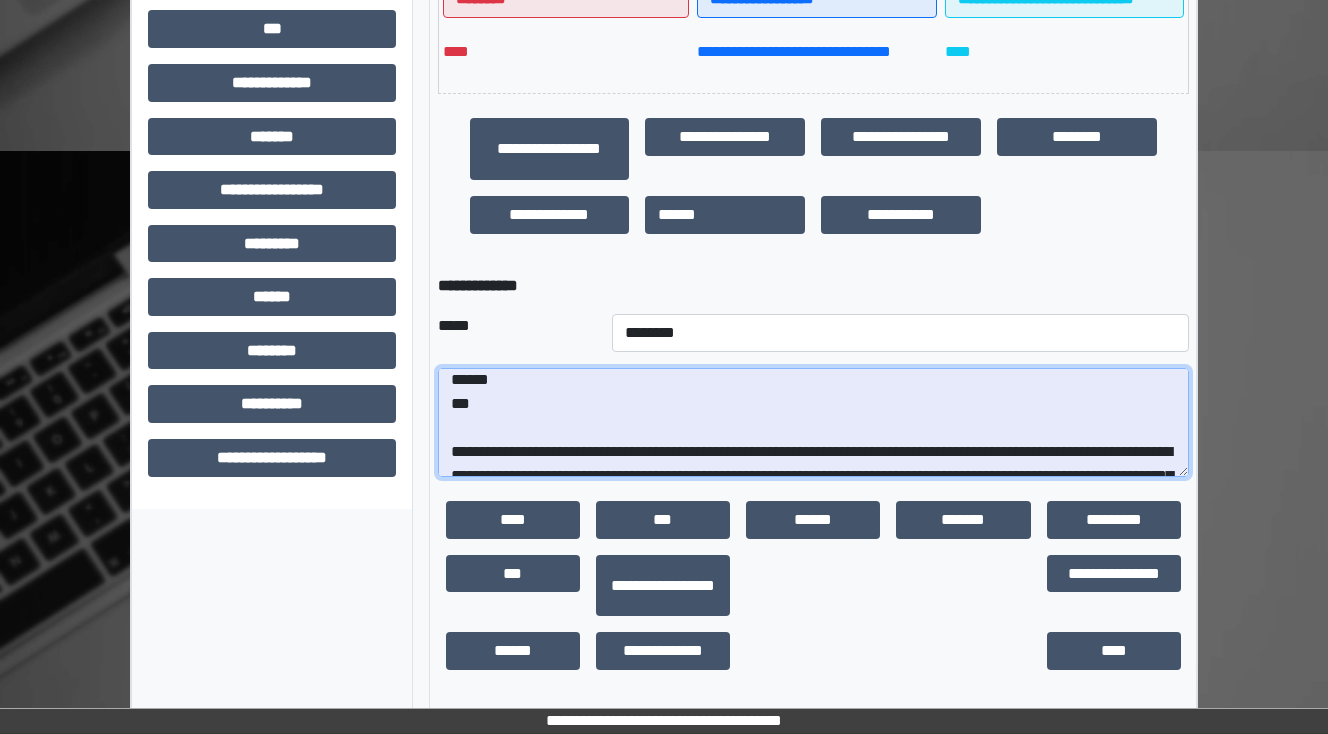 scroll, scrollTop: 80, scrollLeft: 0, axis: vertical 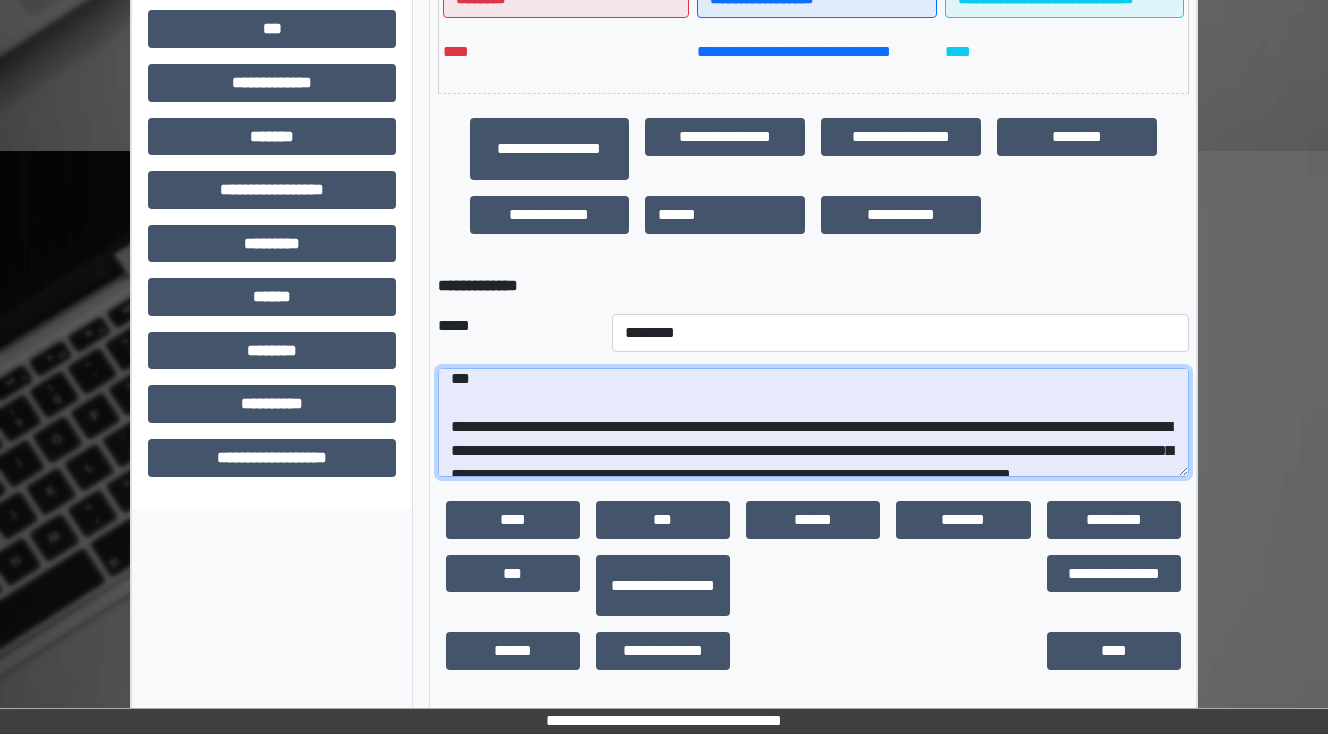 drag, startPoint x: 891, startPoint y: 426, endPoint x: 666, endPoint y: 423, distance: 225.02 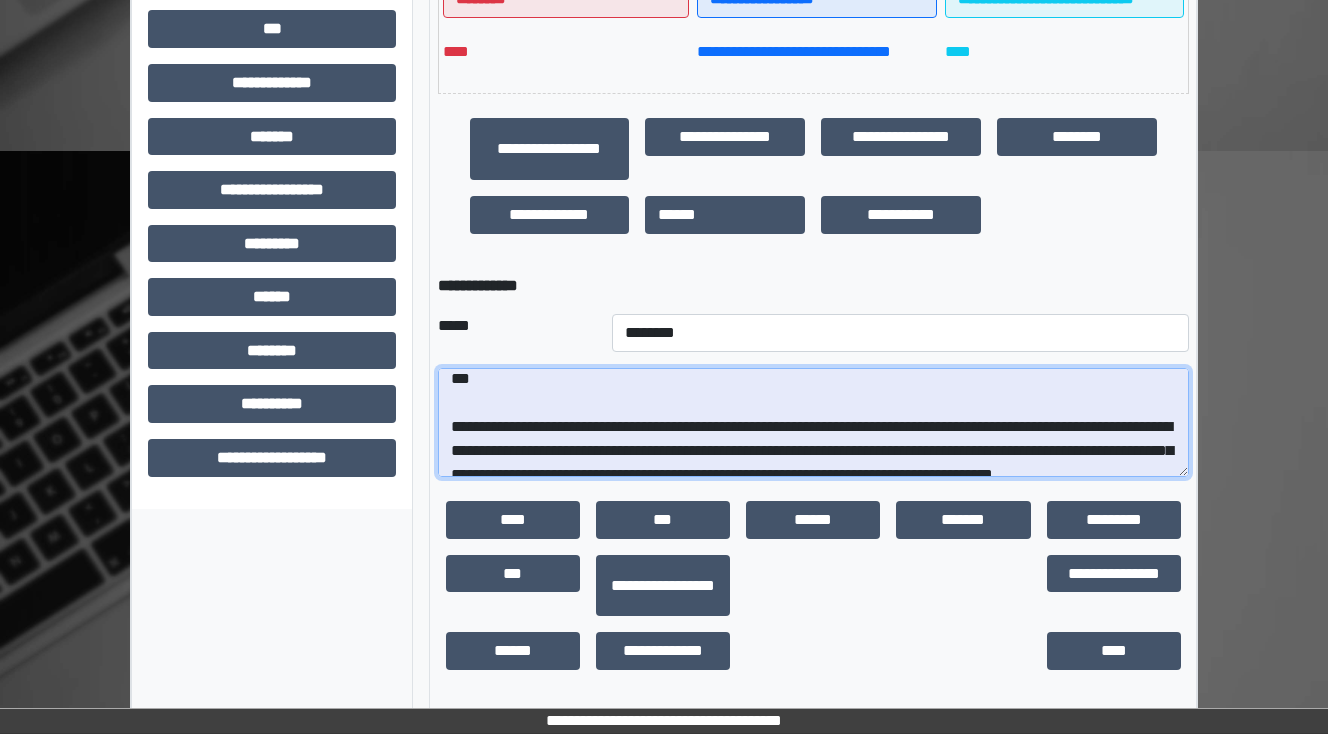 drag, startPoint x: 822, startPoint y: 431, endPoint x: 751, endPoint y: 429, distance: 71.02816 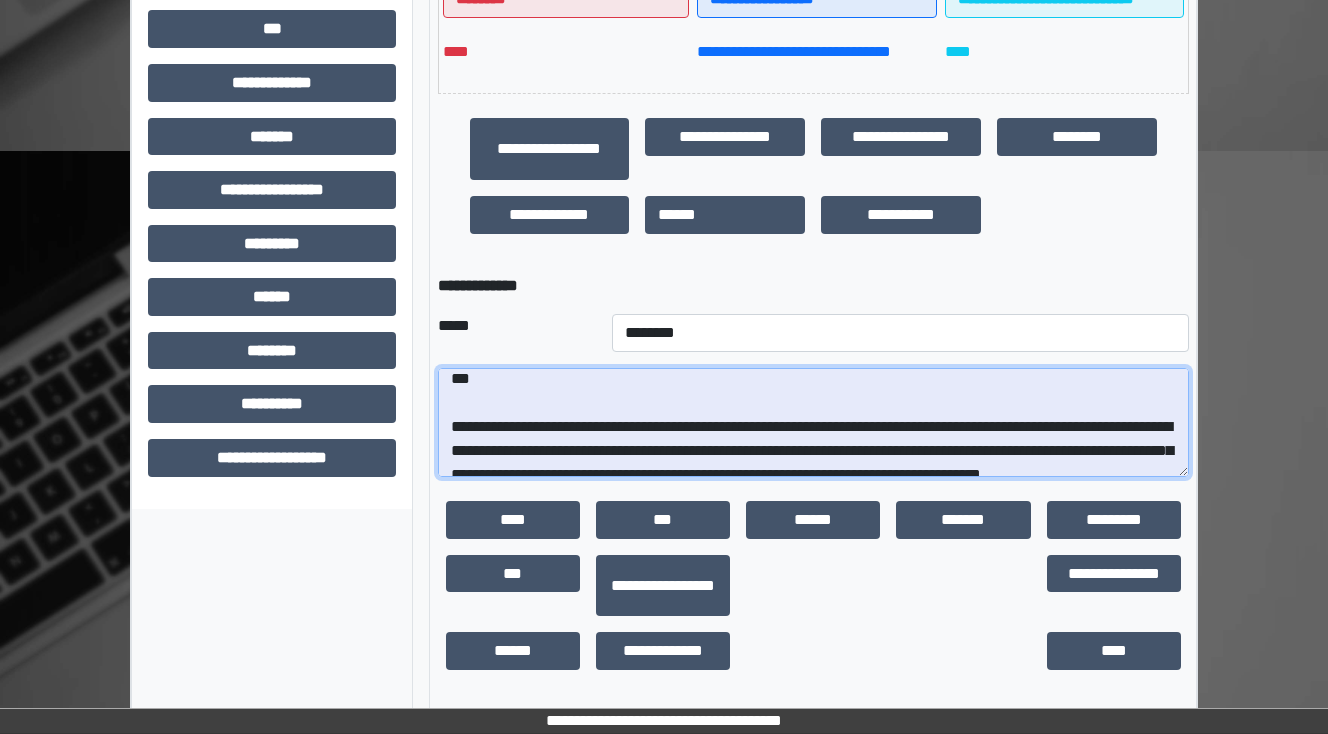 click on "**********" at bounding box center (813, 423) 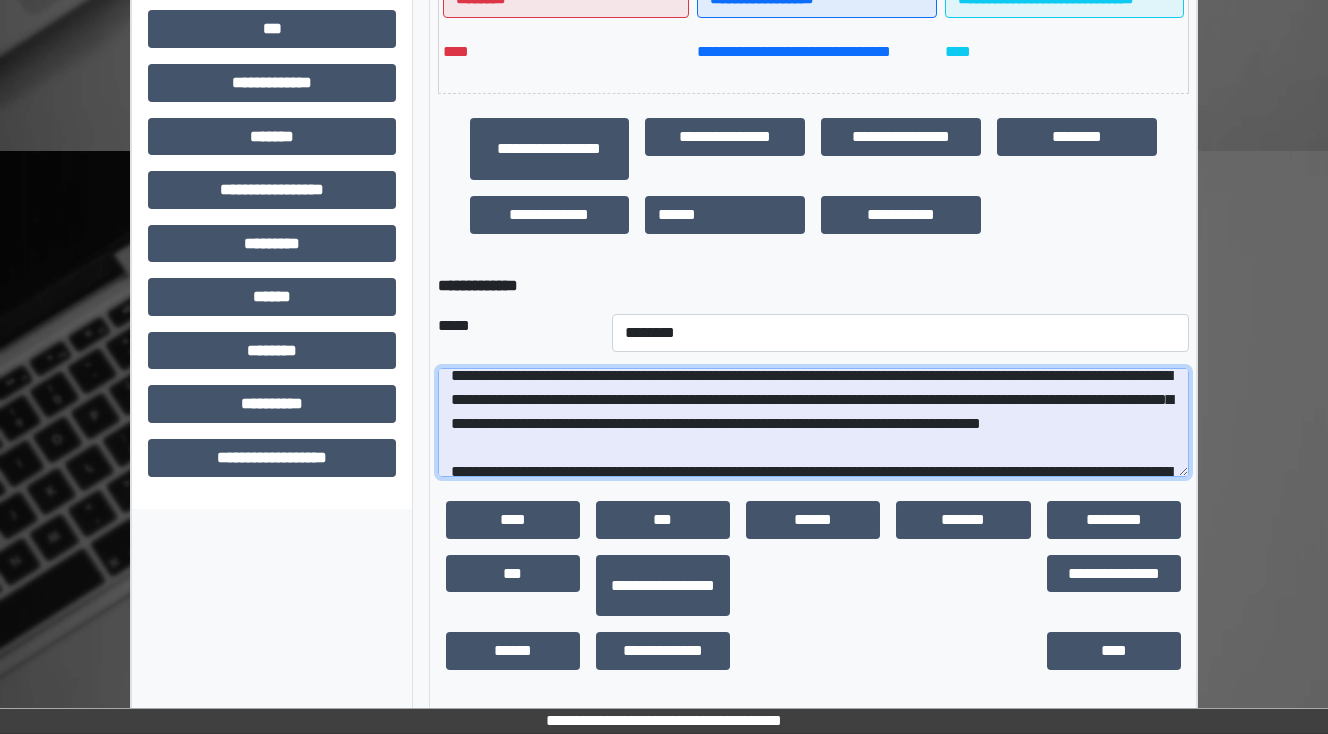 scroll, scrollTop: 160, scrollLeft: 0, axis: vertical 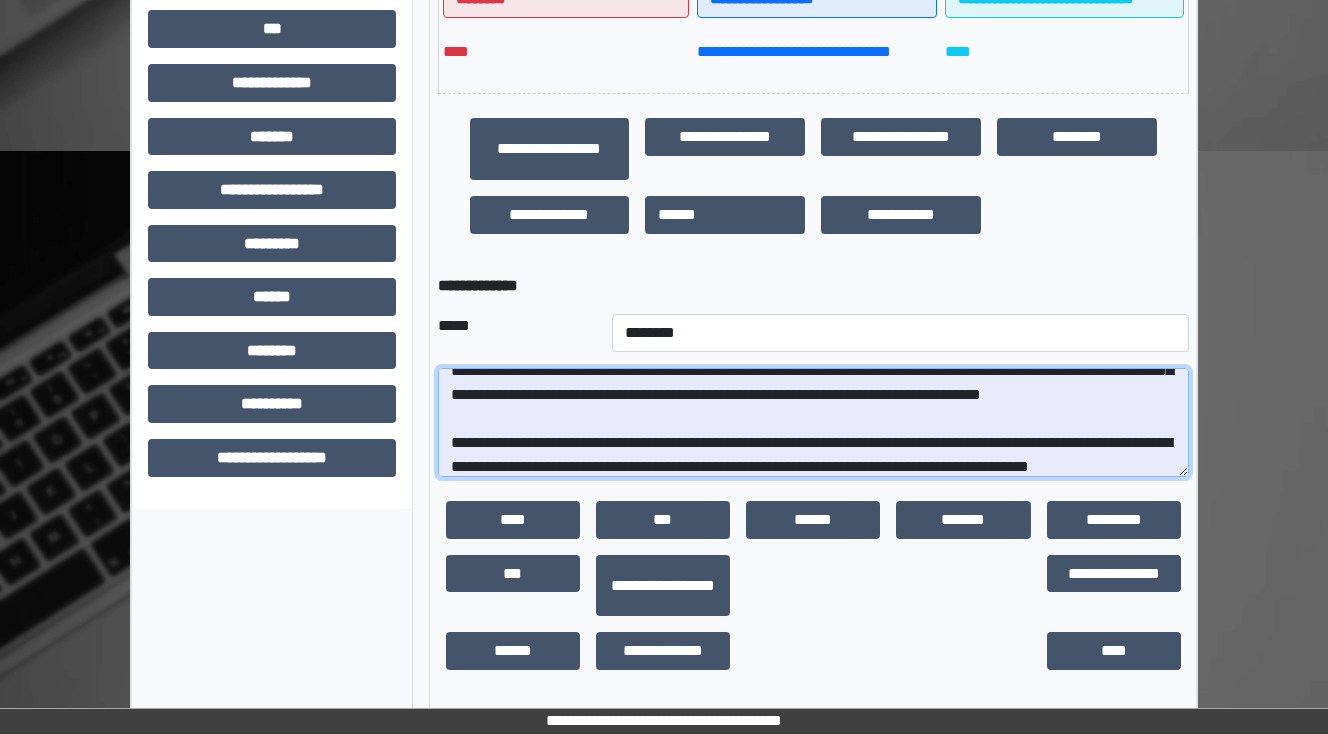 click on "**********" at bounding box center (813, 423) 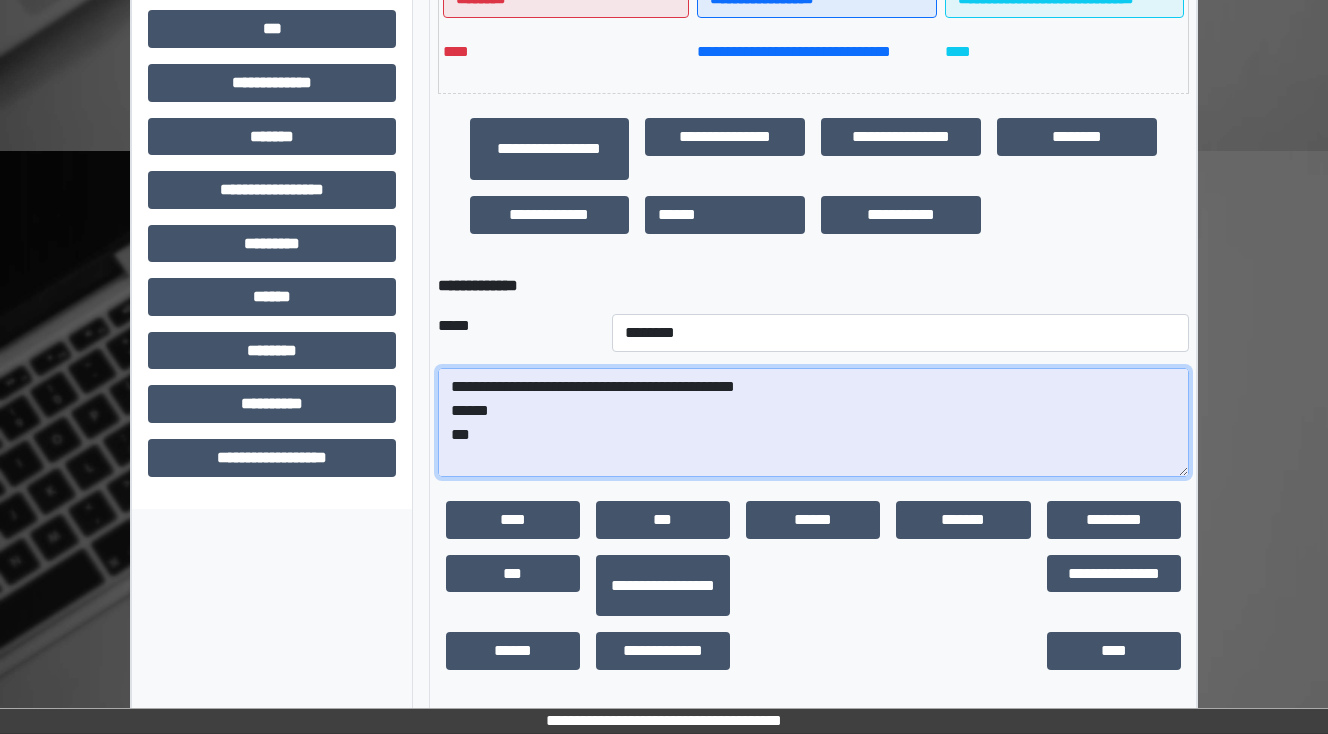 scroll, scrollTop: 0, scrollLeft: 0, axis: both 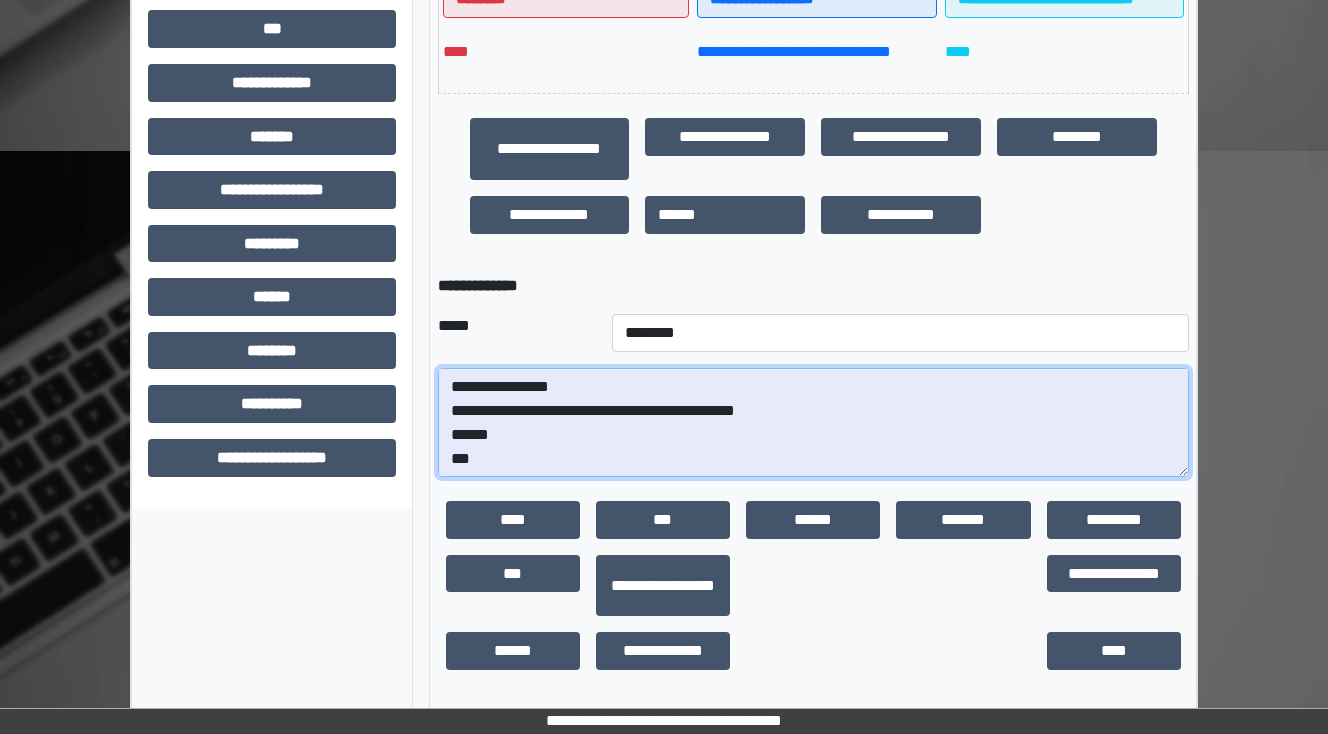 click on "**********" at bounding box center (813, 423) 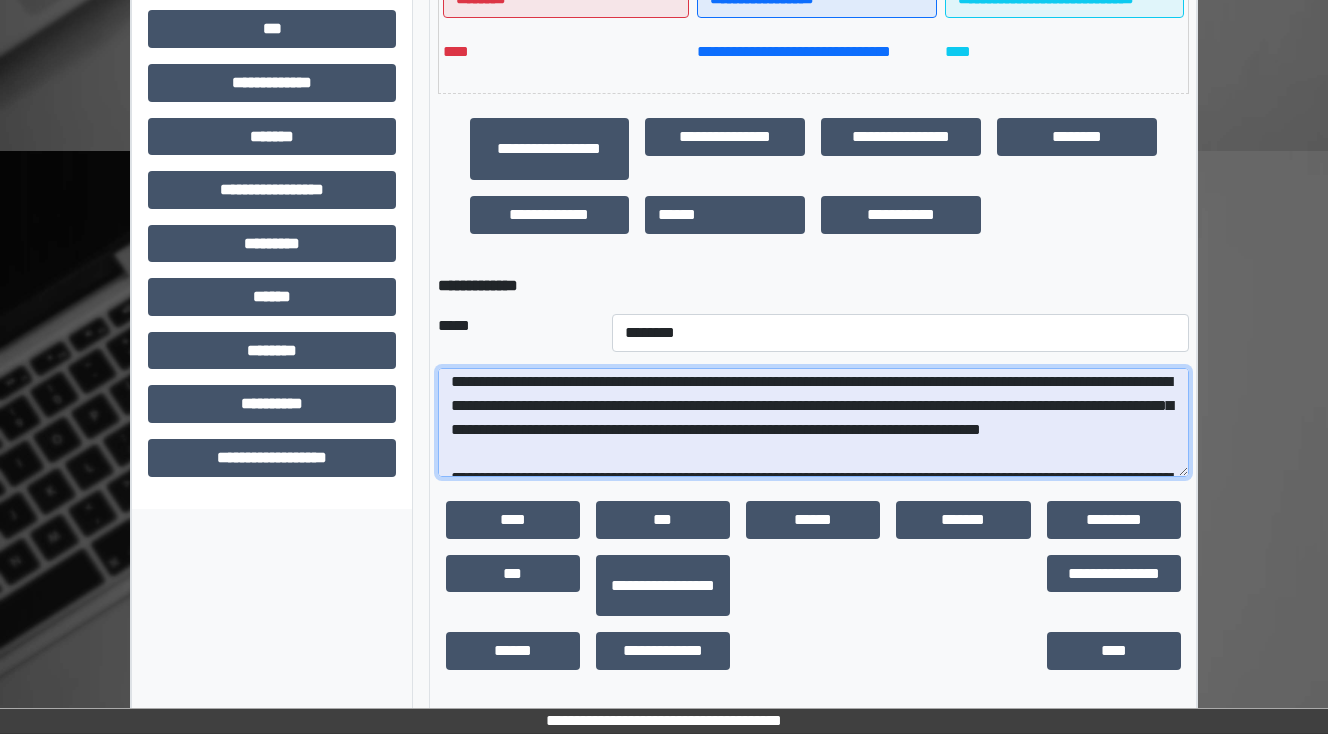 scroll, scrollTop: 96, scrollLeft: 0, axis: vertical 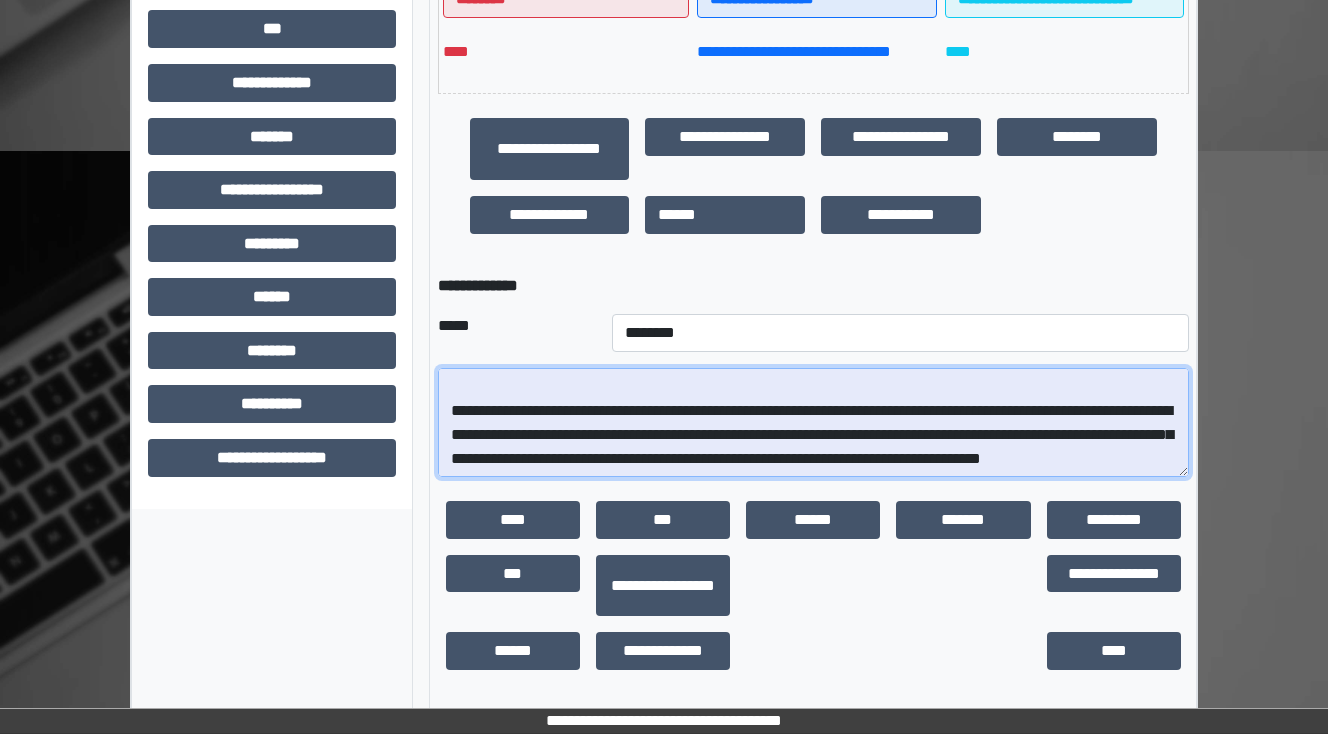 click on "**********" at bounding box center [813, 423] 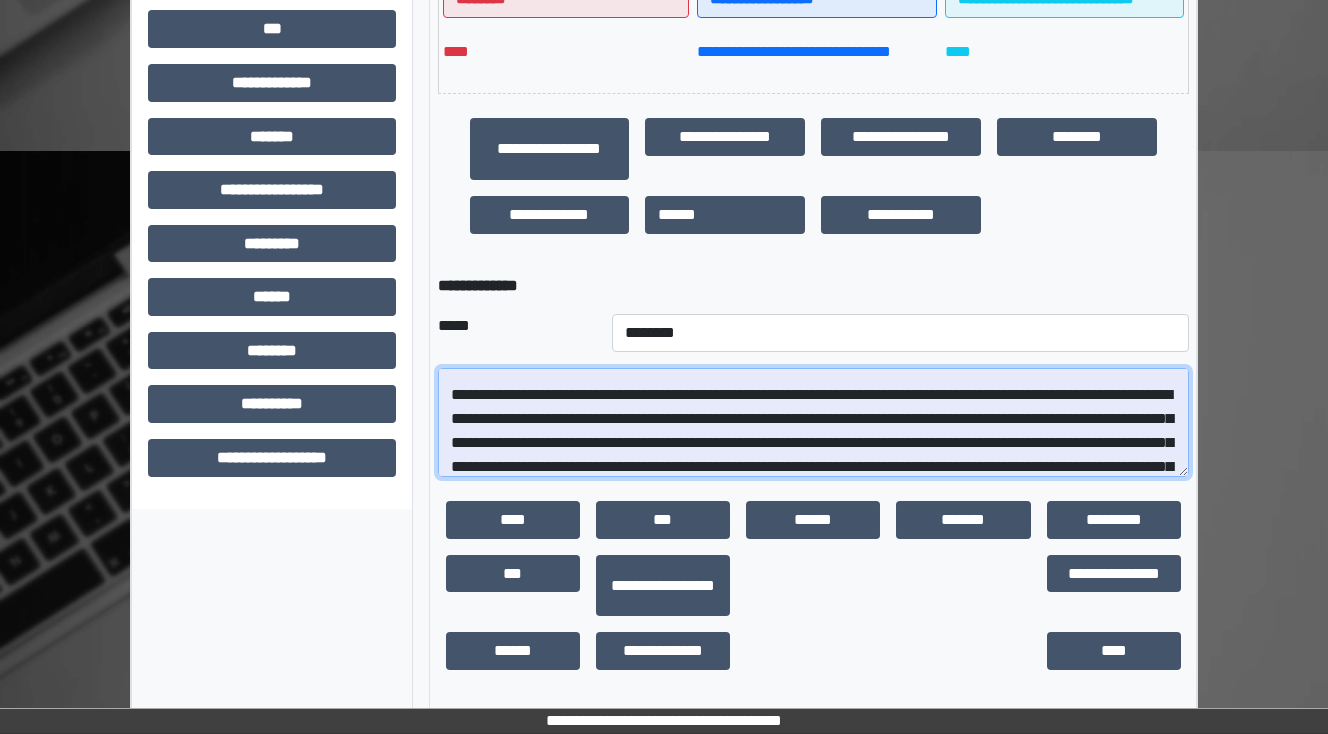 scroll, scrollTop: 32, scrollLeft: 0, axis: vertical 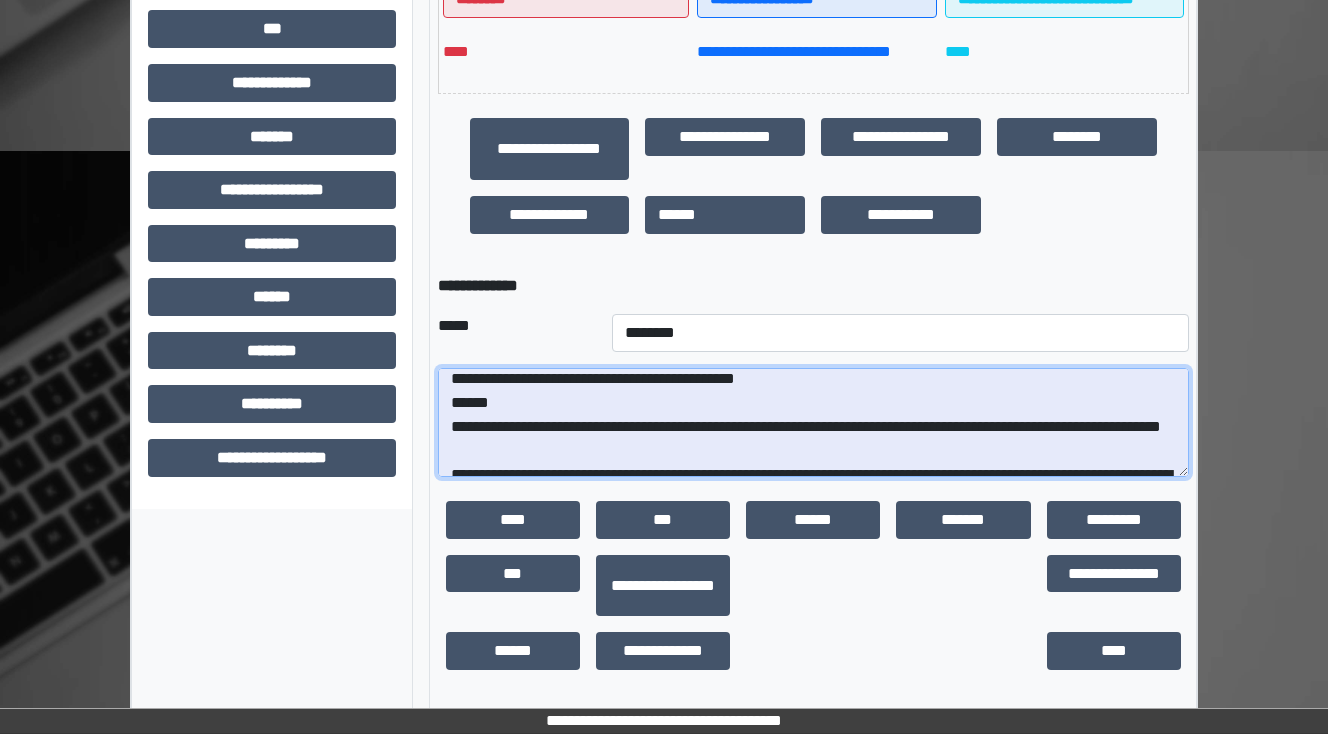 click on "**********" at bounding box center [813, 423] 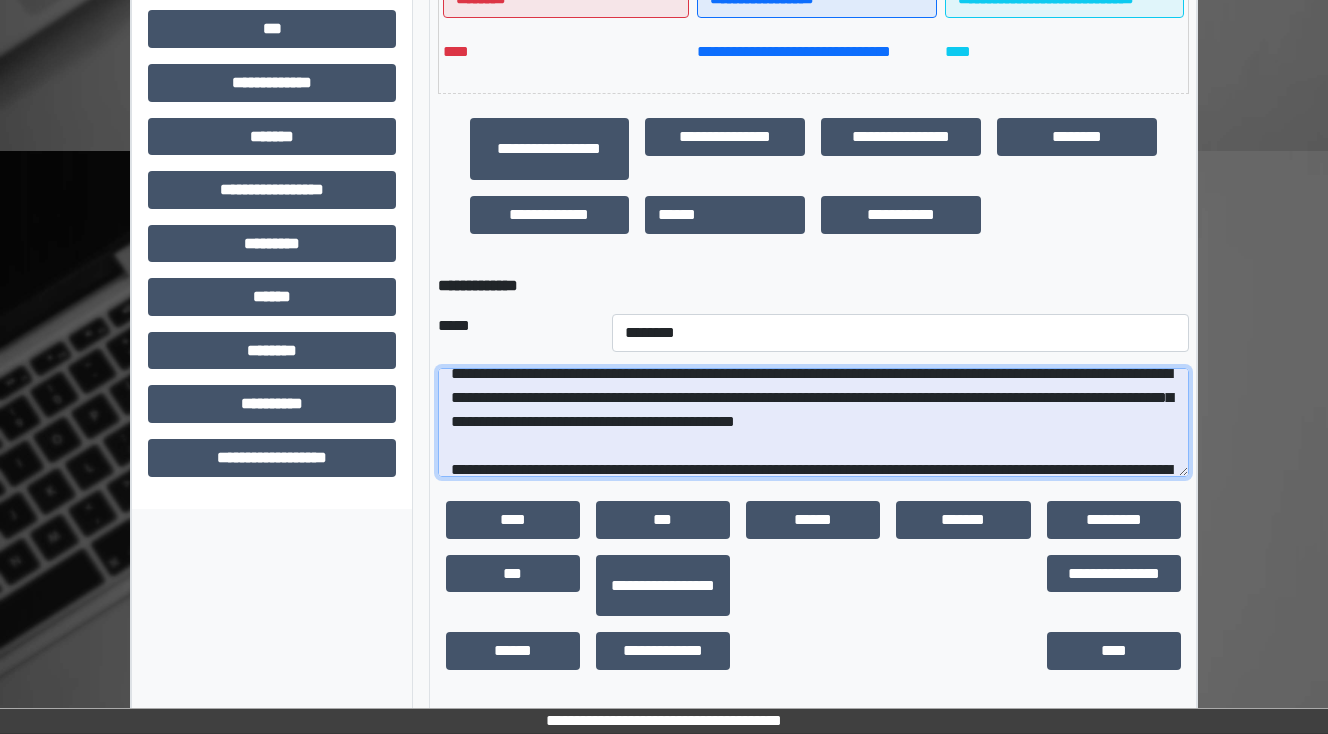scroll, scrollTop: 120, scrollLeft: 0, axis: vertical 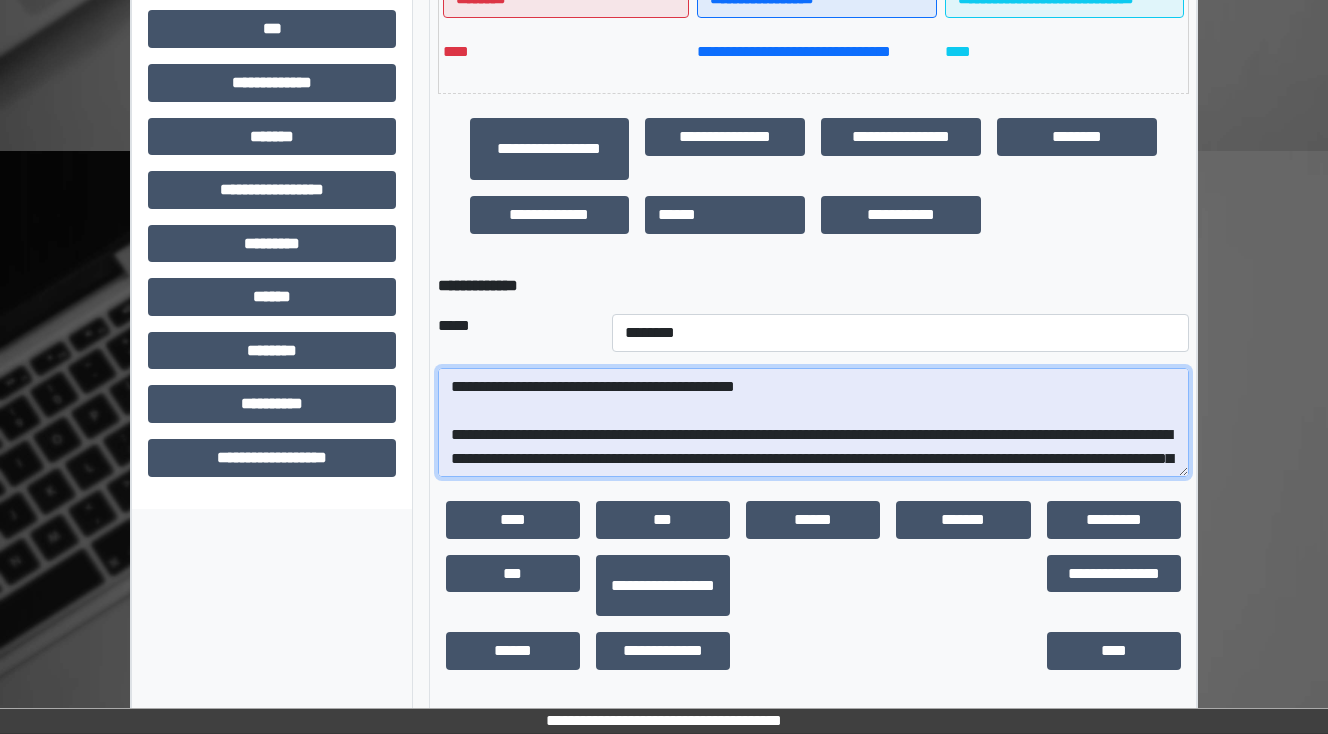 drag, startPoint x: 702, startPoint y: 386, endPoint x: 596, endPoint y: 384, distance: 106.01887 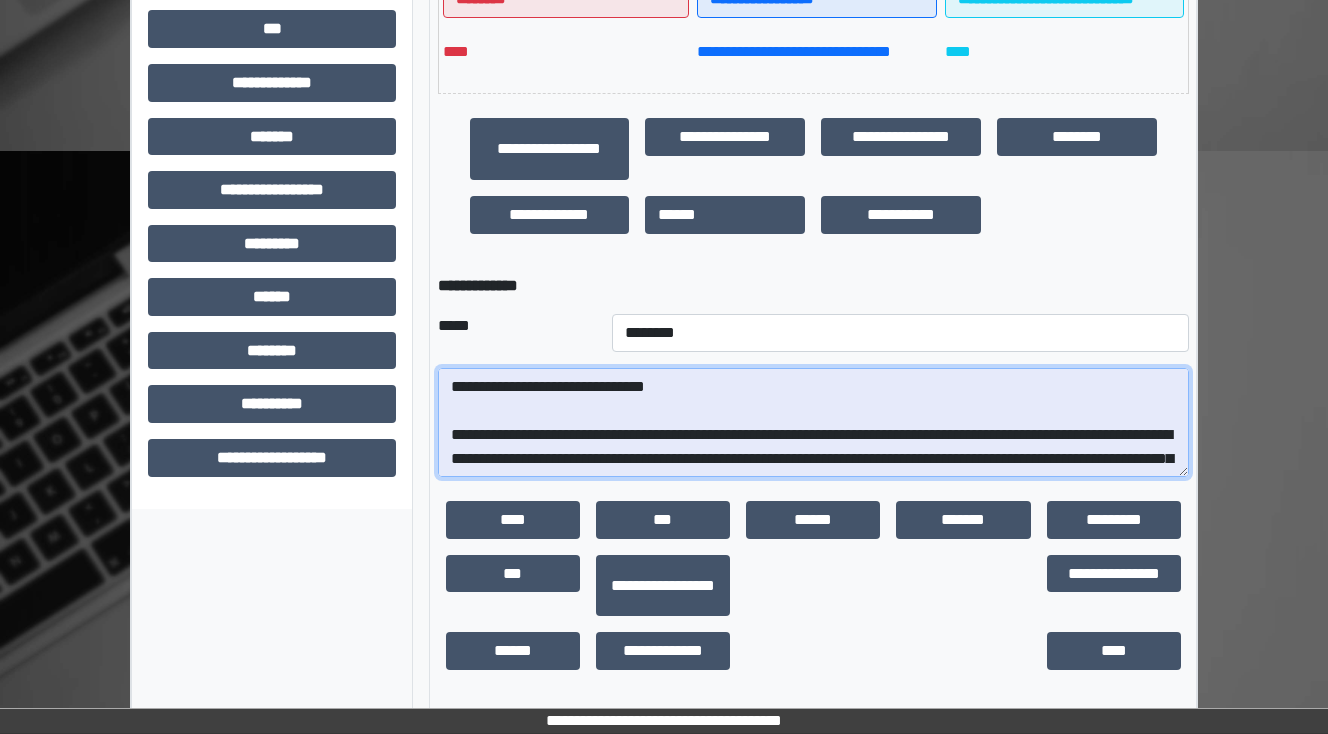 click at bounding box center [813, 423] 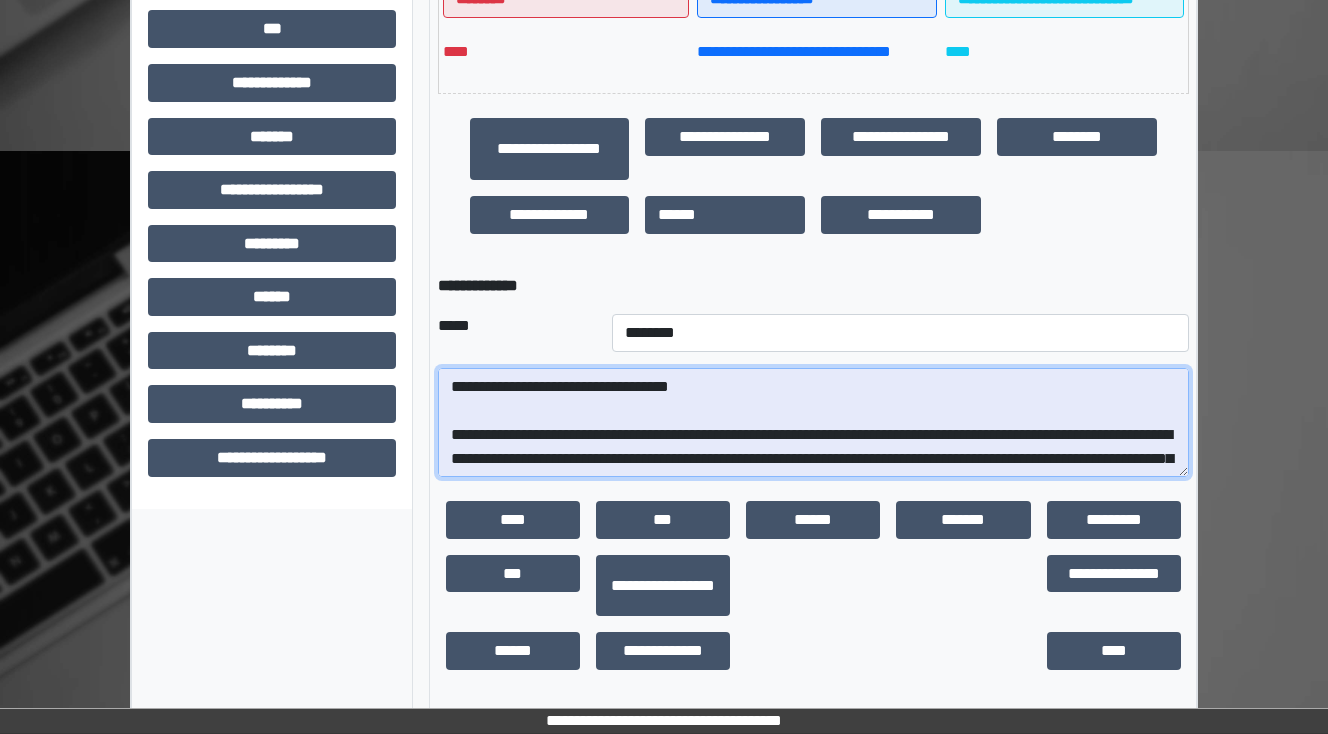 click at bounding box center [813, 423] 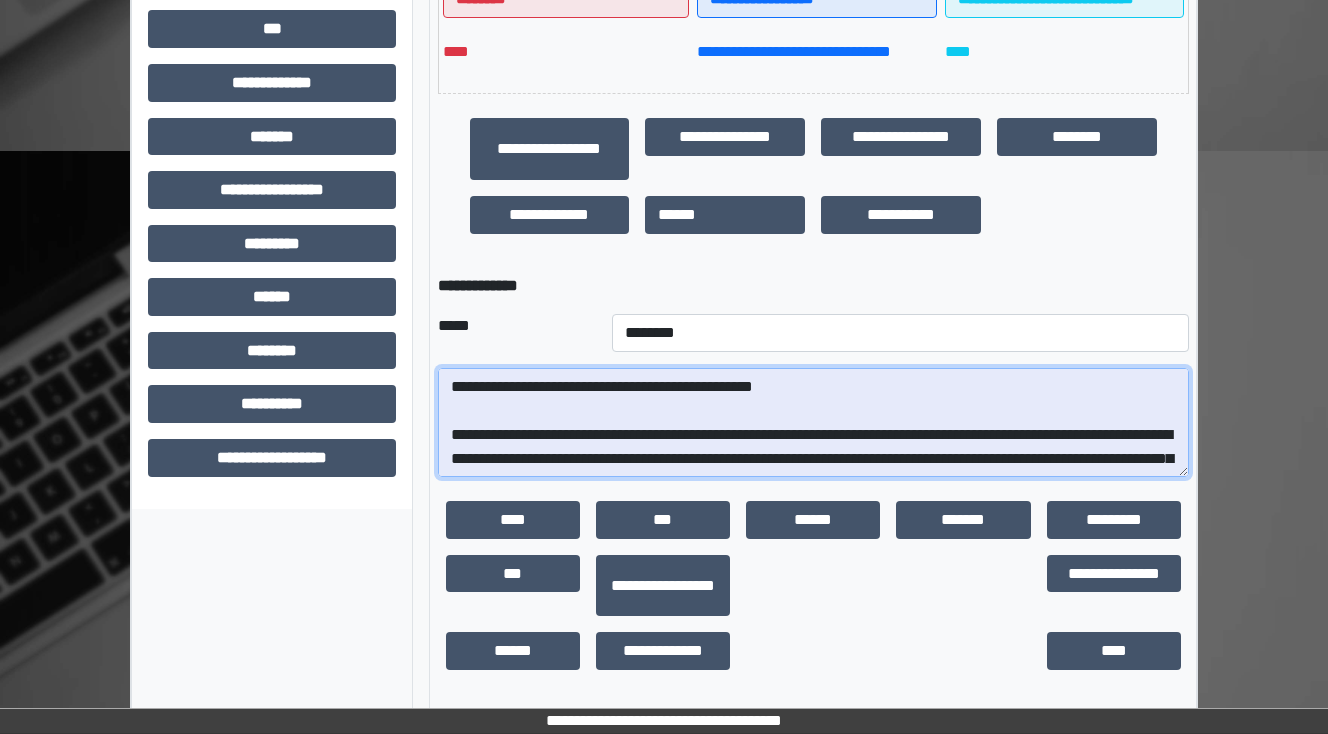 click at bounding box center (813, 423) 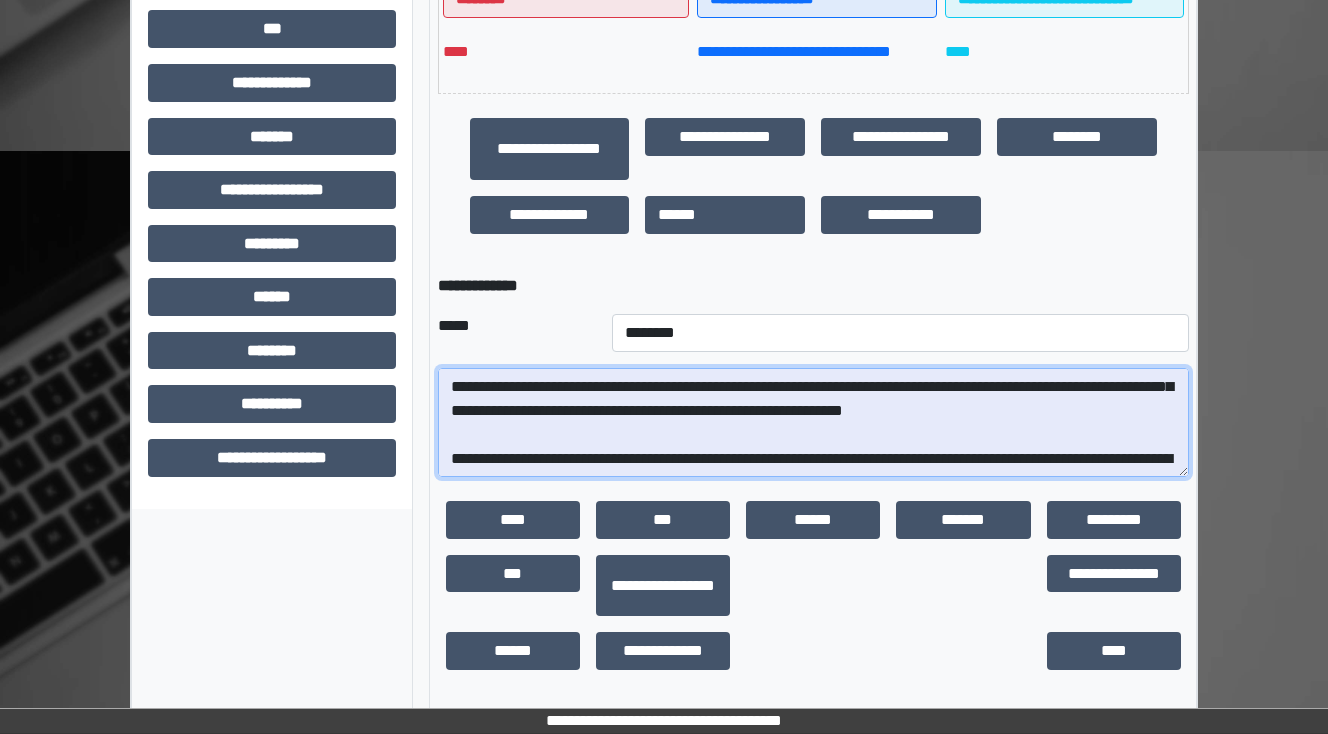 click at bounding box center (813, 423) 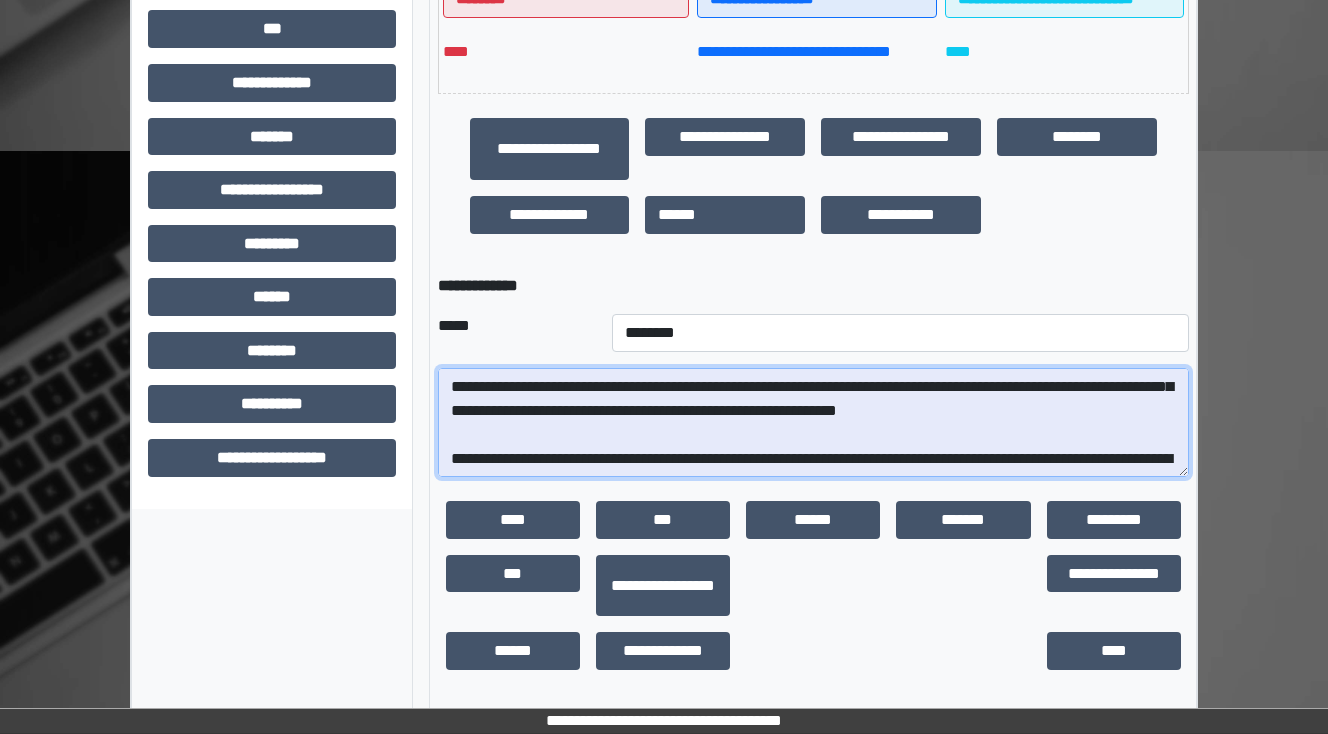 click at bounding box center [813, 423] 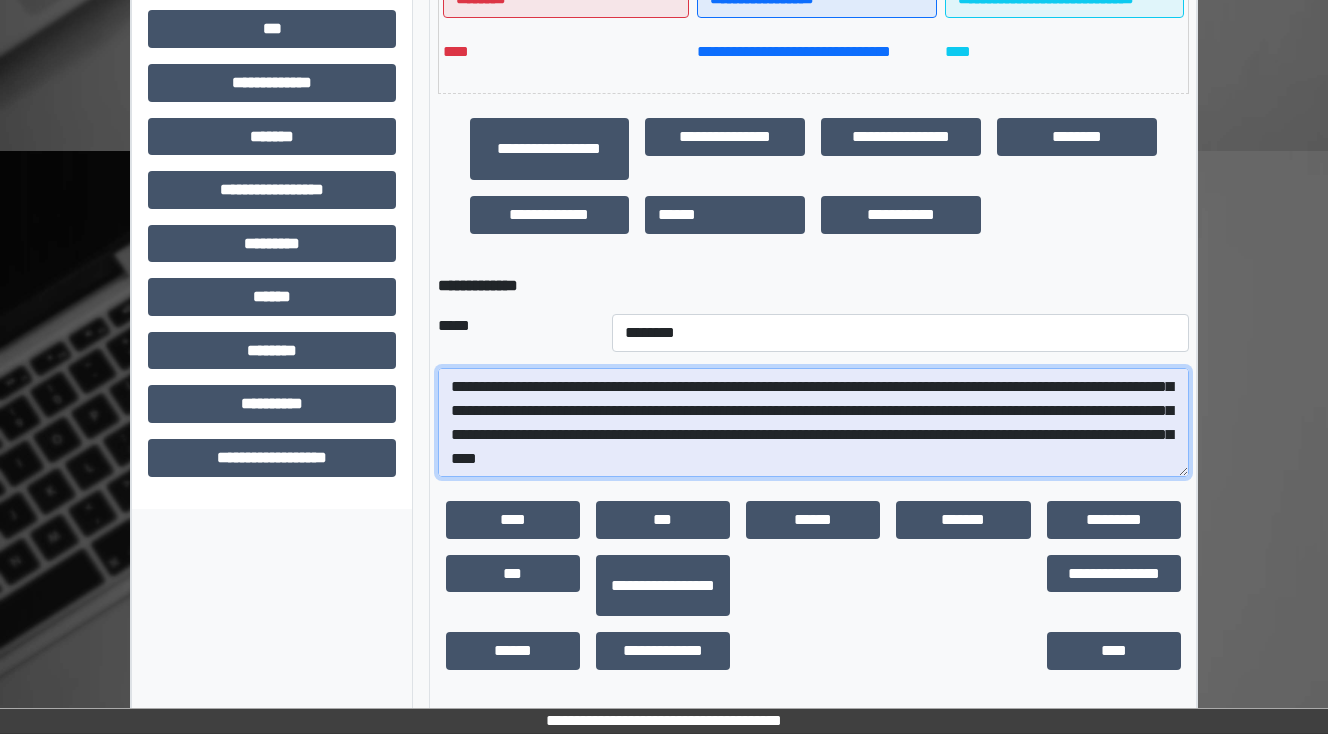 scroll, scrollTop: 136, scrollLeft: 0, axis: vertical 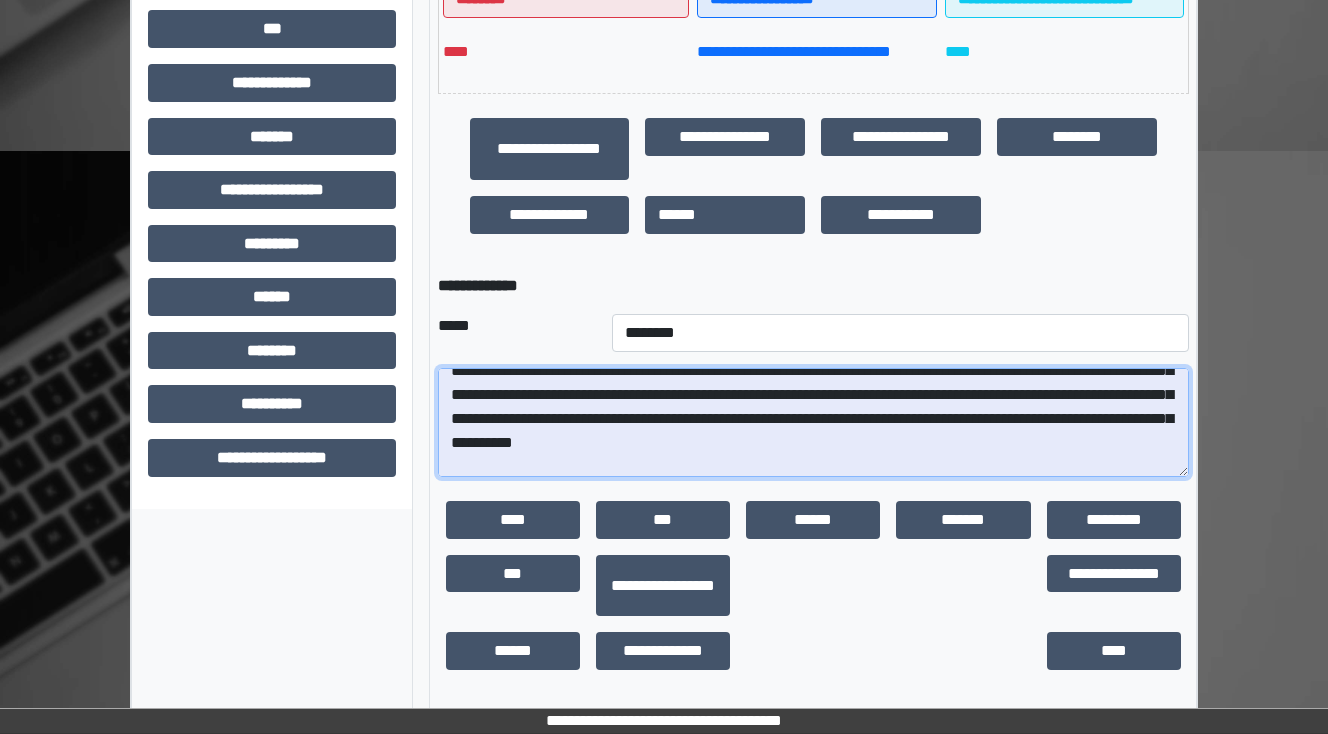 click at bounding box center (813, 423) 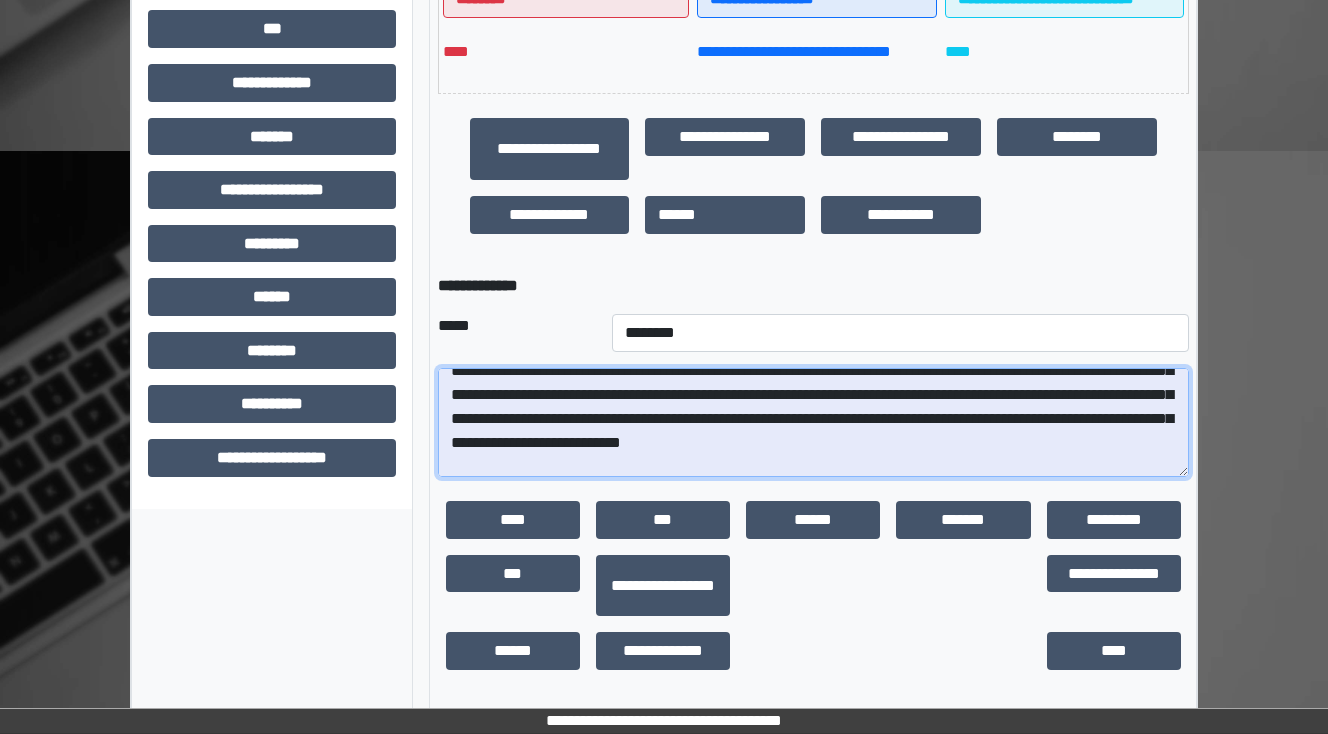 scroll, scrollTop: 56, scrollLeft: 0, axis: vertical 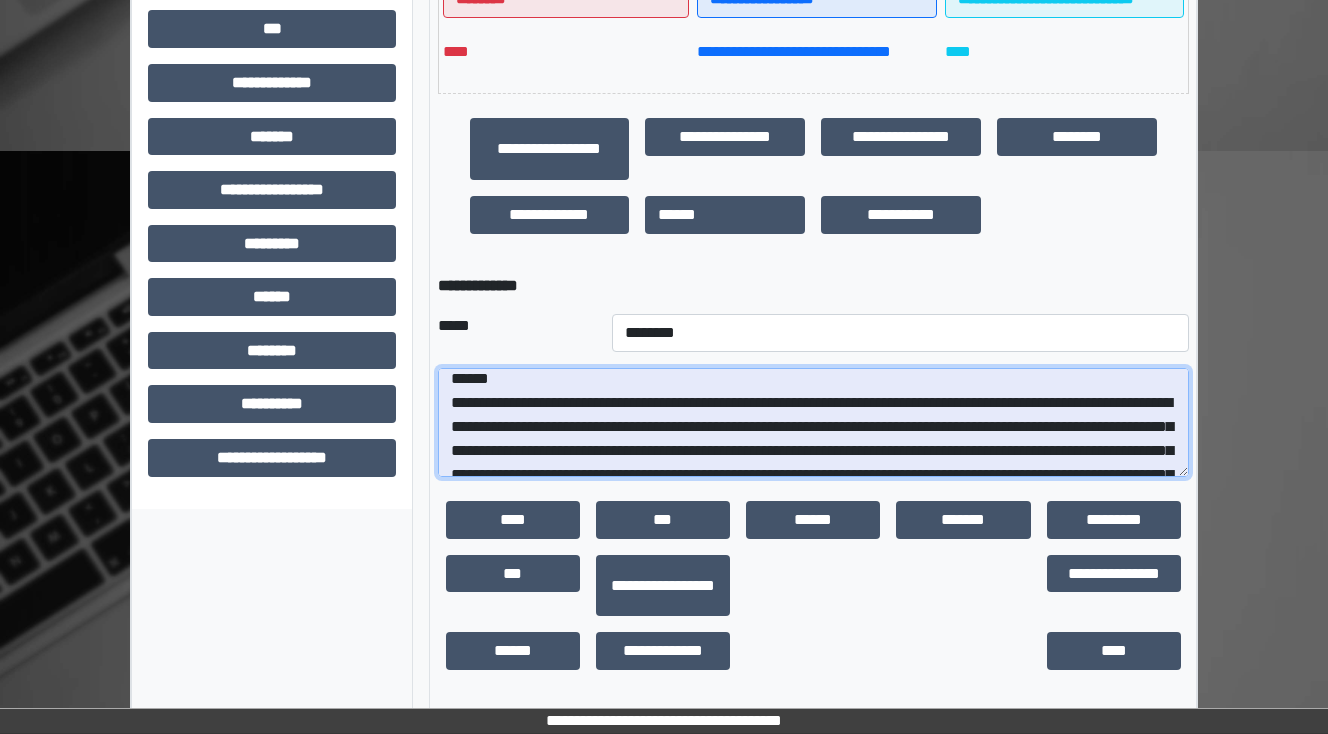 click at bounding box center (813, 423) 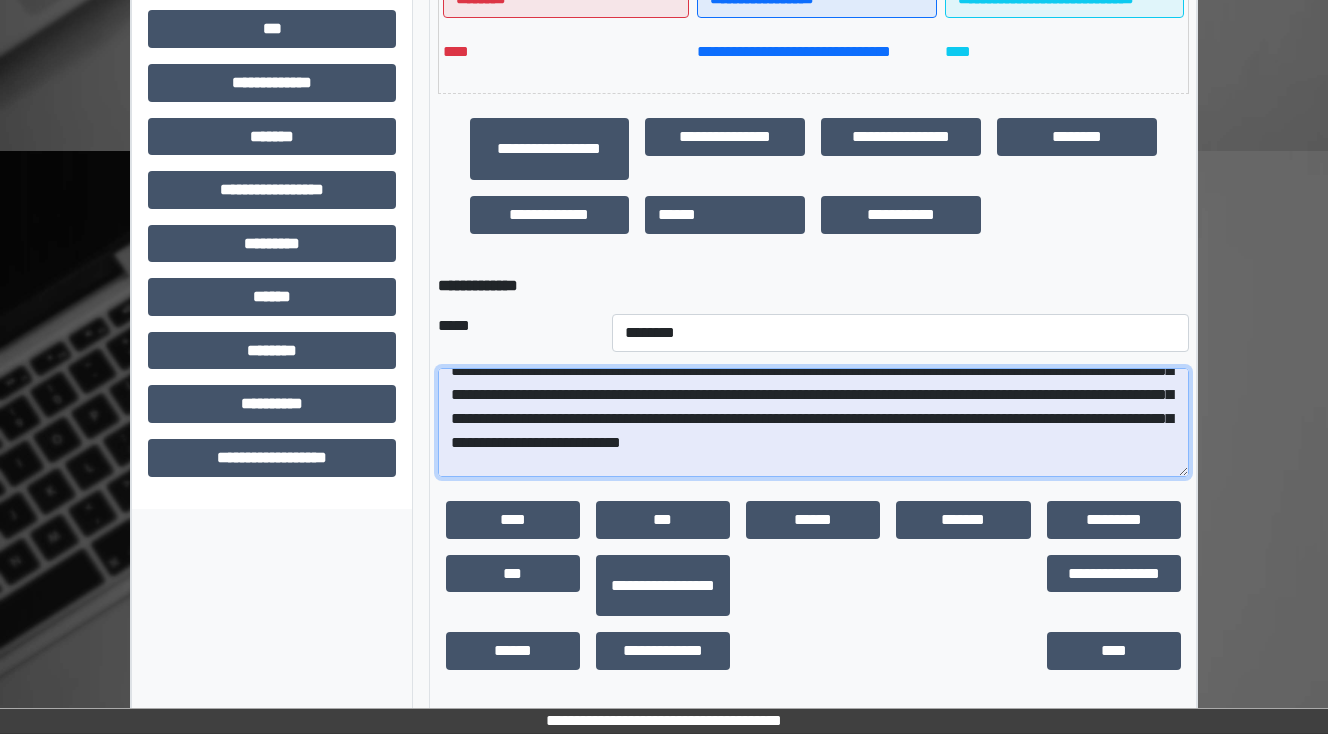 click at bounding box center [813, 423] 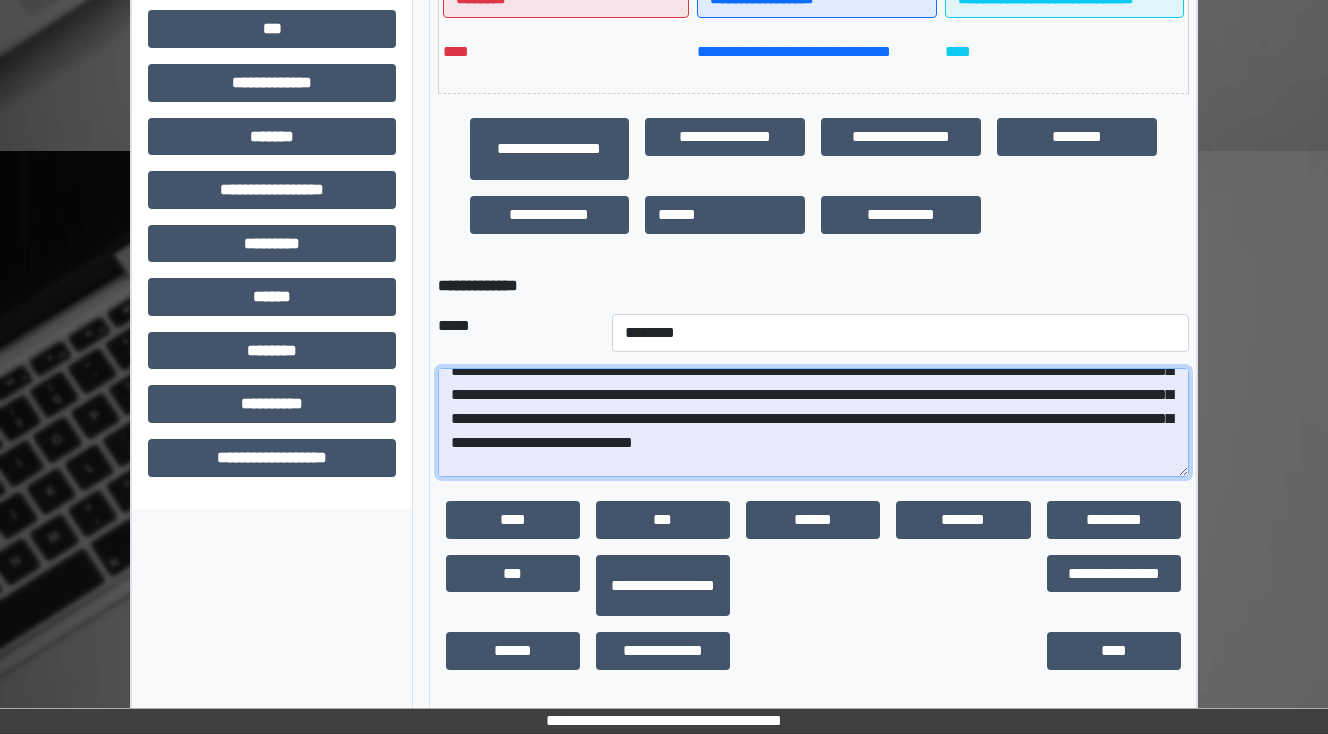 click at bounding box center (813, 423) 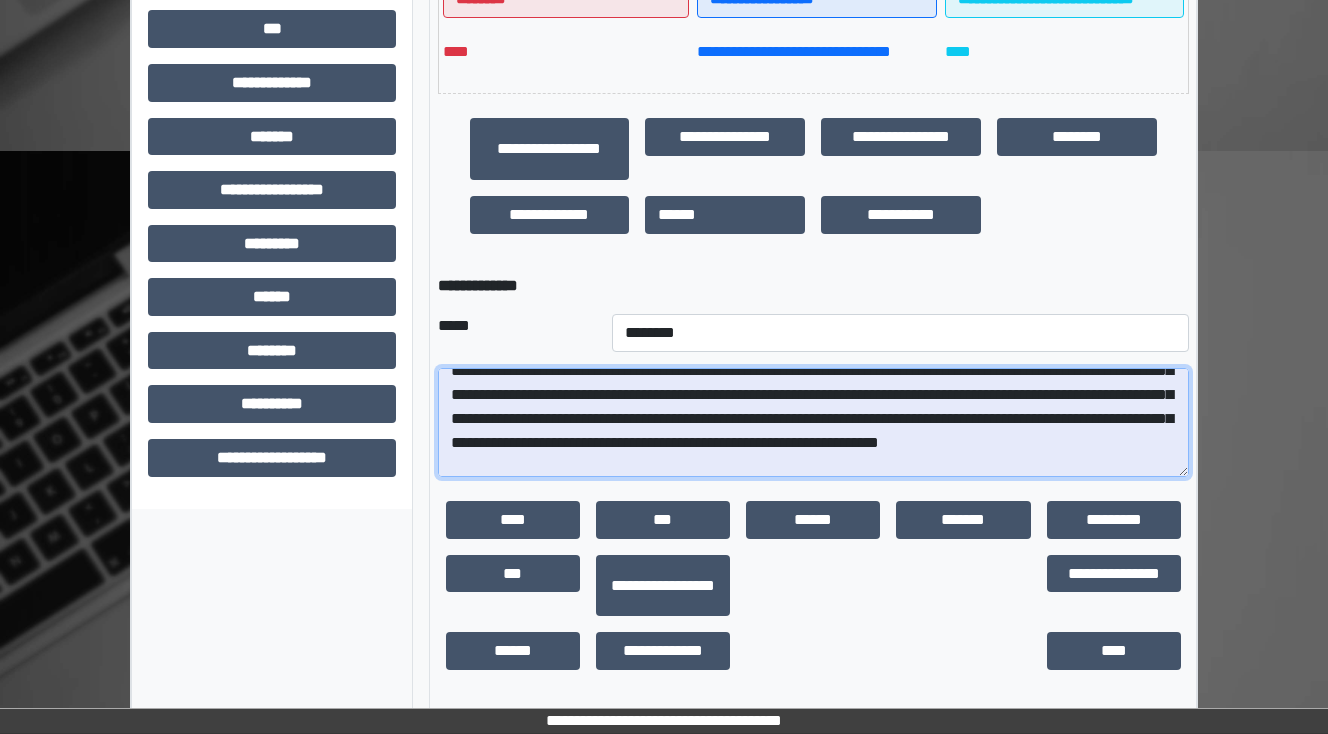 click at bounding box center [813, 423] 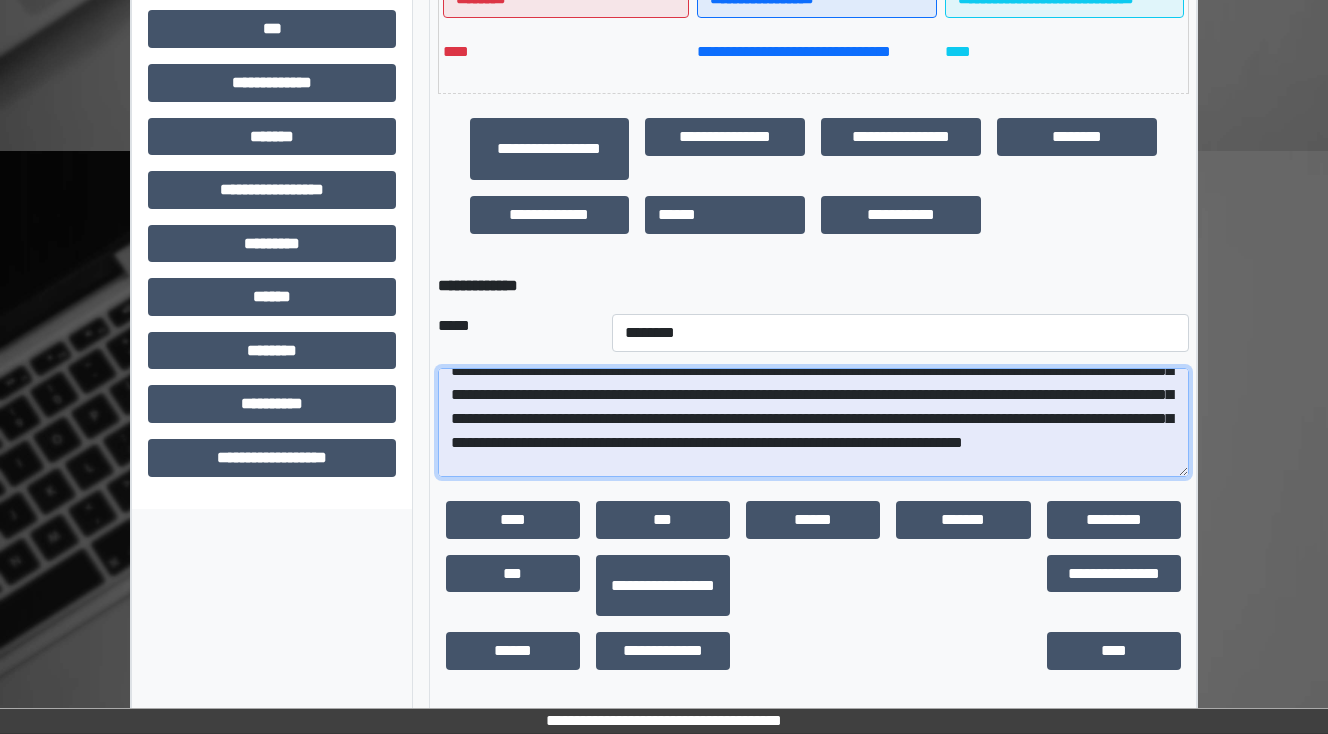 click at bounding box center [813, 423] 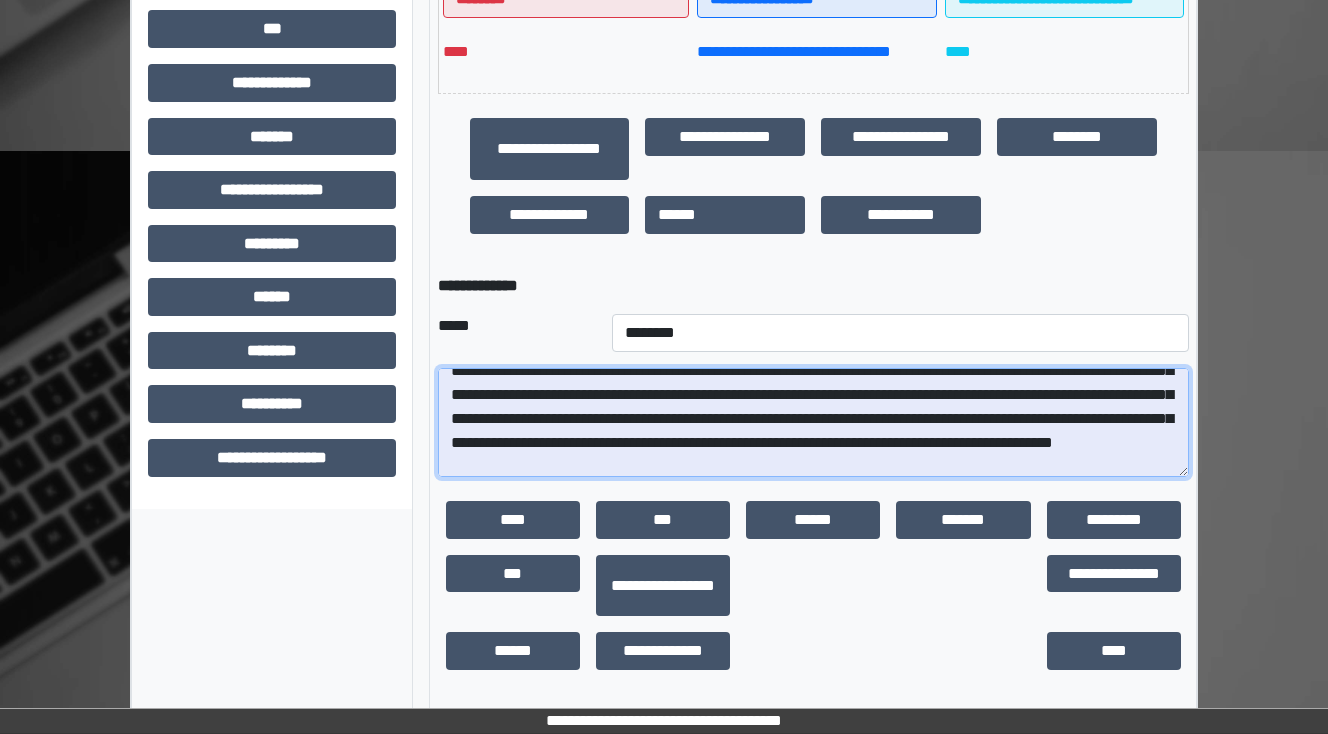 click at bounding box center (813, 423) 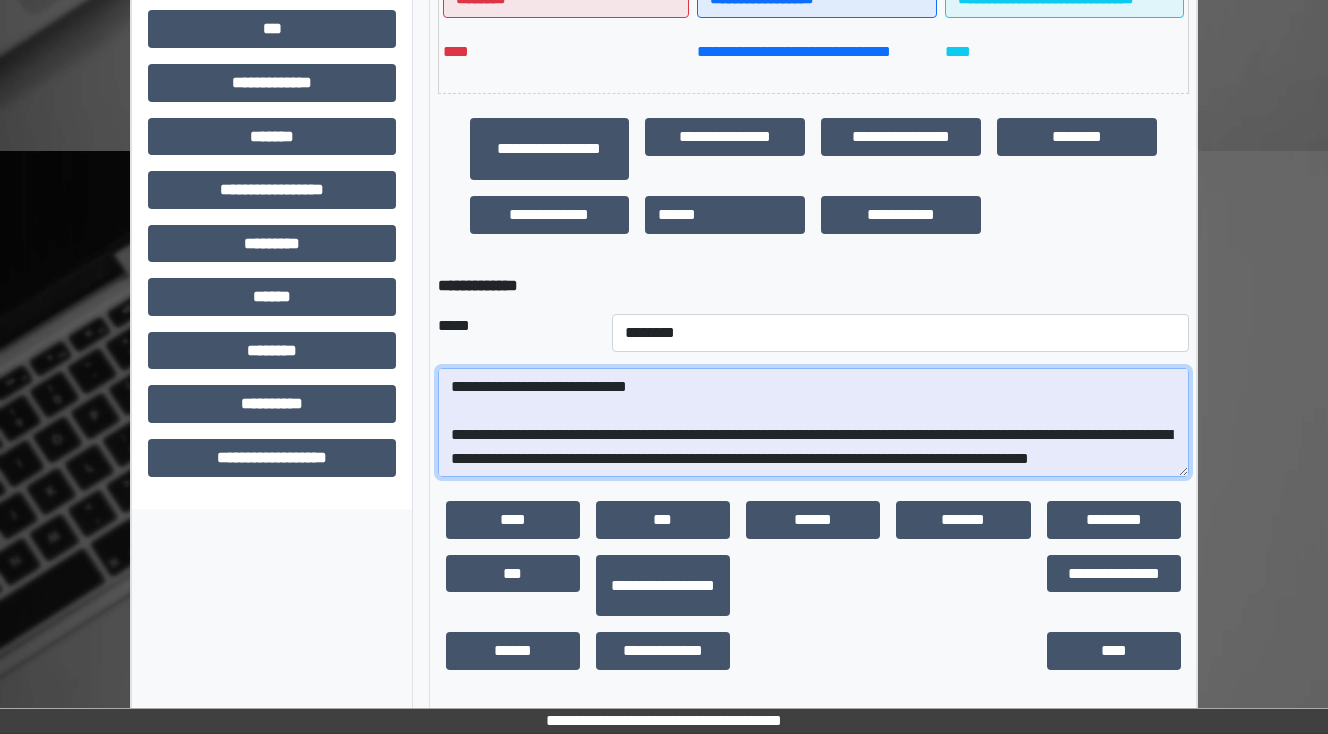 scroll, scrollTop: 432, scrollLeft: 0, axis: vertical 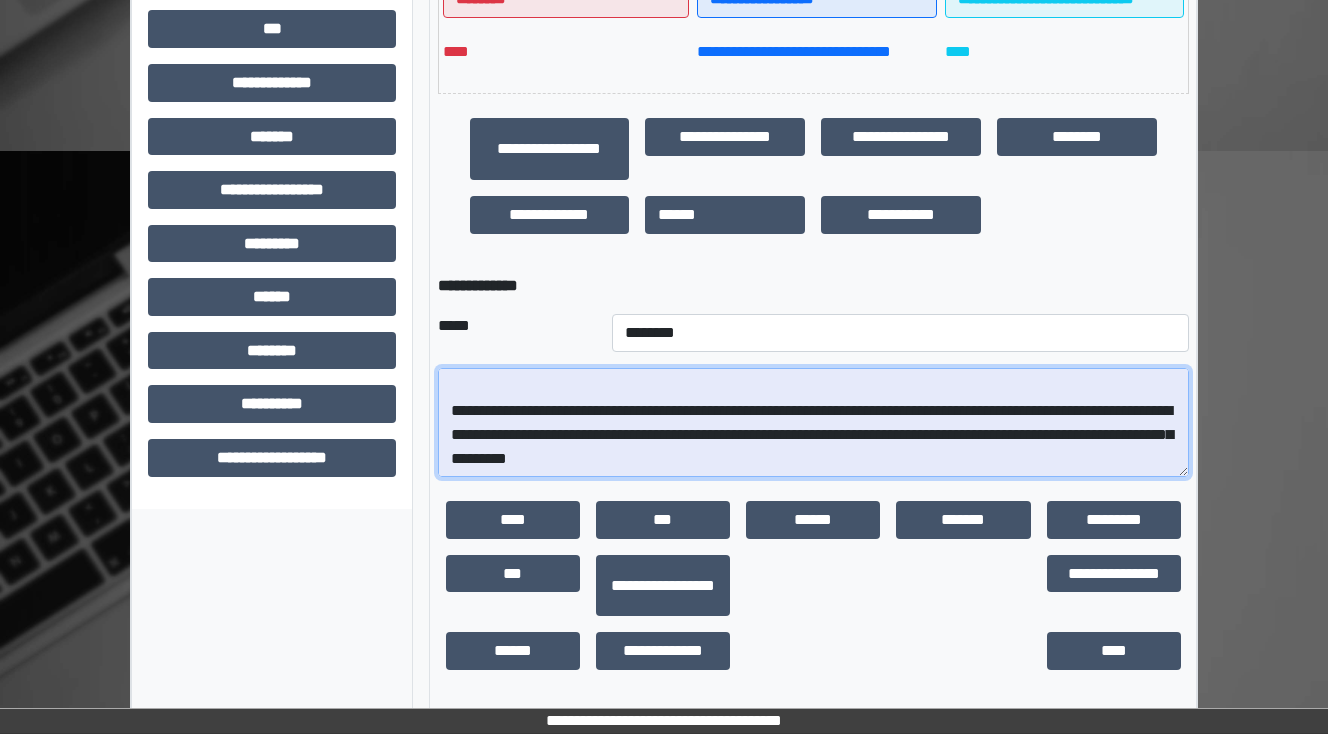 click at bounding box center [813, 423] 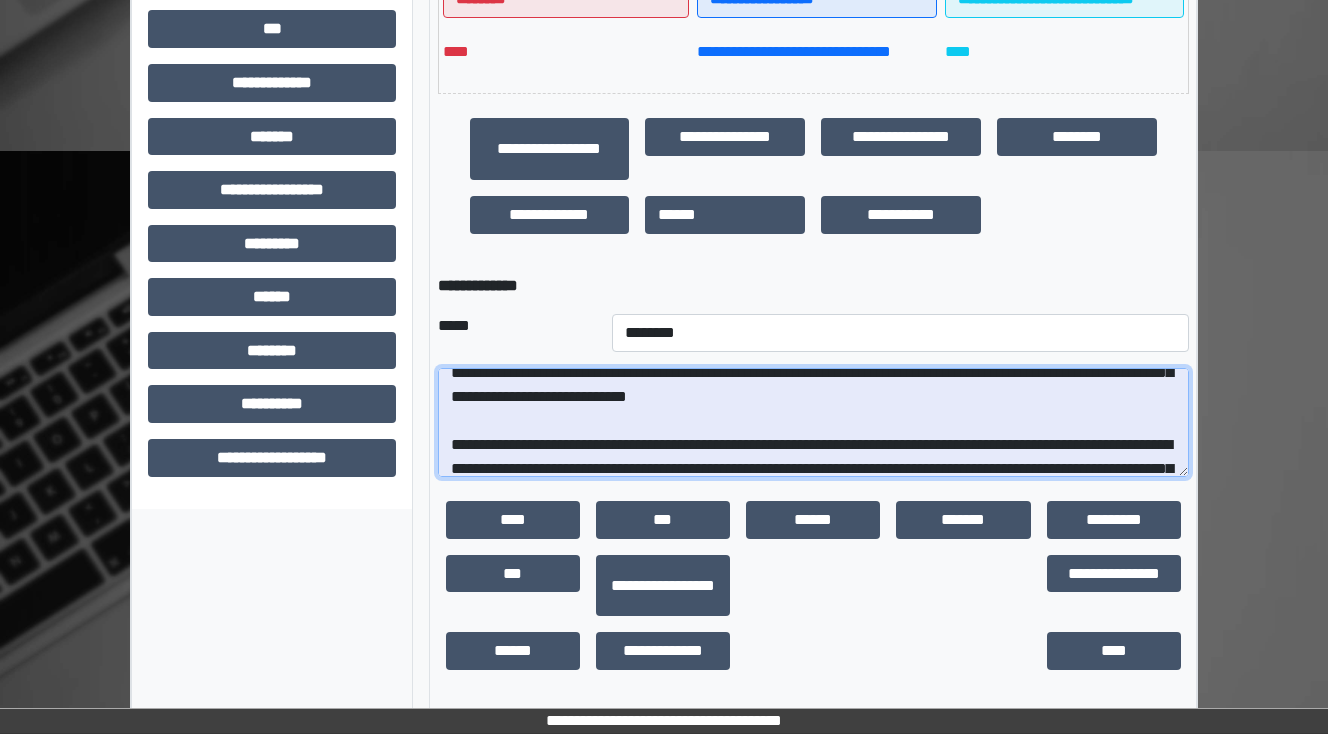 scroll, scrollTop: 352, scrollLeft: 0, axis: vertical 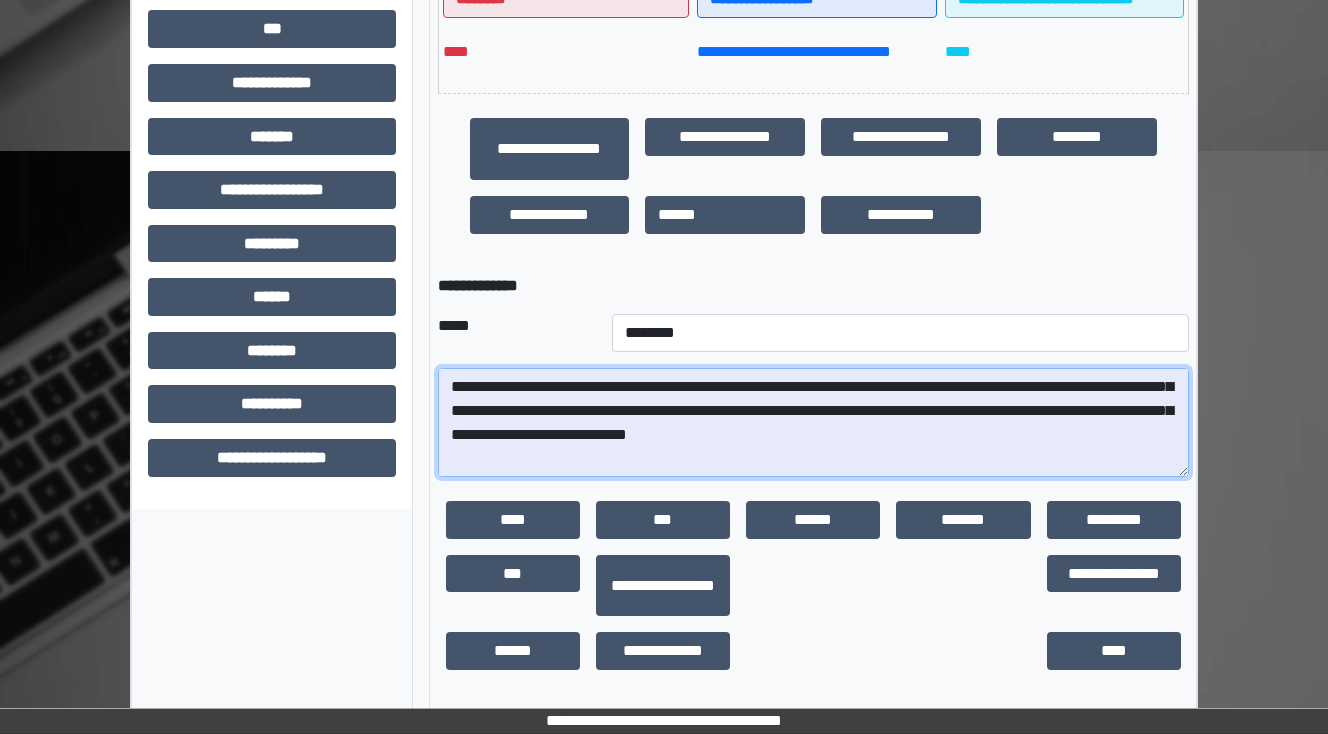 click at bounding box center [813, 423] 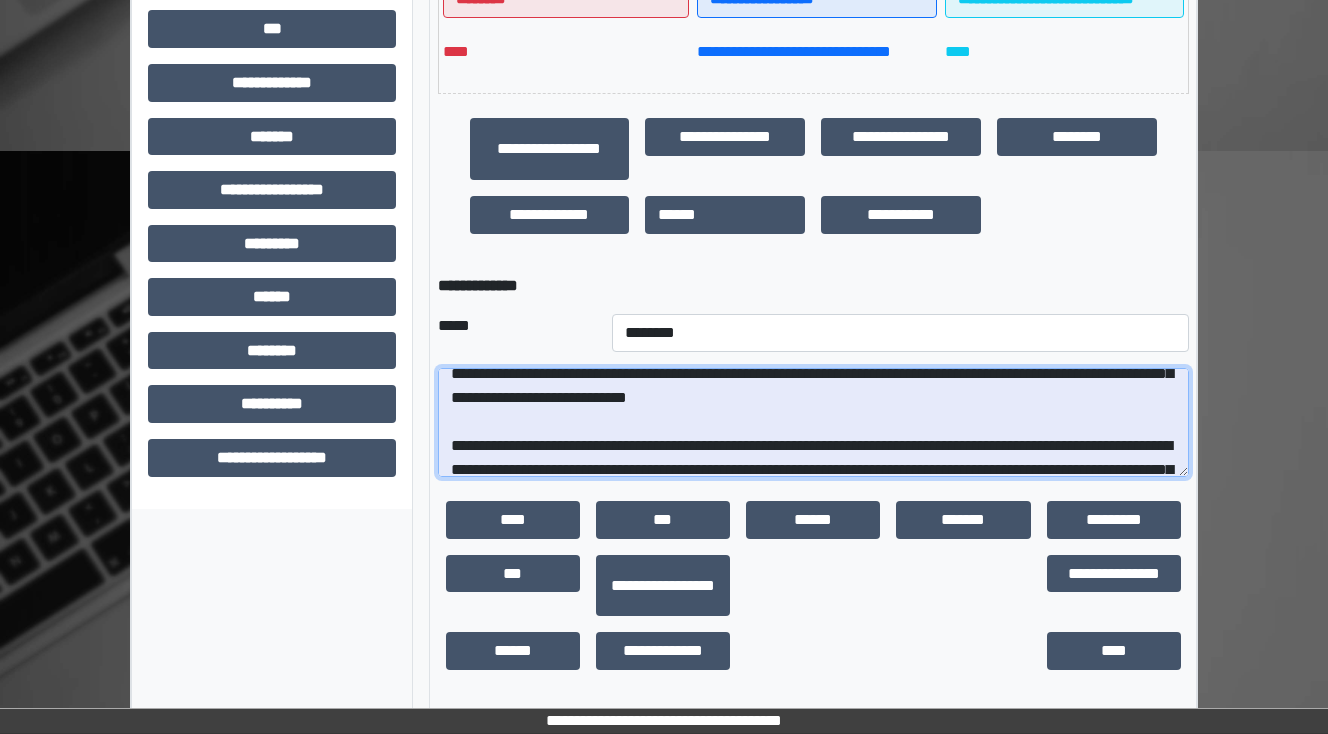 scroll, scrollTop: 352, scrollLeft: 0, axis: vertical 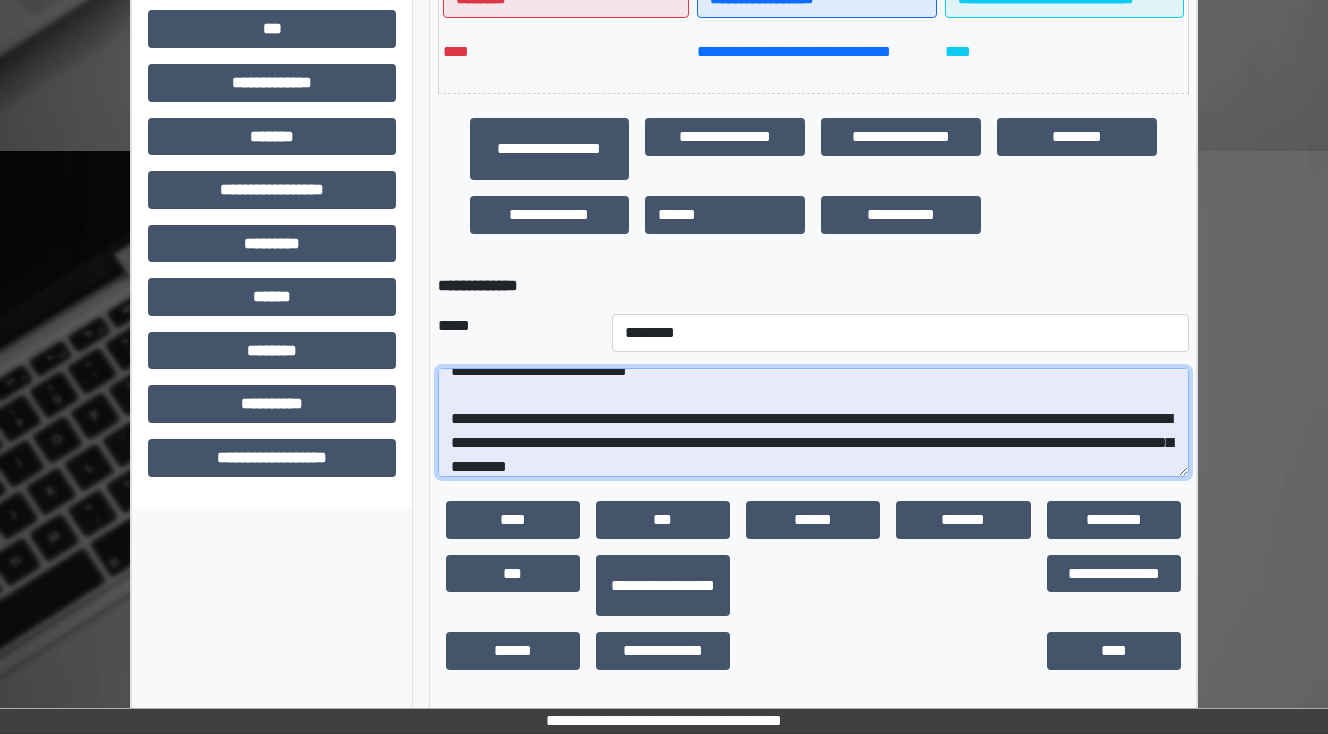 click at bounding box center (813, 423) 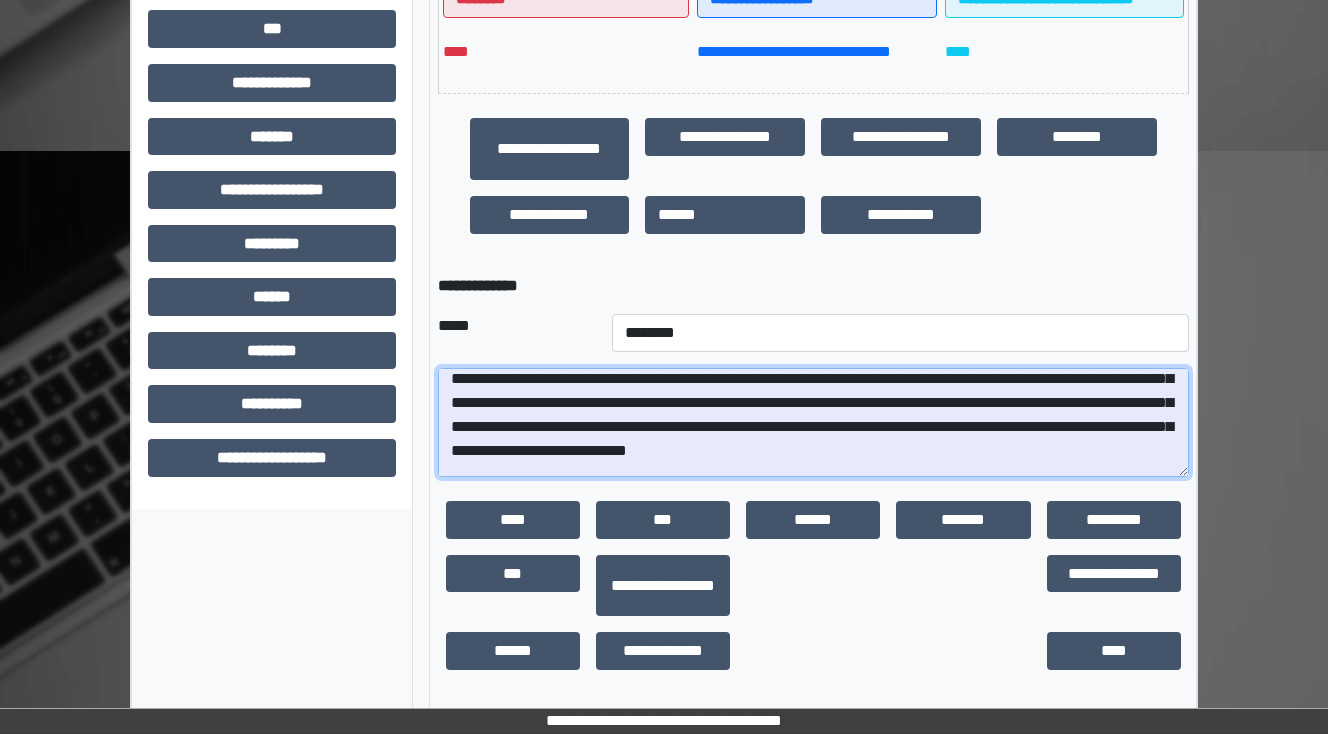 click at bounding box center (813, 423) 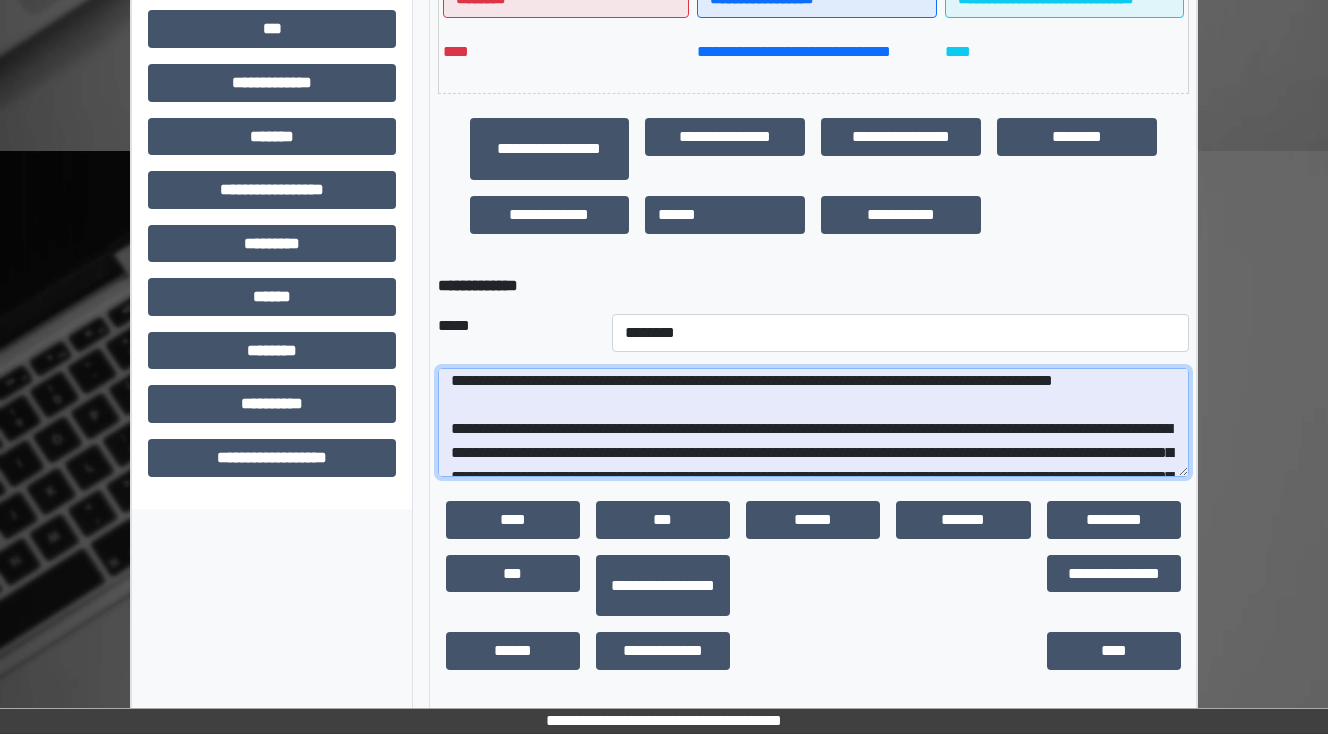 scroll, scrollTop: 192, scrollLeft: 0, axis: vertical 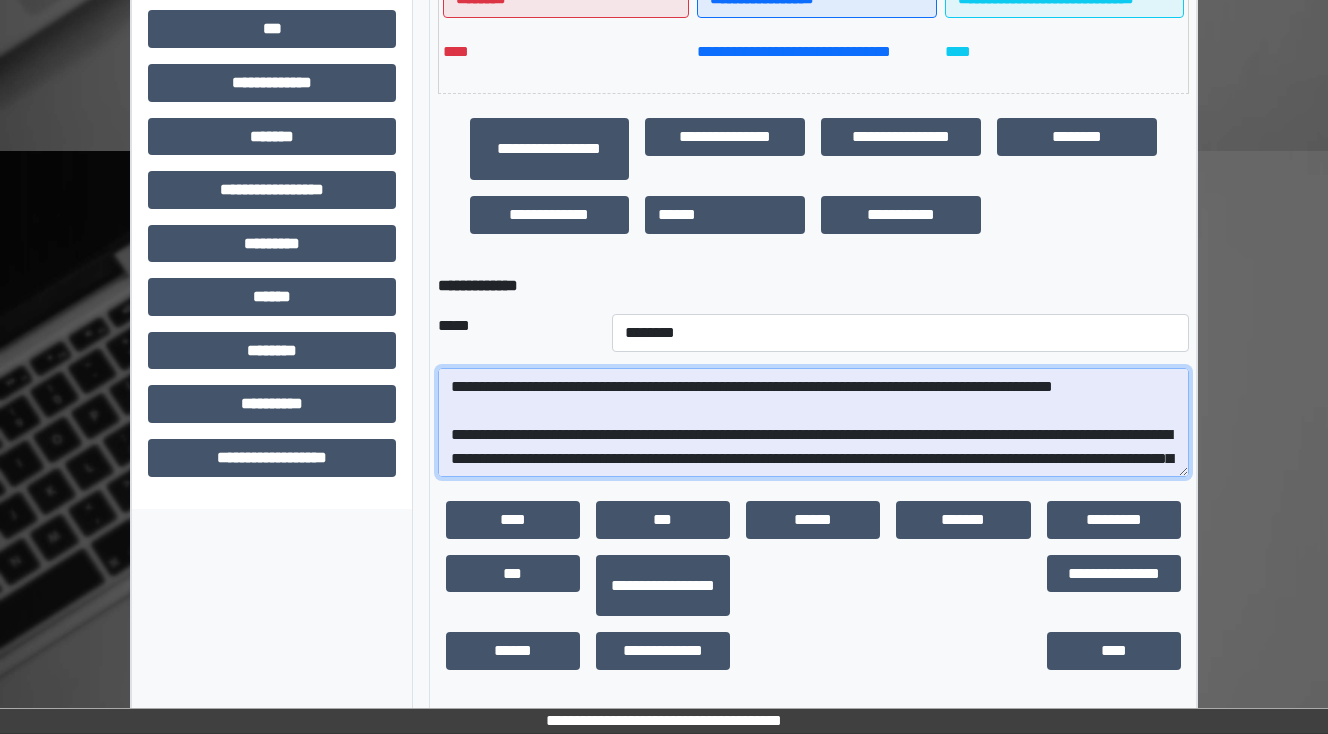 click at bounding box center (813, 423) 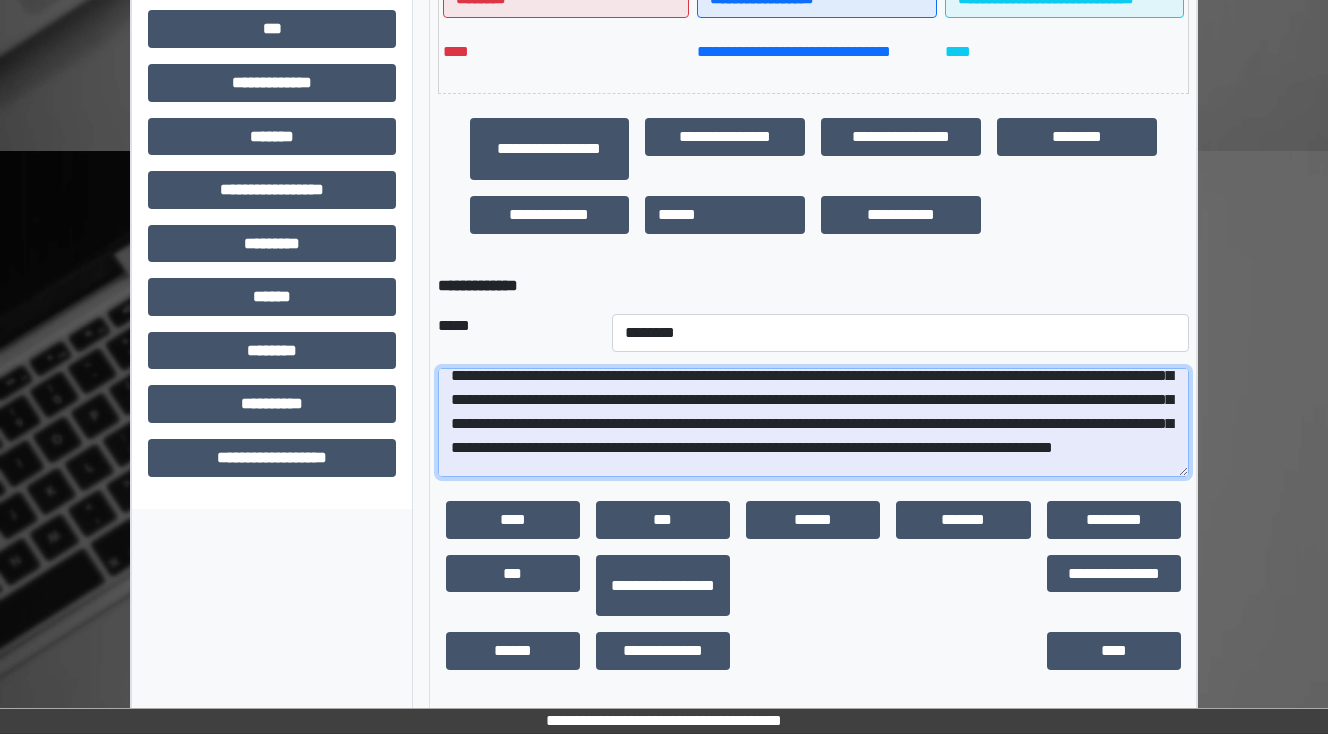 scroll, scrollTop: 160, scrollLeft: 0, axis: vertical 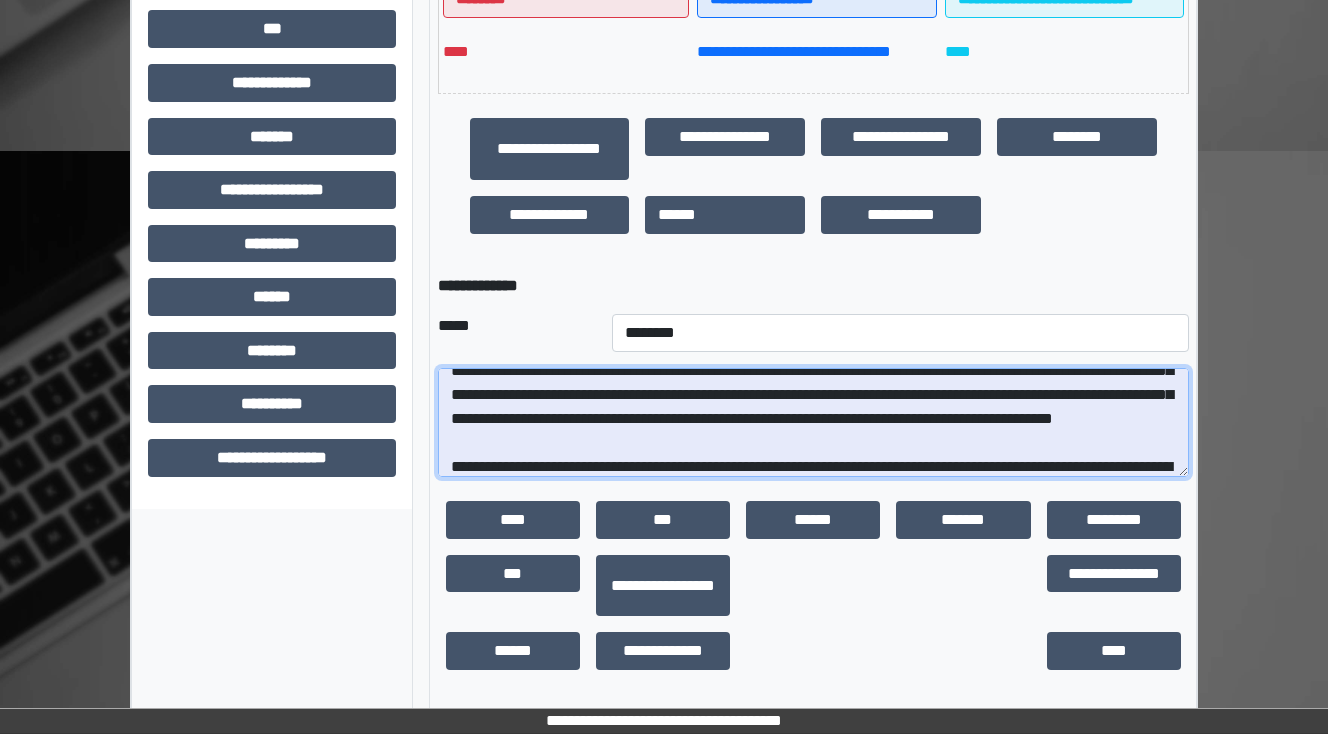 click at bounding box center [813, 423] 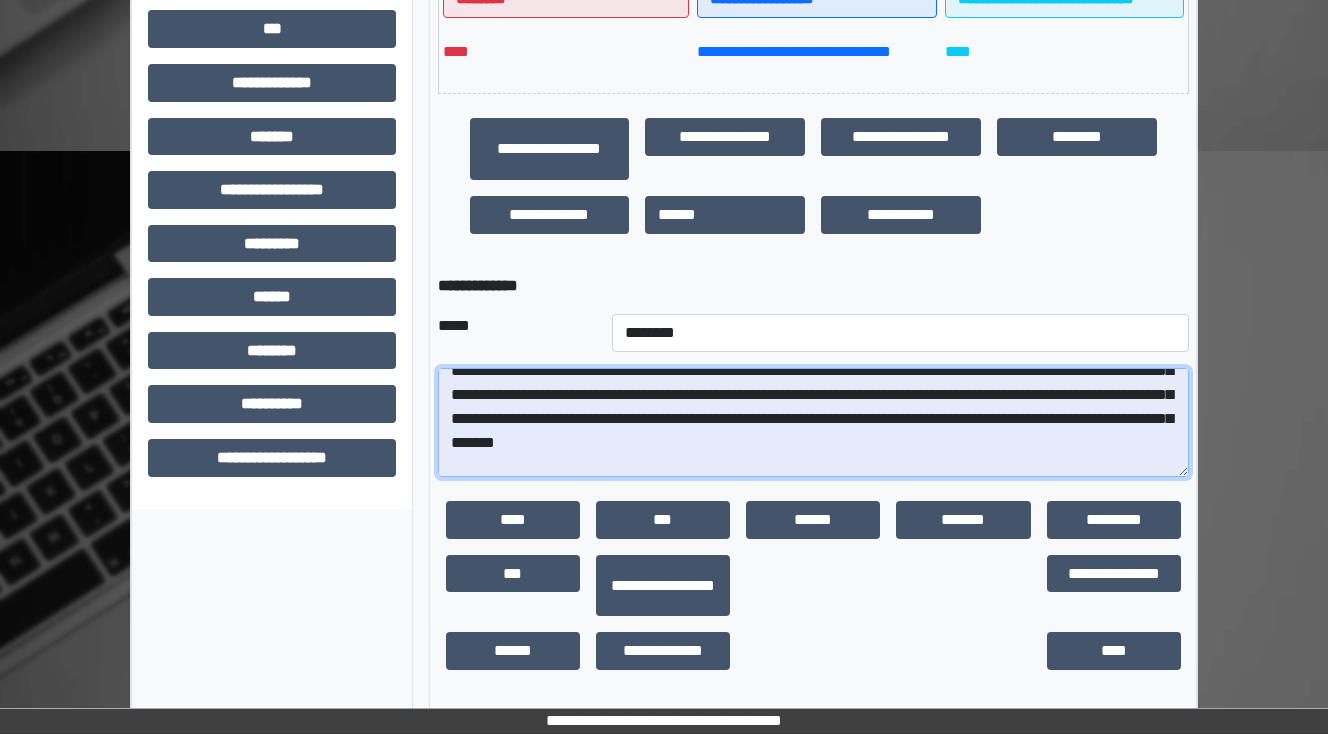 click at bounding box center [813, 423] 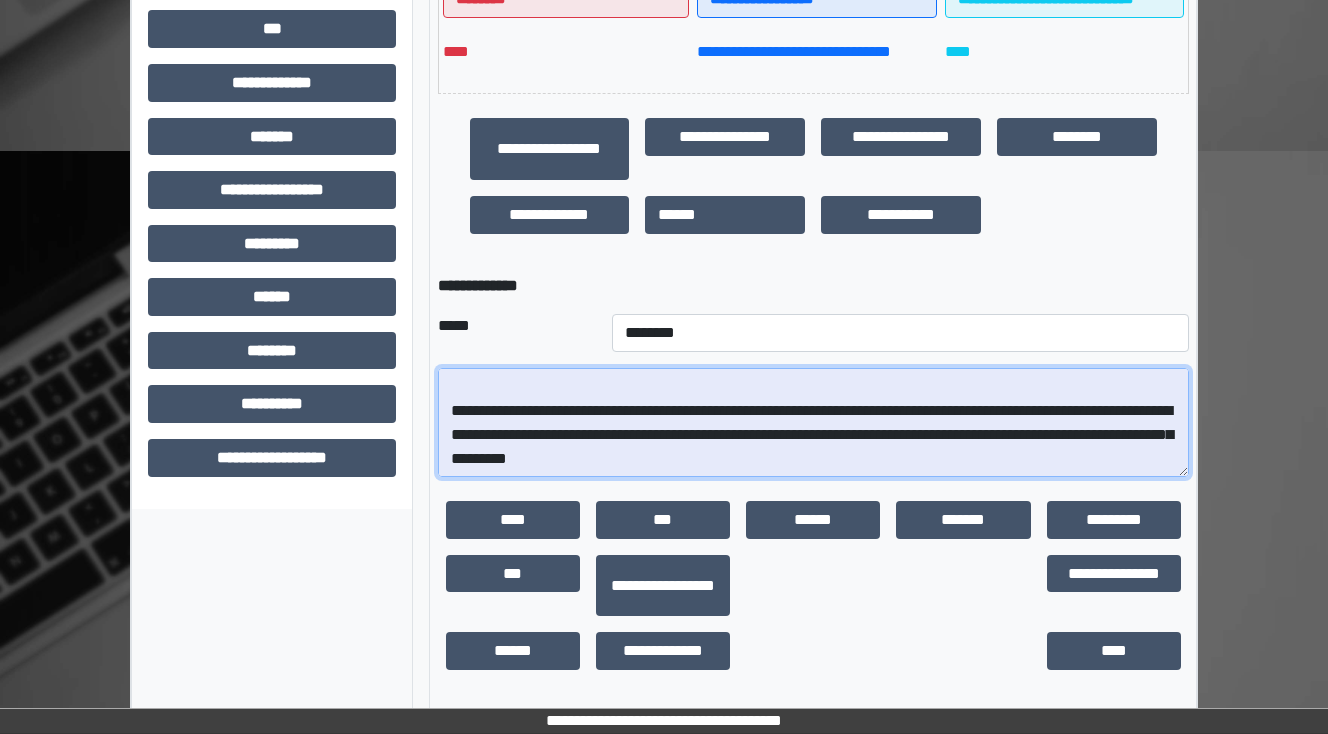 scroll, scrollTop: 432, scrollLeft: 0, axis: vertical 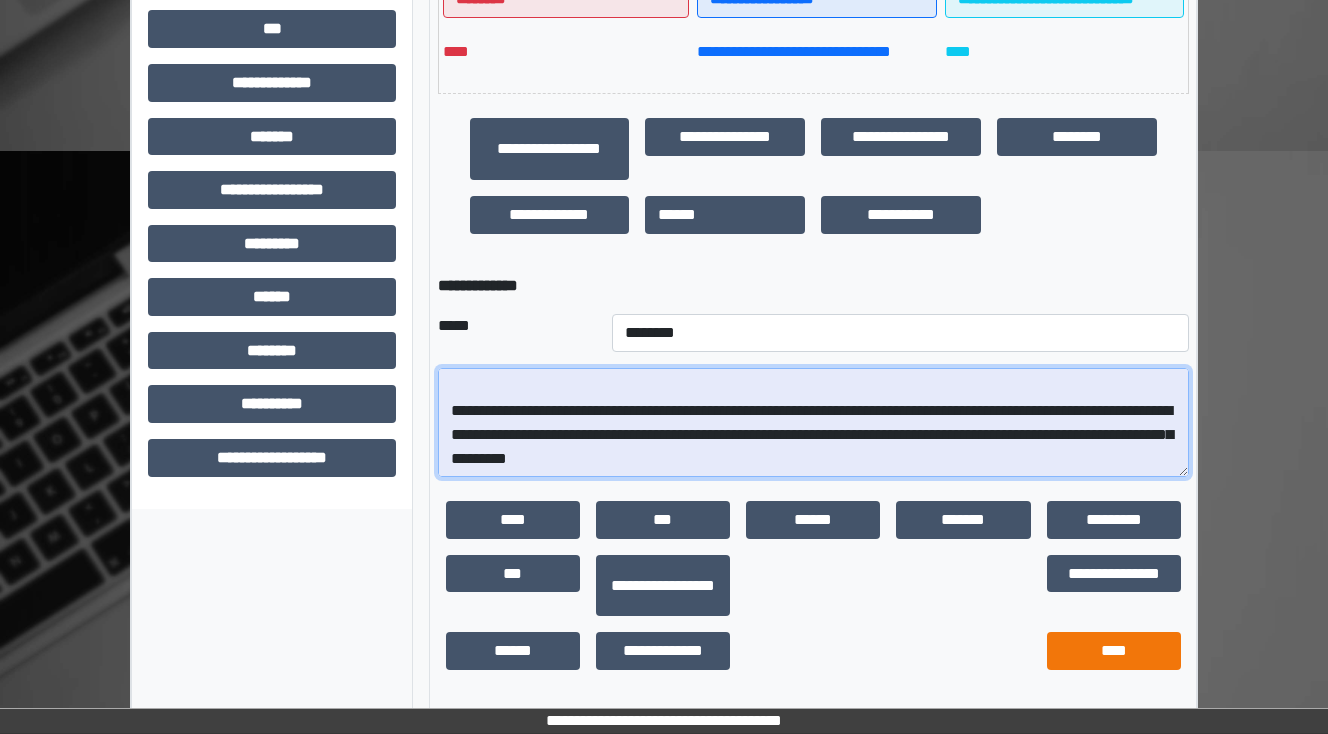 type on "**********" 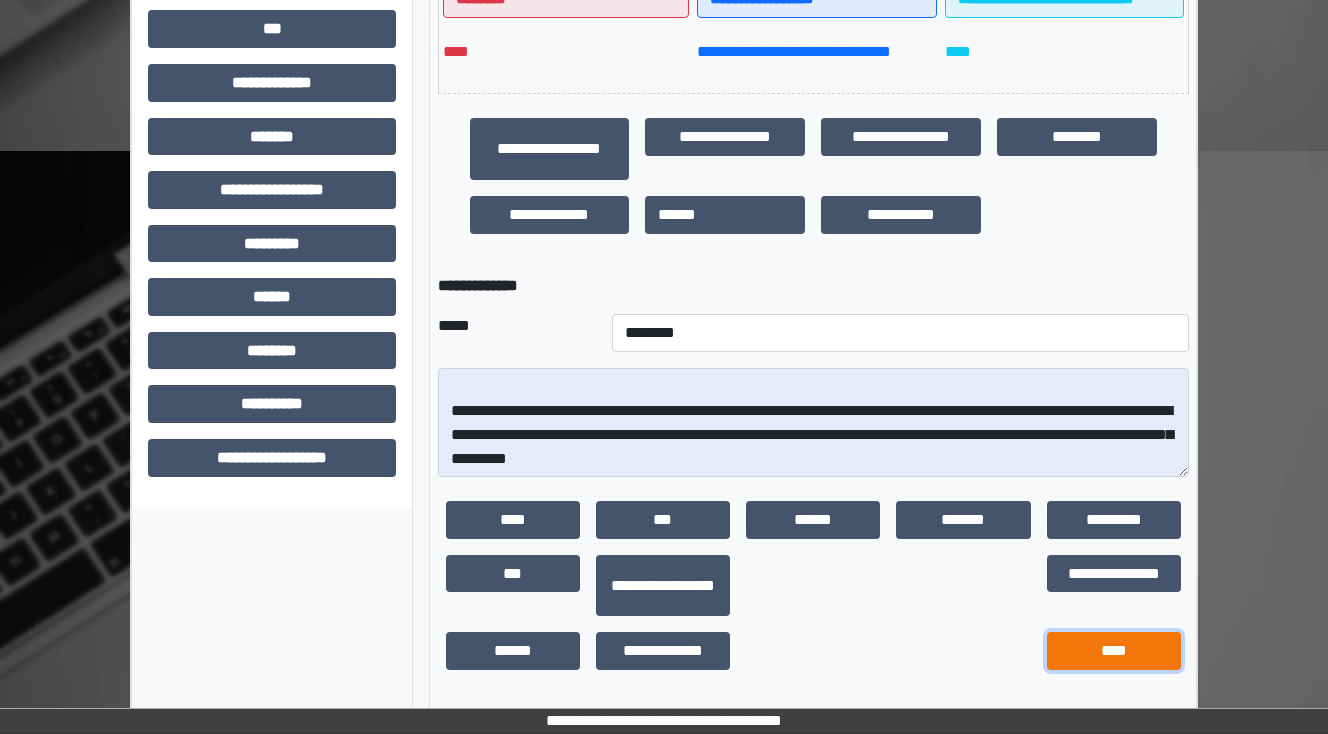 click on "****" at bounding box center (1114, 651) 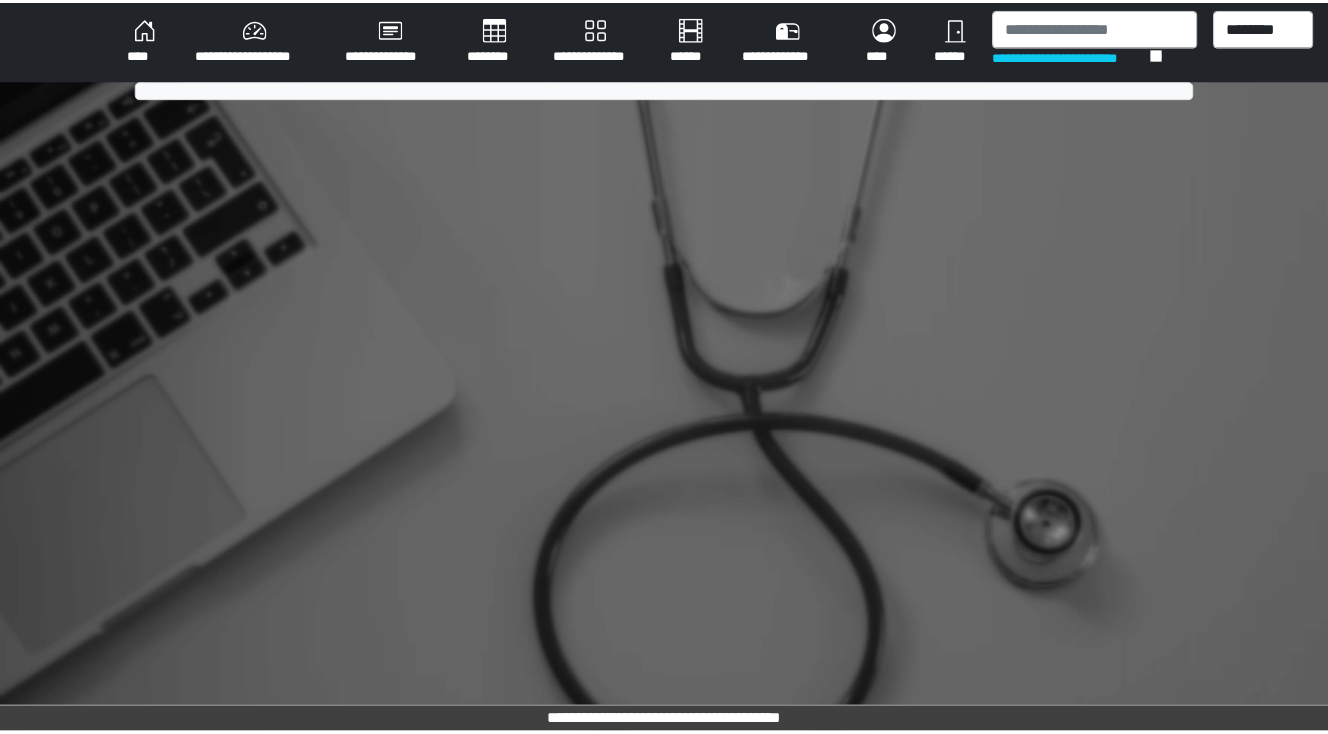 scroll, scrollTop: 0, scrollLeft: 0, axis: both 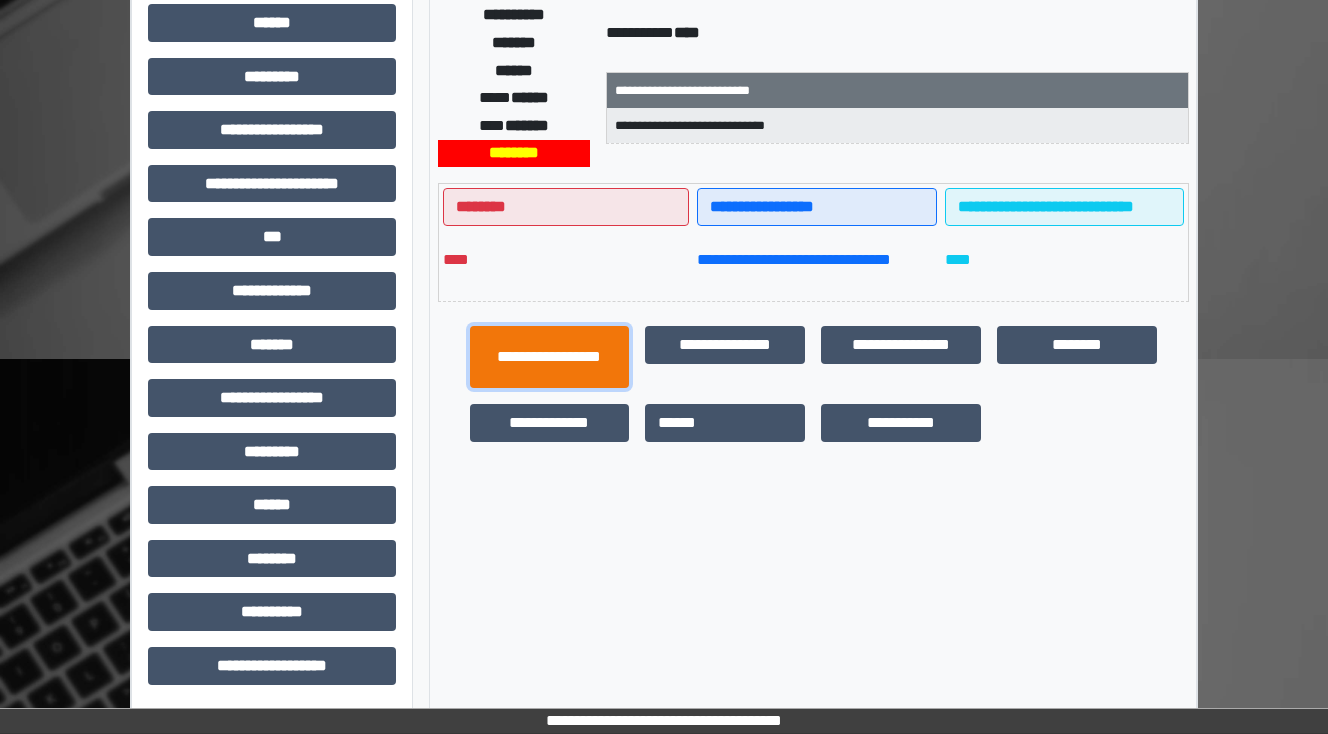 click on "**********" at bounding box center [550, 357] 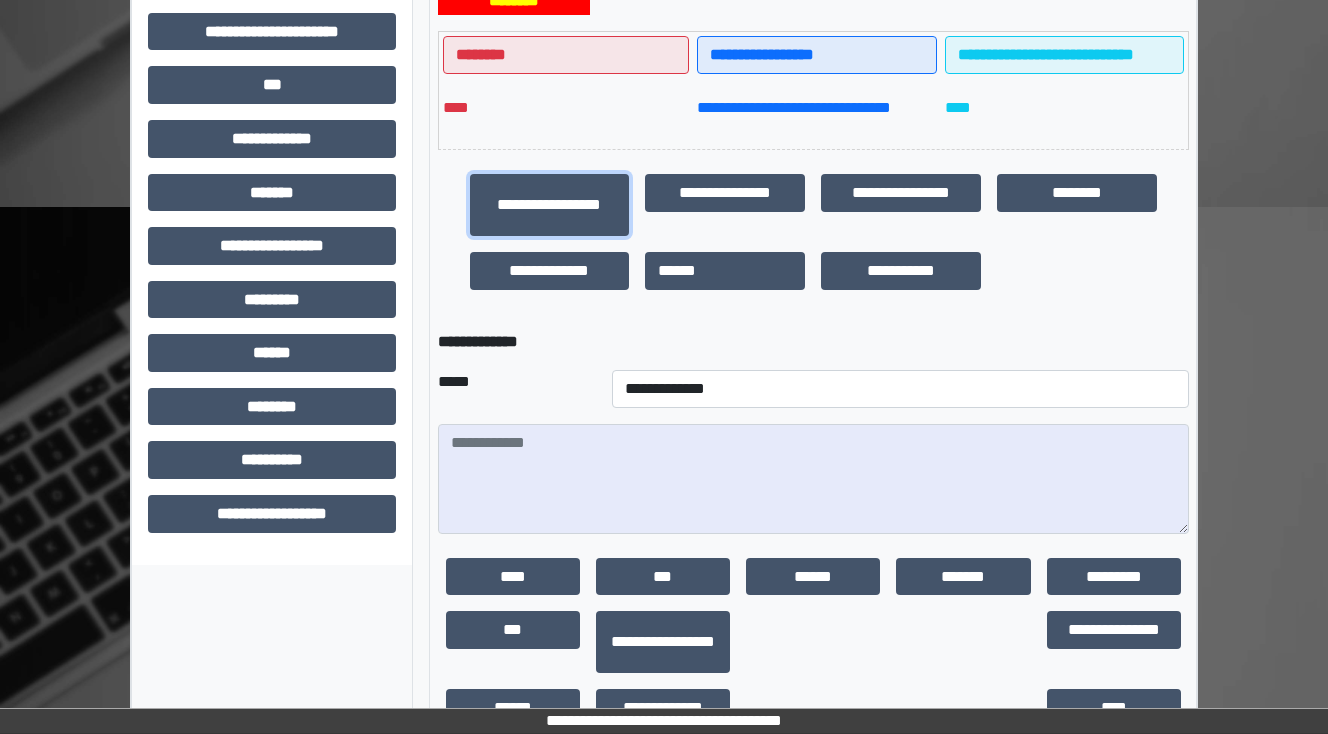 scroll, scrollTop: 592, scrollLeft: 0, axis: vertical 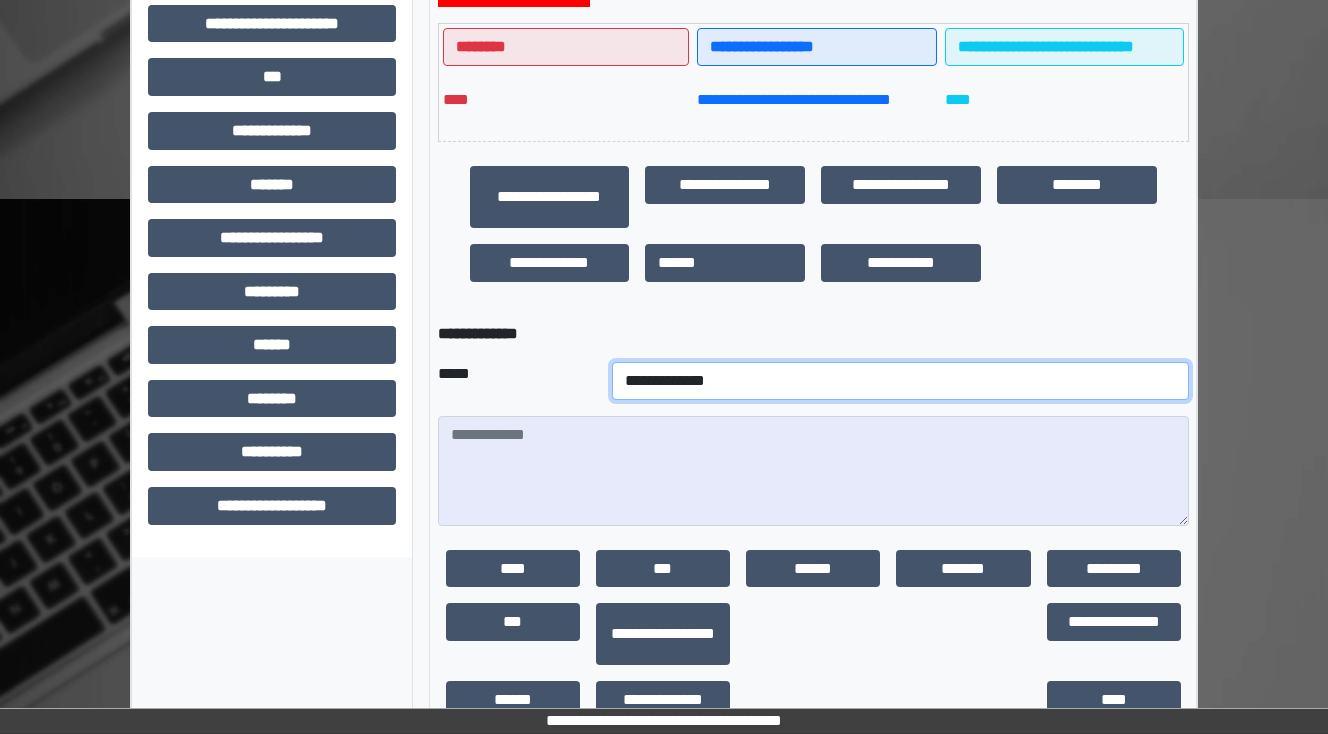 click on "**********" at bounding box center (900, 381) 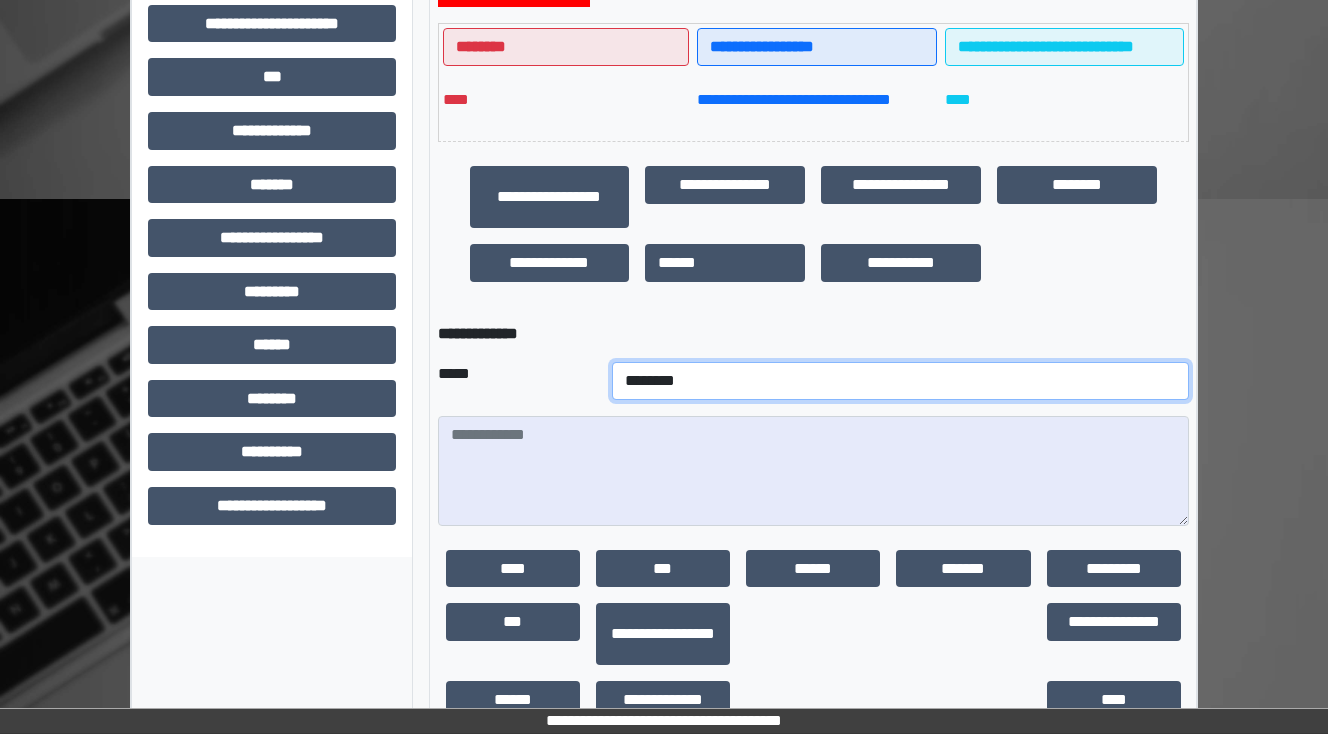 click on "**********" at bounding box center (900, 381) 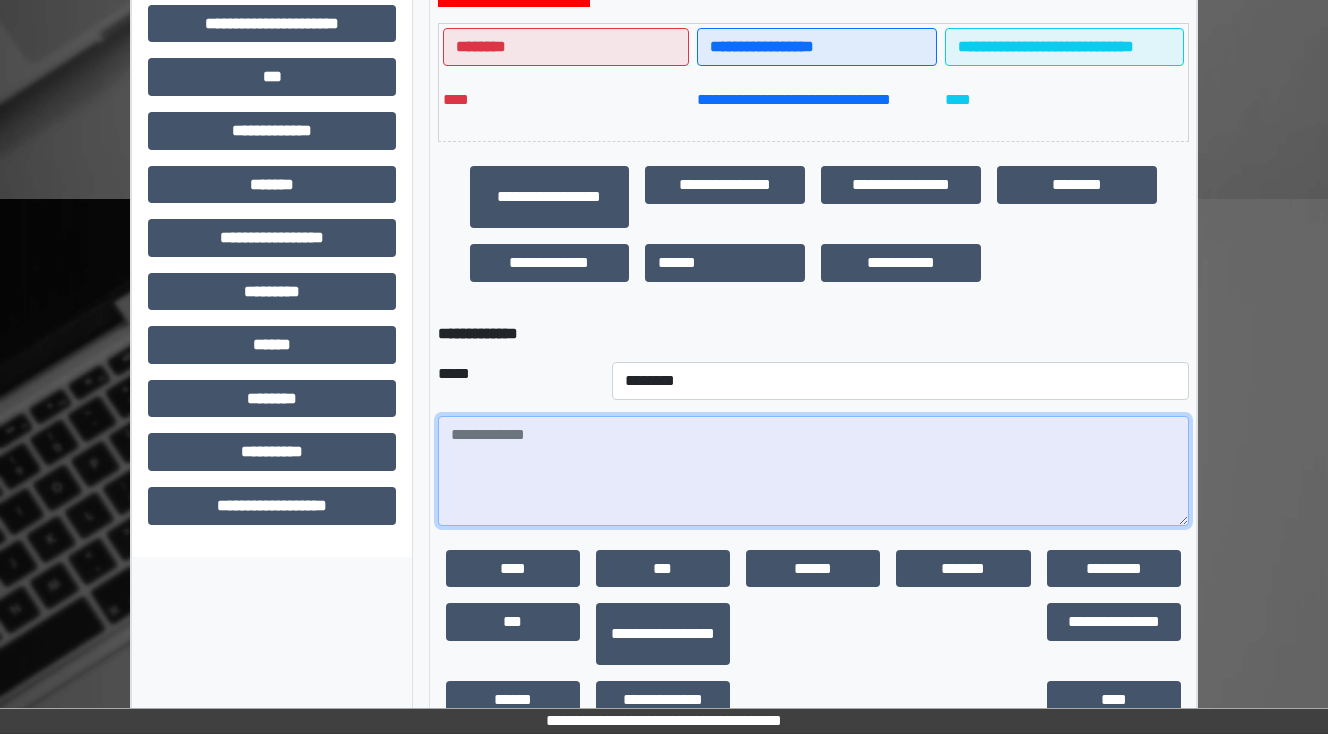 click at bounding box center [813, 471] 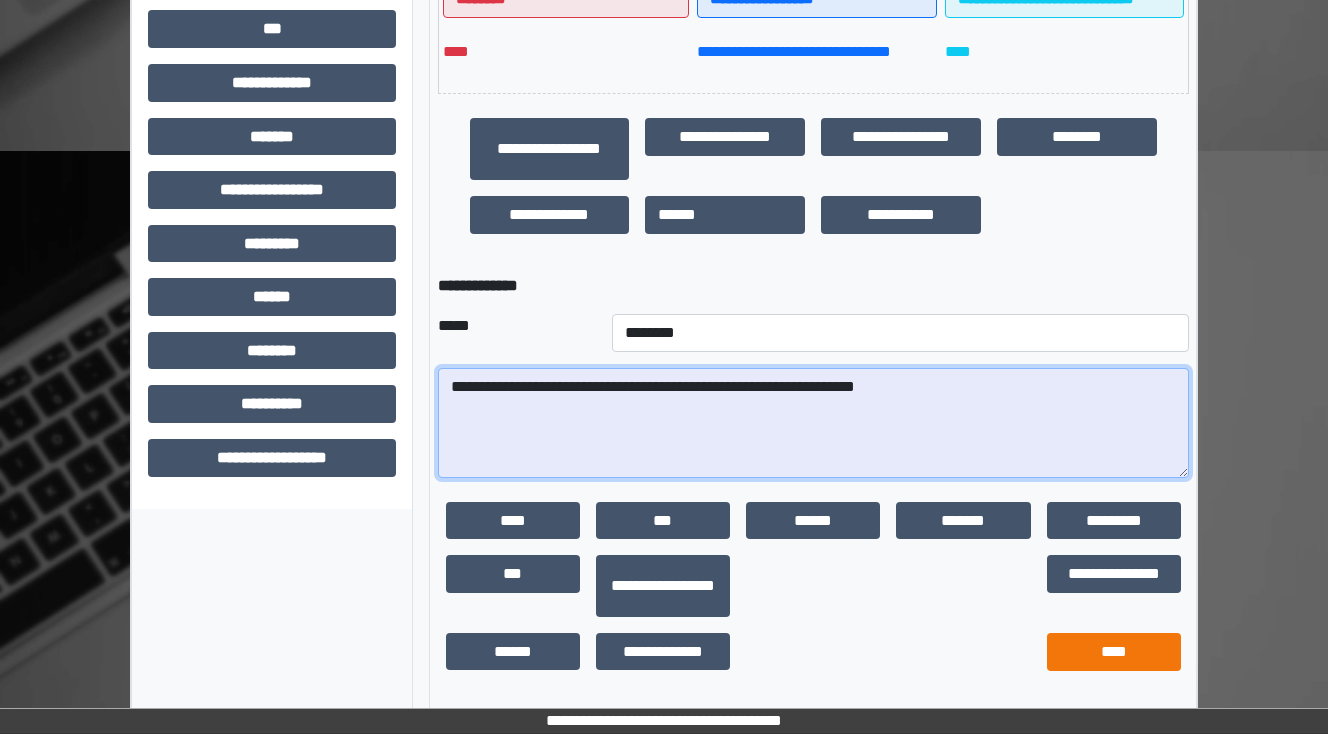 type on "**********" 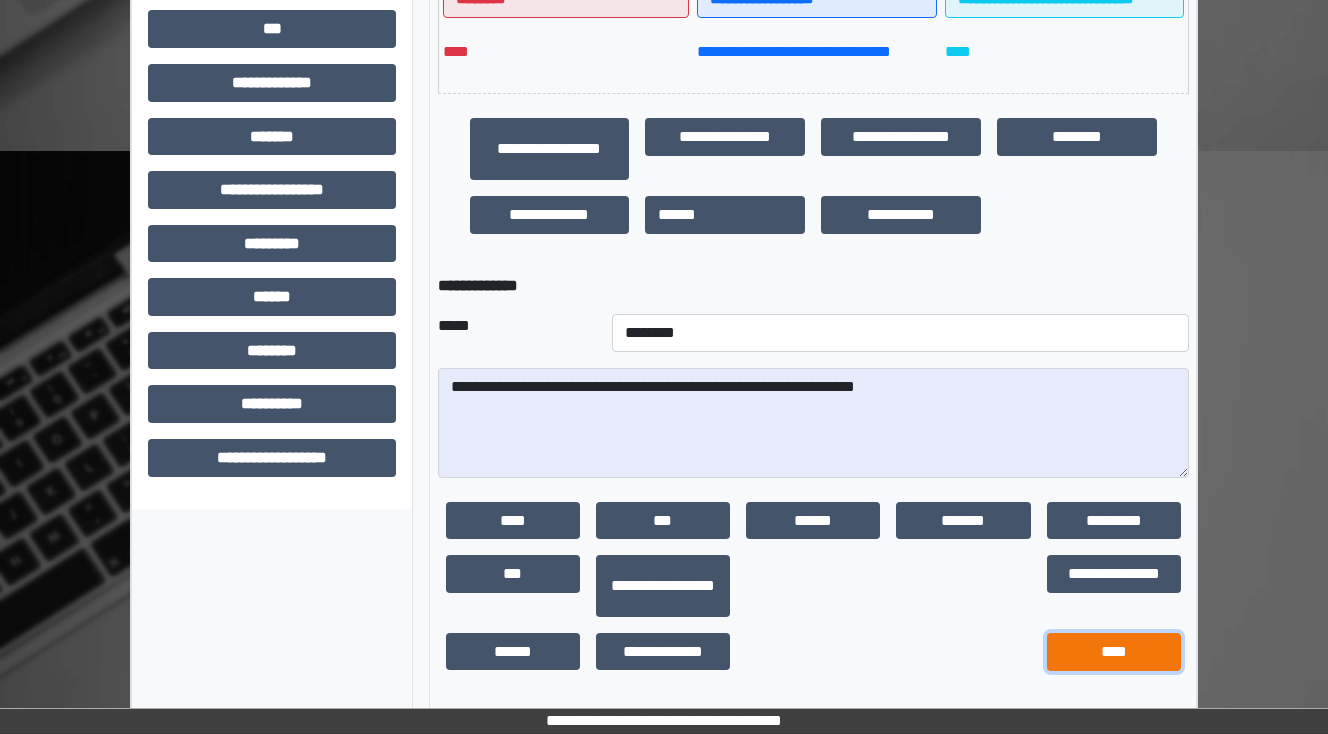 click on "****" at bounding box center (1114, 652) 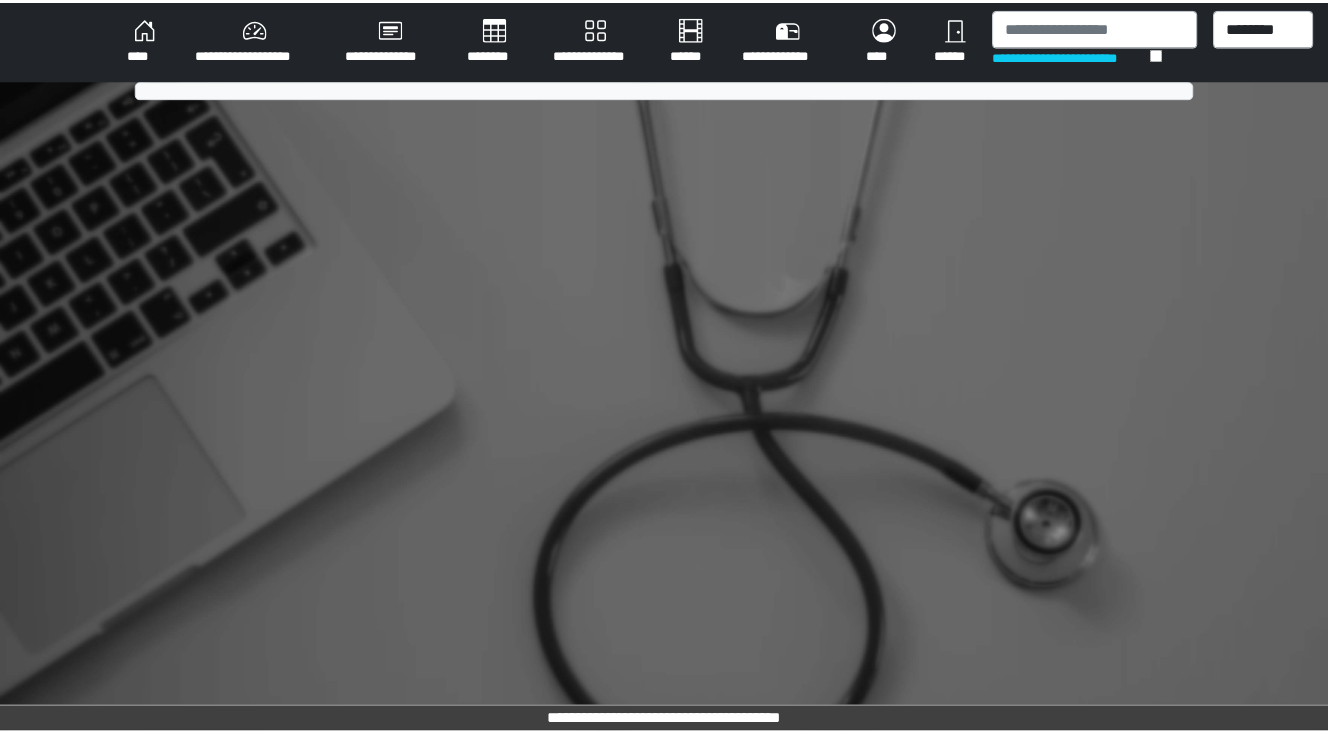 scroll, scrollTop: 0, scrollLeft: 0, axis: both 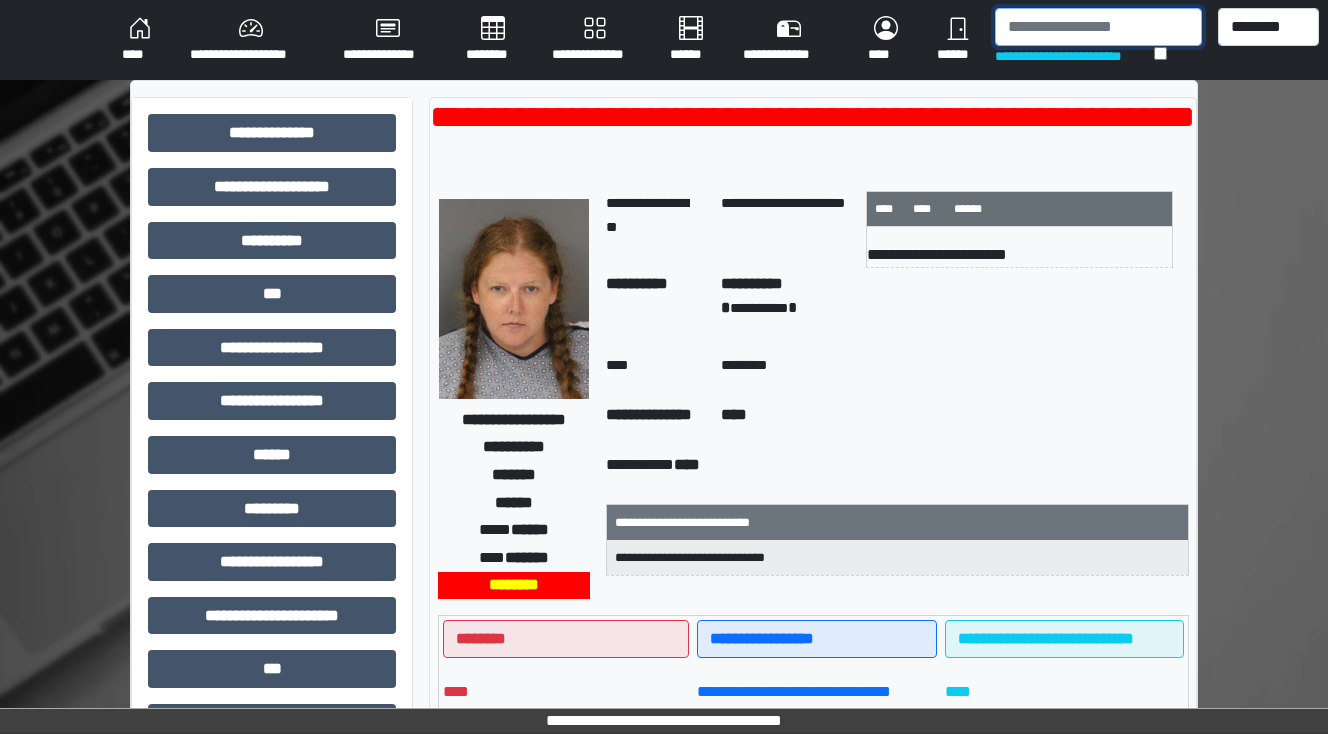 click at bounding box center [1098, 27] 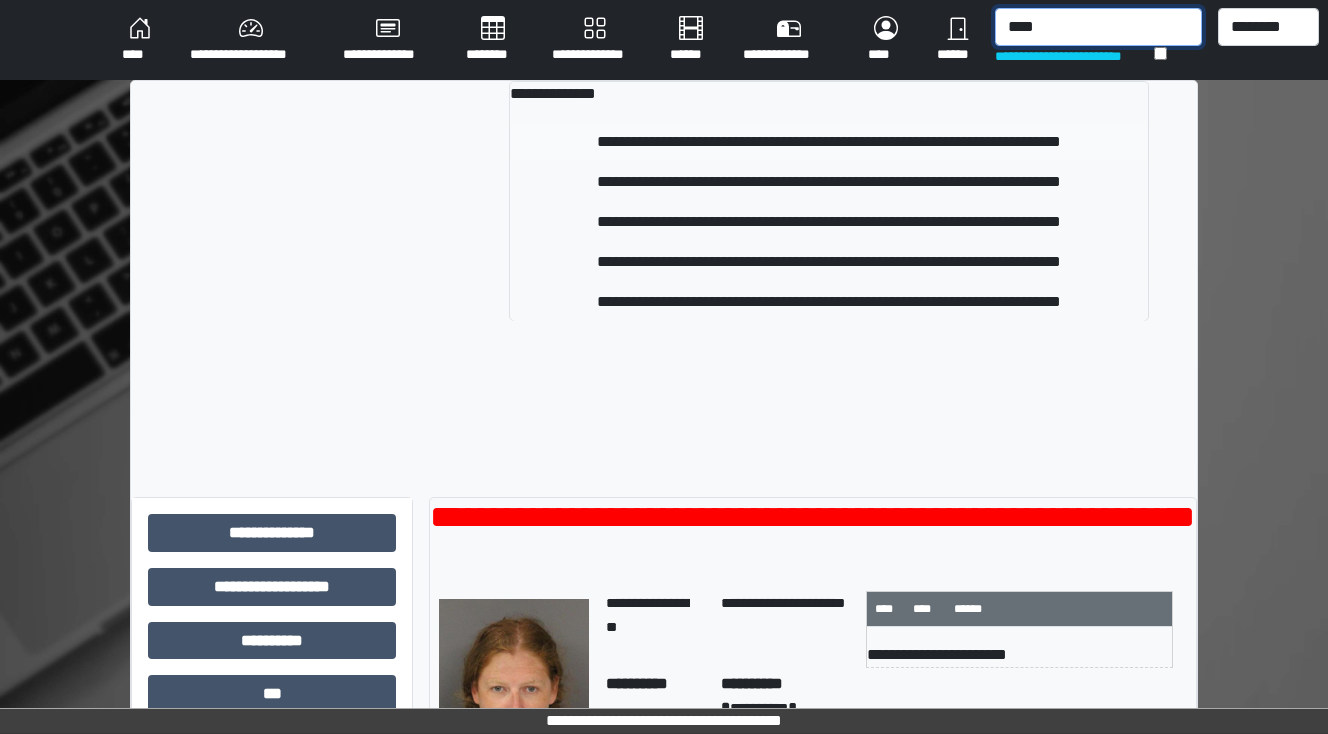type on "****" 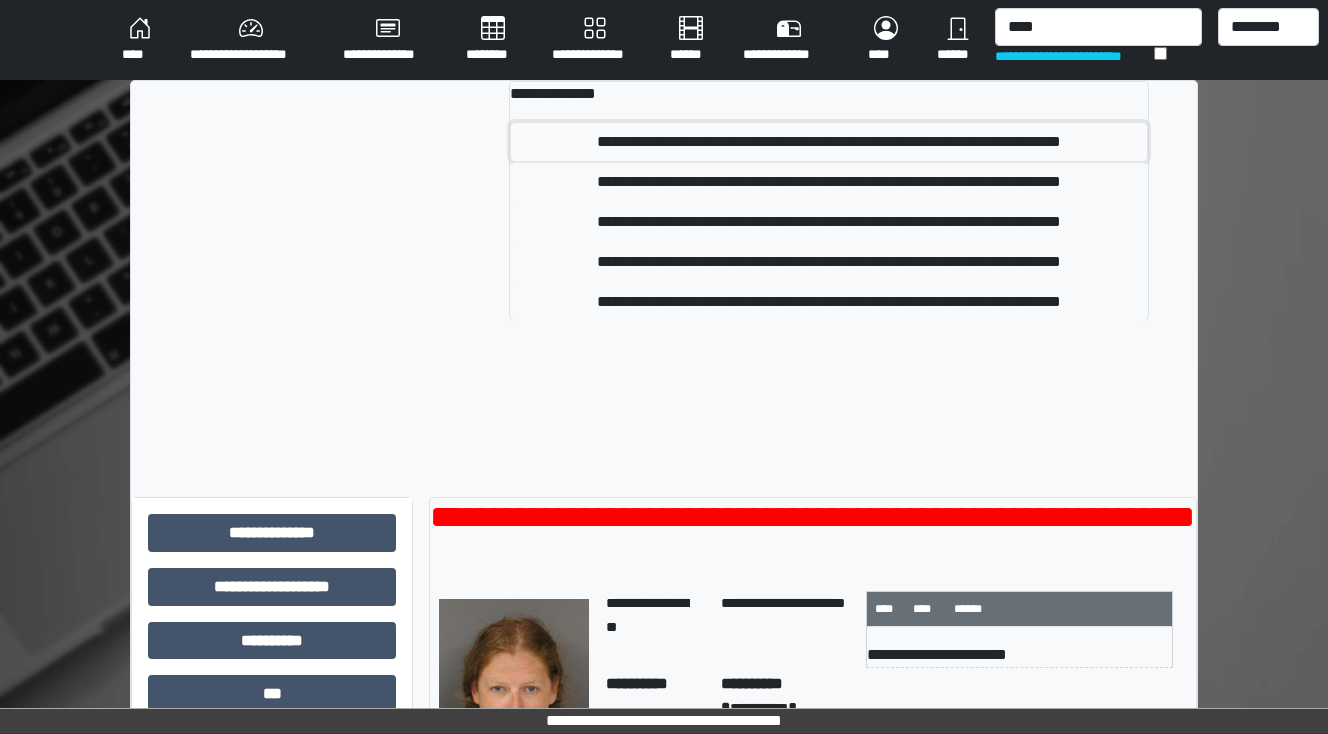 click on "**********" at bounding box center (829, 142) 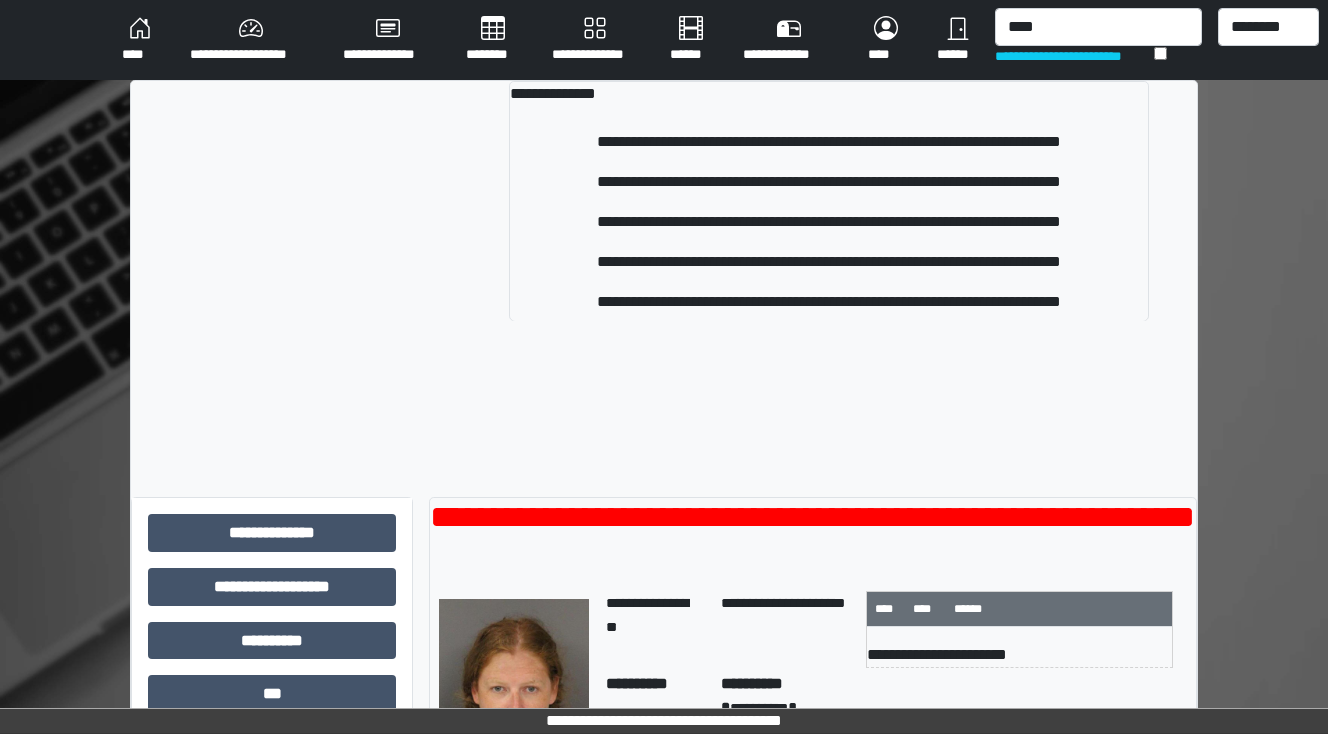 type 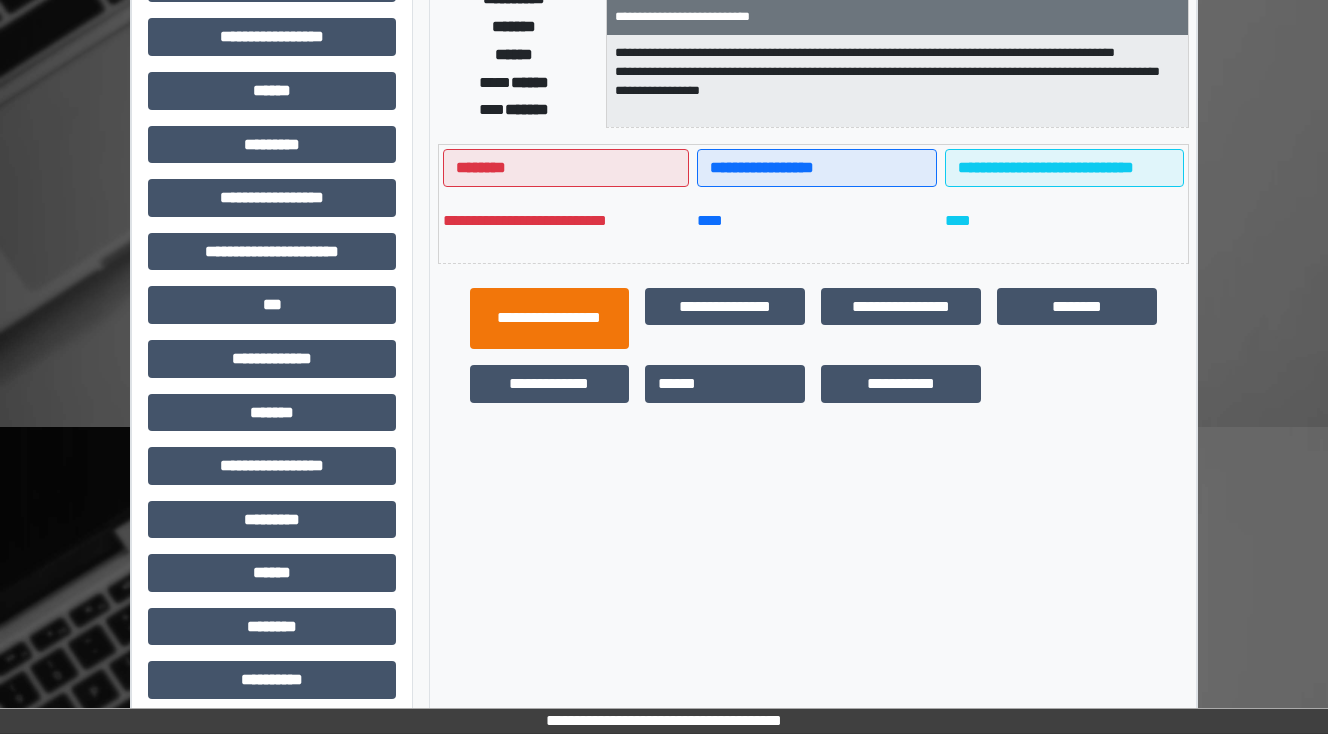scroll, scrollTop: 400, scrollLeft: 0, axis: vertical 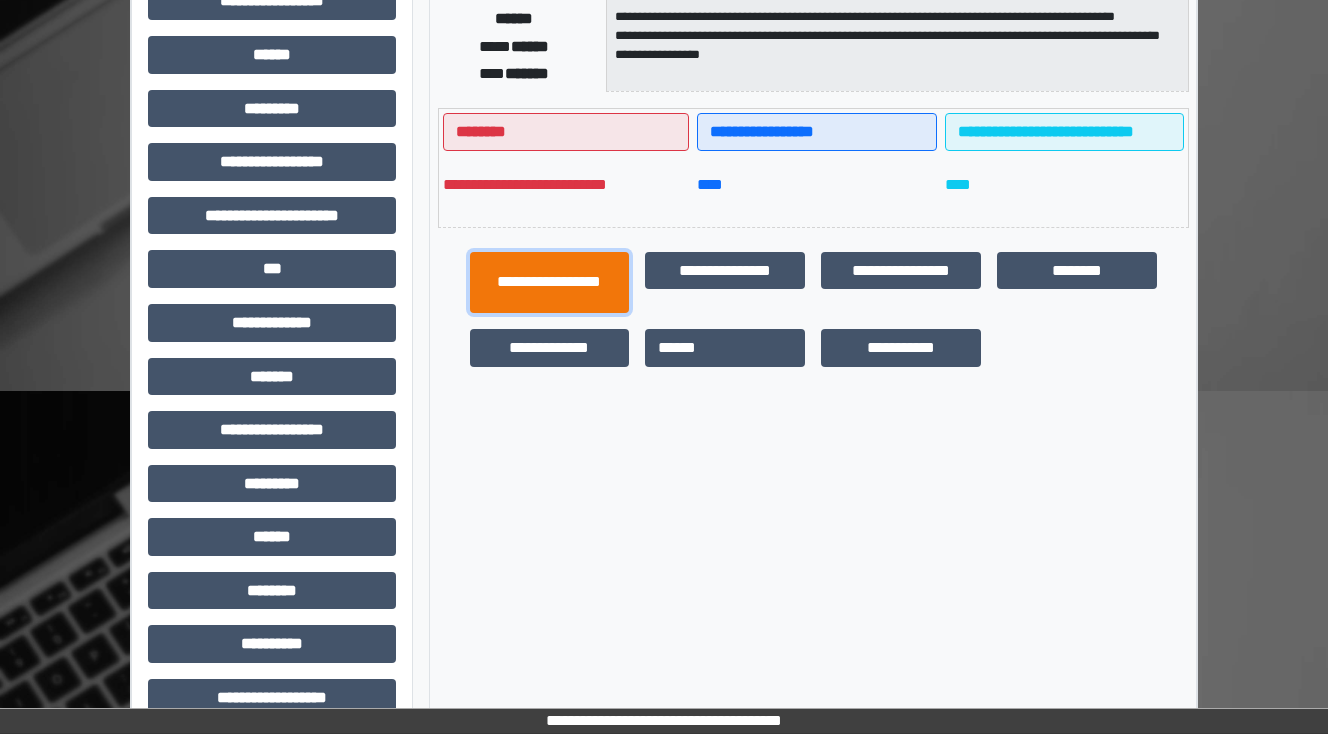 click on "**********" at bounding box center [550, 283] 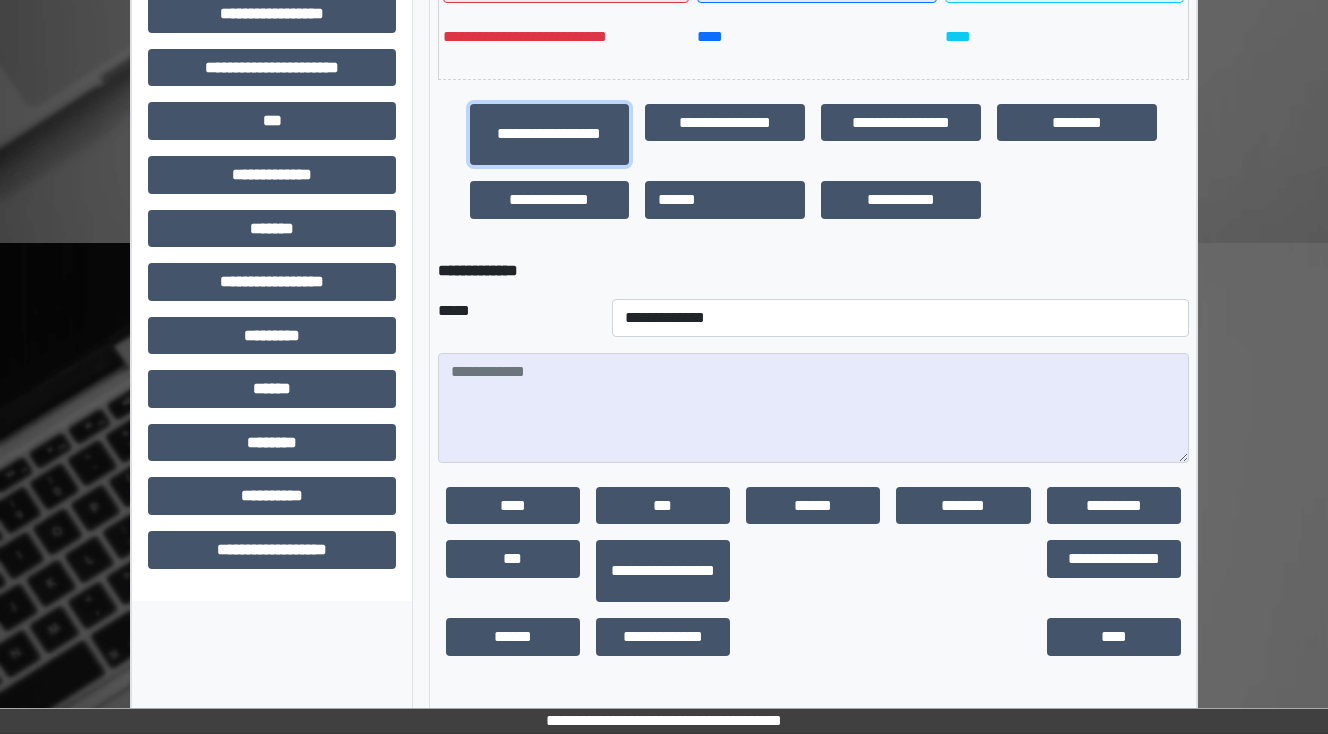 scroll, scrollTop: 549, scrollLeft: 0, axis: vertical 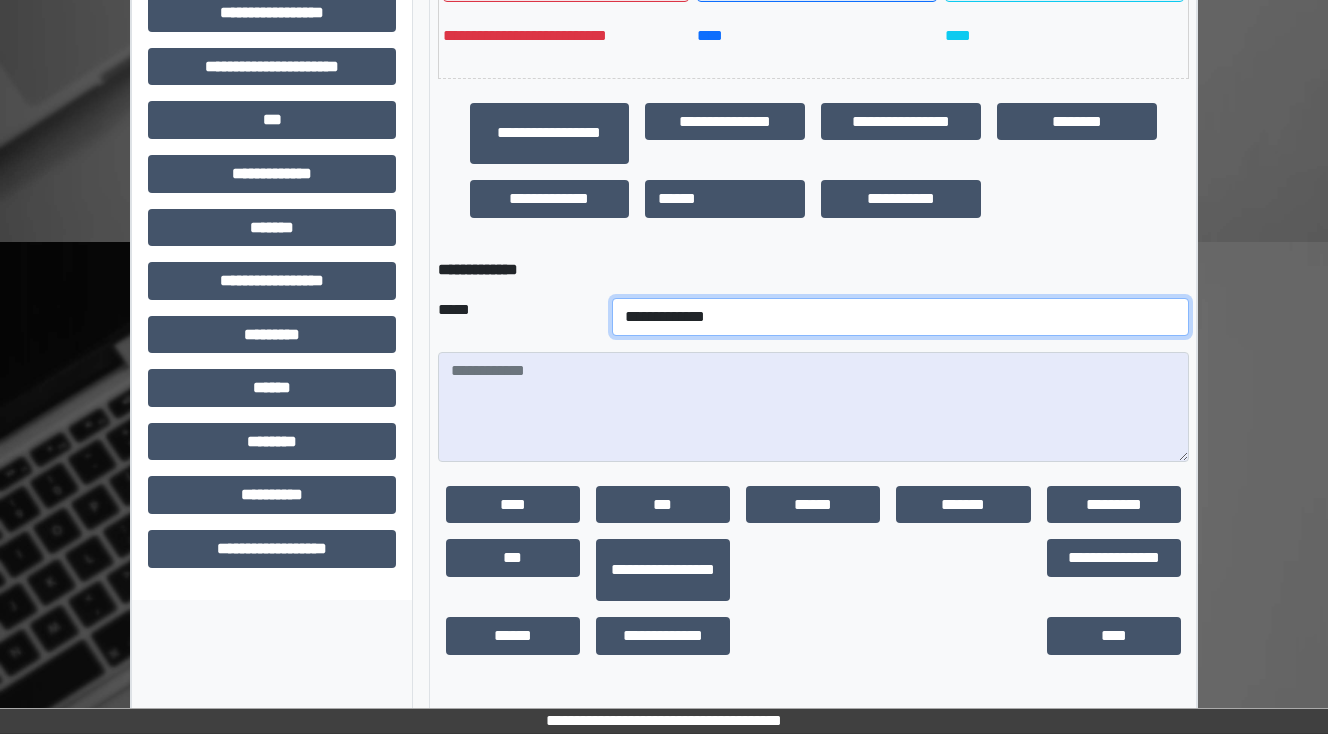 click on "**********" at bounding box center [900, 317] 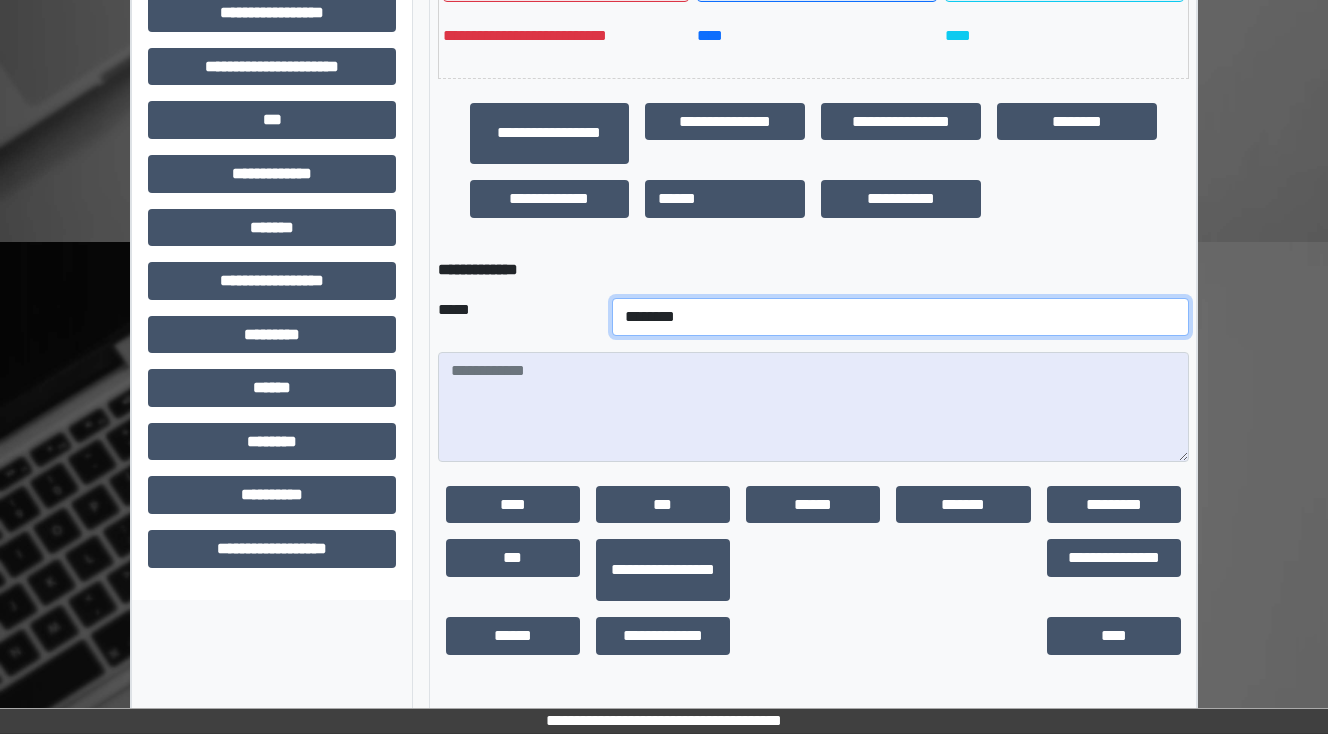 click on "**********" at bounding box center (900, 317) 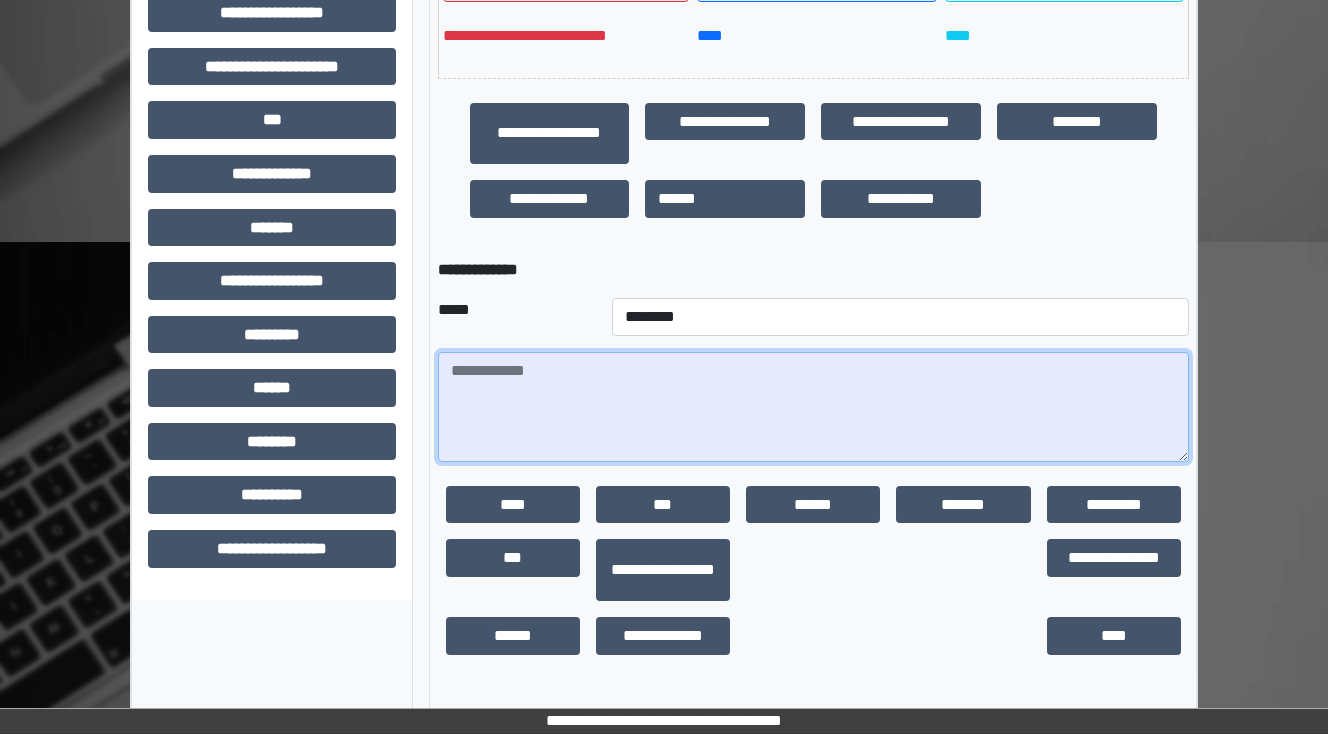click at bounding box center [813, 407] 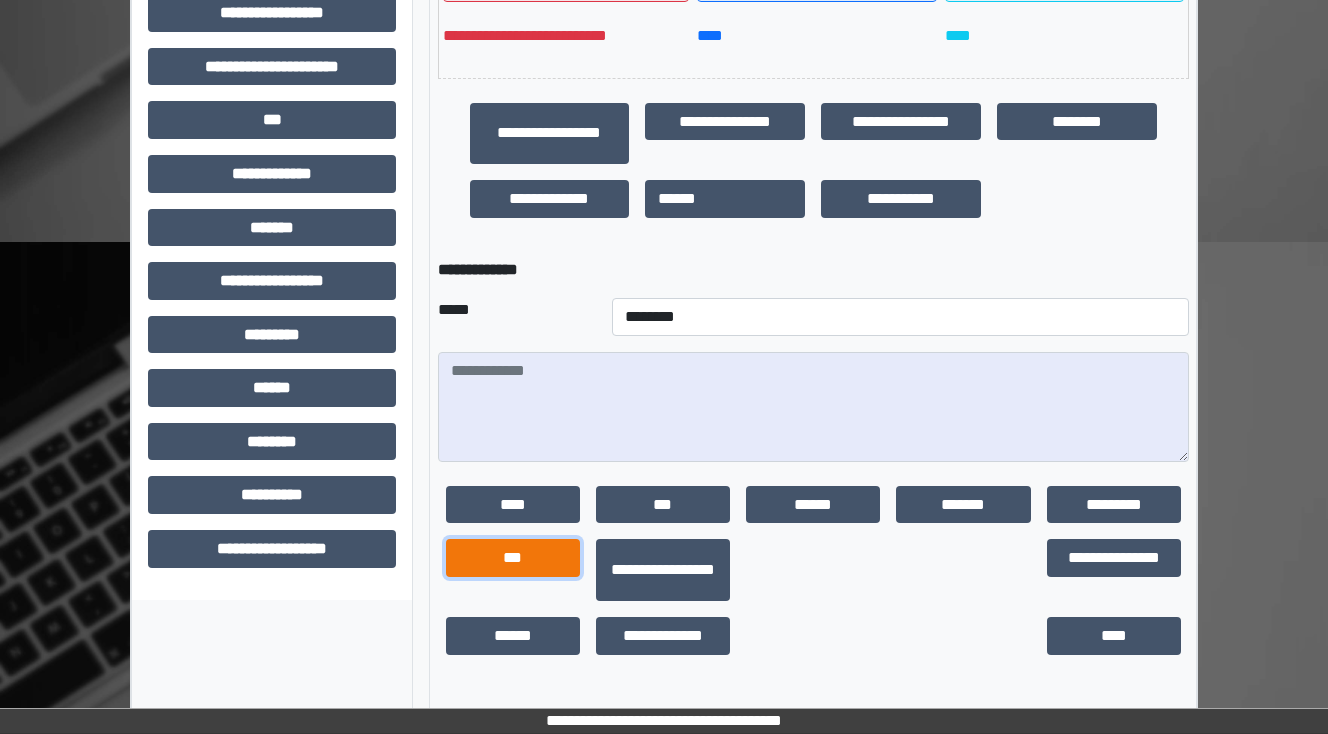 click on "***" at bounding box center (513, 558) 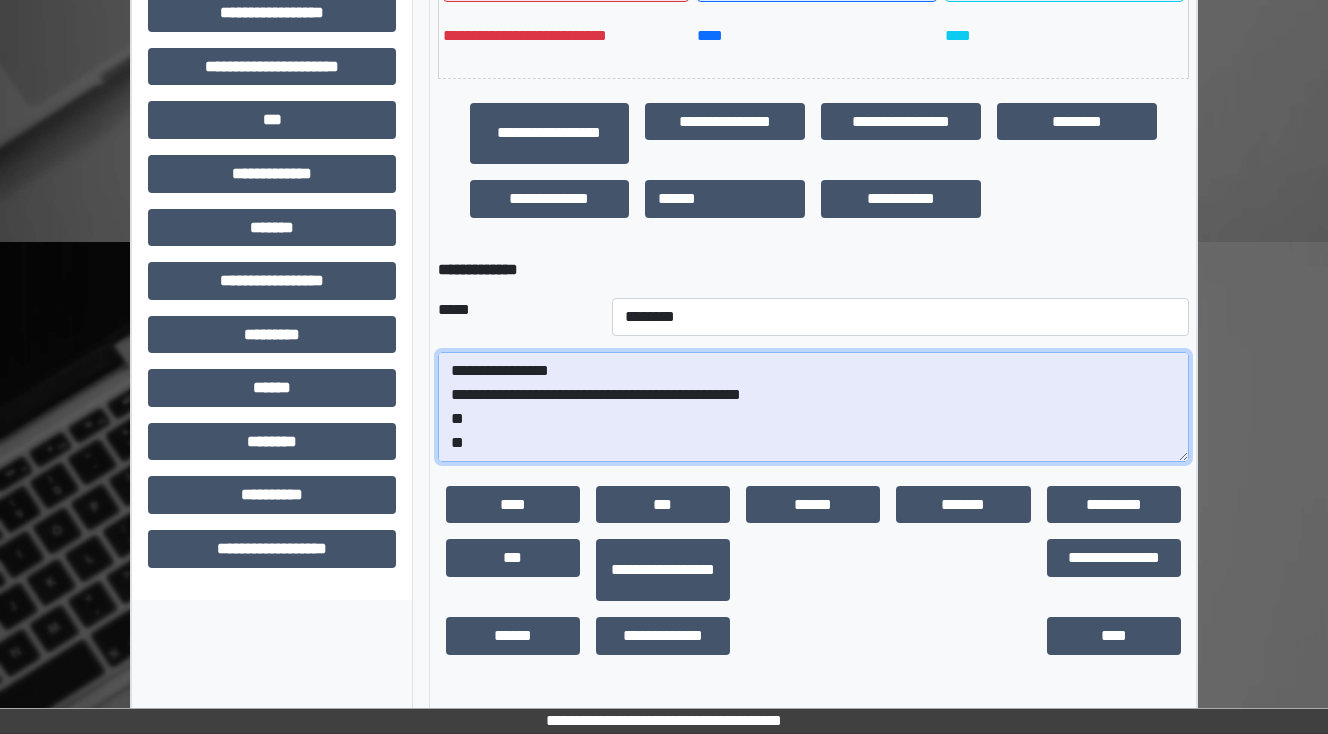 click on "**********" at bounding box center [813, 407] 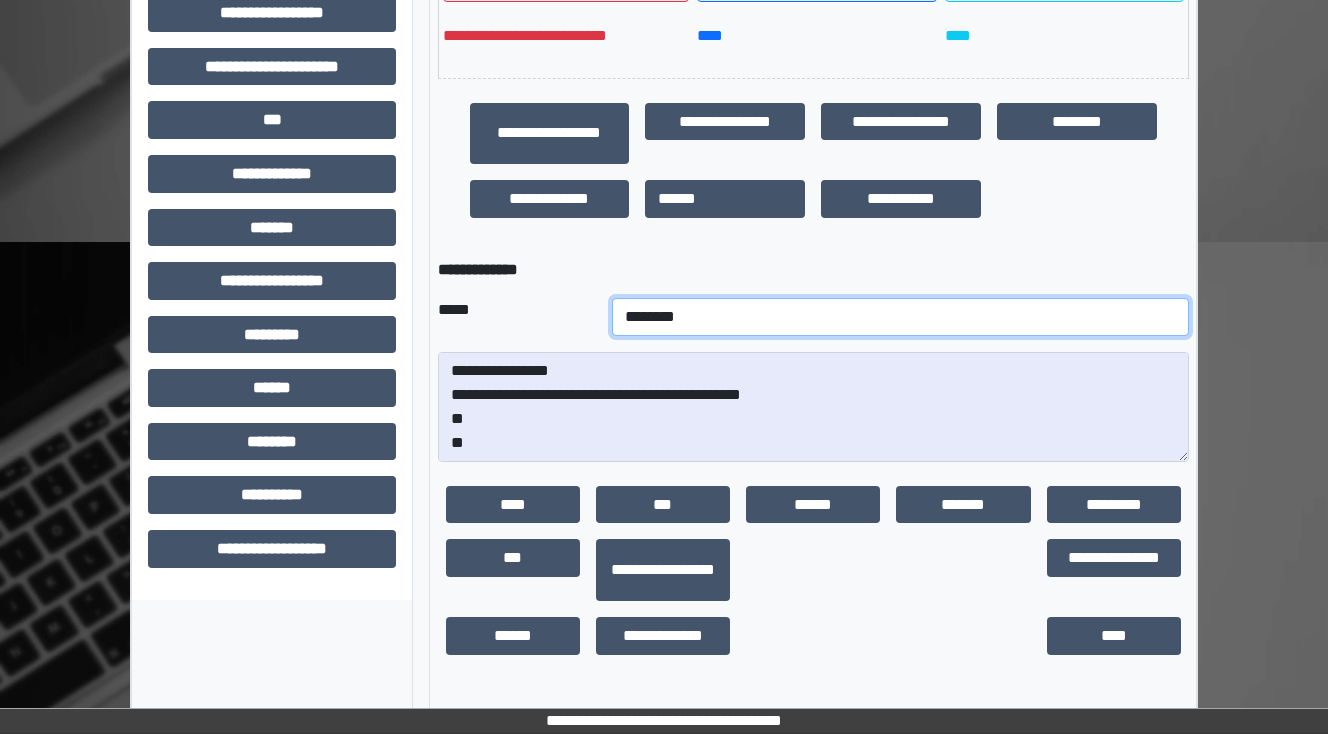 click on "**********" at bounding box center [900, 317] 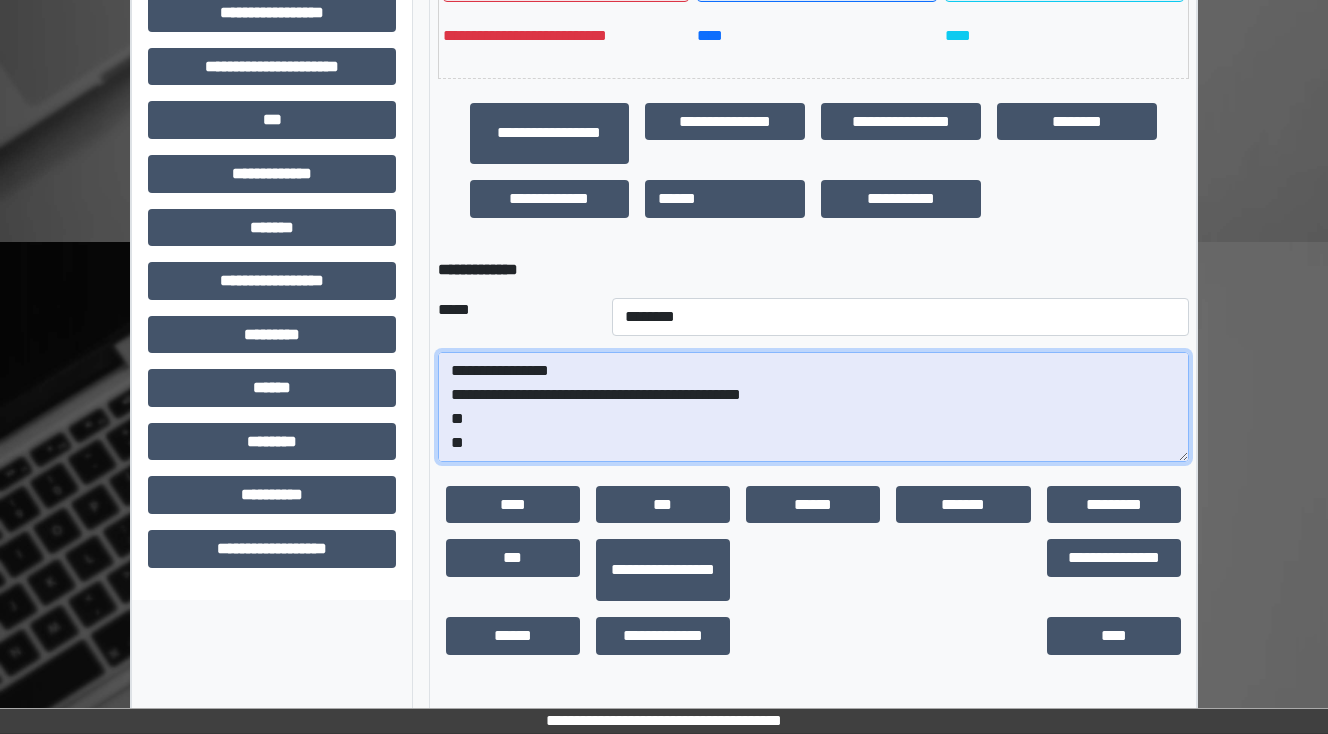 click on "**********" at bounding box center (813, 407) 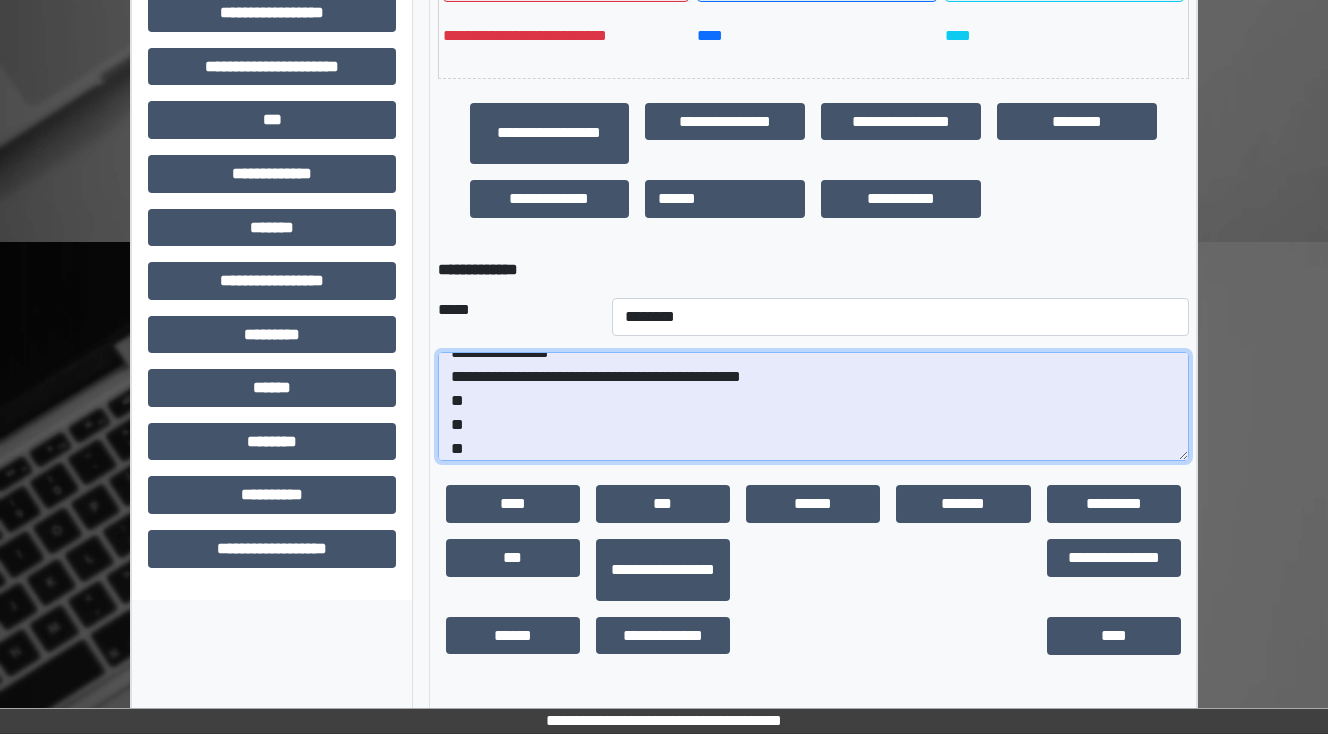 scroll, scrollTop: 24, scrollLeft: 0, axis: vertical 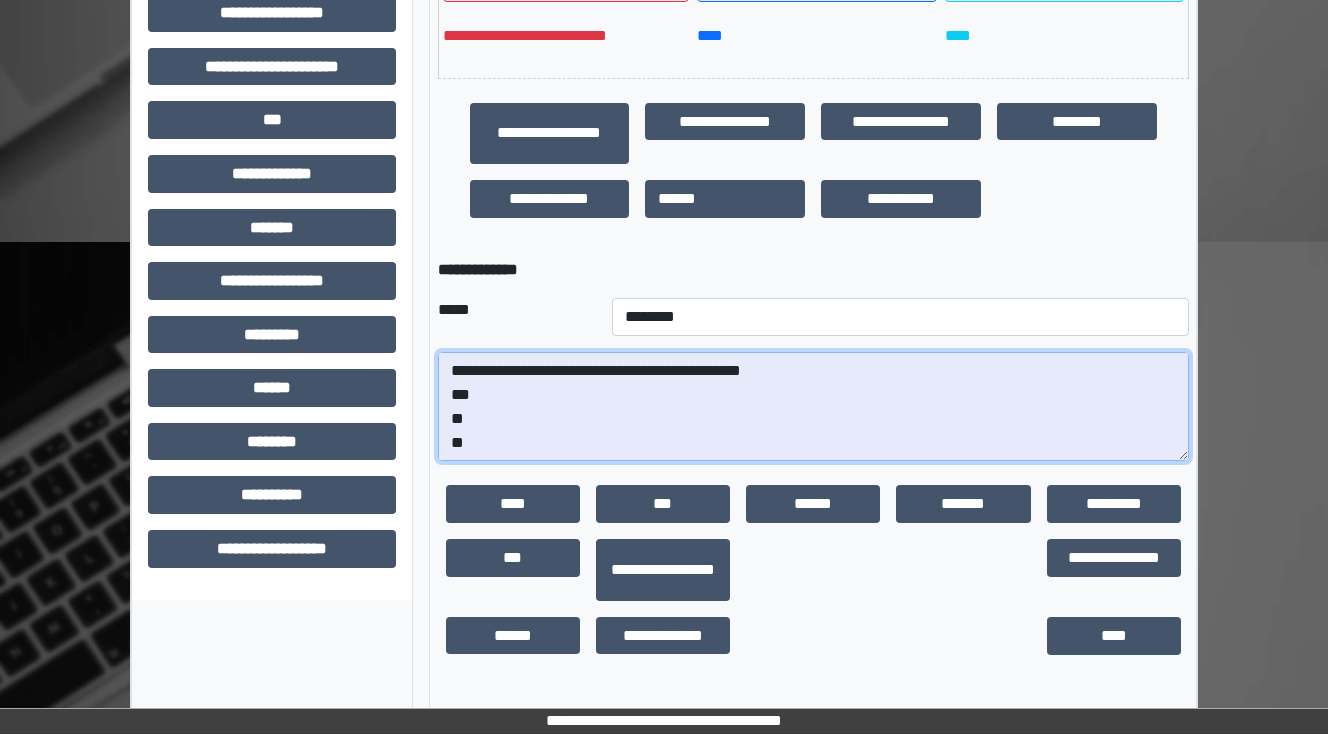 click on "**********" at bounding box center [813, 407] 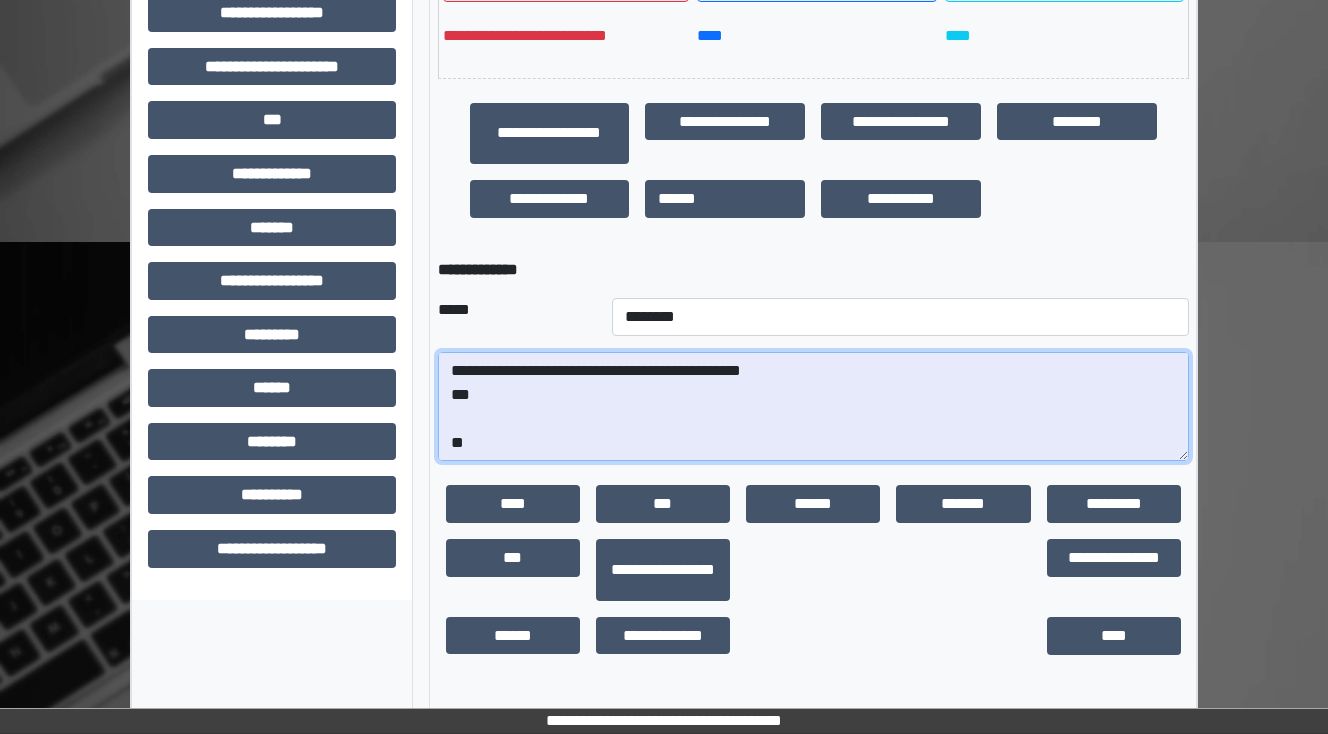 scroll, scrollTop: 48, scrollLeft: 0, axis: vertical 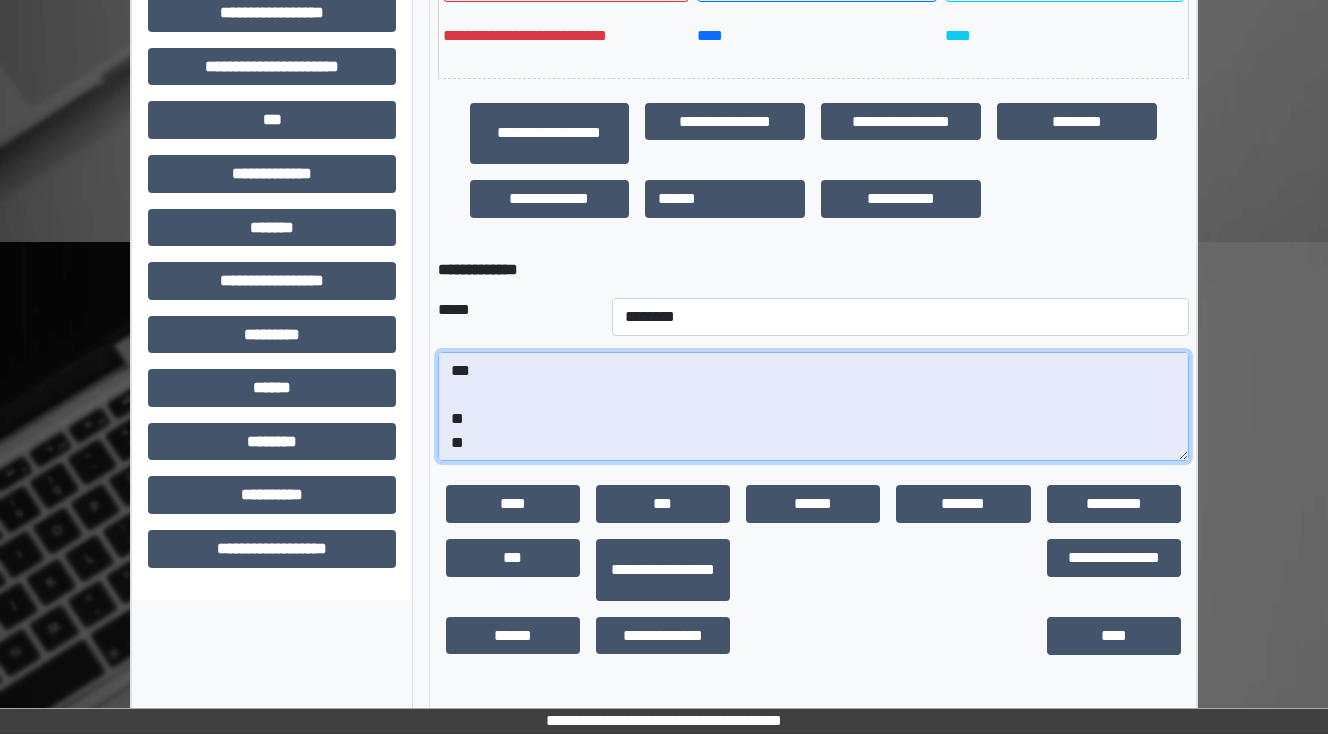 click on "**********" at bounding box center (813, 407) 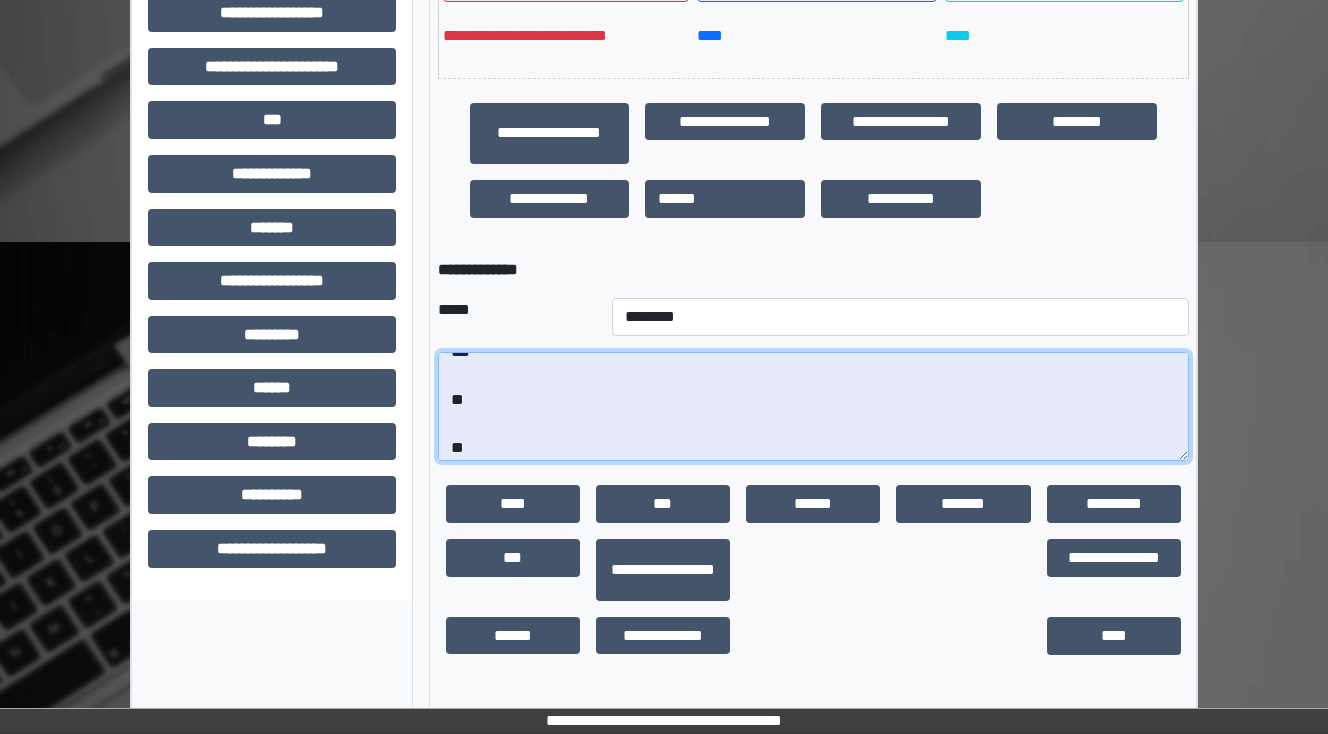 scroll, scrollTop: 72, scrollLeft: 0, axis: vertical 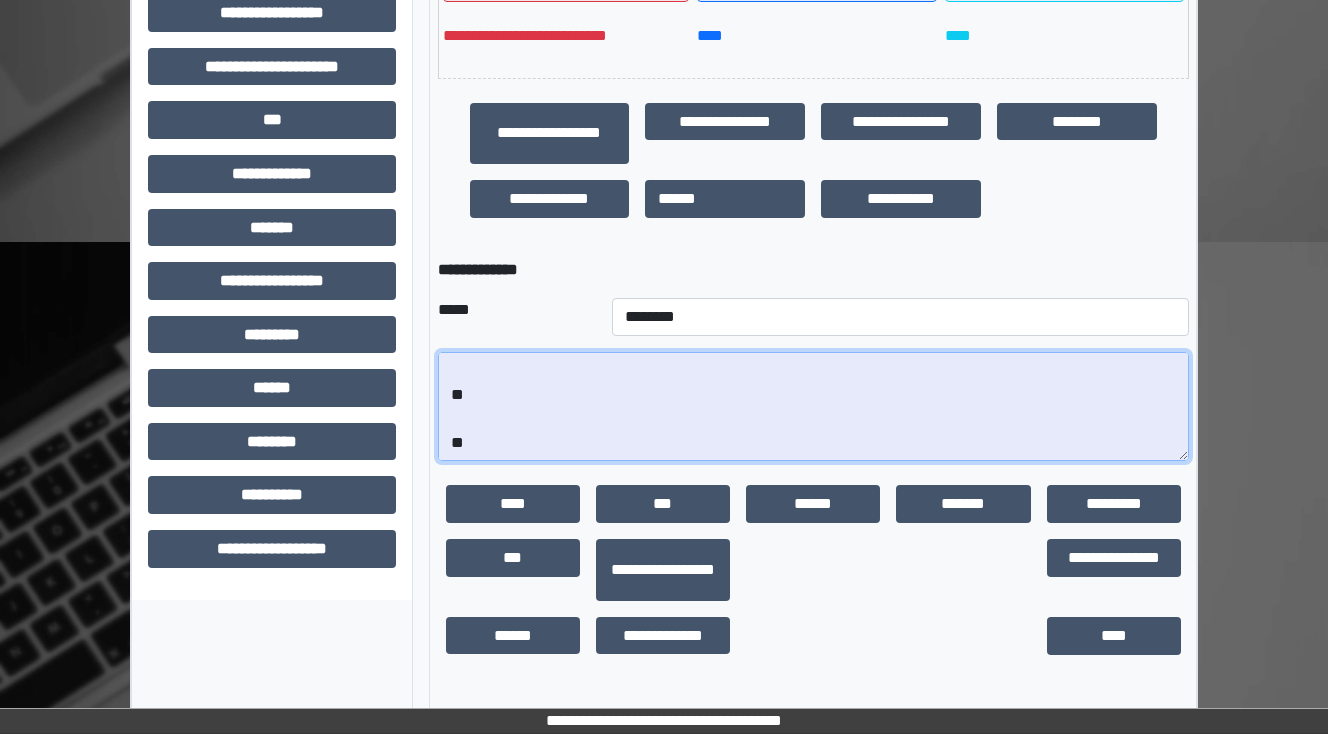 click on "**********" at bounding box center [813, 407] 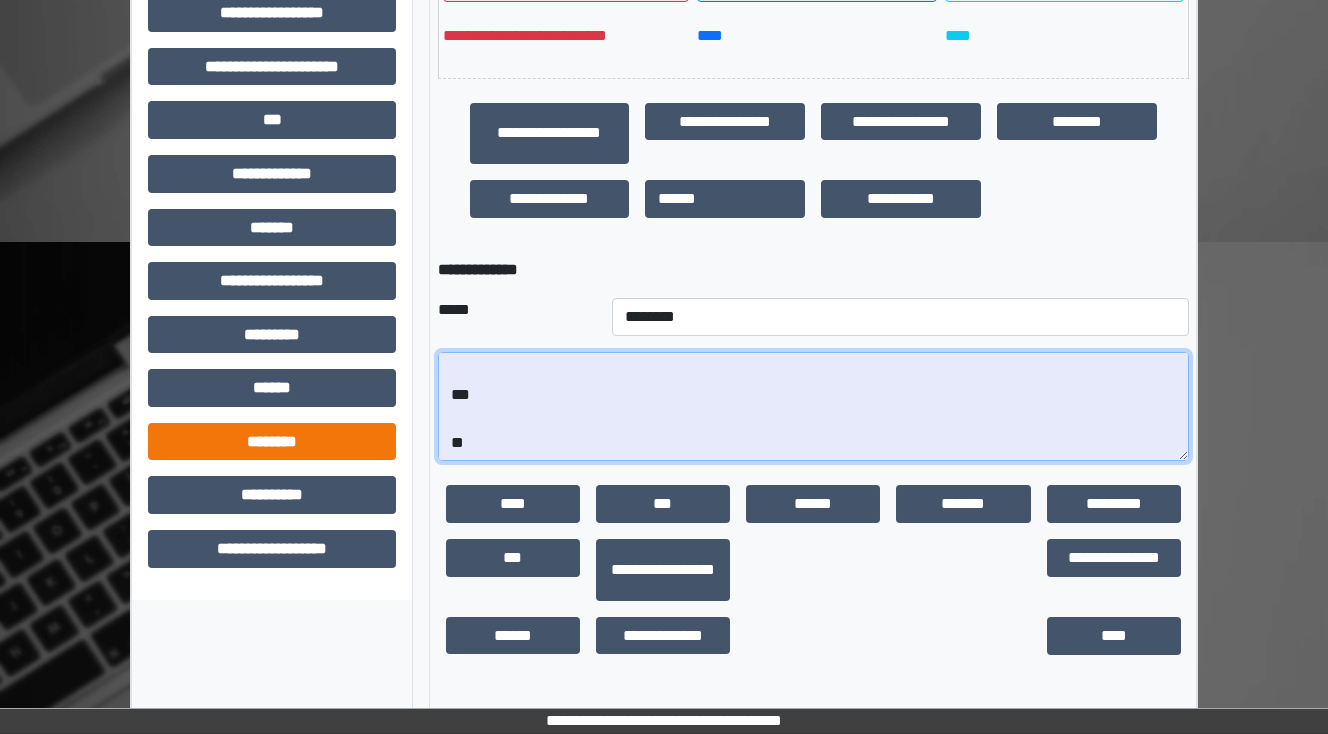 drag, startPoint x: 486, startPoint y: 470, endPoint x: 382, endPoint y: 444, distance: 107.200745 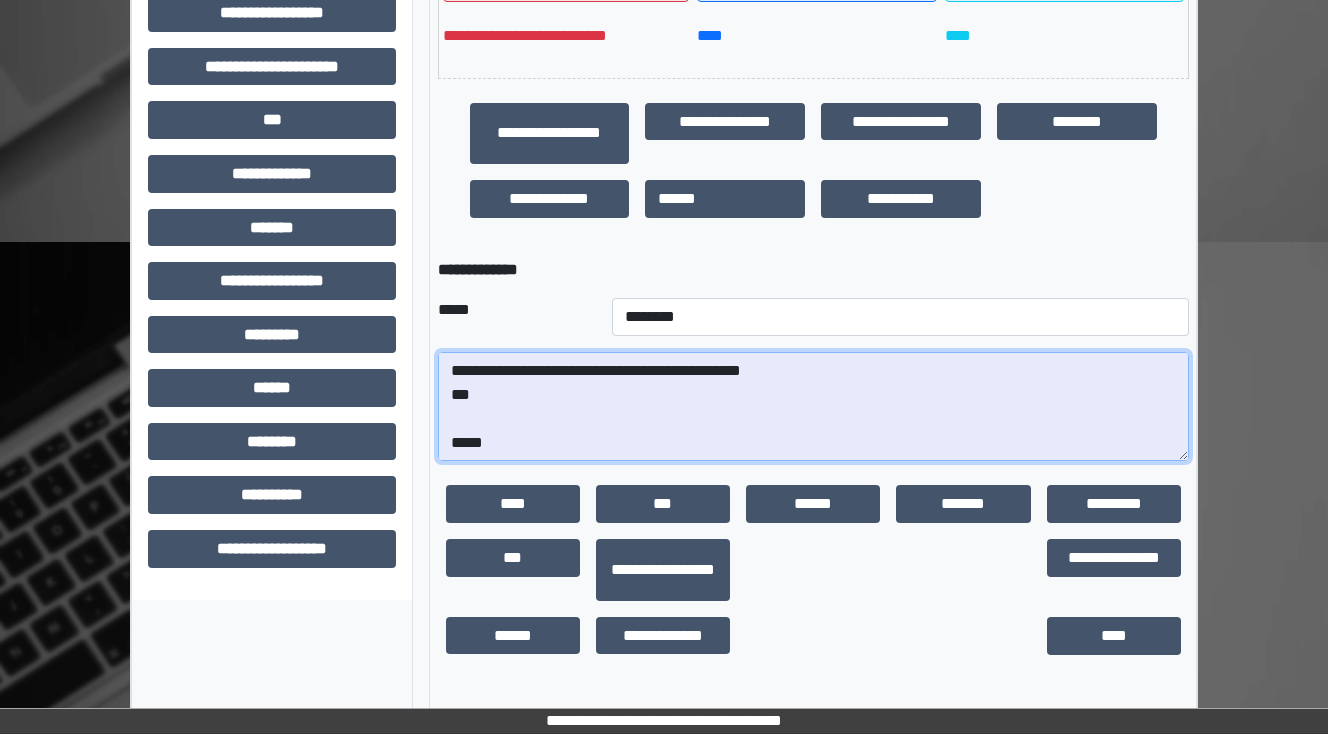 click on "**********" at bounding box center (813, 407) 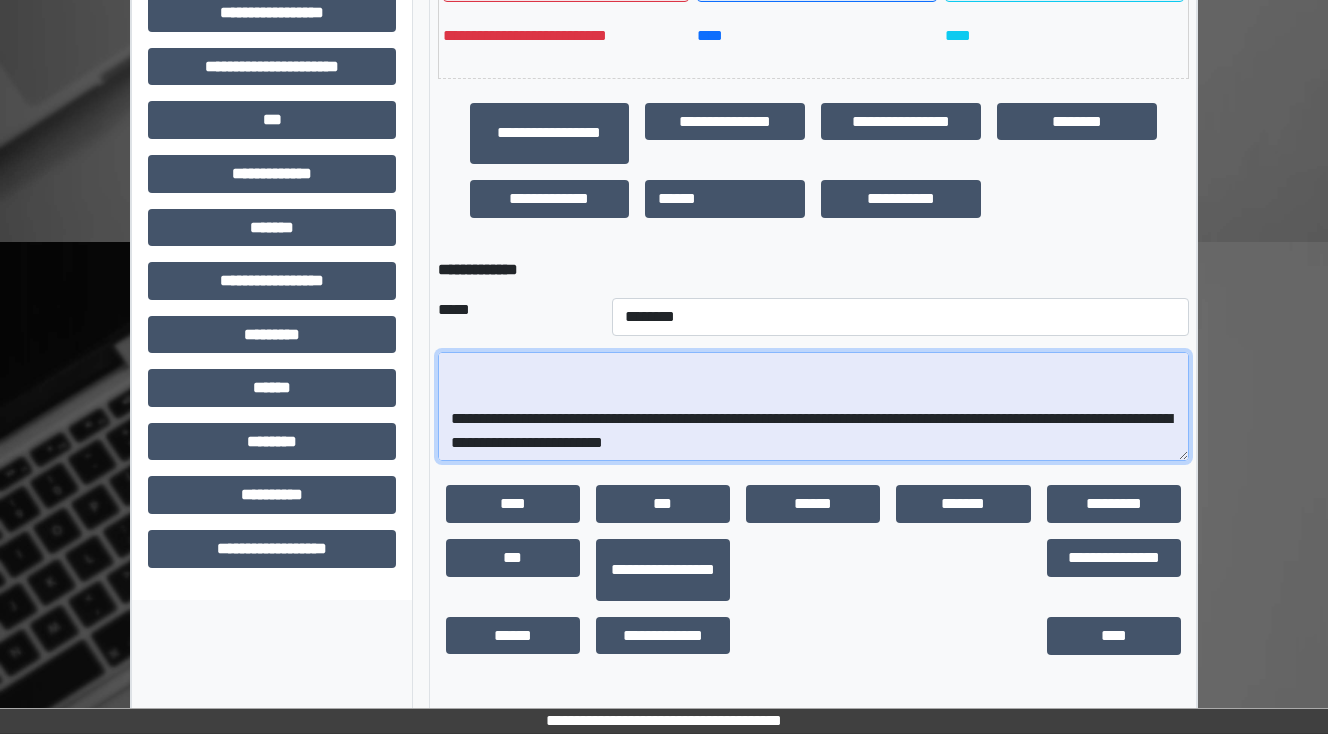scroll, scrollTop: 288, scrollLeft: 0, axis: vertical 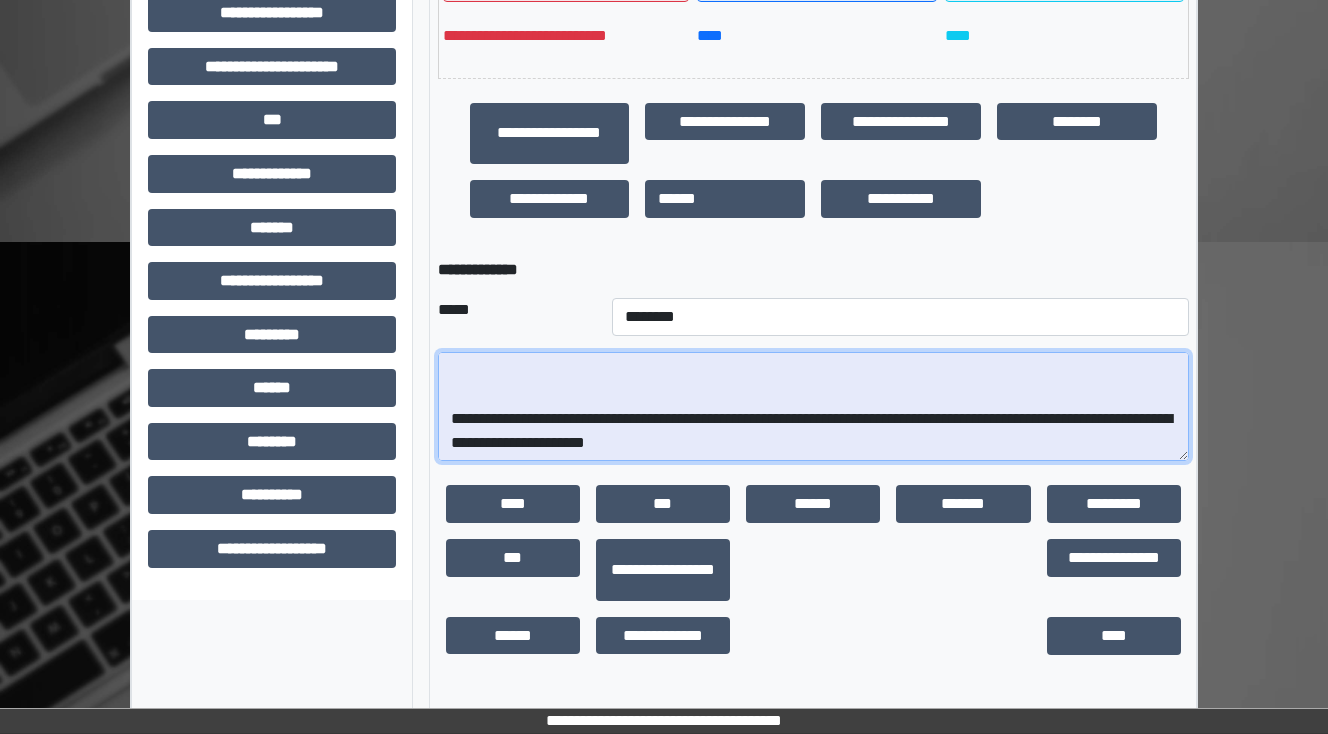 click on "**********" at bounding box center (813, 407) 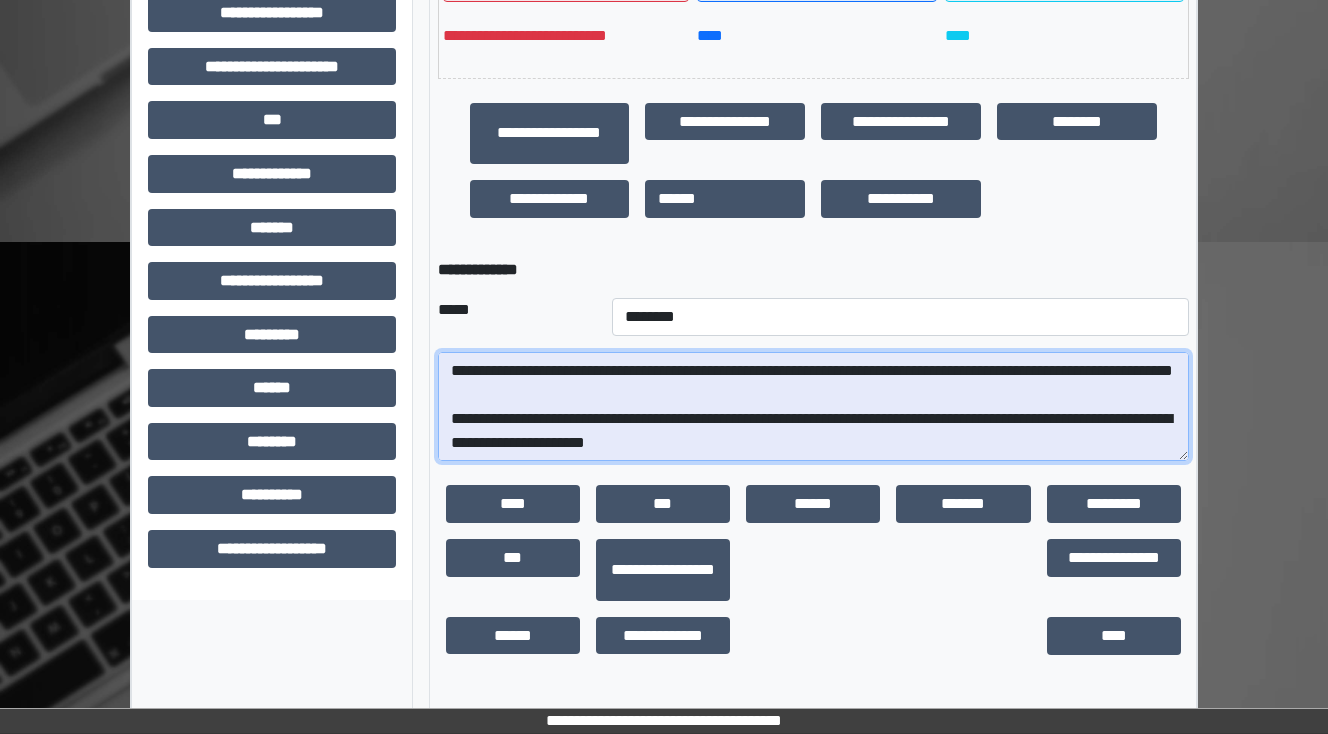 scroll, scrollTop: 168, scrollLeft: 0, axis: vertical 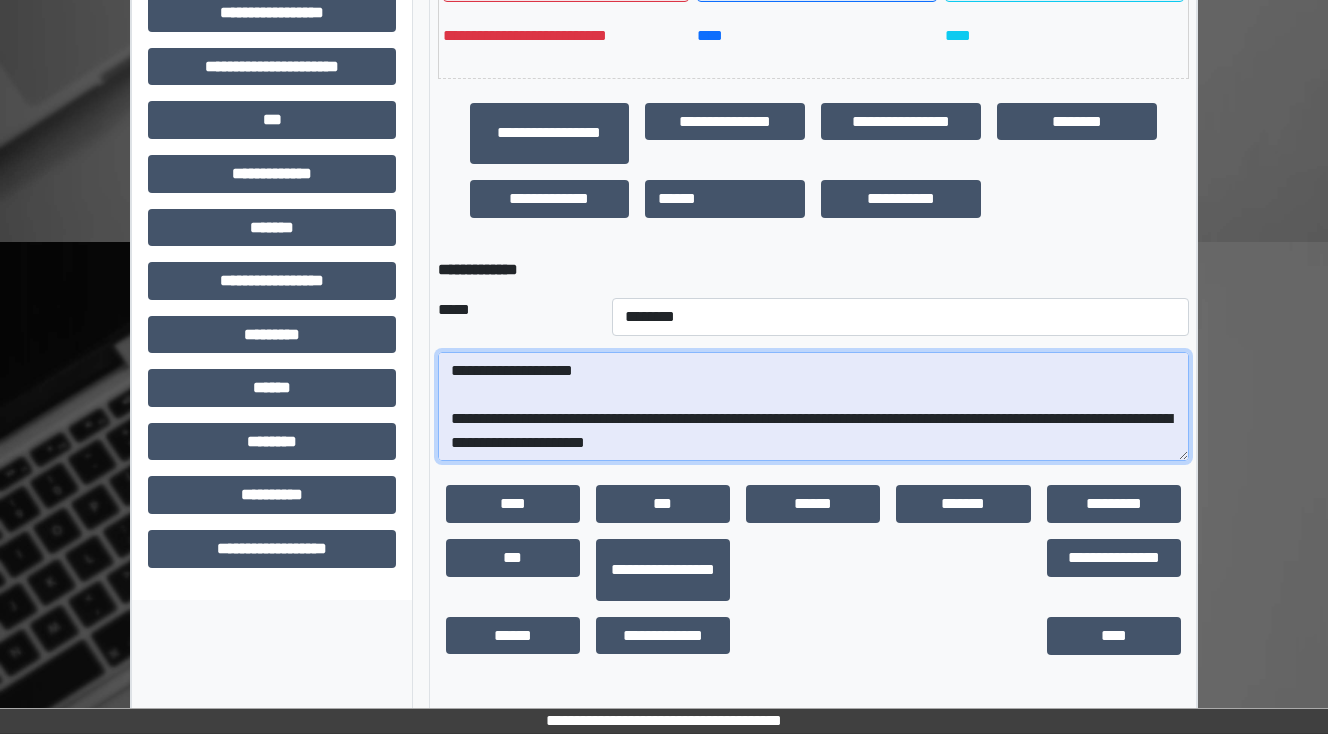 click on "**********" at bounding box center (813, 407) 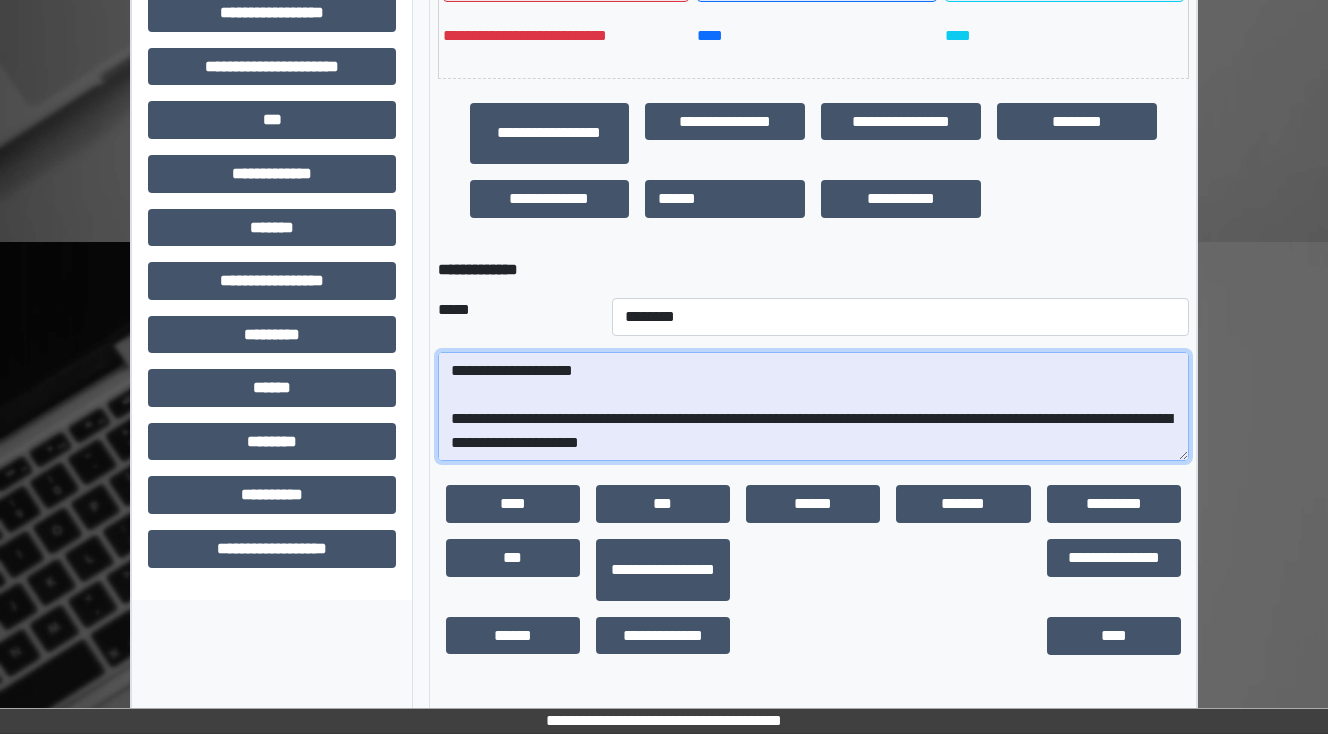 click on "**********" at bounding box center (813, 407) 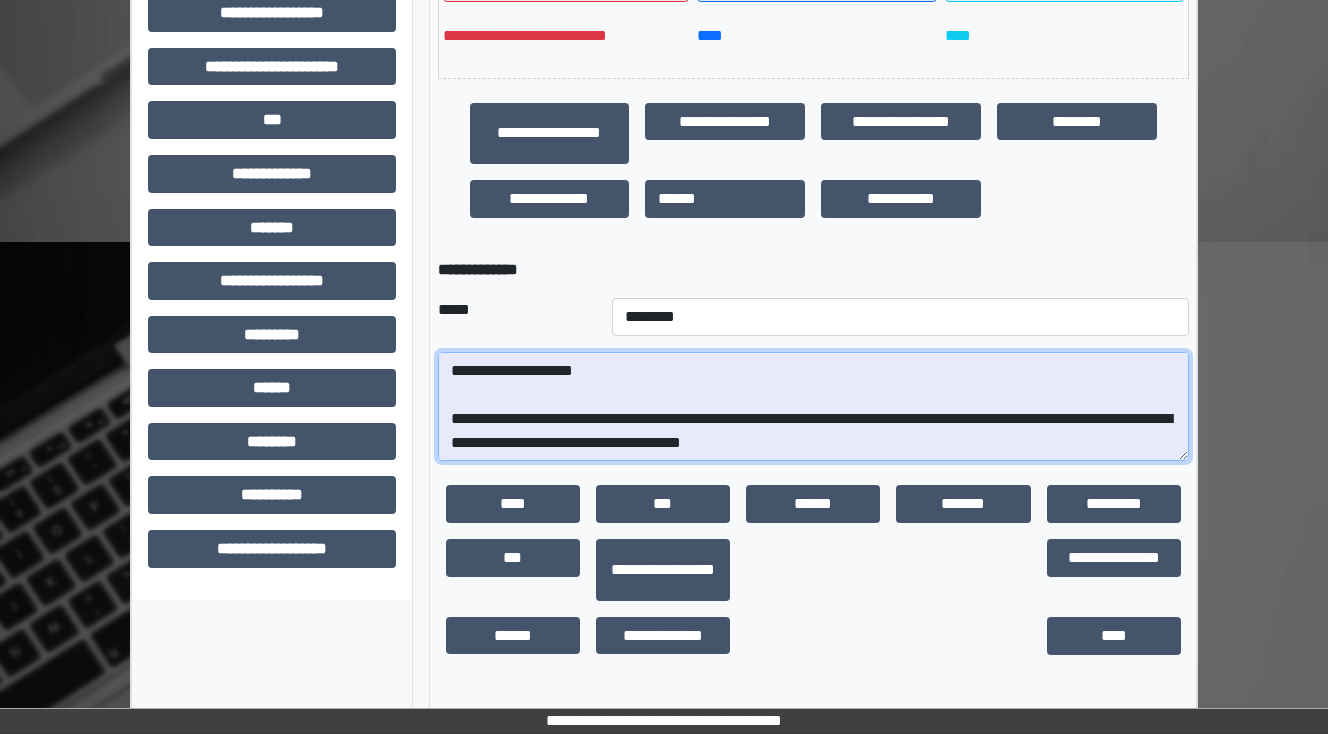 click on "**********" at bounding box center (813, 407) 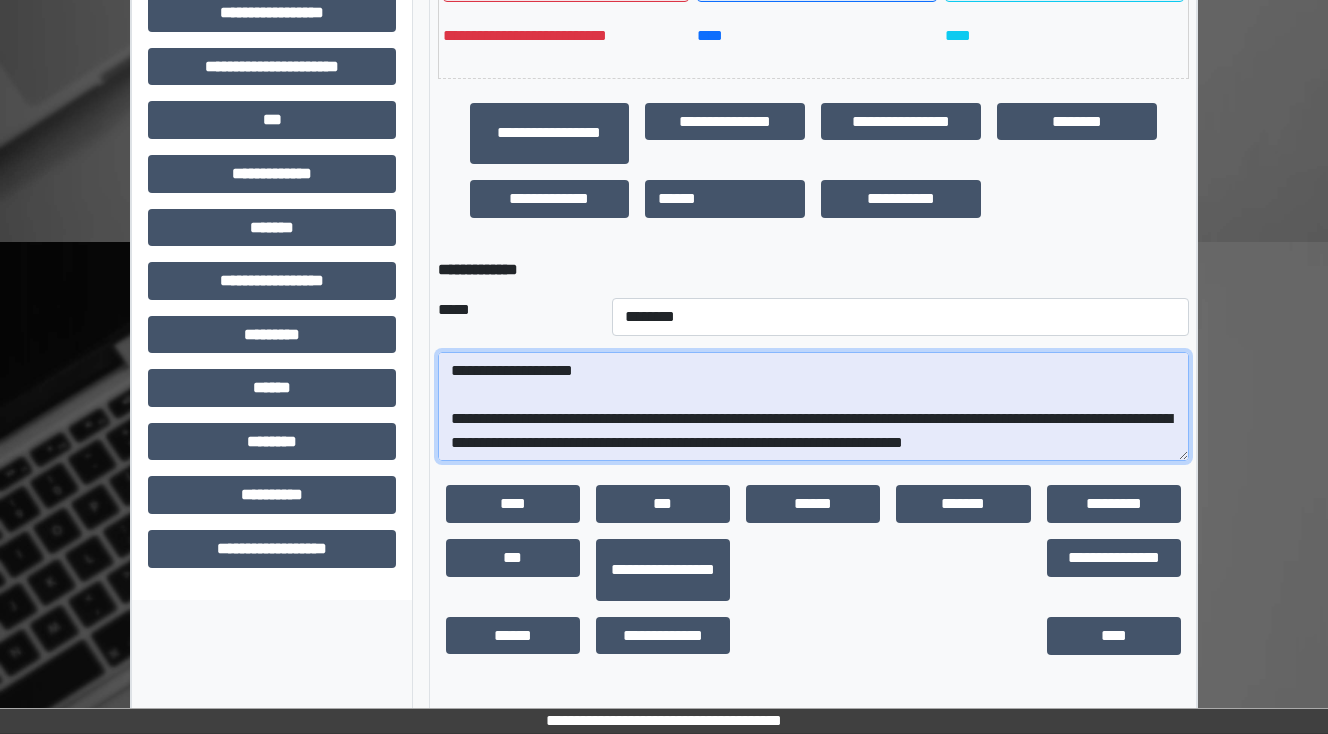 scroll, scrollTop: 192, scrollLeft: 0, axis: vertical 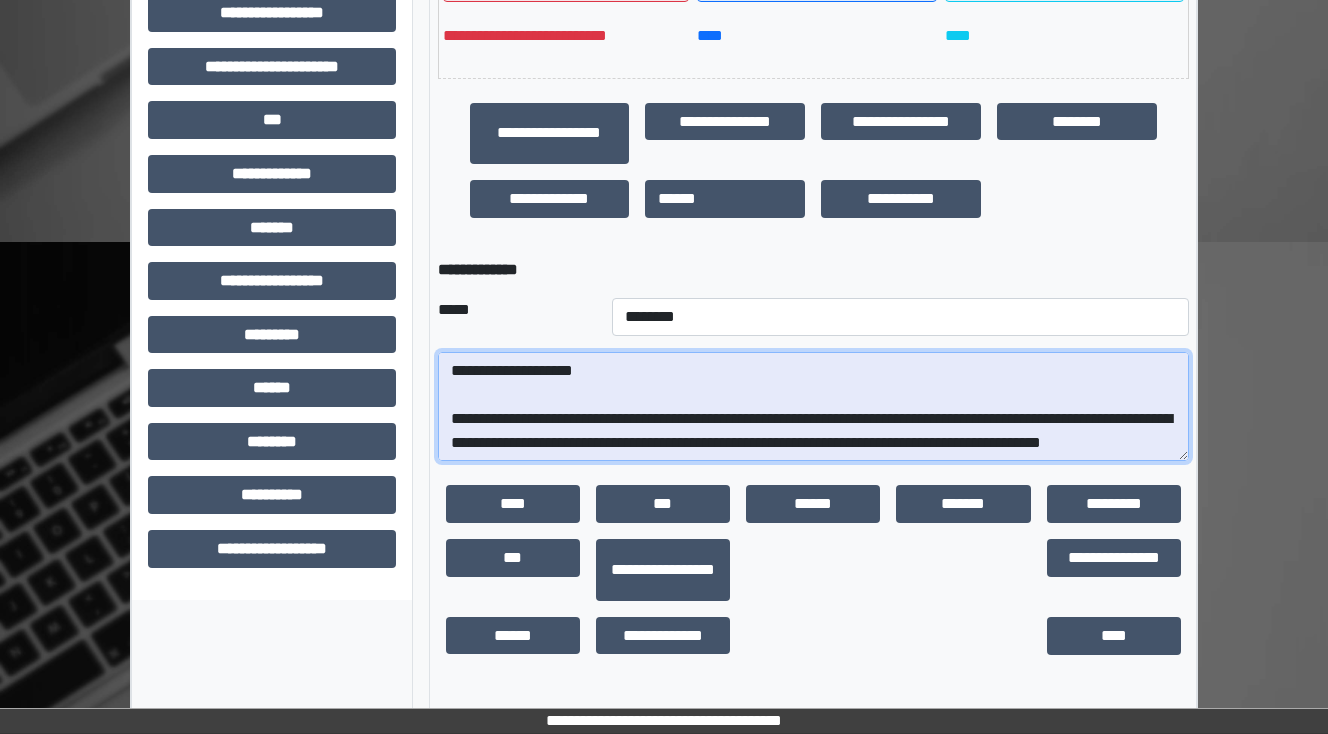 click on "**********" at bounding box center [813, 407] 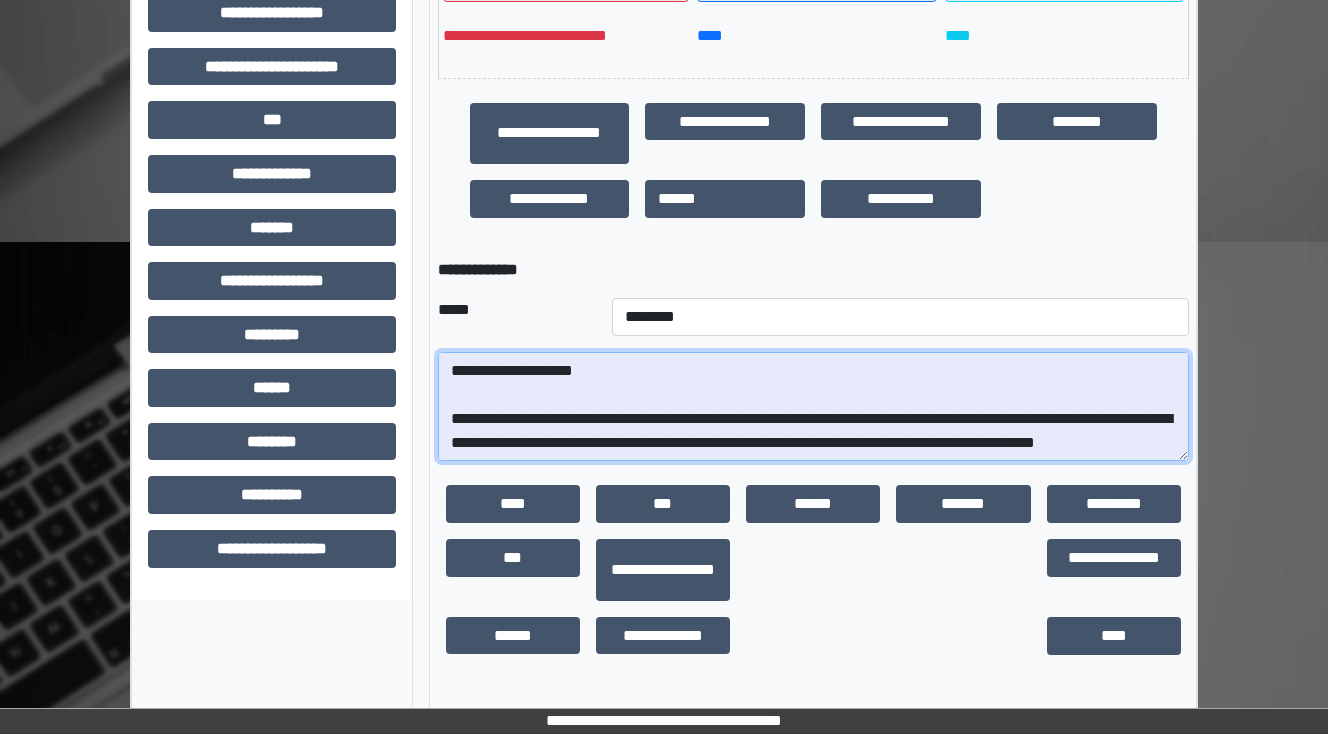 click on "**********" at bounding box center (813, 407) 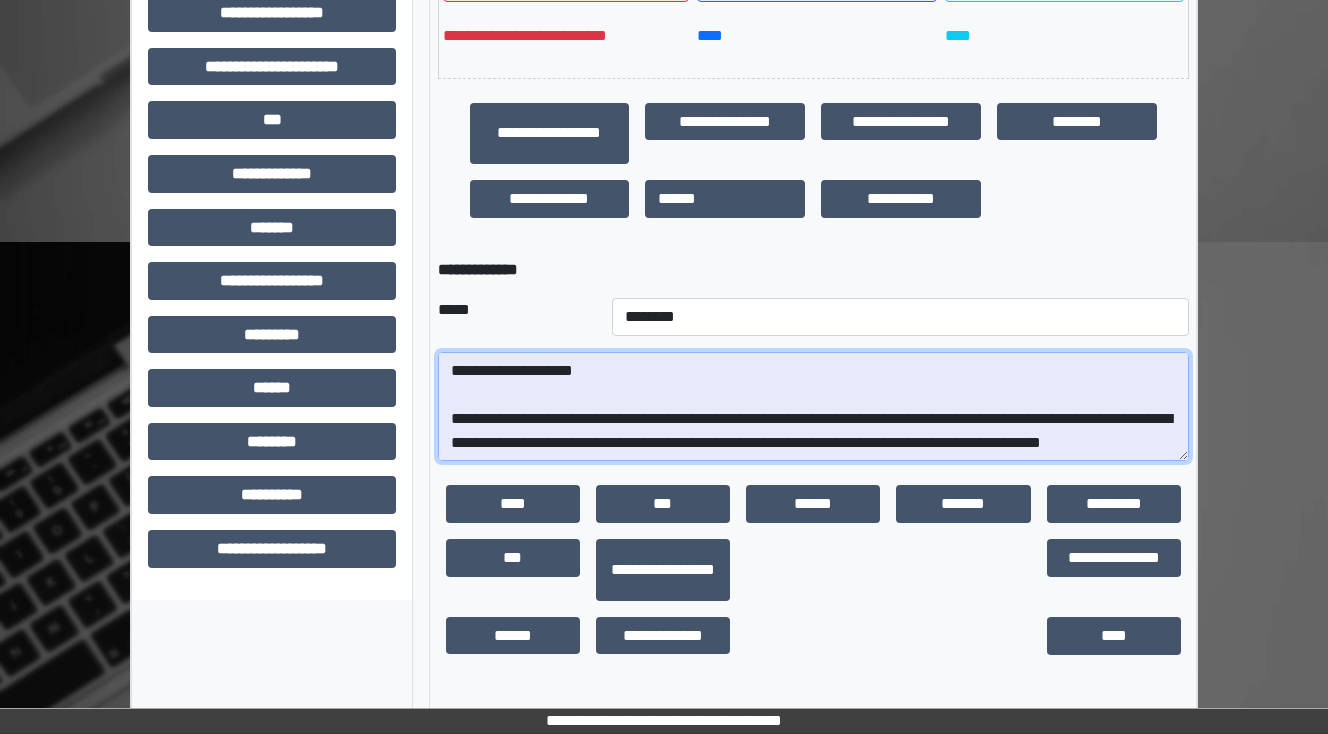 click on "**********" at bounding box center [813, 407] 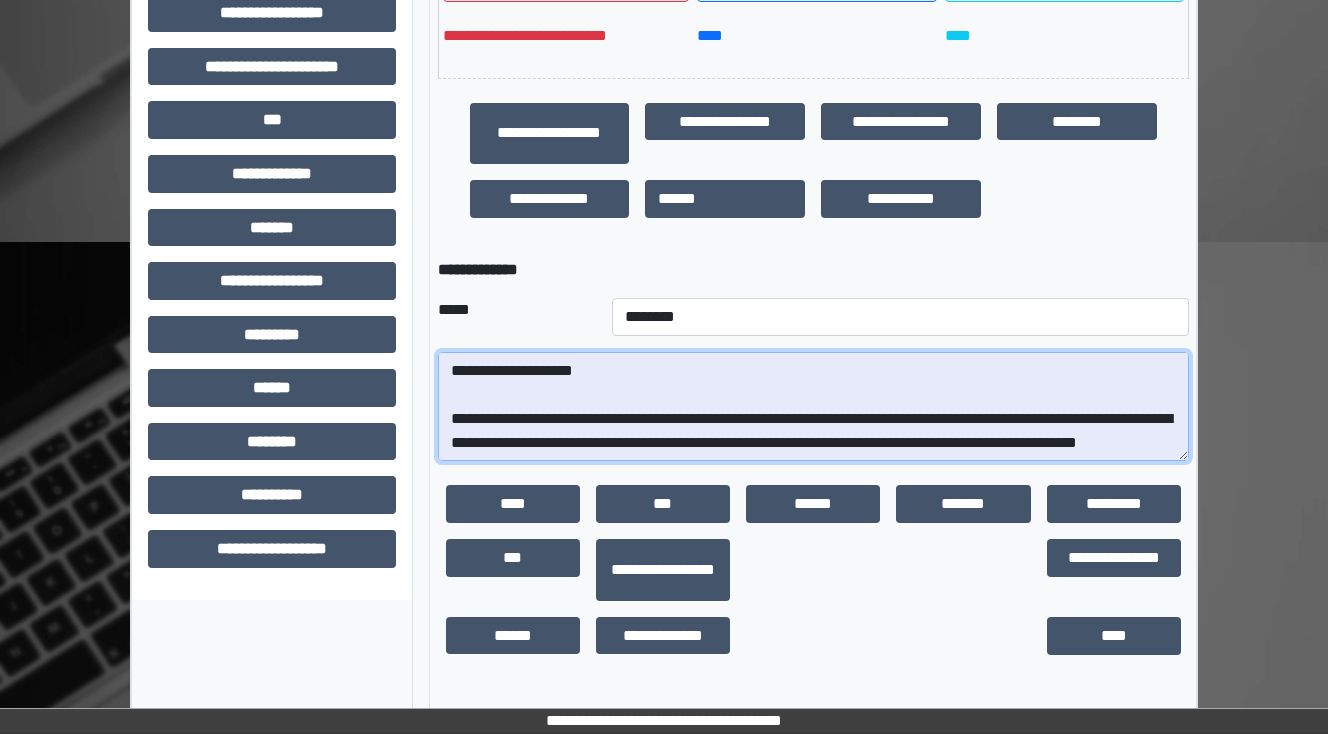 click on "**********" at bounding box center (813, 407) 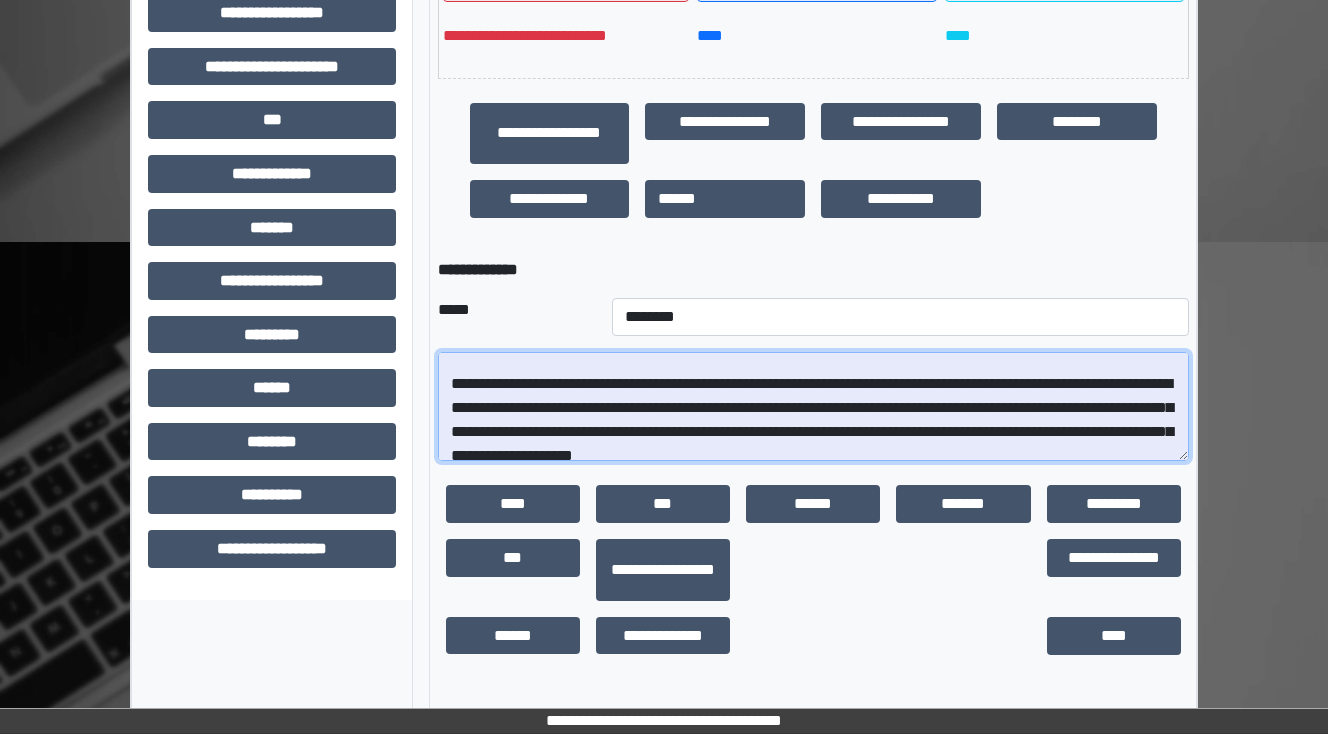 scroll, scrollTop: 112, scrollLeft: 0, axis: vertical 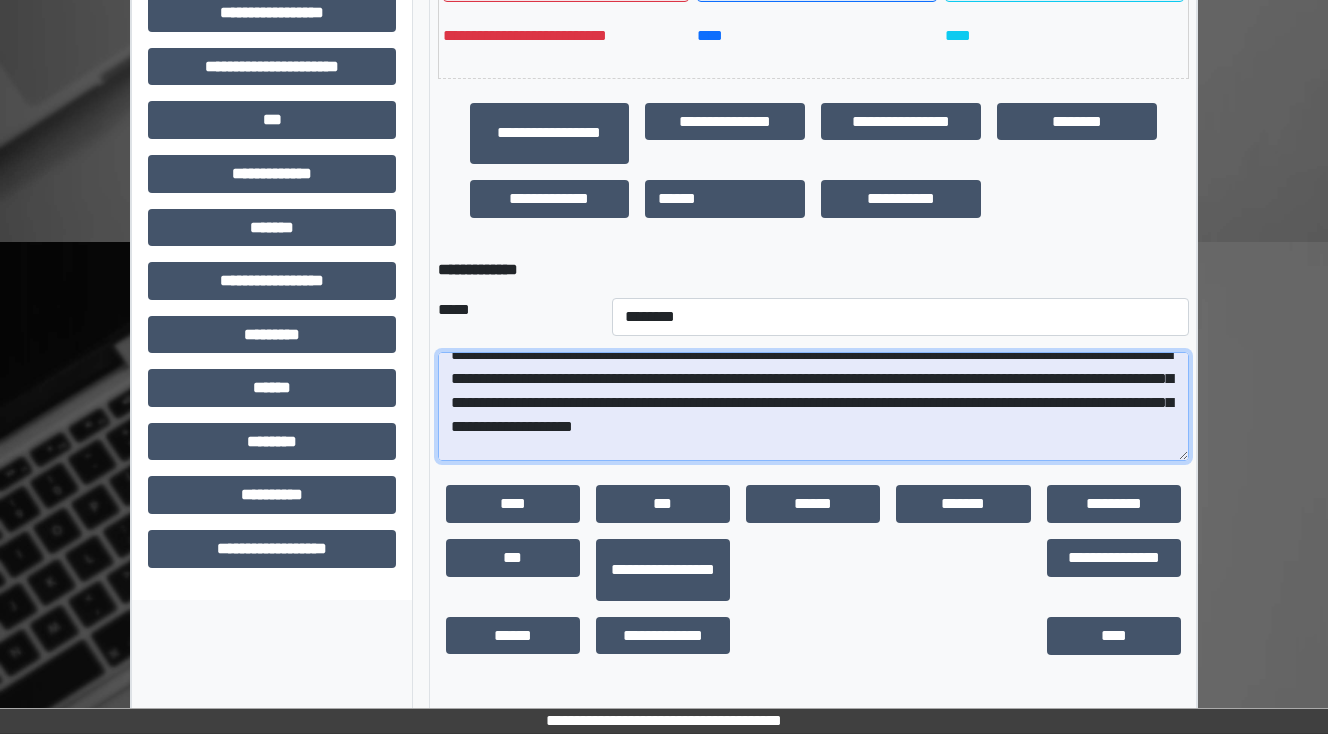 click on "**********" at bounding box center [813, 407] 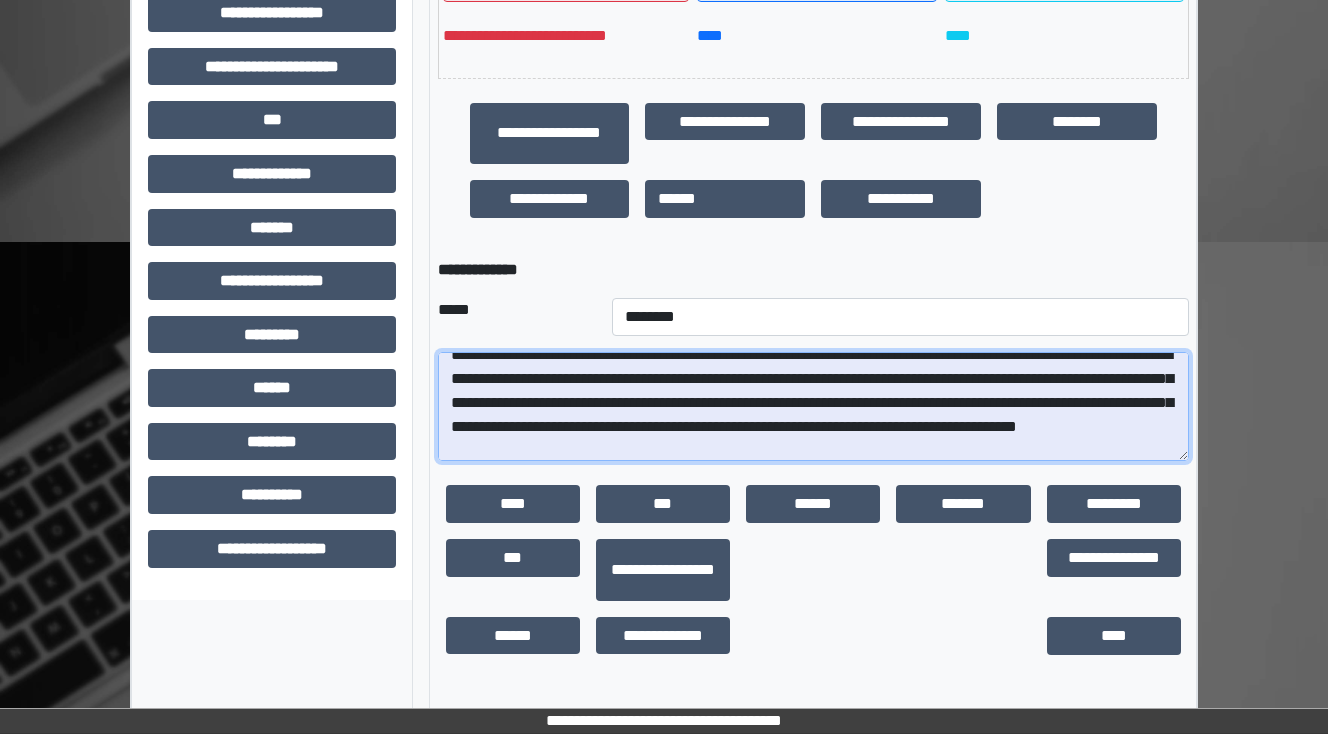 click on "**********" at bounding box center (813, 407) 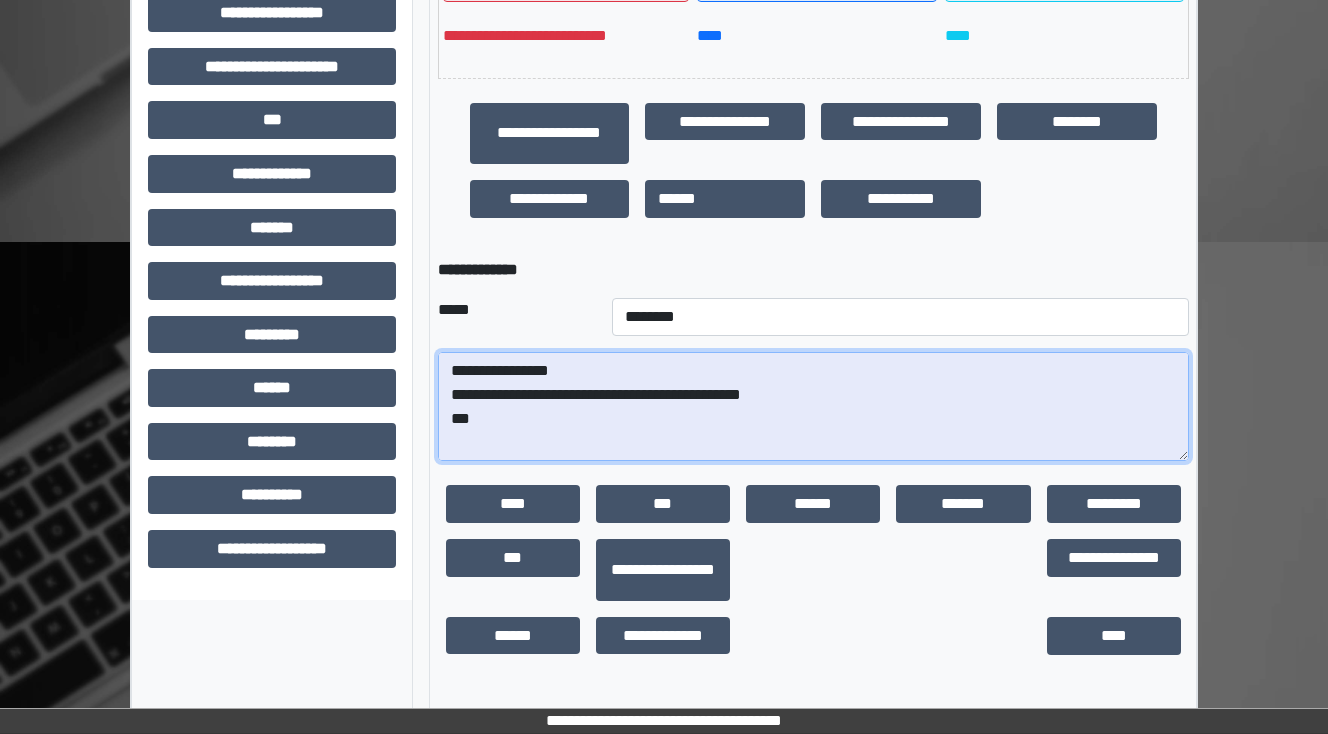 click on "**********" at bounding box center (813, 407) 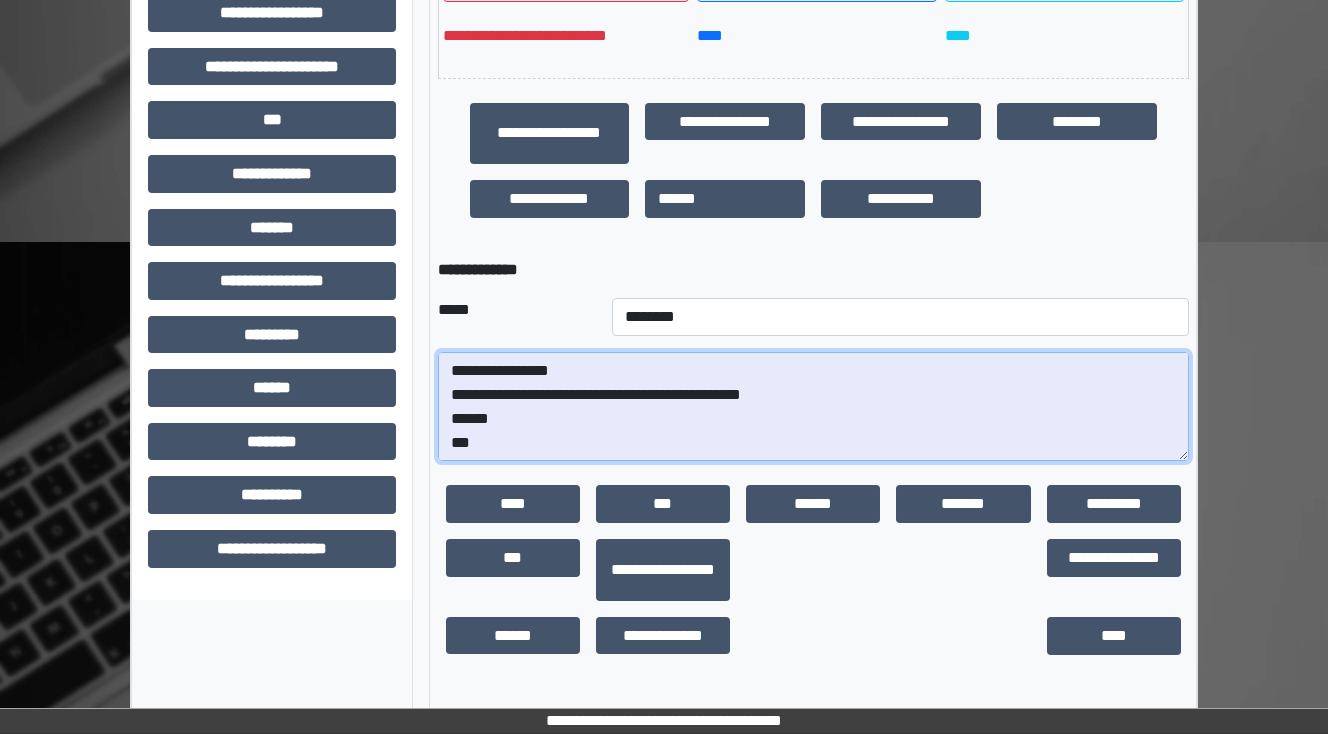 click on "**********" at bounding box center [813, 407] 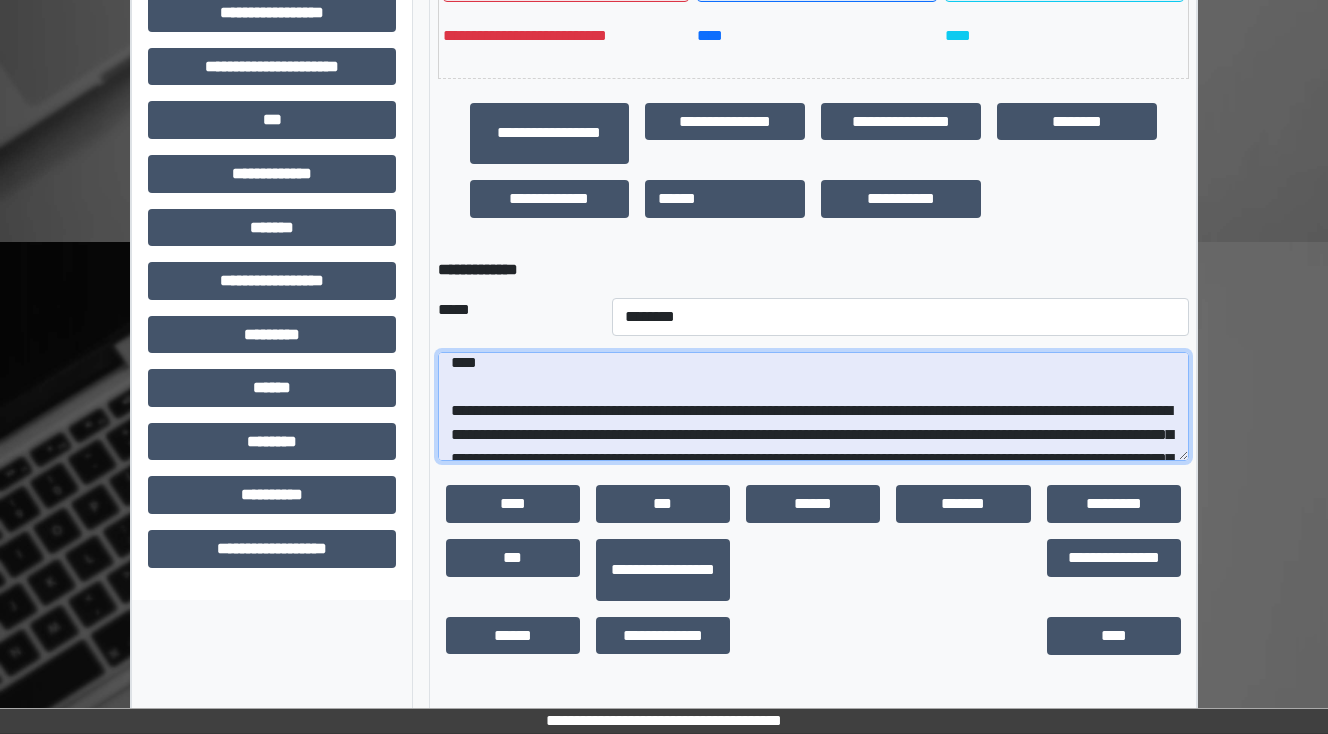 scroll, scrollTop: 79, scrollLeft: 0, axis: vertical 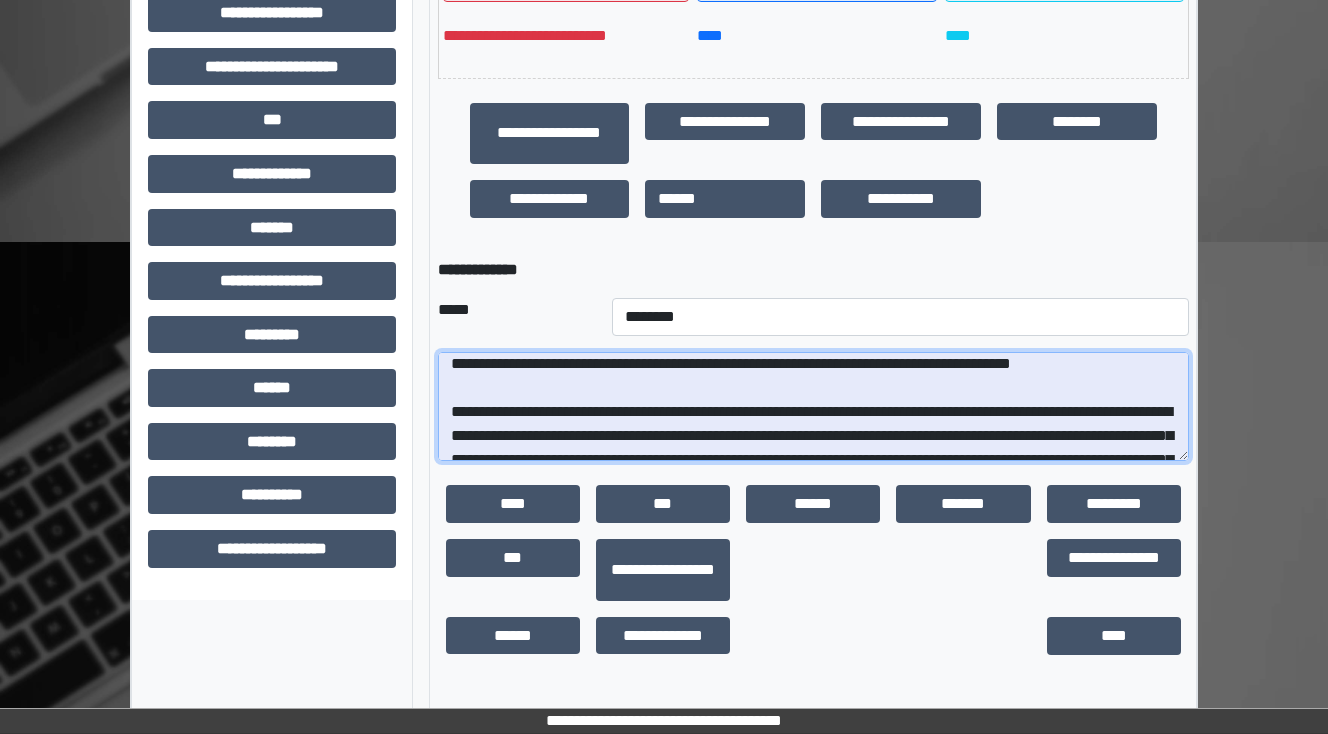 click on "**********" at bounding box center [813, 407] 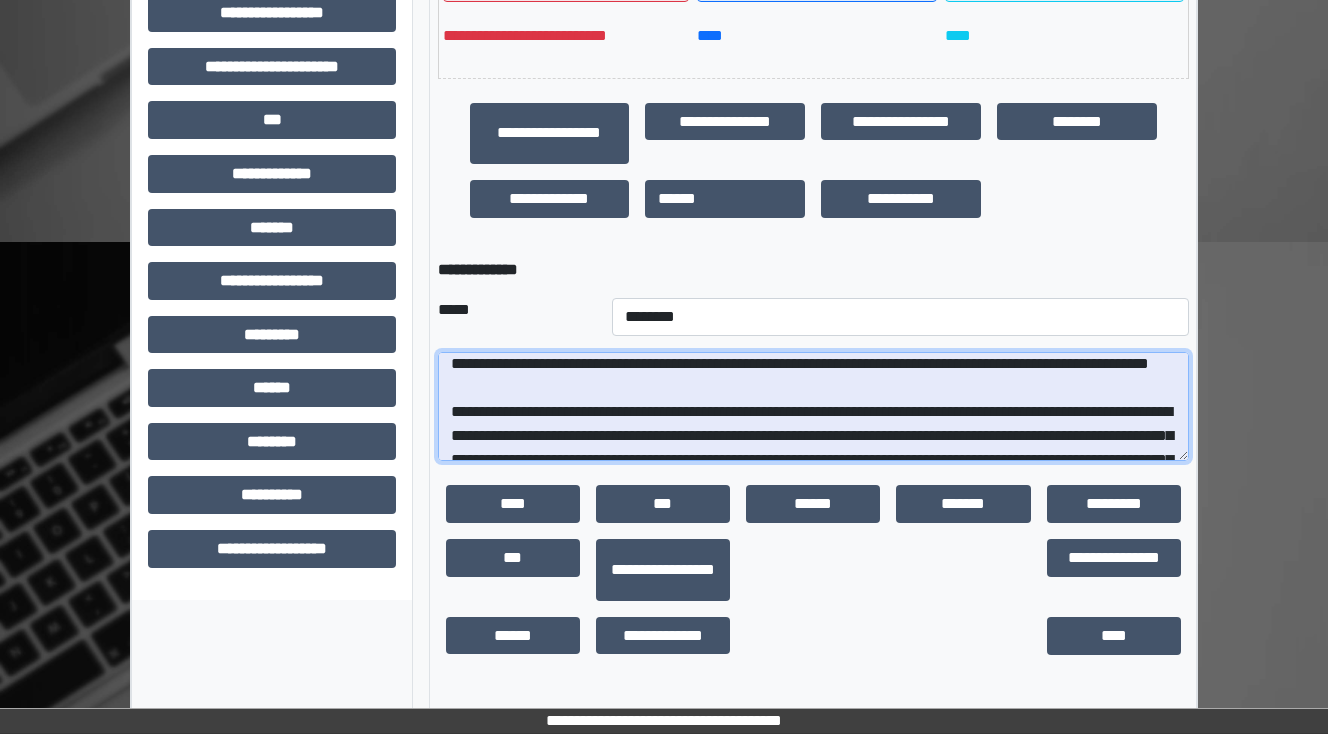click on "**********" at bounding box center (813, 407) 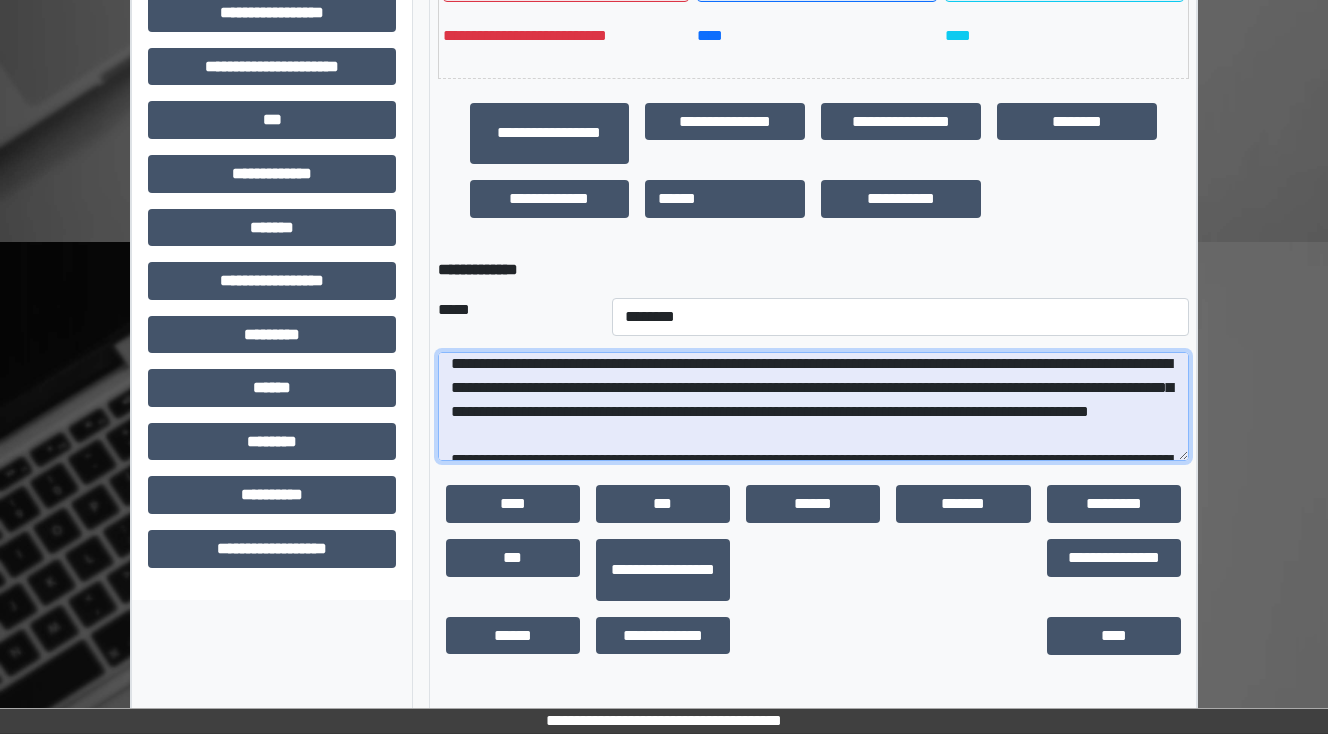 click at bounding box center [813, 407] 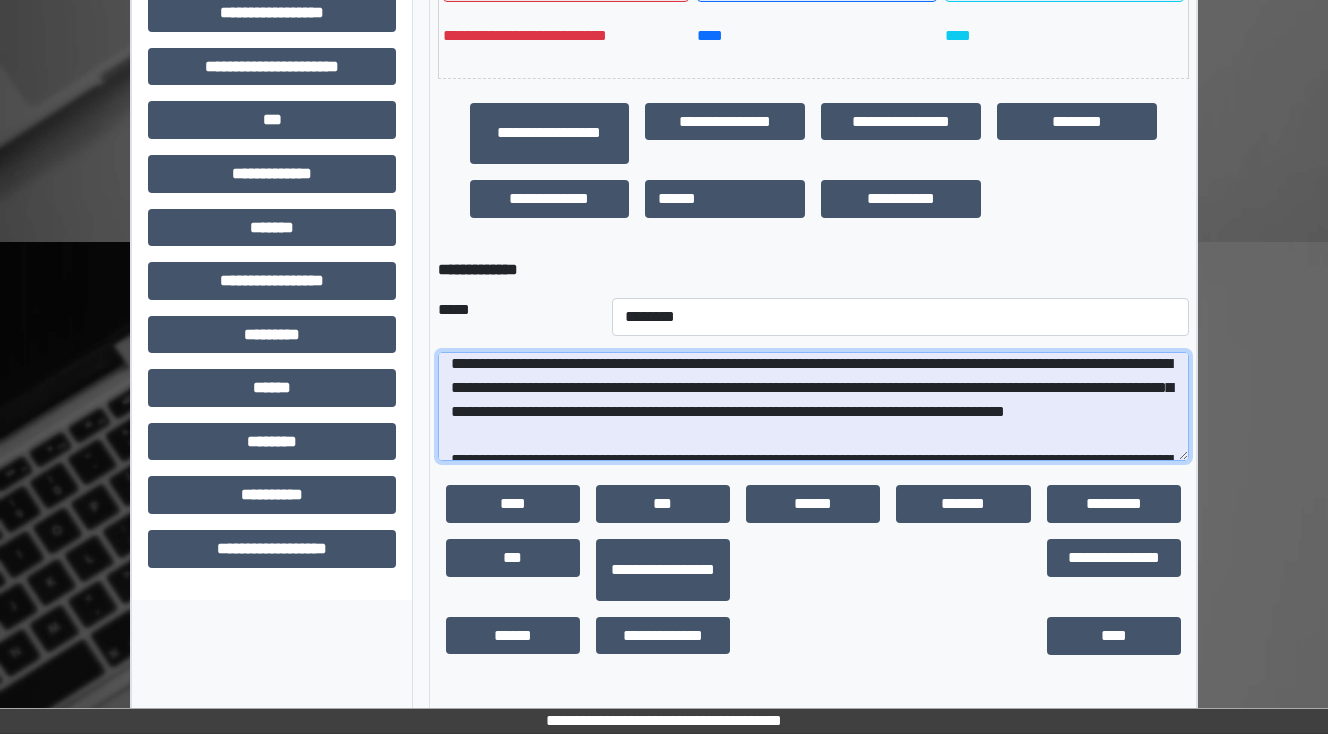 click at bounding box center [813, 407] 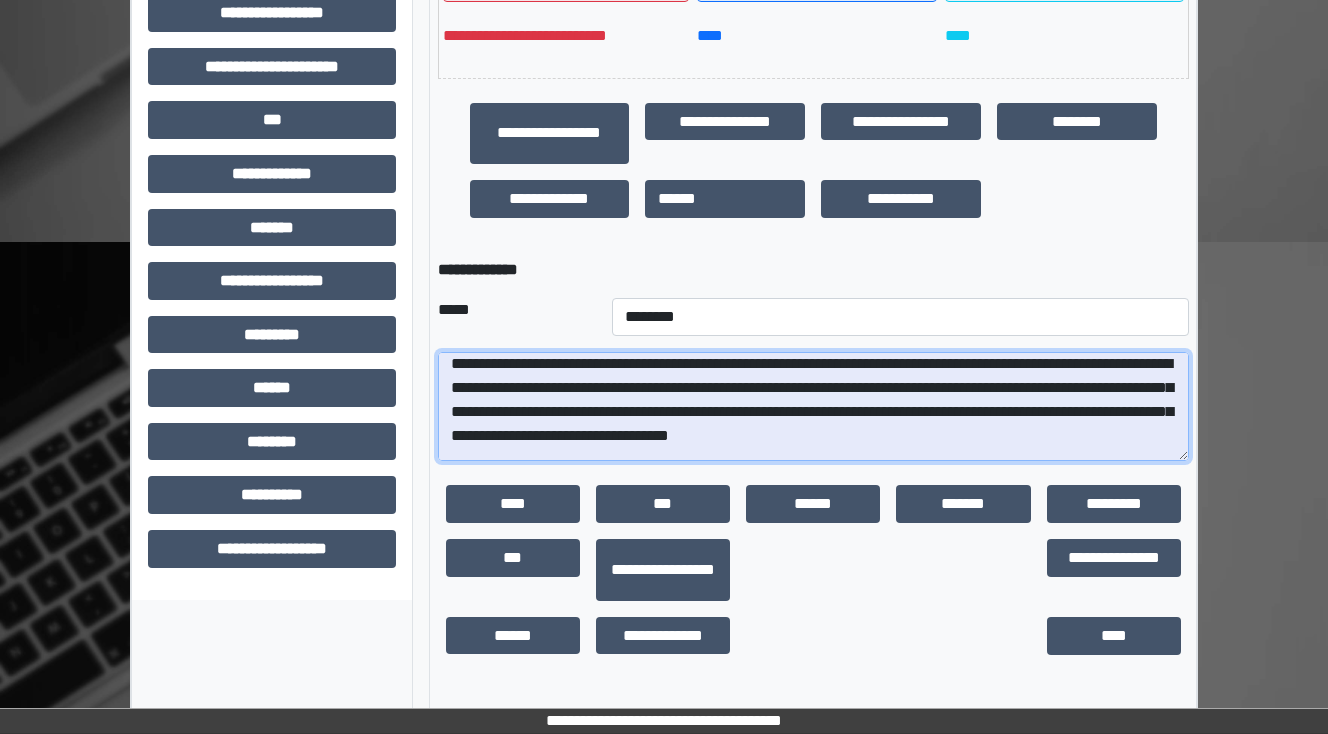 click at bounding box center (813, 407) 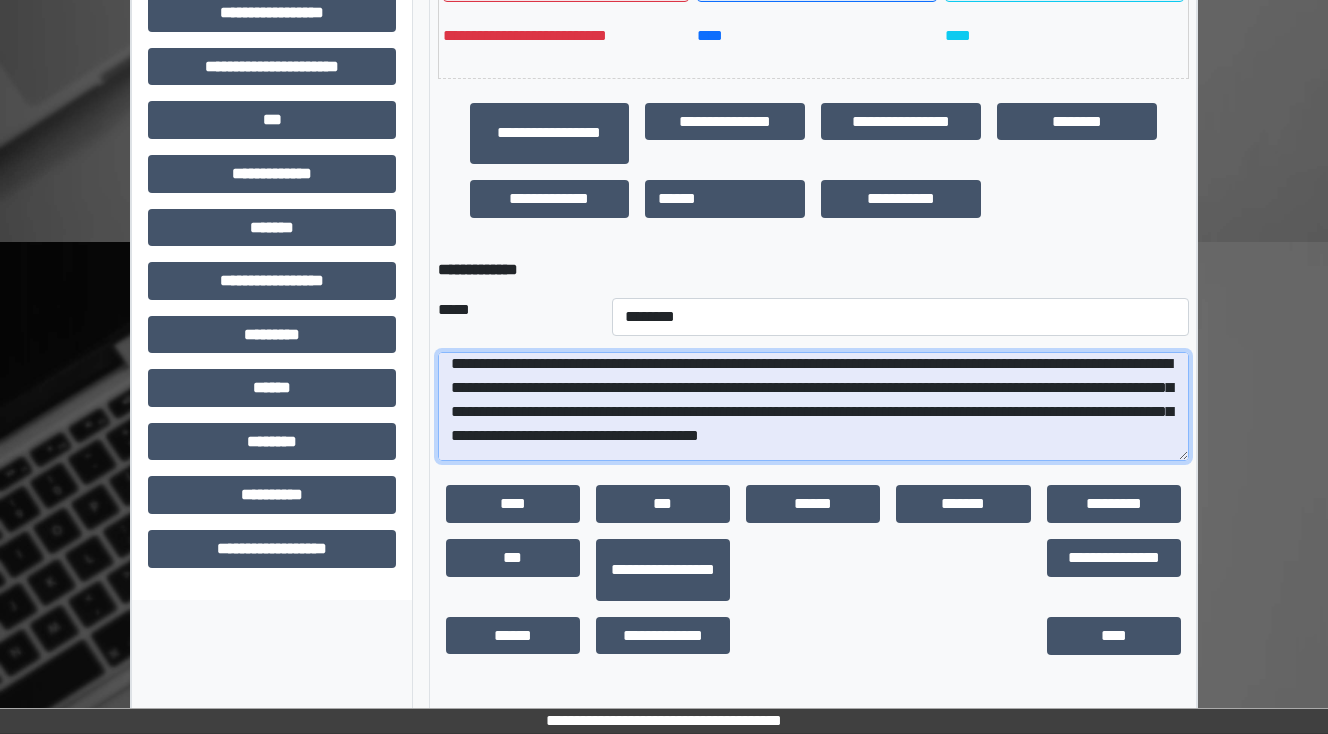 scroll, scrollTop: 88, scrollLeft: 0, axis: vertical 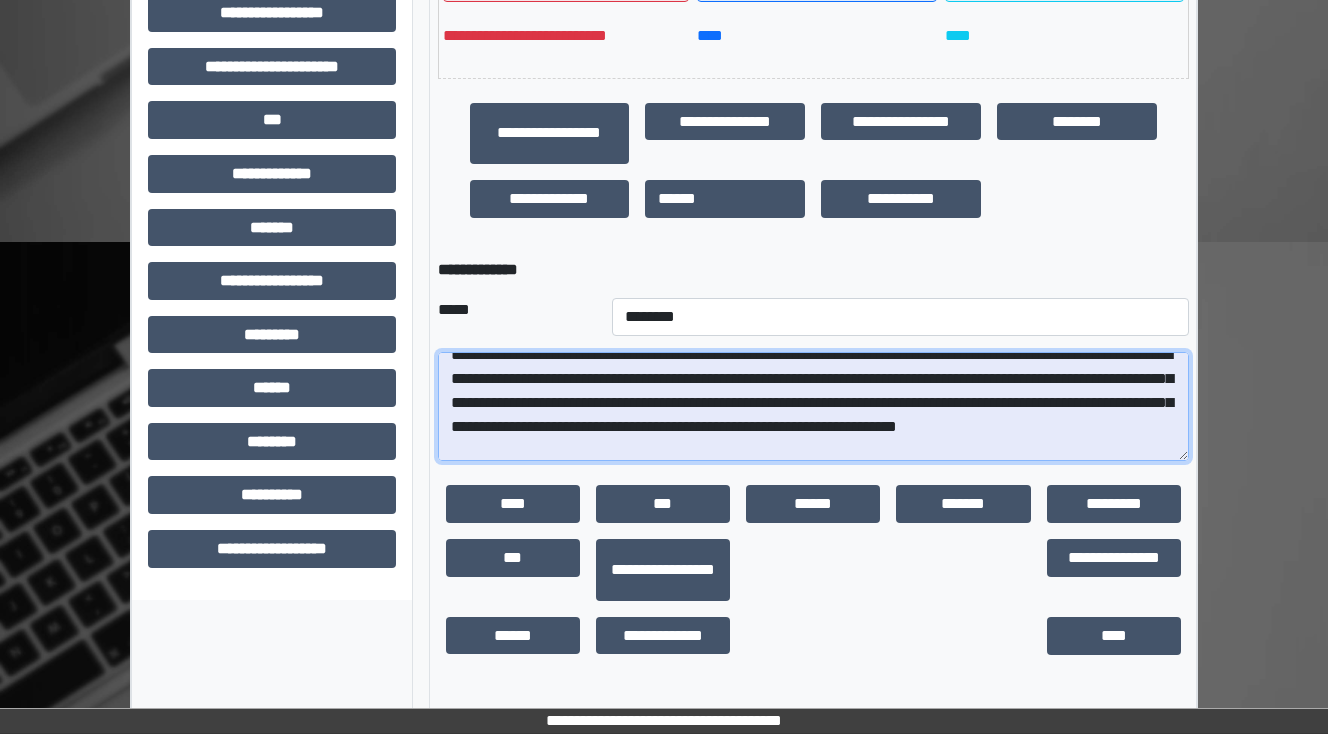 click at bounding box center [813, 407] 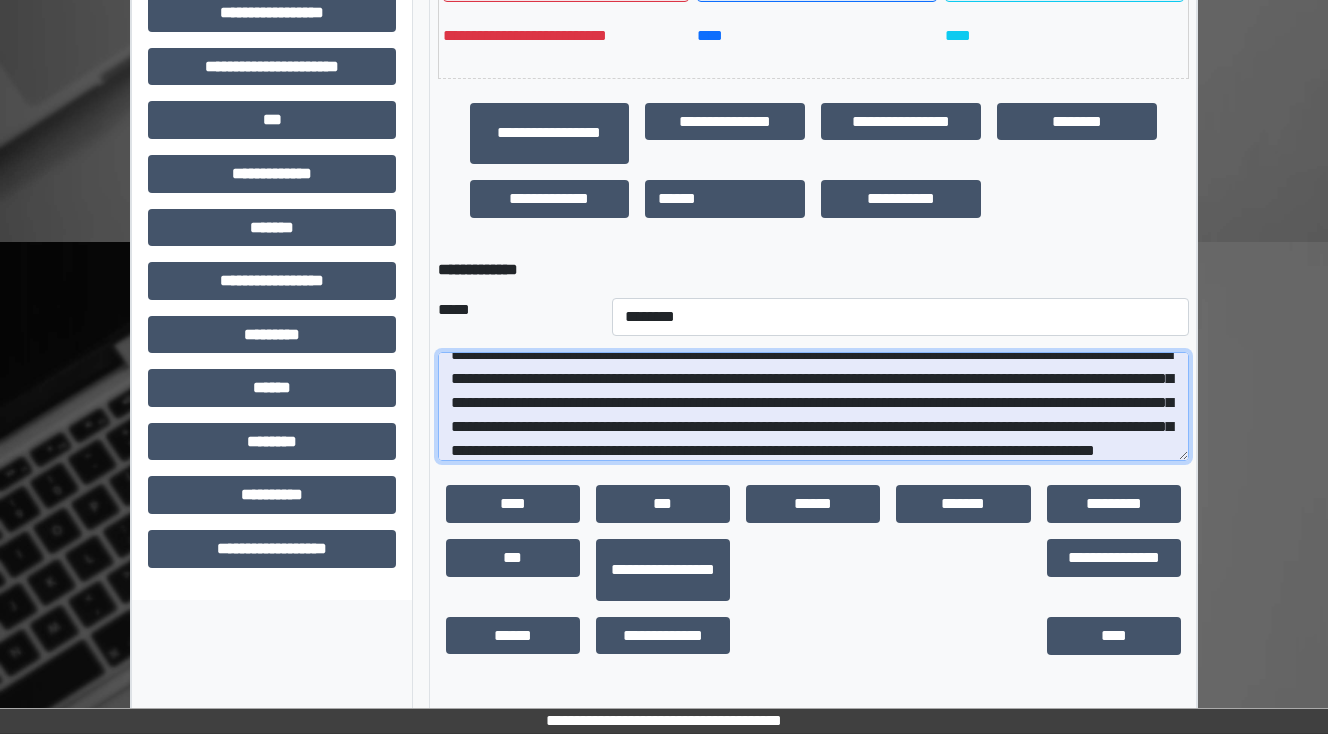 drag, startPoint x: 827, startPoint y: 444, endPoint x: 449, endPoint y: 410, distance: 379.52603 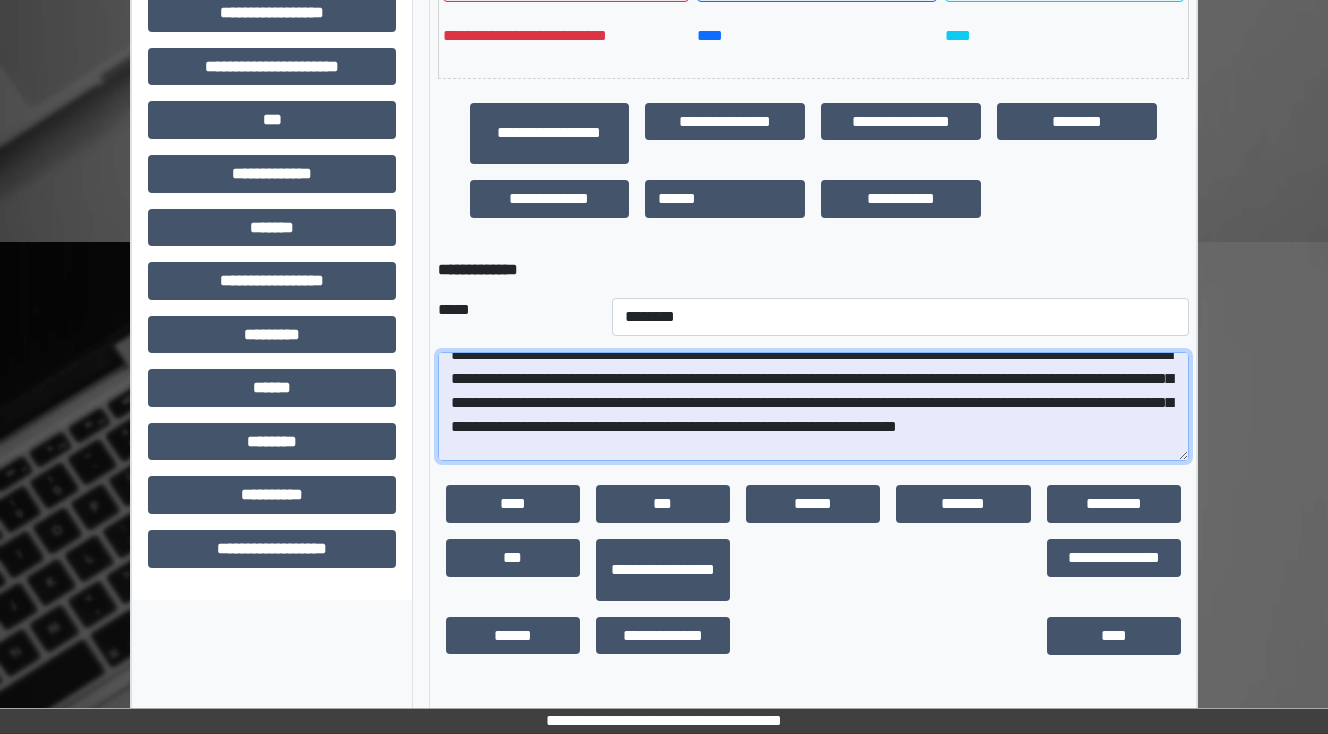 click at bounding box center (813, 407) 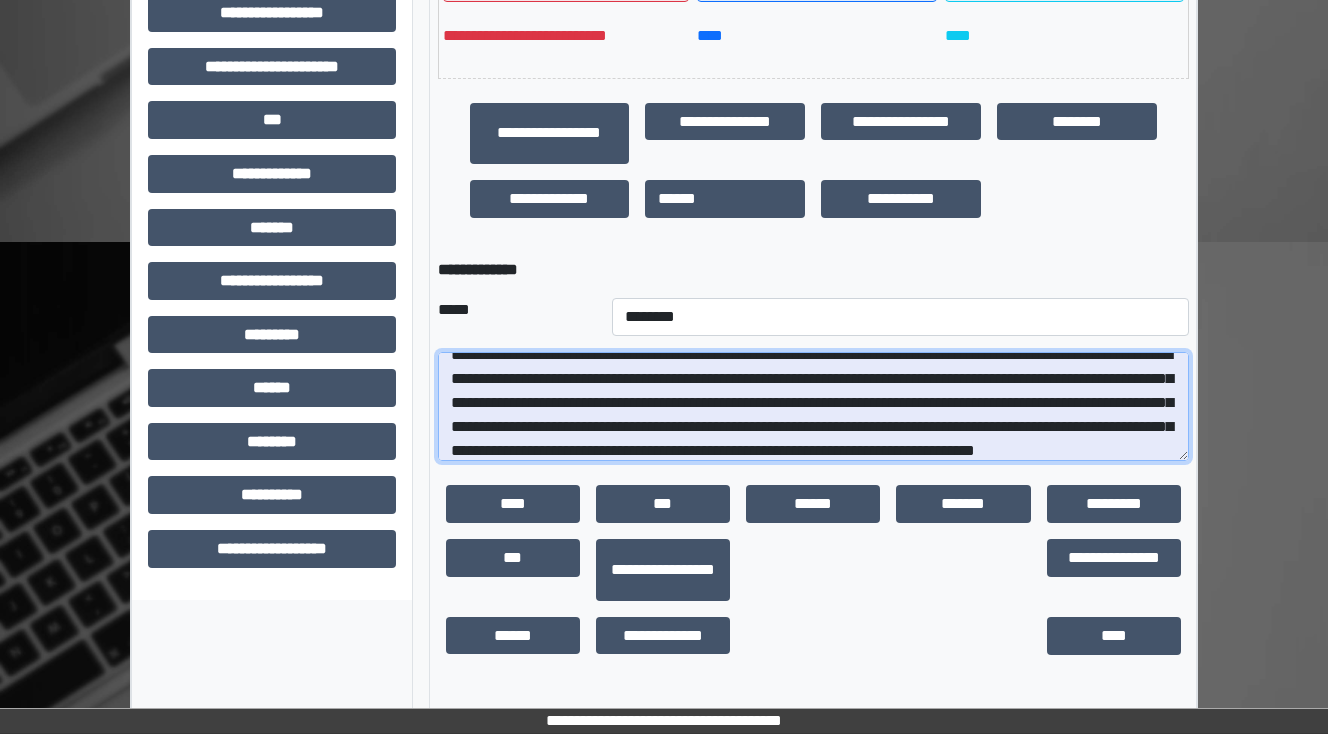 scroll, scrollTop: 168, scrollLeft: 0, axis: vertical 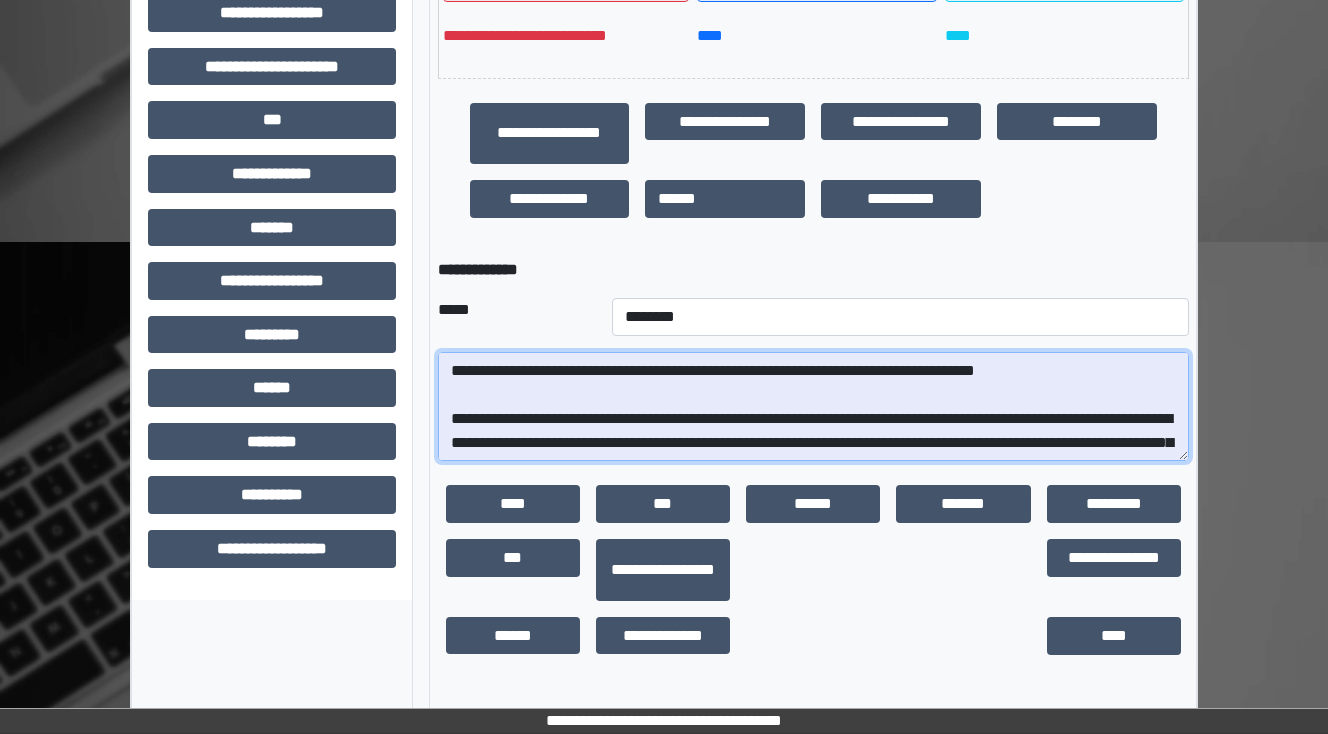 click at bounding box center (813, 407) 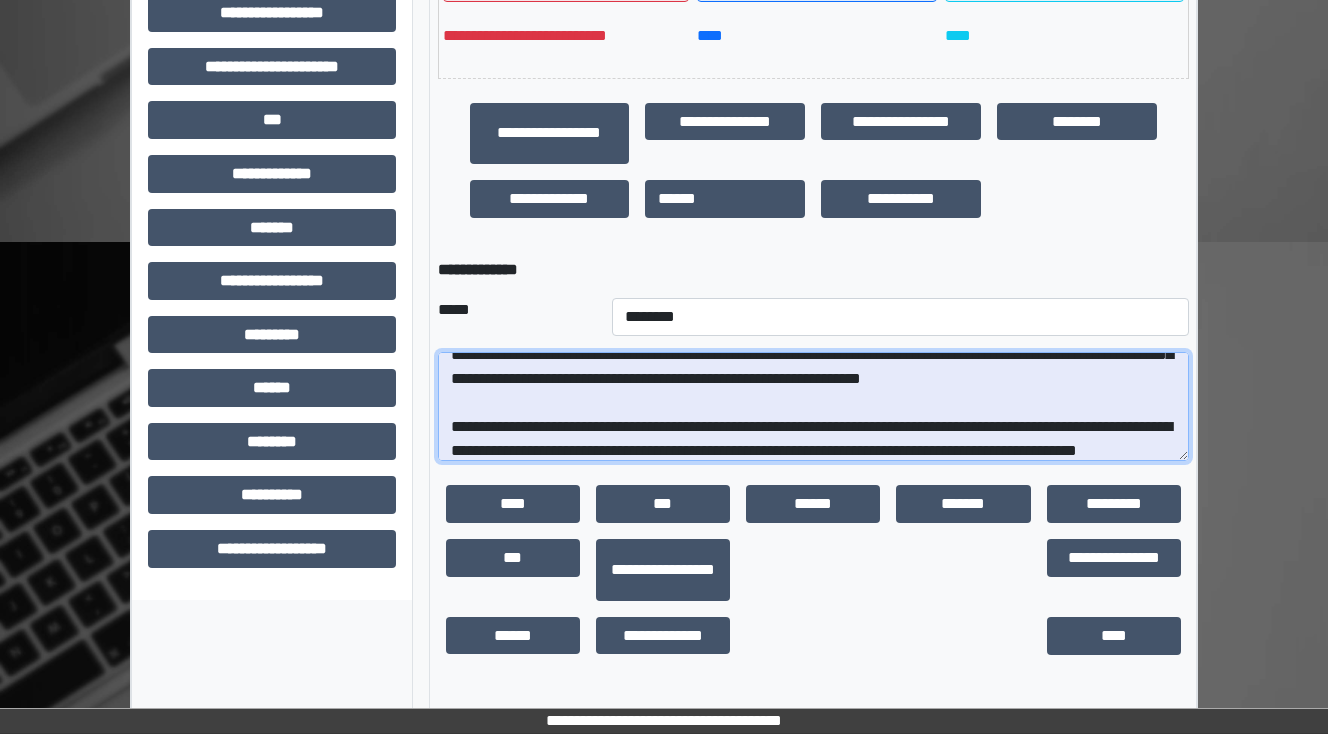 scroll, scrollTop: 408, scrollLeft: 0, axis: vertical 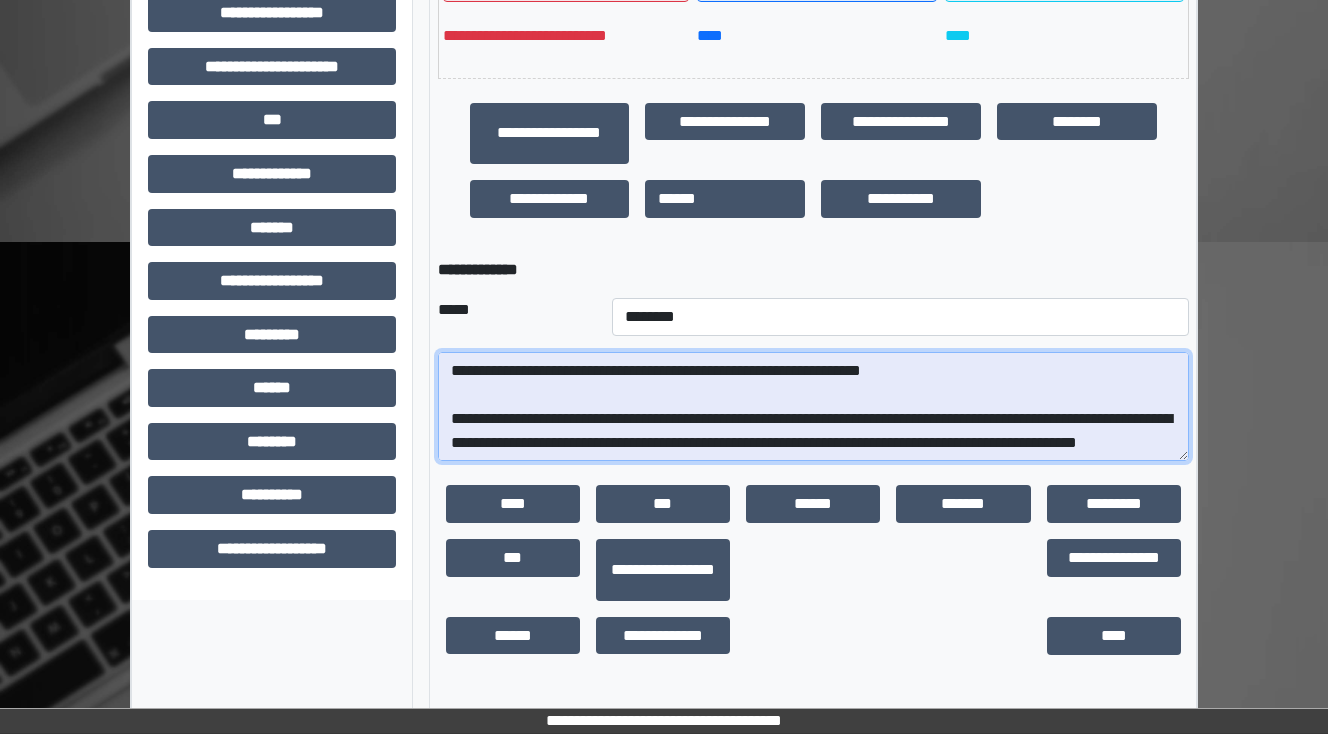 drag, startPoint x: 528, startPoint y: 432, endPoint x: 660, endPoint y: 456, distance: 134.16408 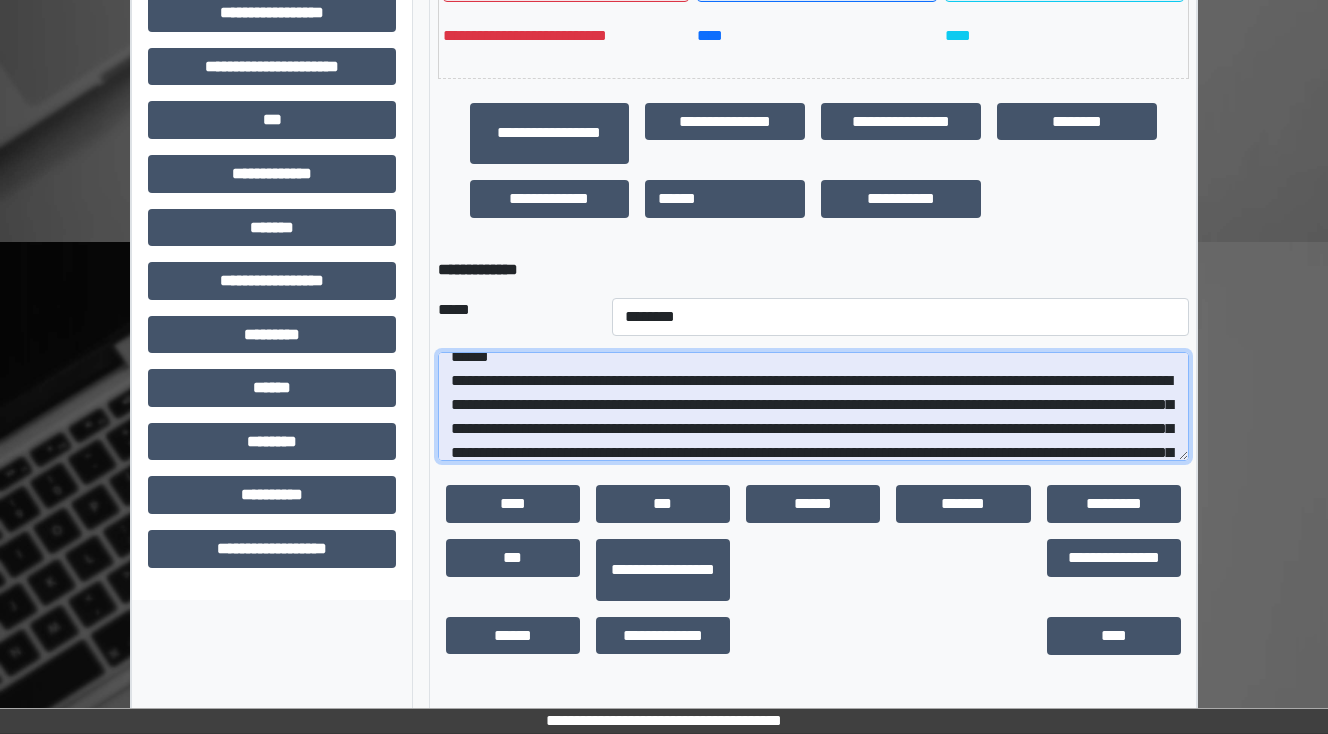 scroll, scrollTop: 88, scrollLeft: 0, axis: vertical 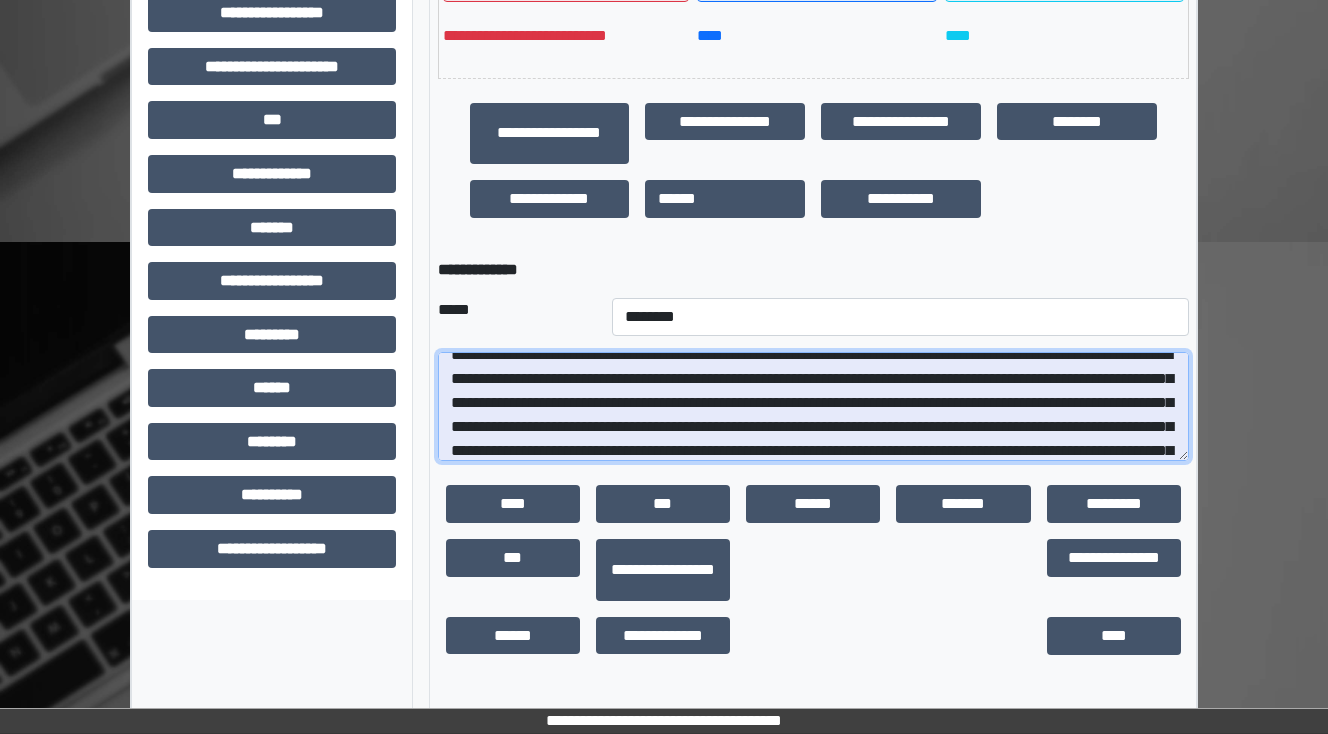 click at bounding box center [813, 407] 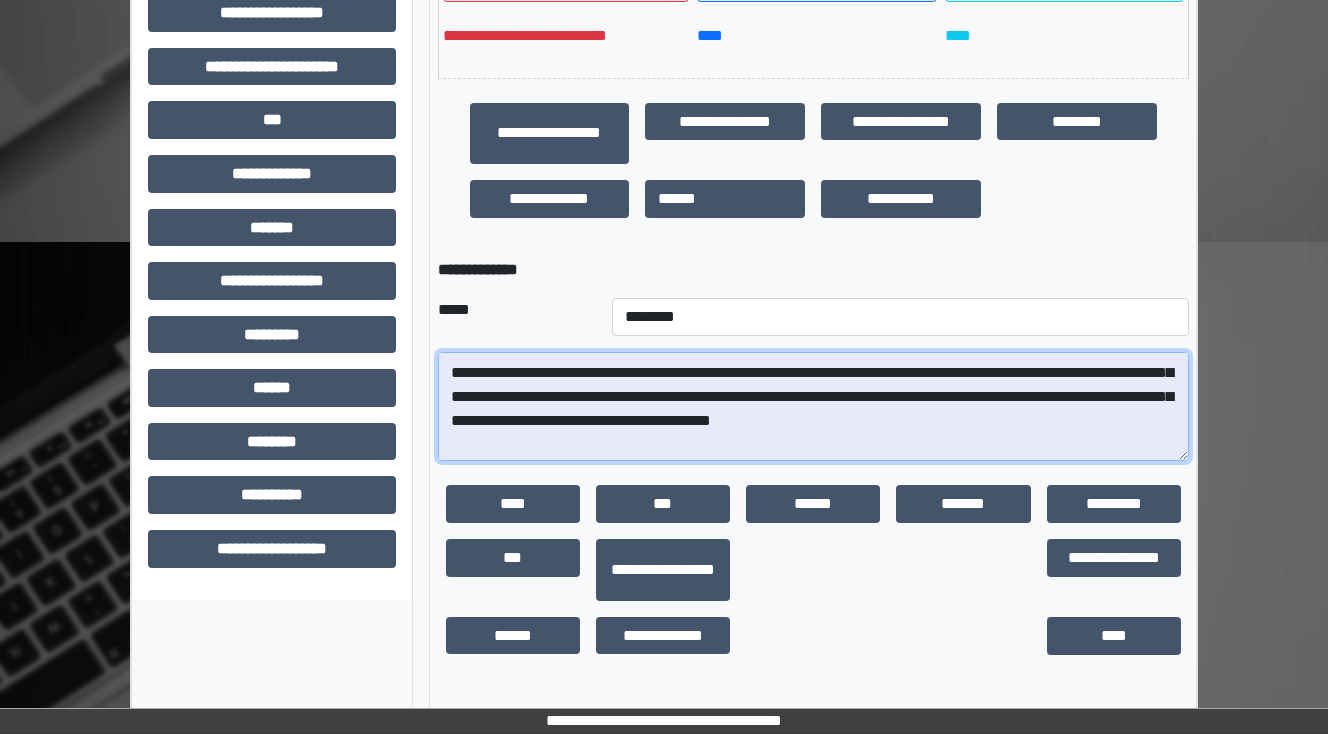 scroll, scrollTop: 168, scrollLeft: 0, axis: vertical 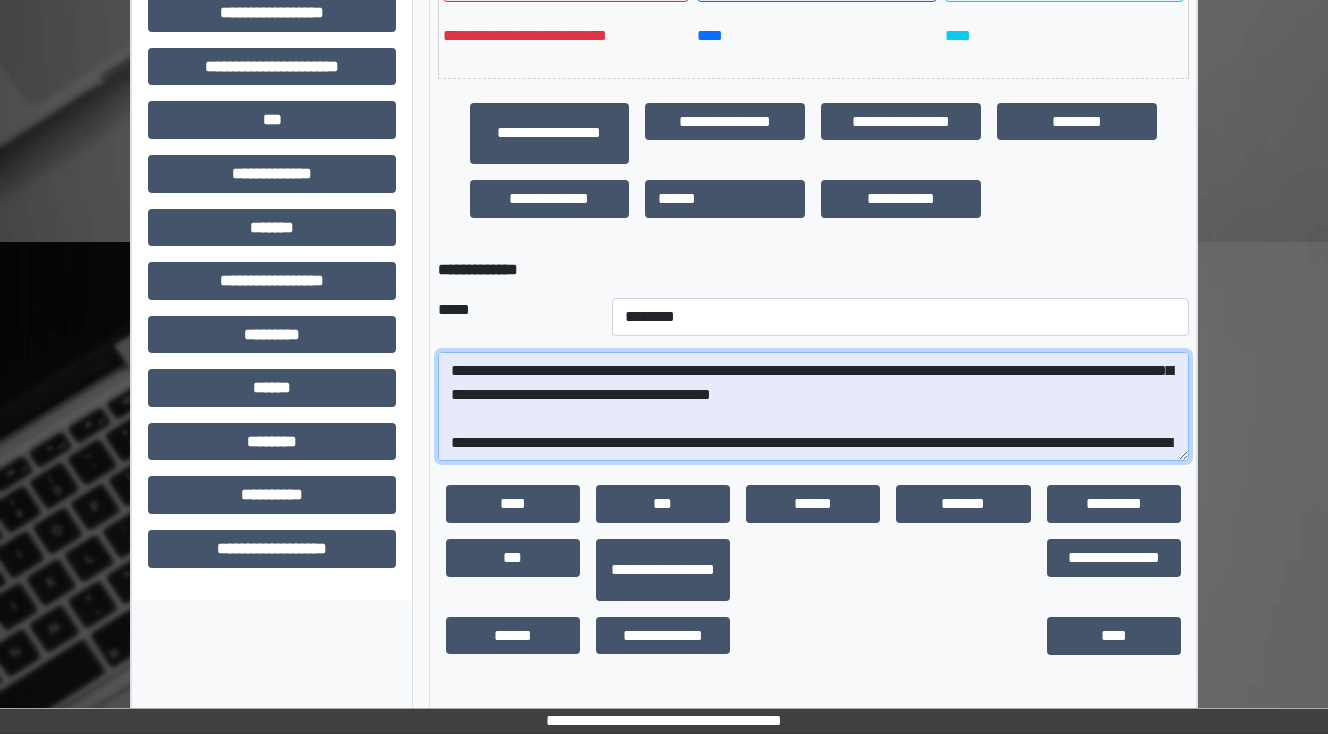 click at bounding box center [813, 407] 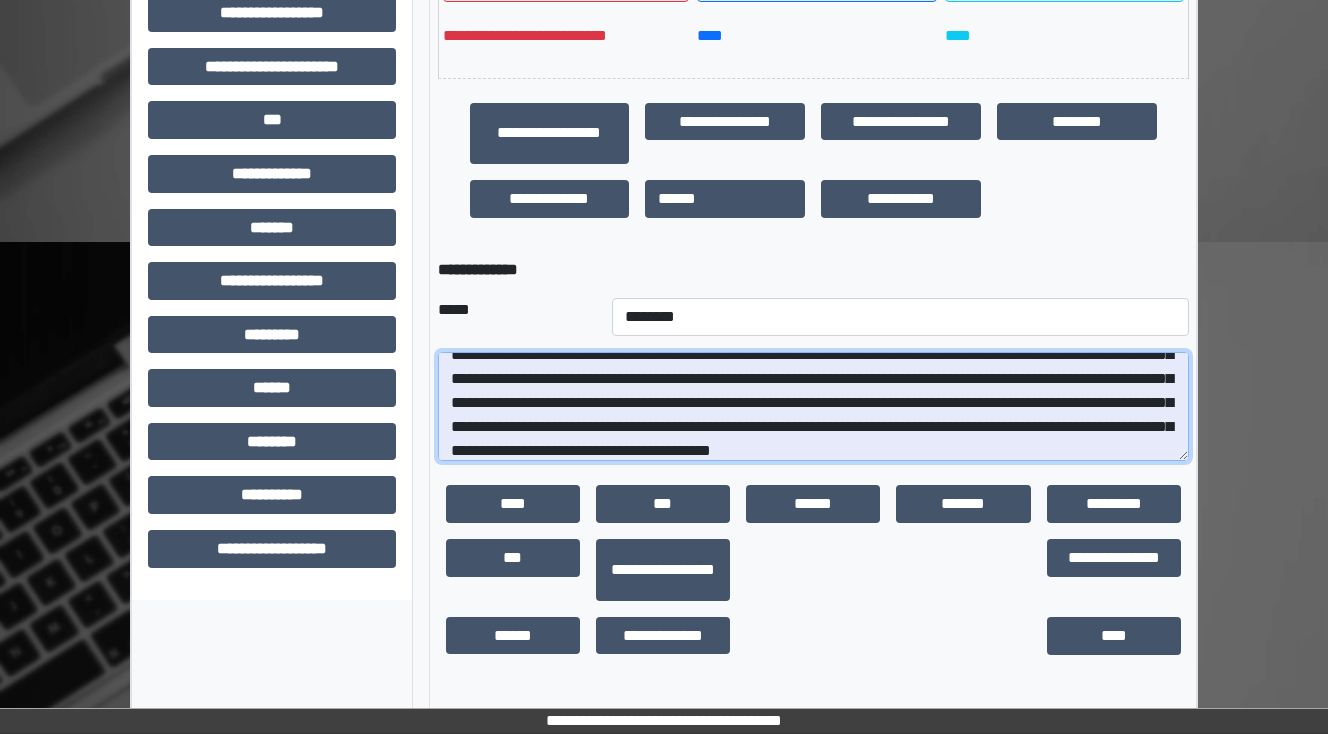 scroll, scrollTop: 88, scrollLeft: 0, axis: vertical 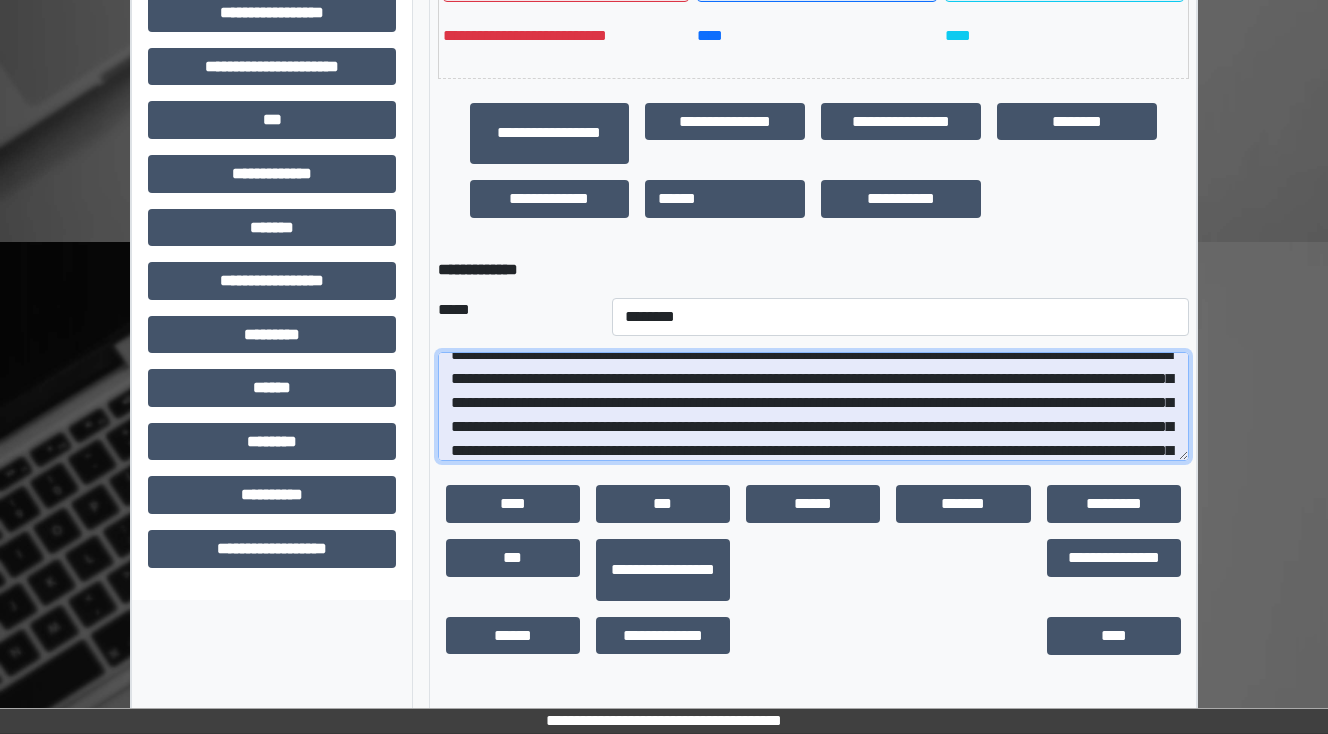 click at bounding box center (813, 407) 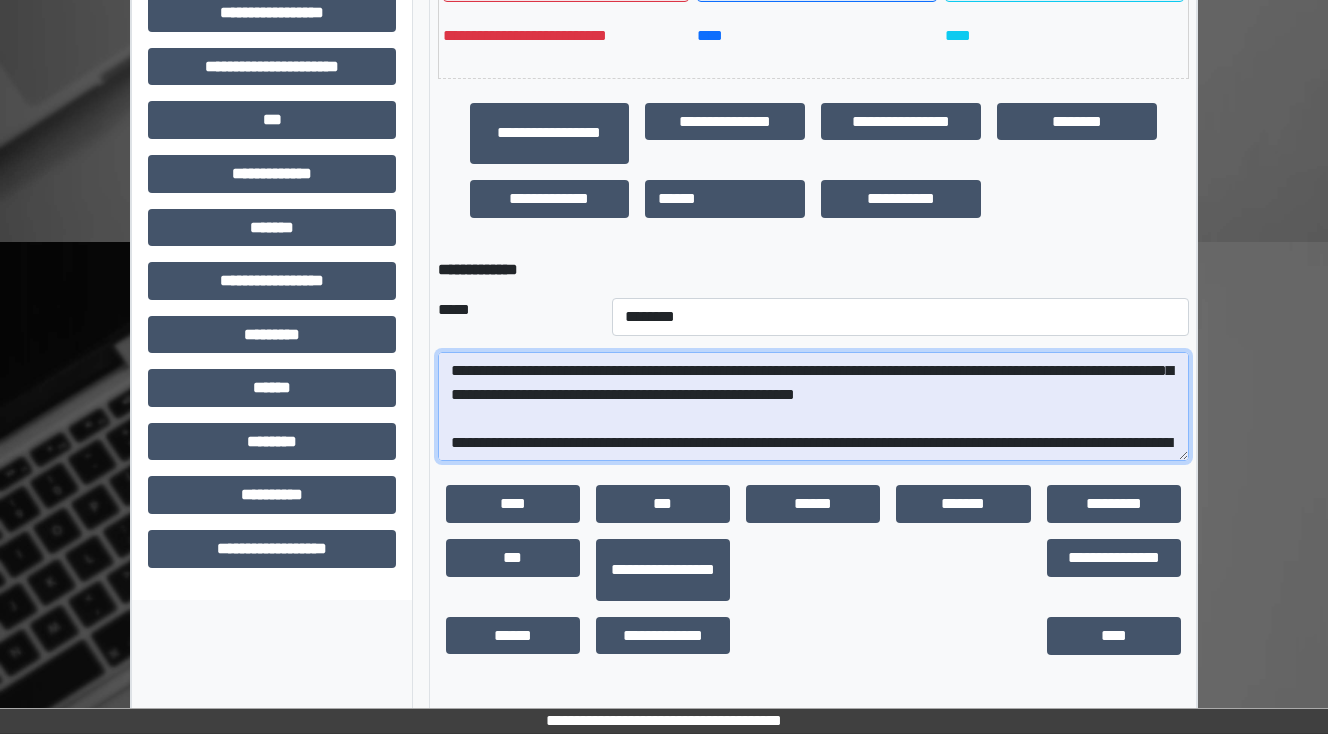 click at bounding box center [813, 407] 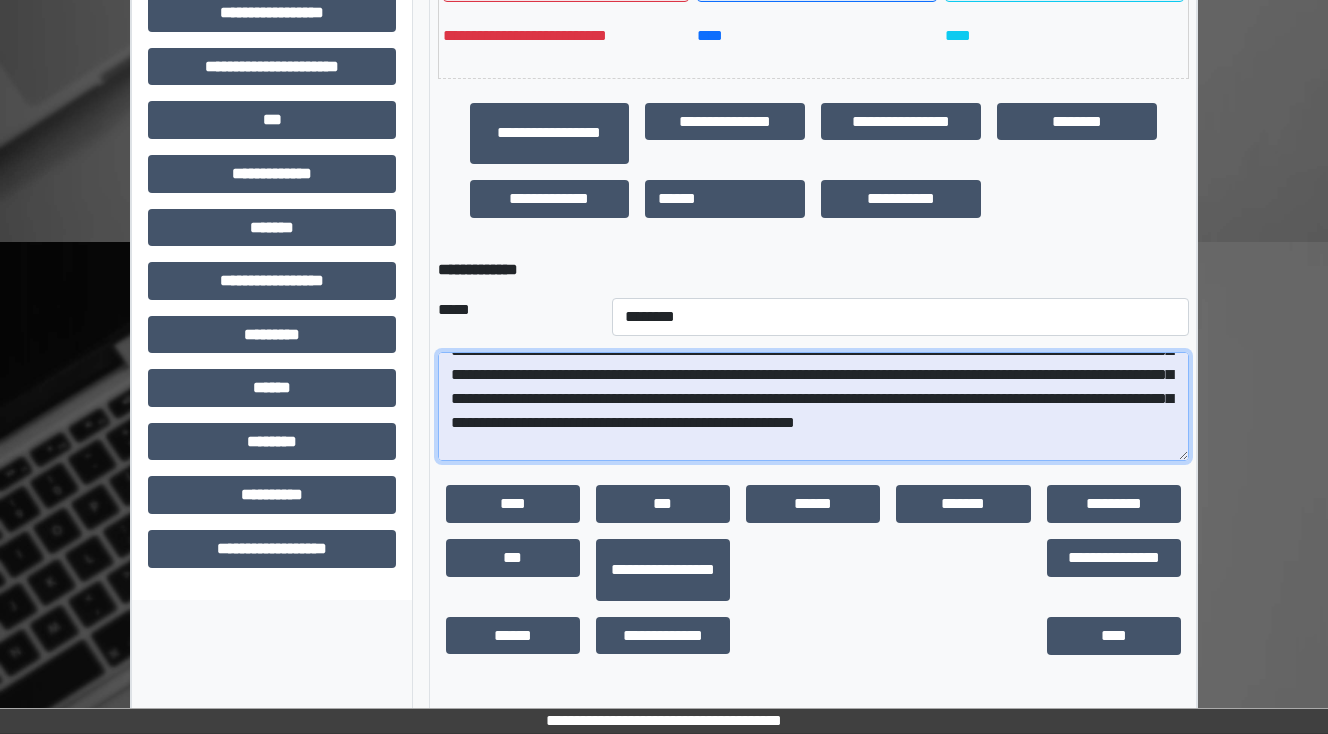 scroll, scrollTop: 168, scrollLeft: 0, axis: vertical 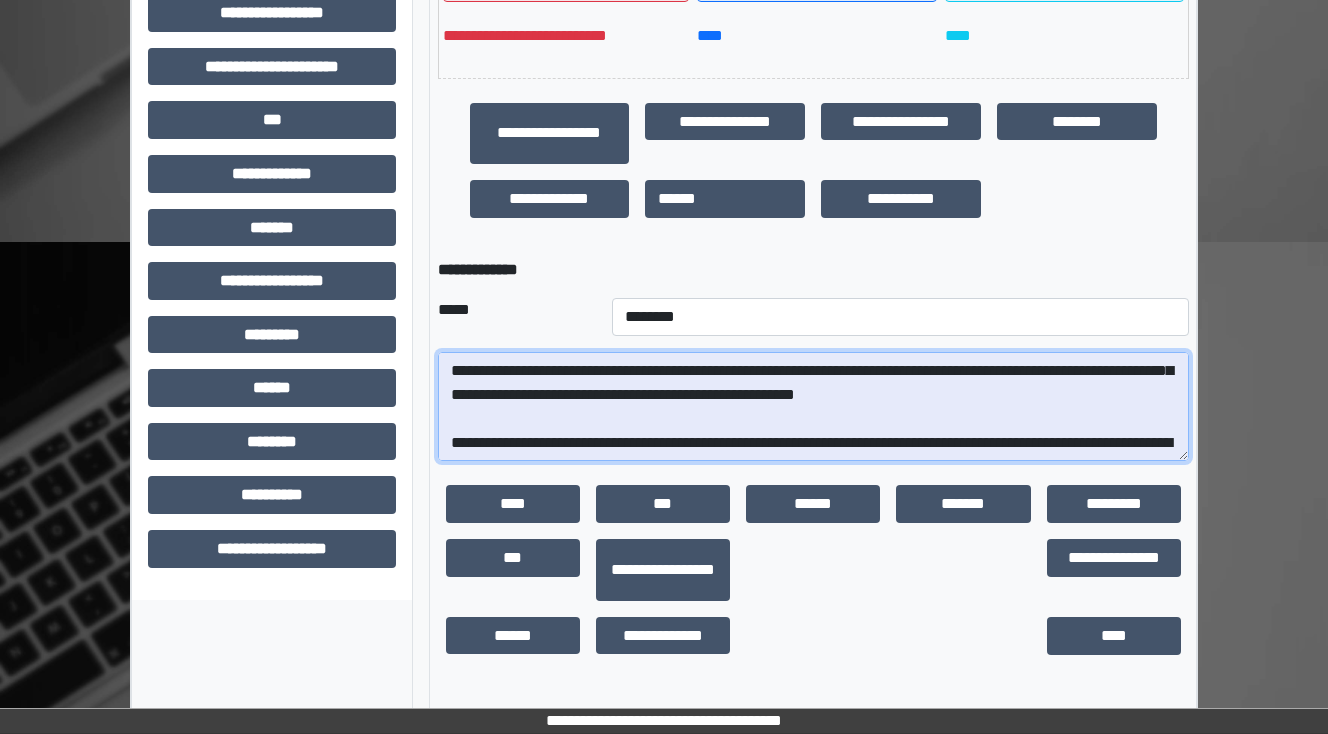 drag, startPoint x: 789, startPoint y: 384, endPoint x: 752, endPoint y: 381, distance: 37.12142 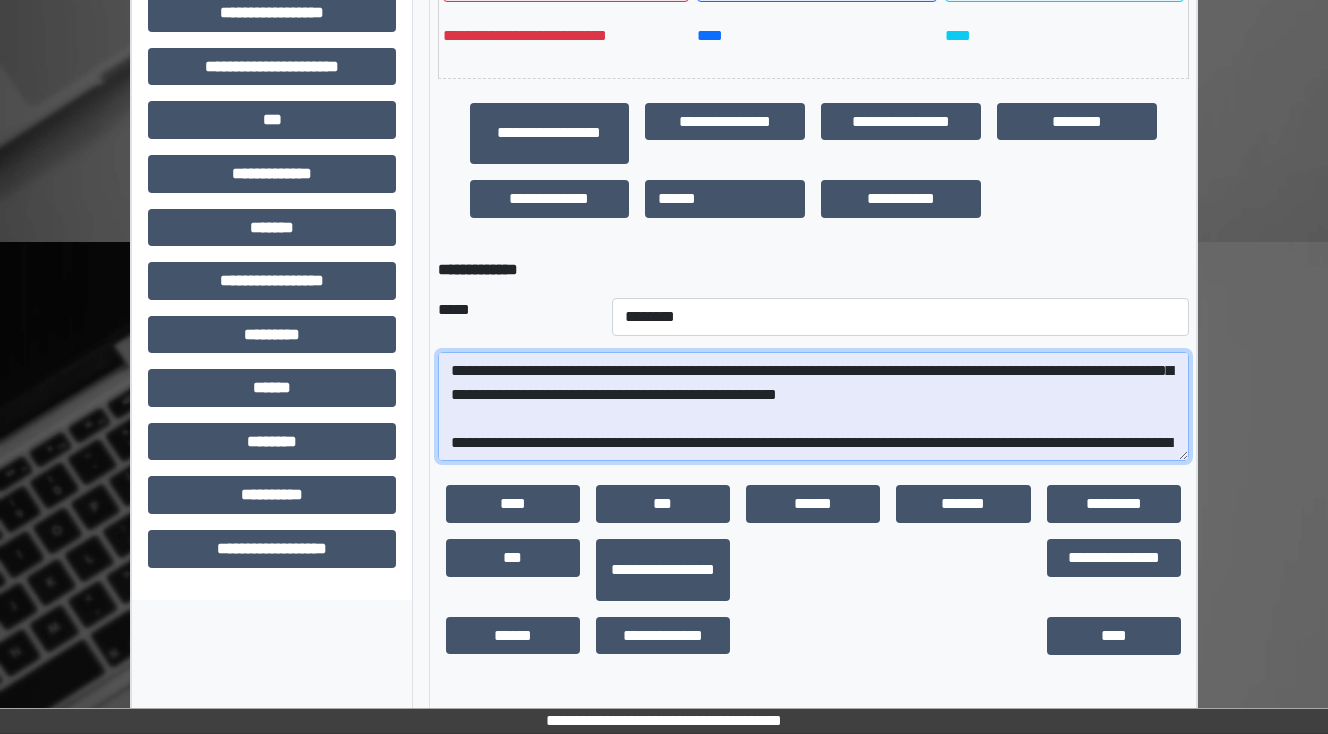 drag, startPoint x: 727, startPoint y: 412, endPoint x: 698, endPoint y: 411, distance: 29.017237 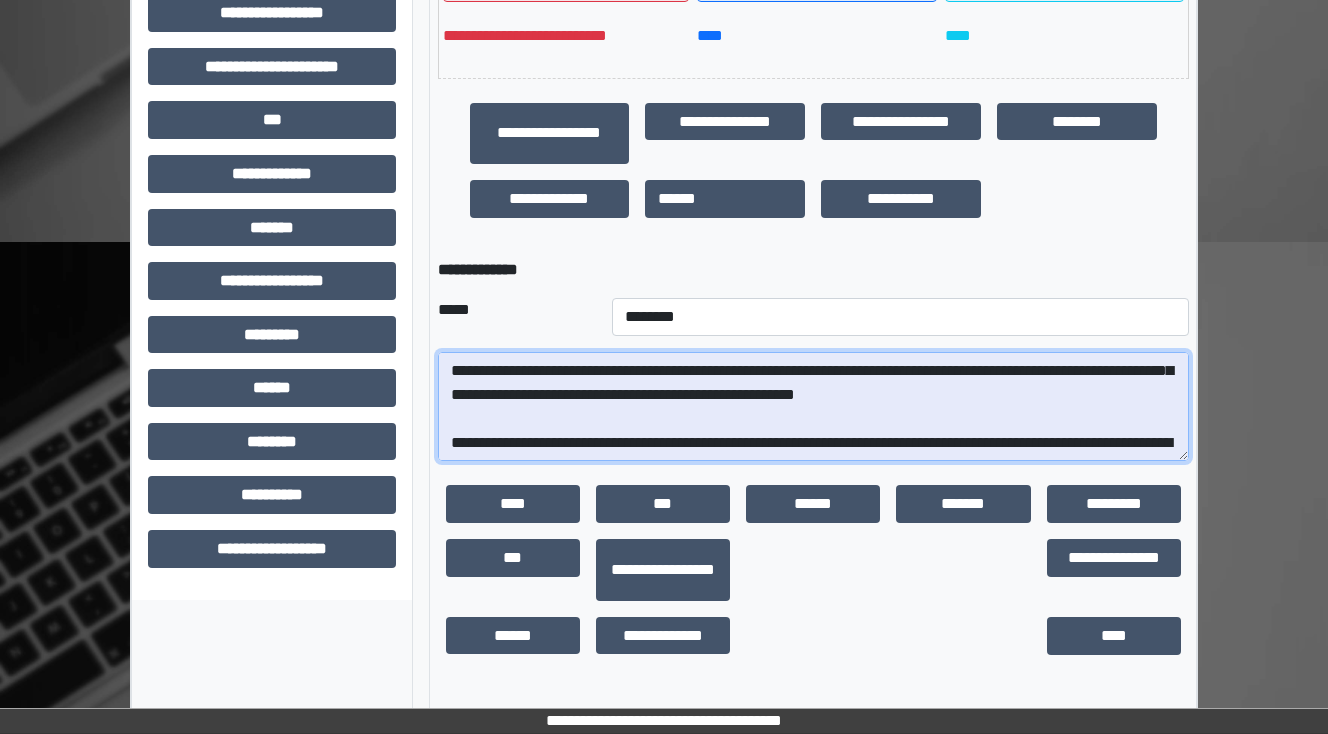 click at bounding box center (813, 407) 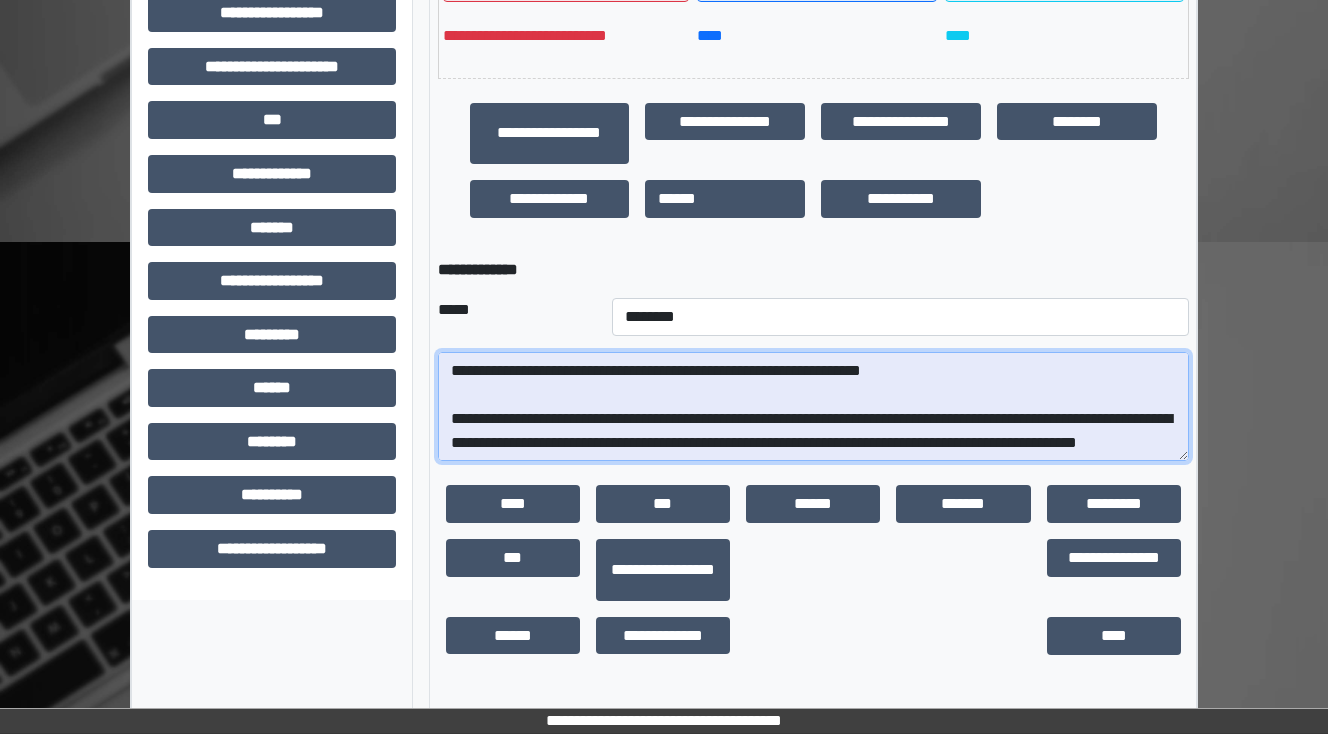 scroll, scrollTop: 408, scrollLeft: 0, axis: vertical 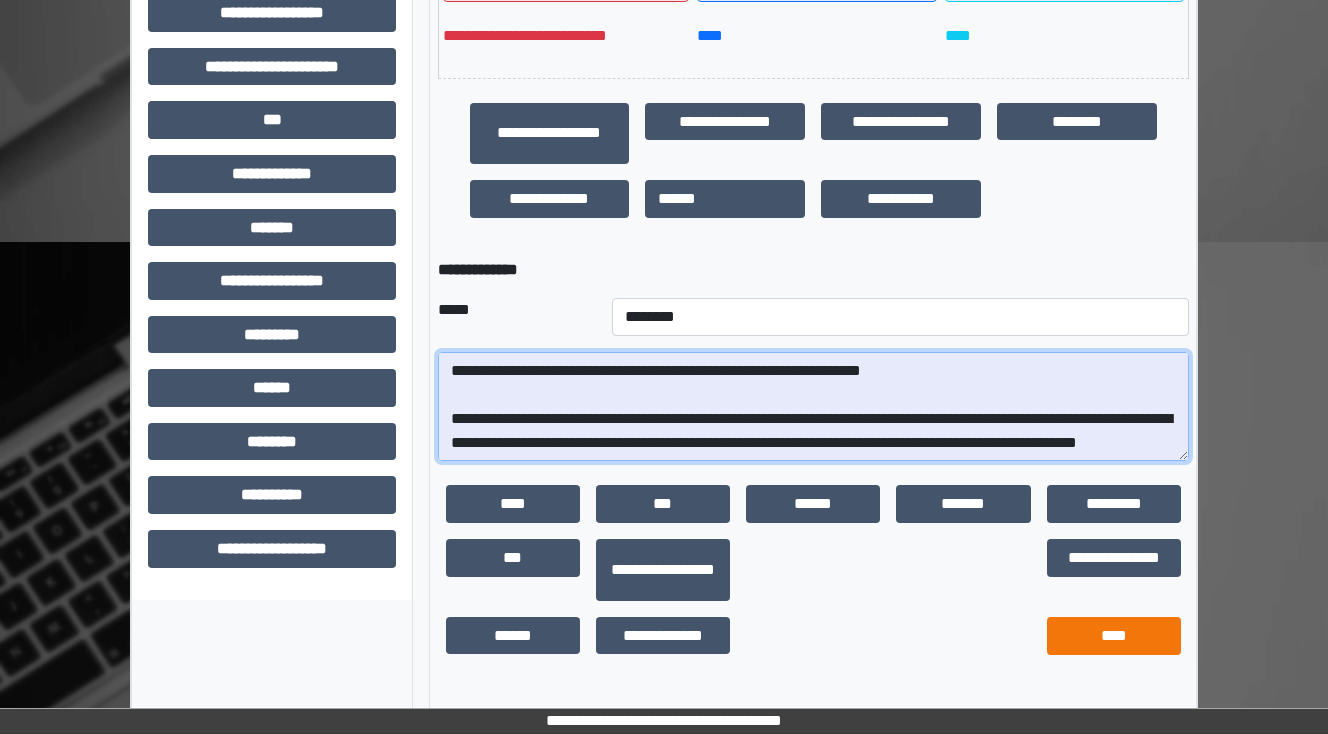 type on "**********" 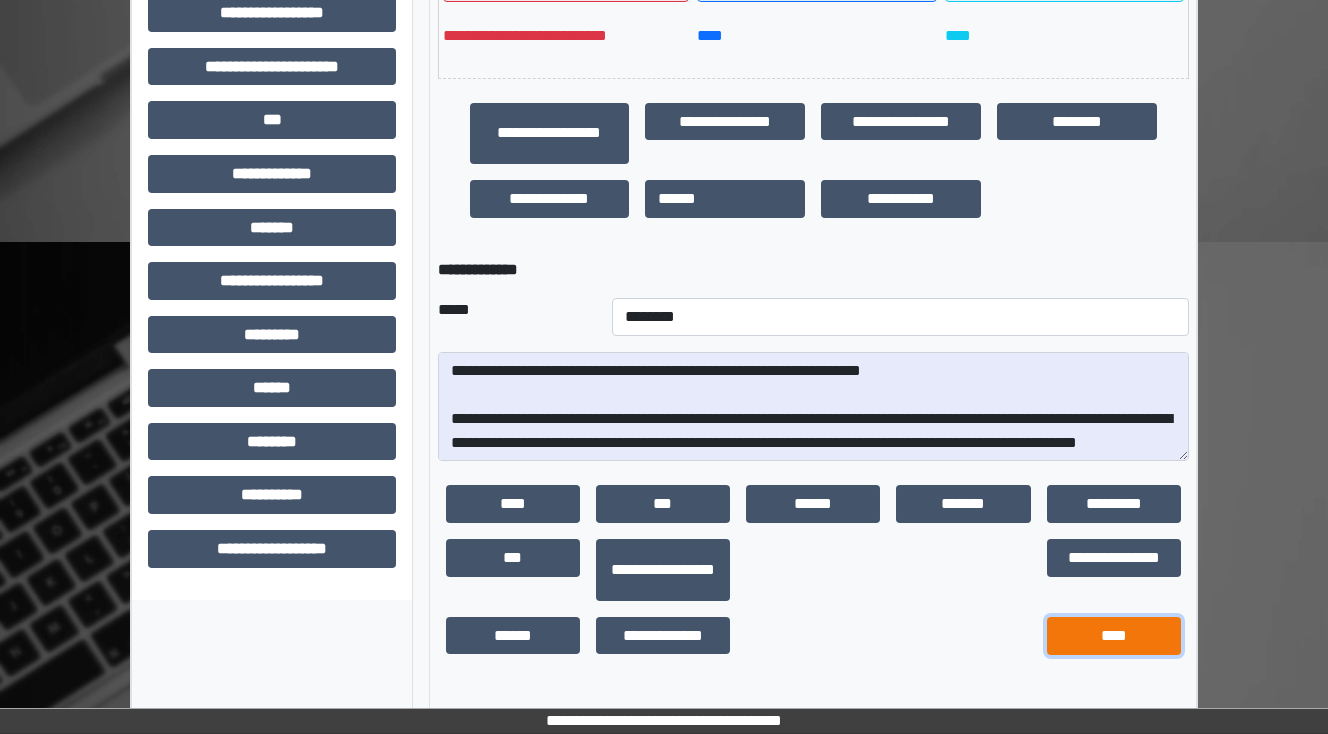 click on "****" at bounding box center (1114, 636) 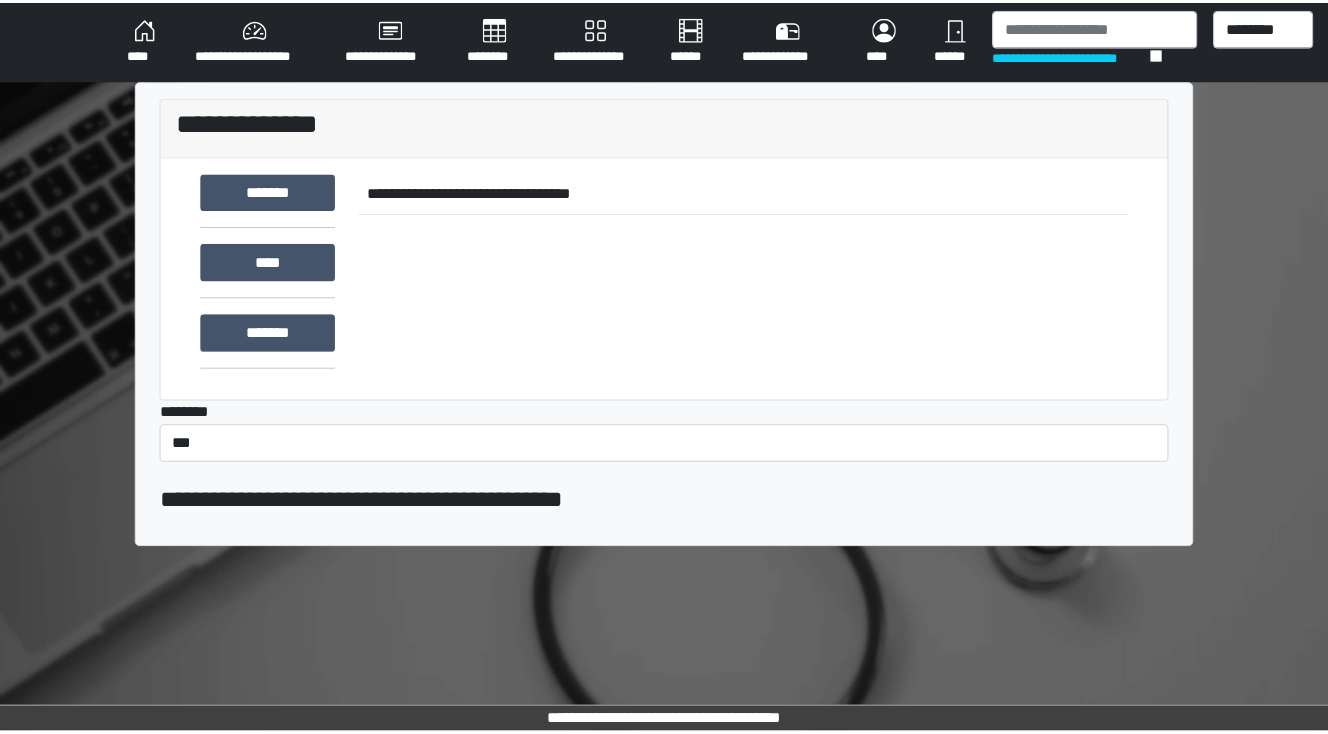 scroll, scrollTop: 0, scrollLeft: 0, axis: both 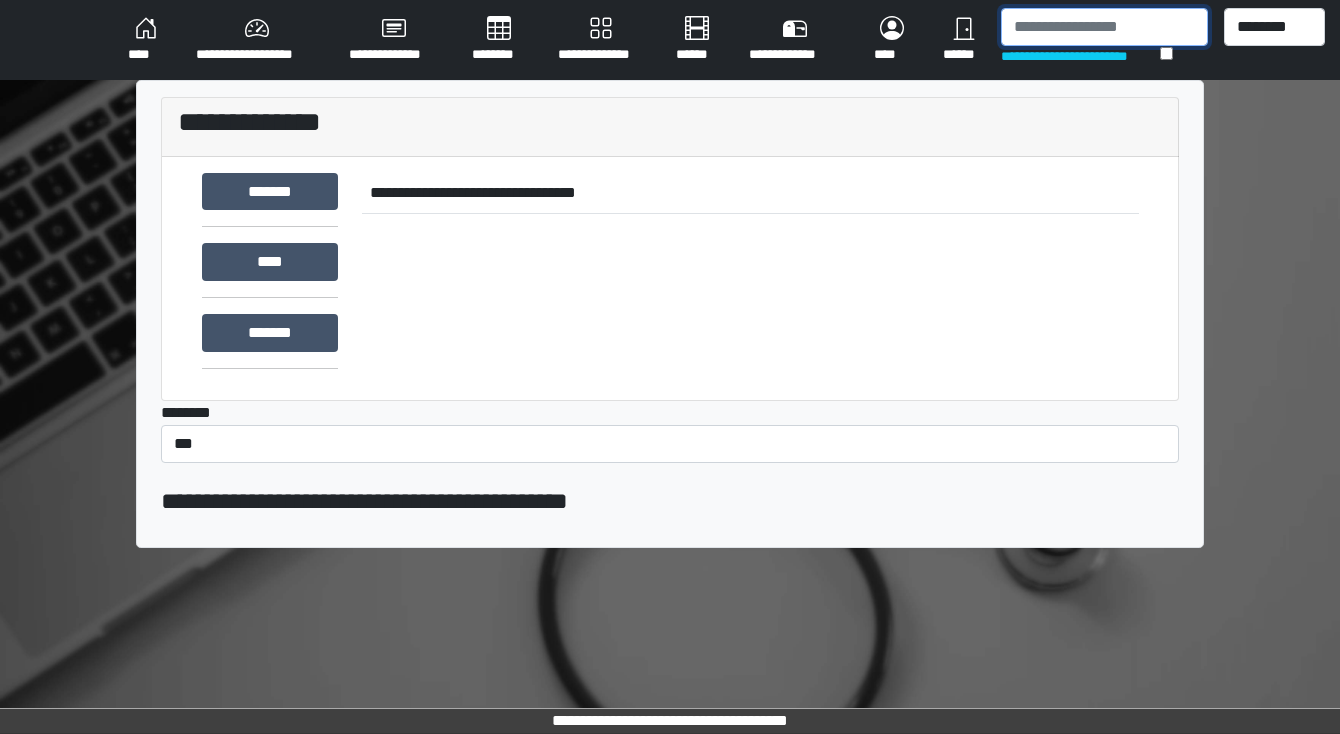 click at bounding box center [1104, 27] 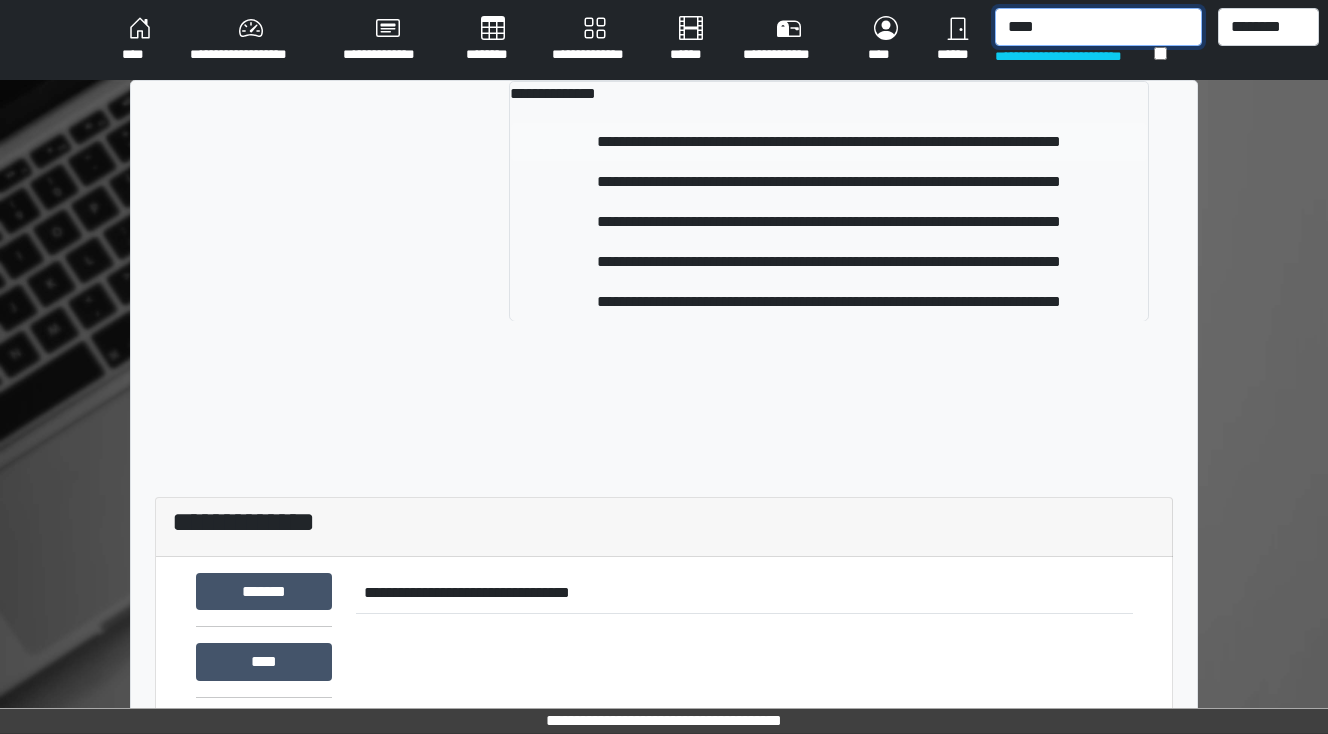 type on "****" 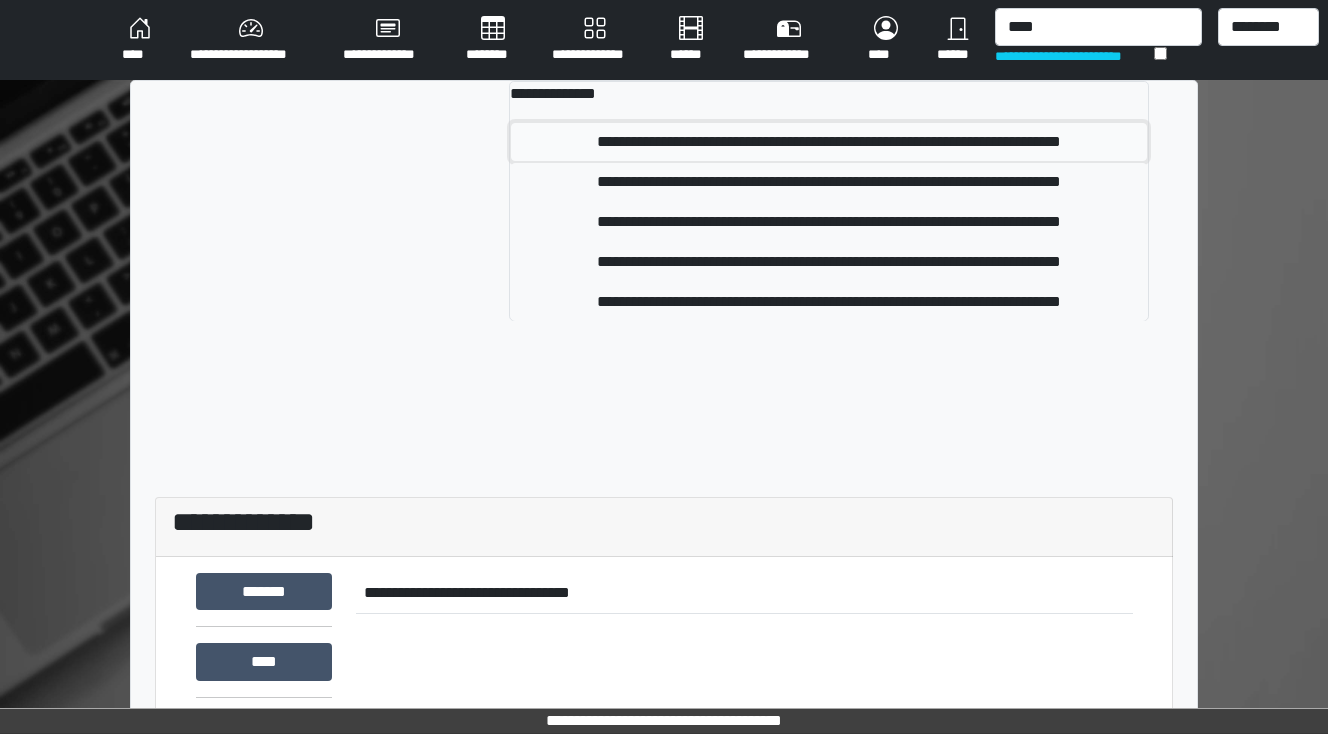 click on "**********" at bounding box center (829, 142) 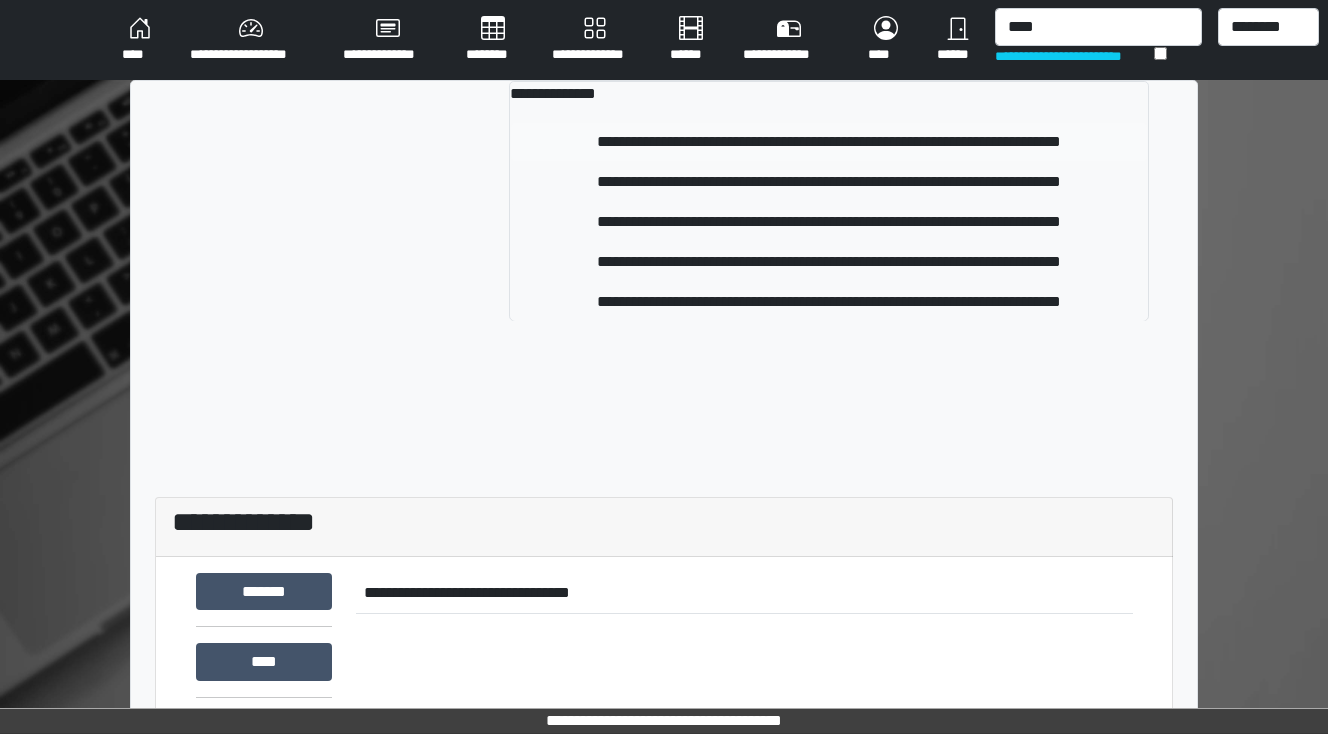 type 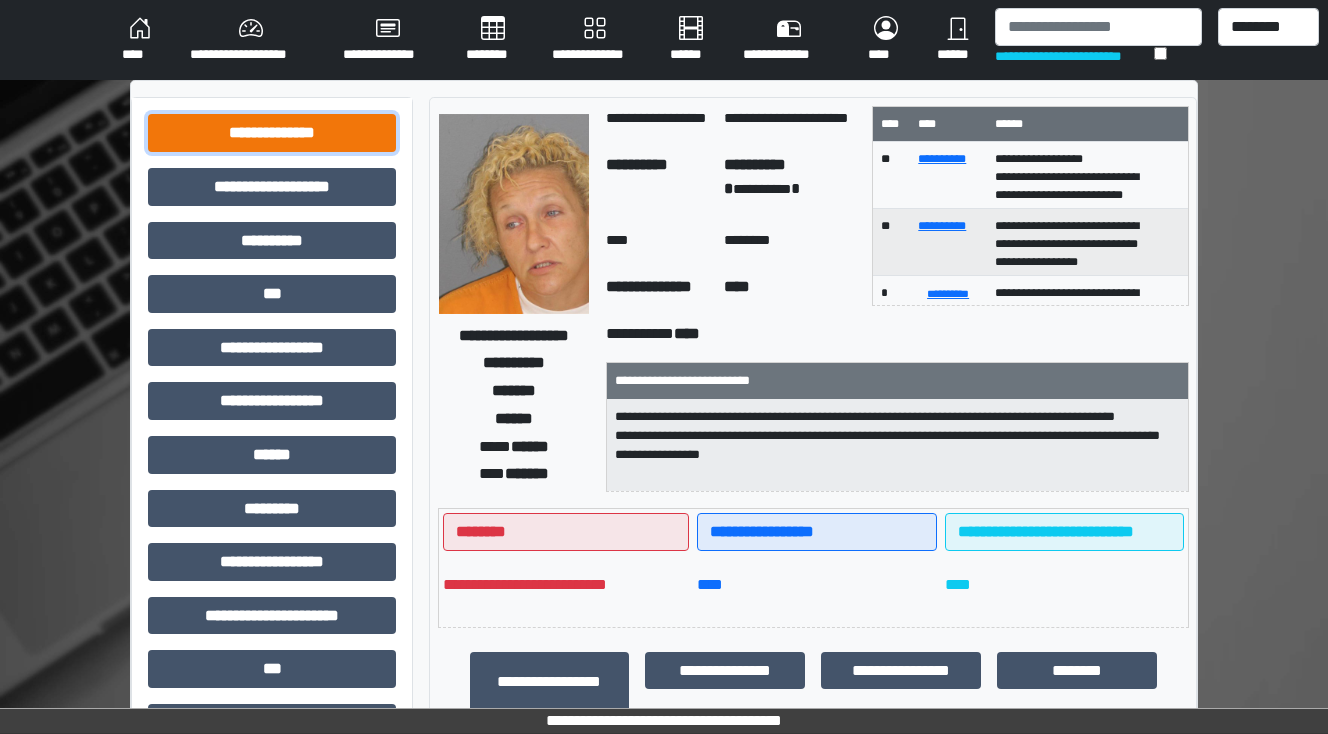 click on "**********" at bounding box center (272, 133) 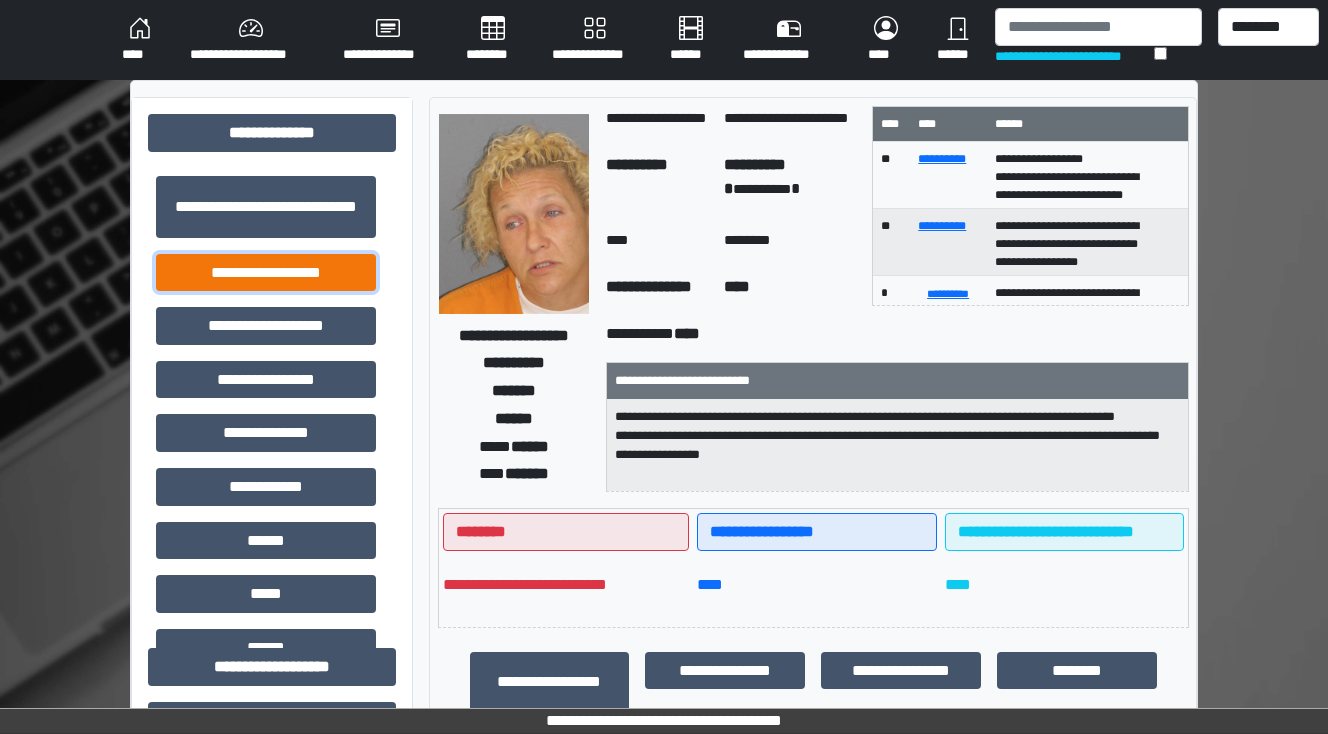drag, startPoint x: 272, startPoint y: 264, endPoint x: 328, endPoint y: 277, distance: 57.48913 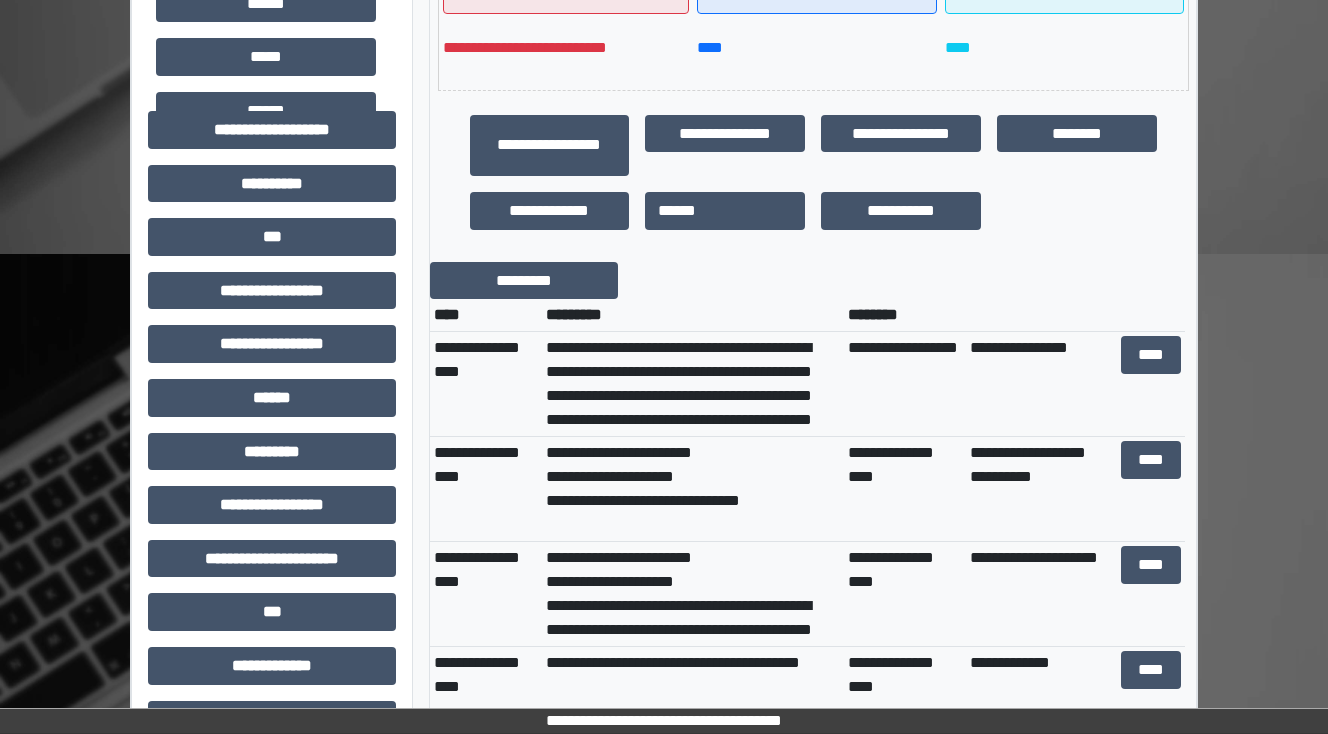 scroll, scrollTop: 560, scrollLeft: 0, axis: vertical 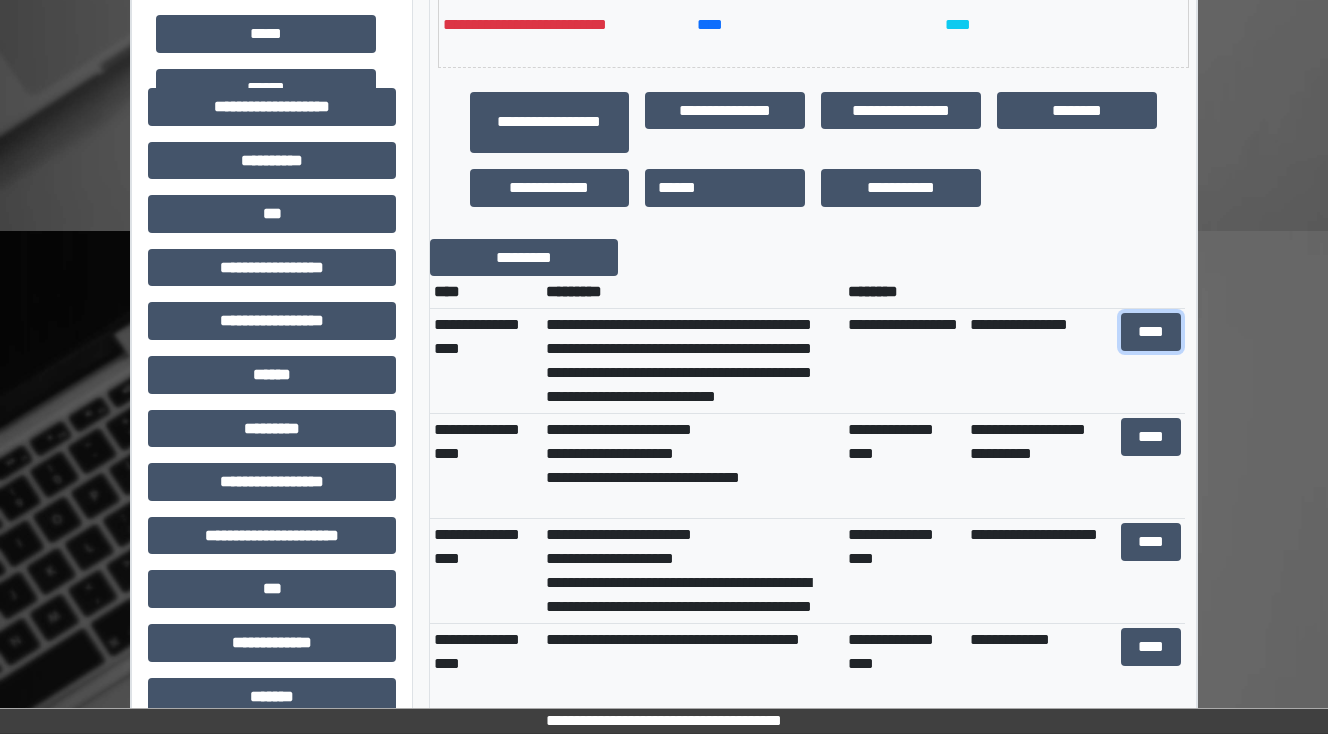 click on "****" at bounding box center (1150, 332) 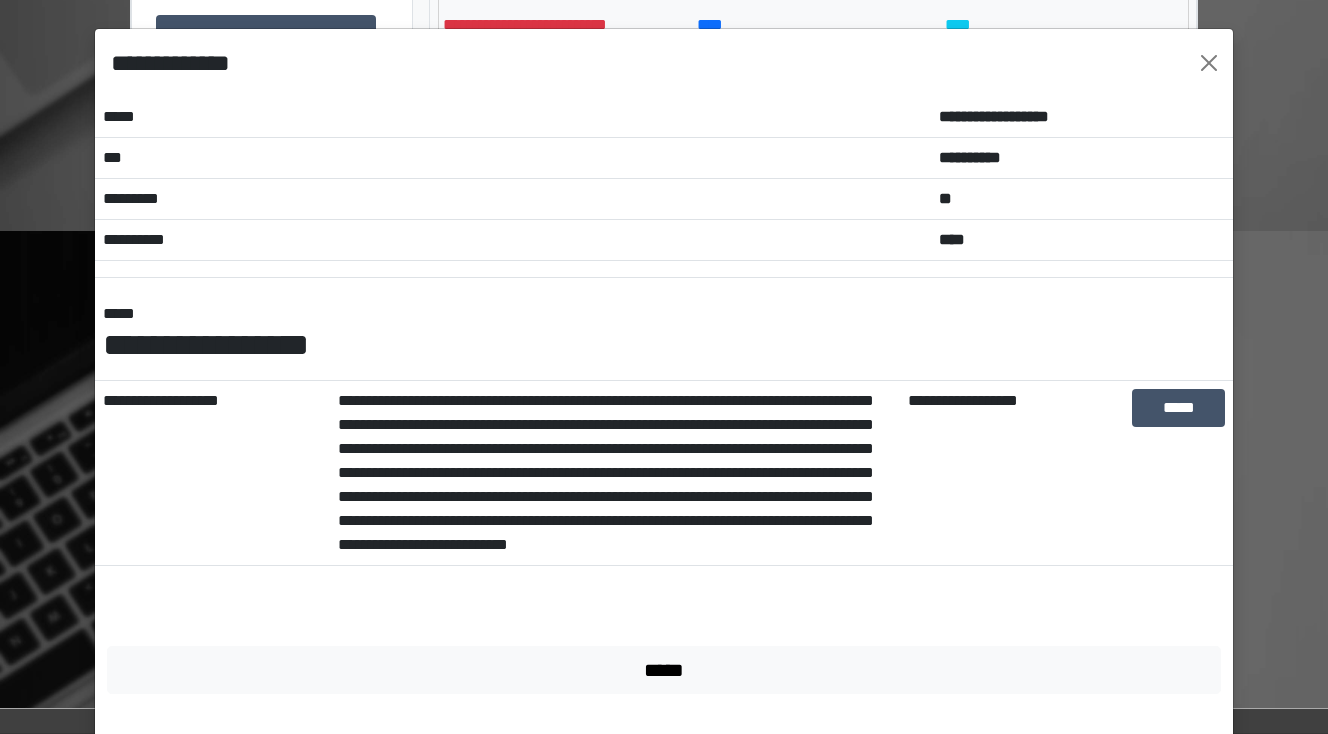 scroll, scrollTop: 75, scrollLeft: 0, axis: vertical 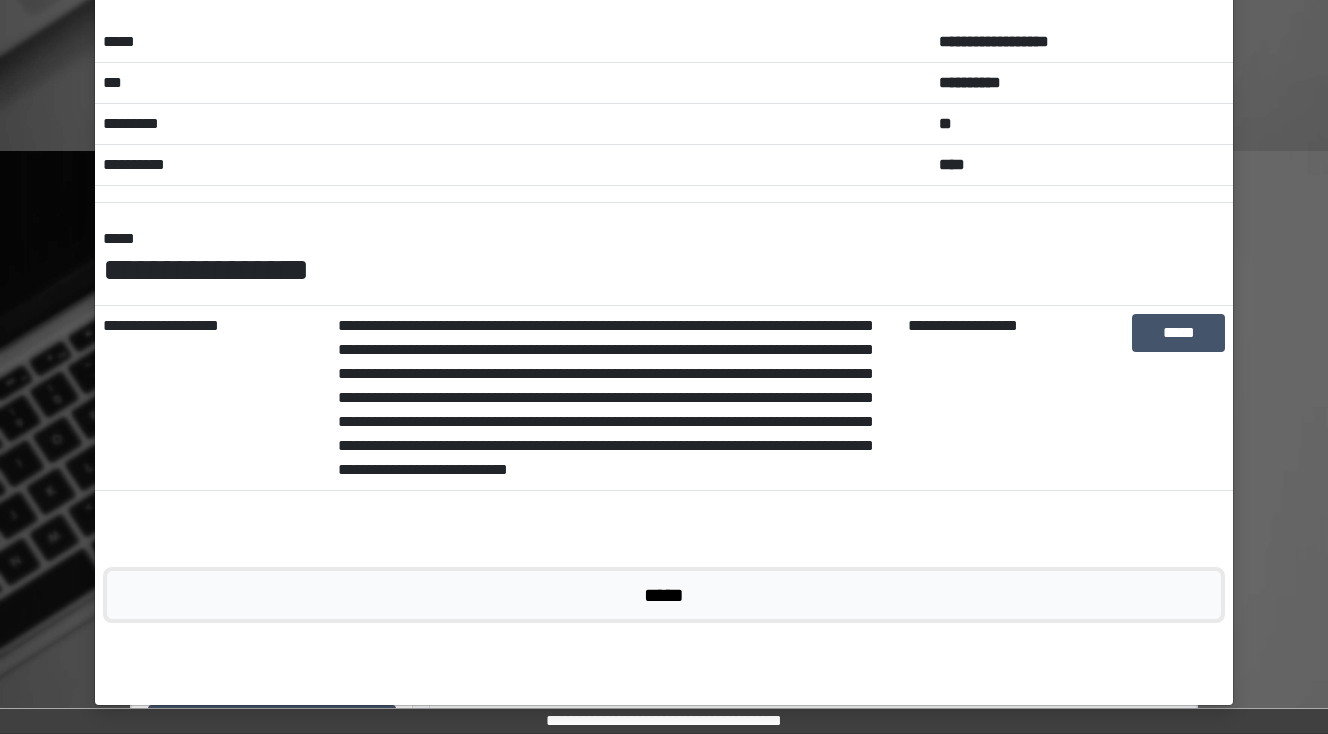 click on "*****" at bounding box center [664, 595] 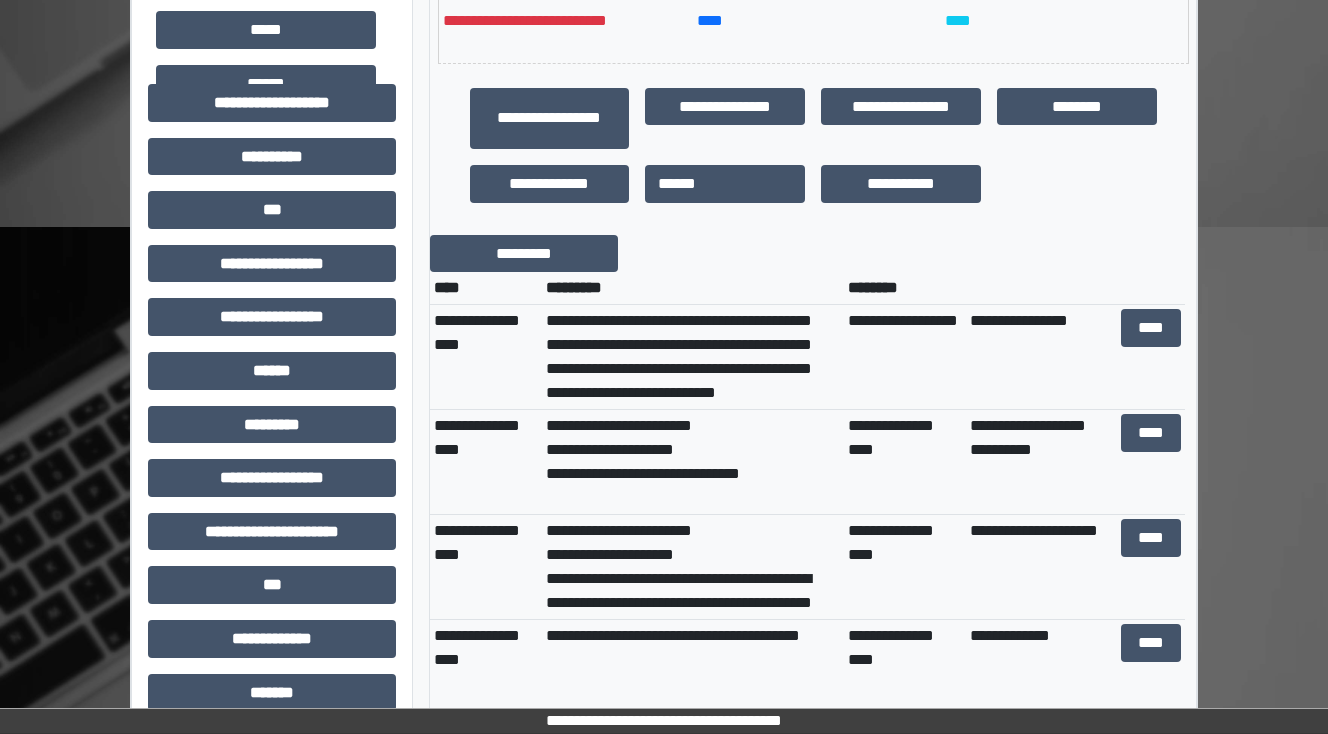 scroll, scrollTop: 560, scrollLeft: 0, axis: vertical 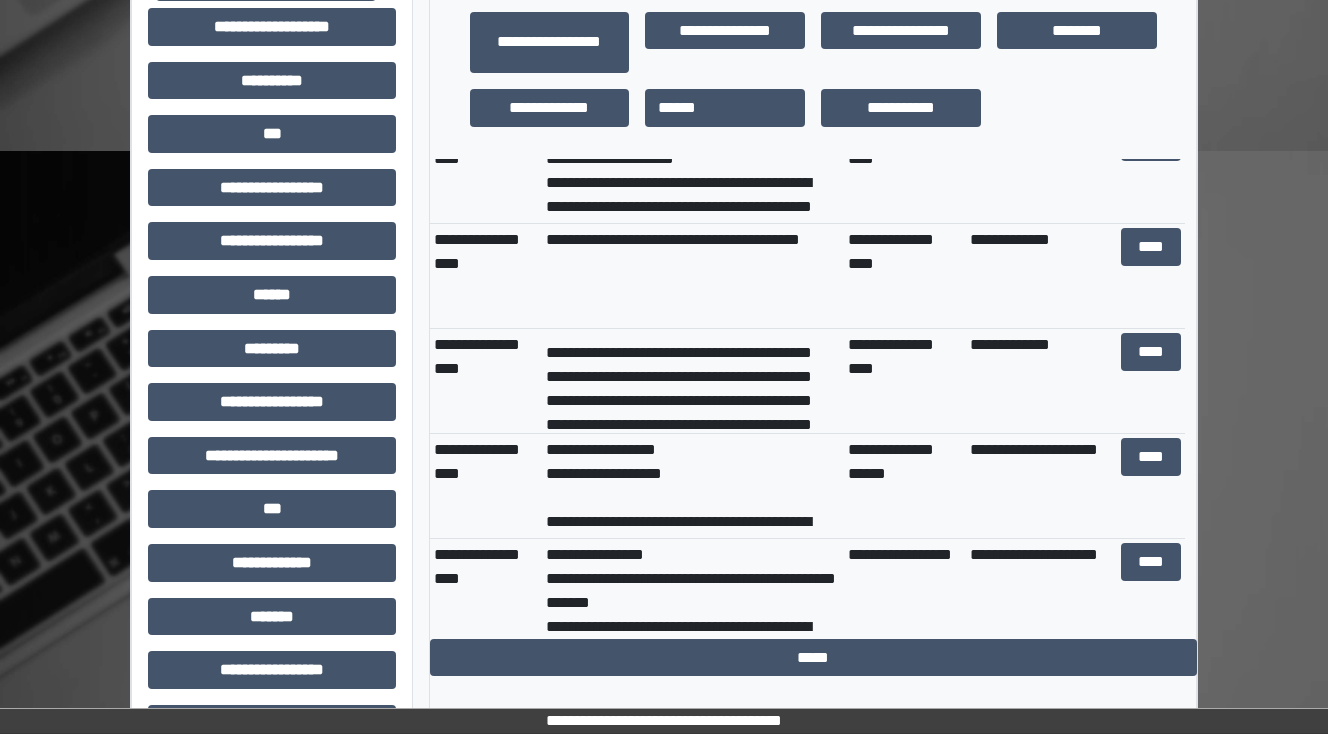 click on "**********" at bounding box center [693, 381] 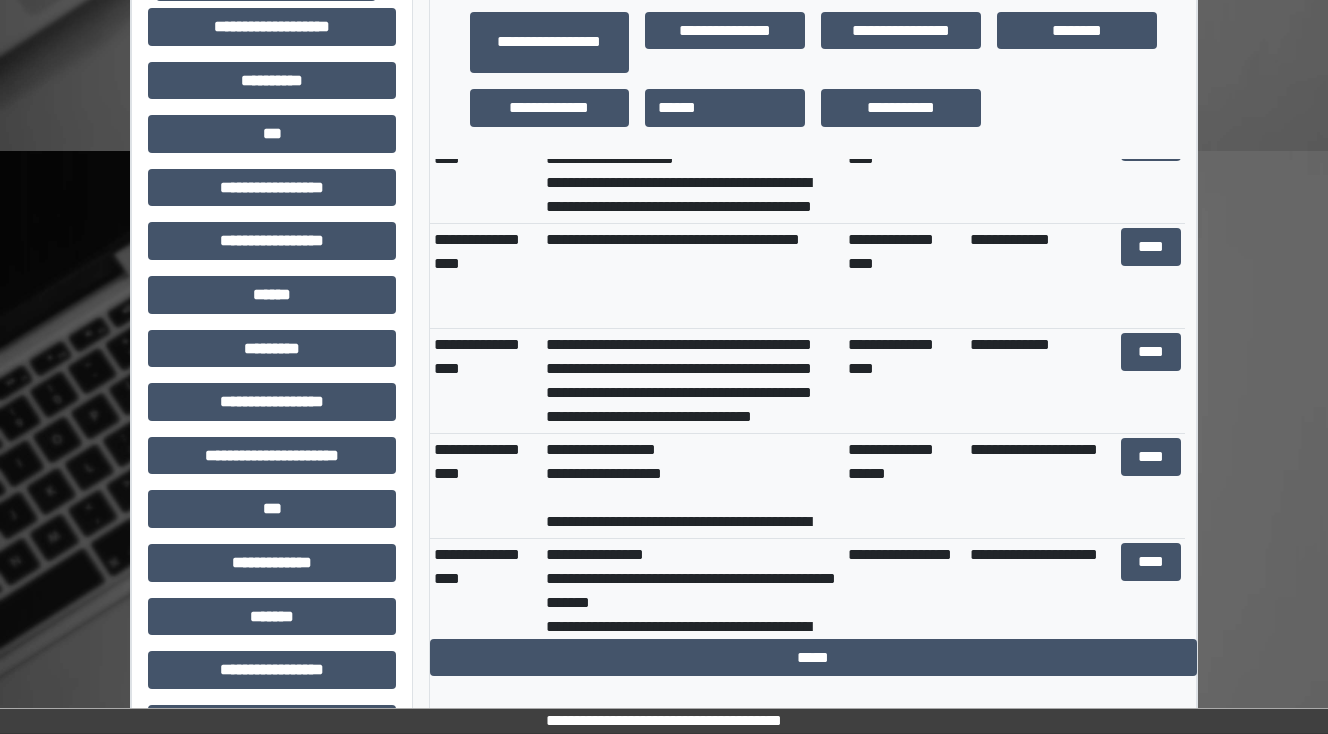 scroll, scrollTop: 928, scrollLeft: 0, axis: vertical 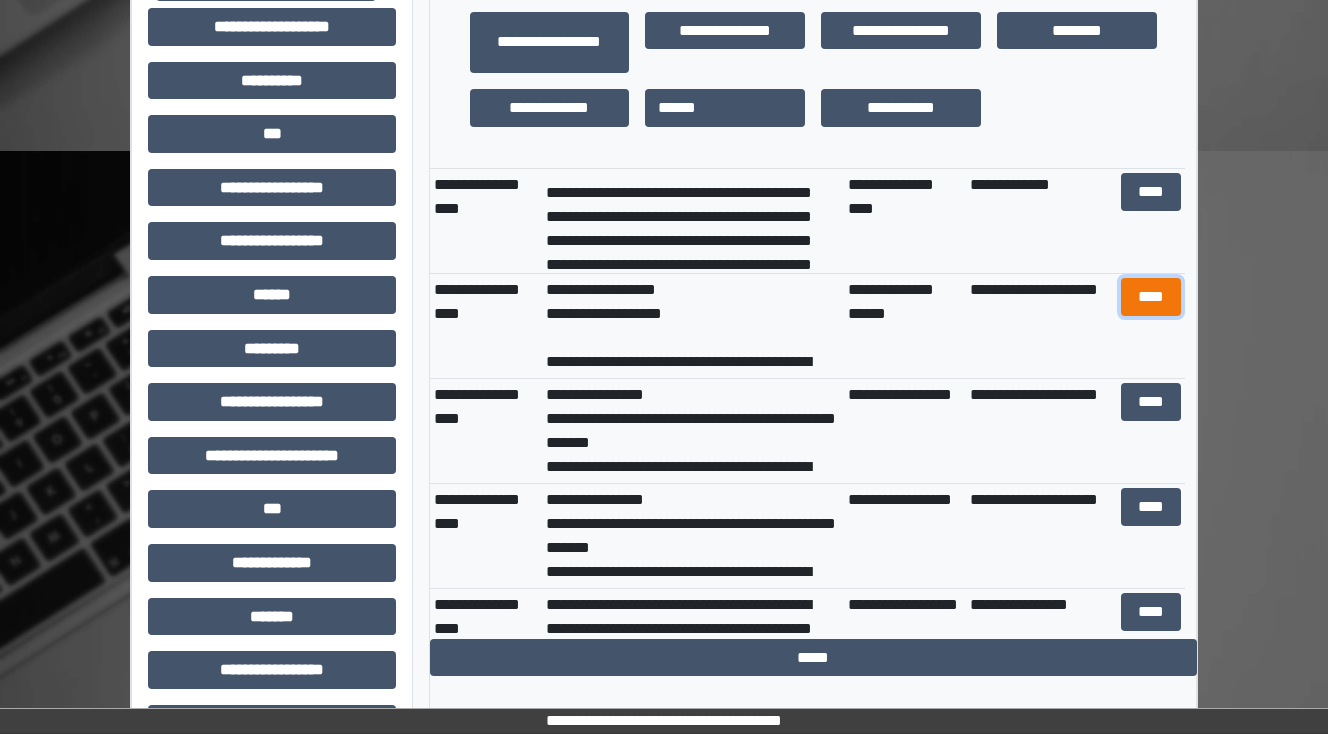 click on "****" at bounding box center [1150, 297] 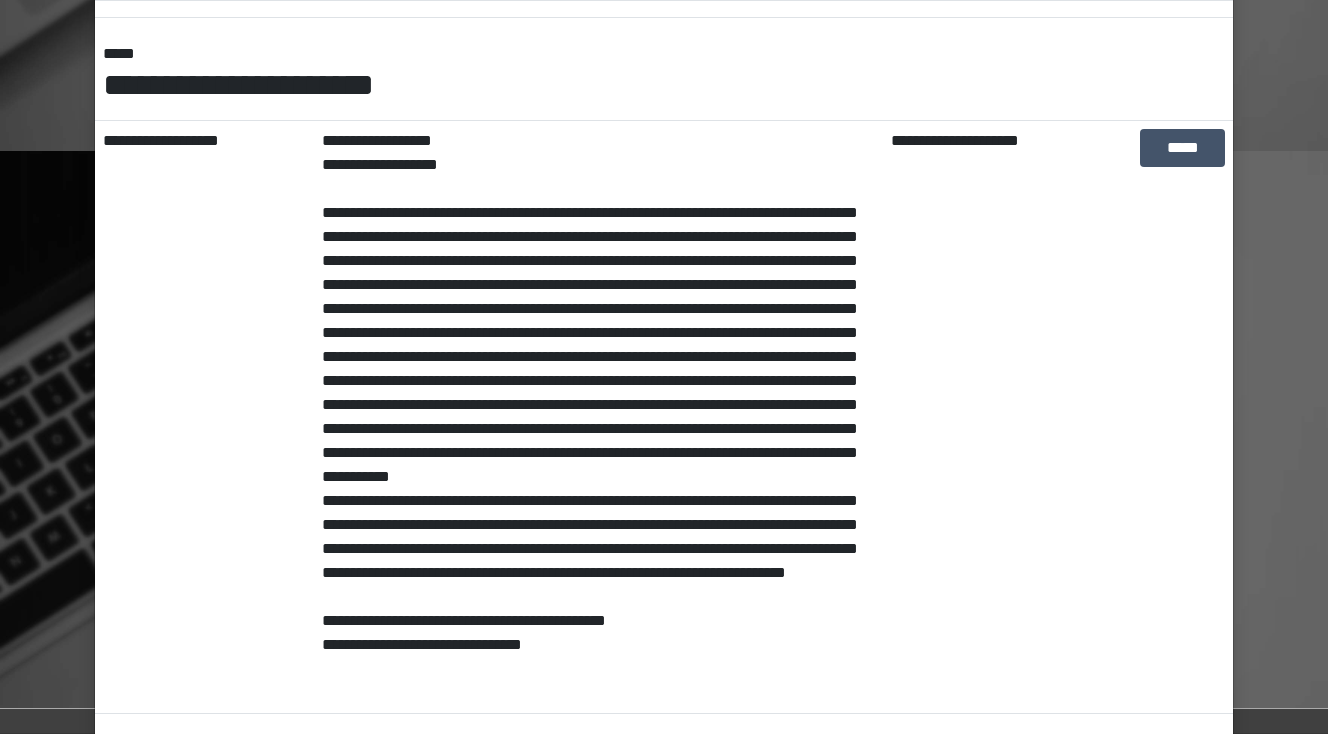 scroll, scrollTop: 315, scrollLeft: 0, axis: vertical 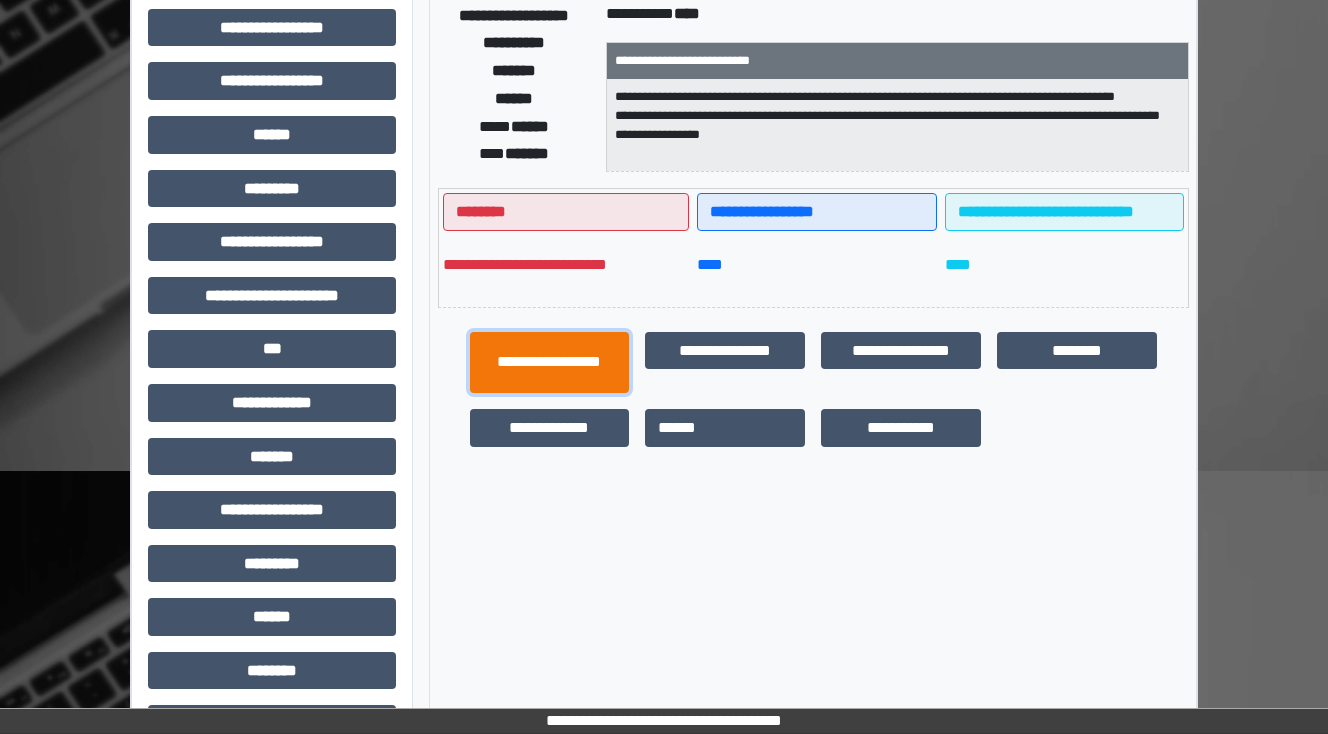 click on "**********" at bounding box center [550, 363] 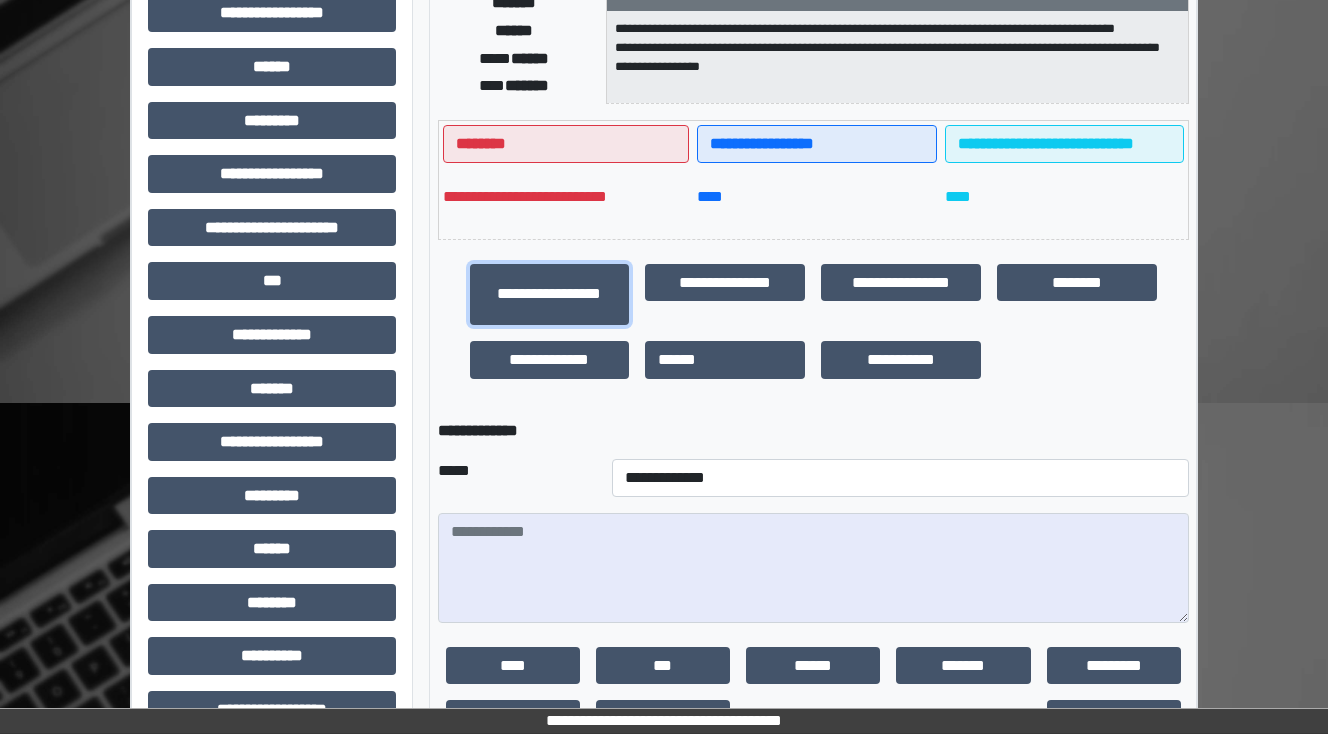 scroll, scrollTop: 480, scrollLeft: 0, axis: vertical 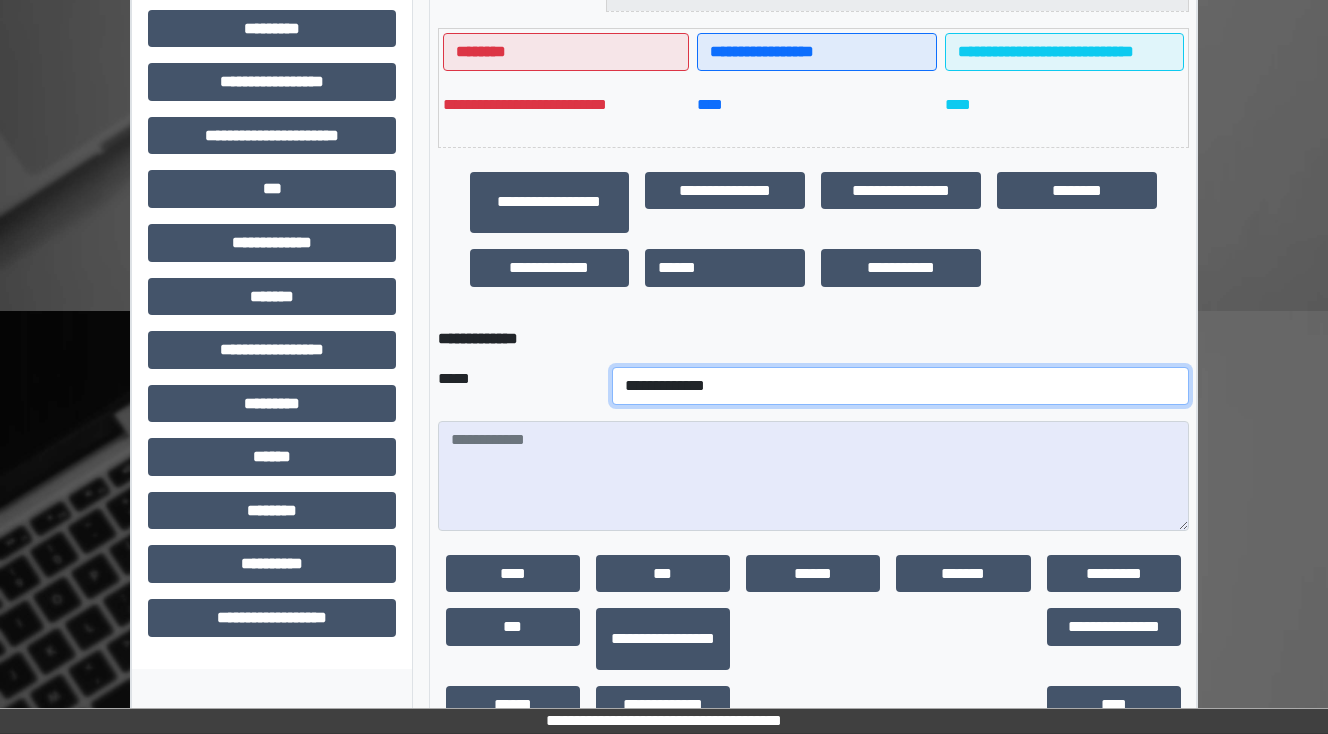 click on "**********" at bounding box center [900, 386] 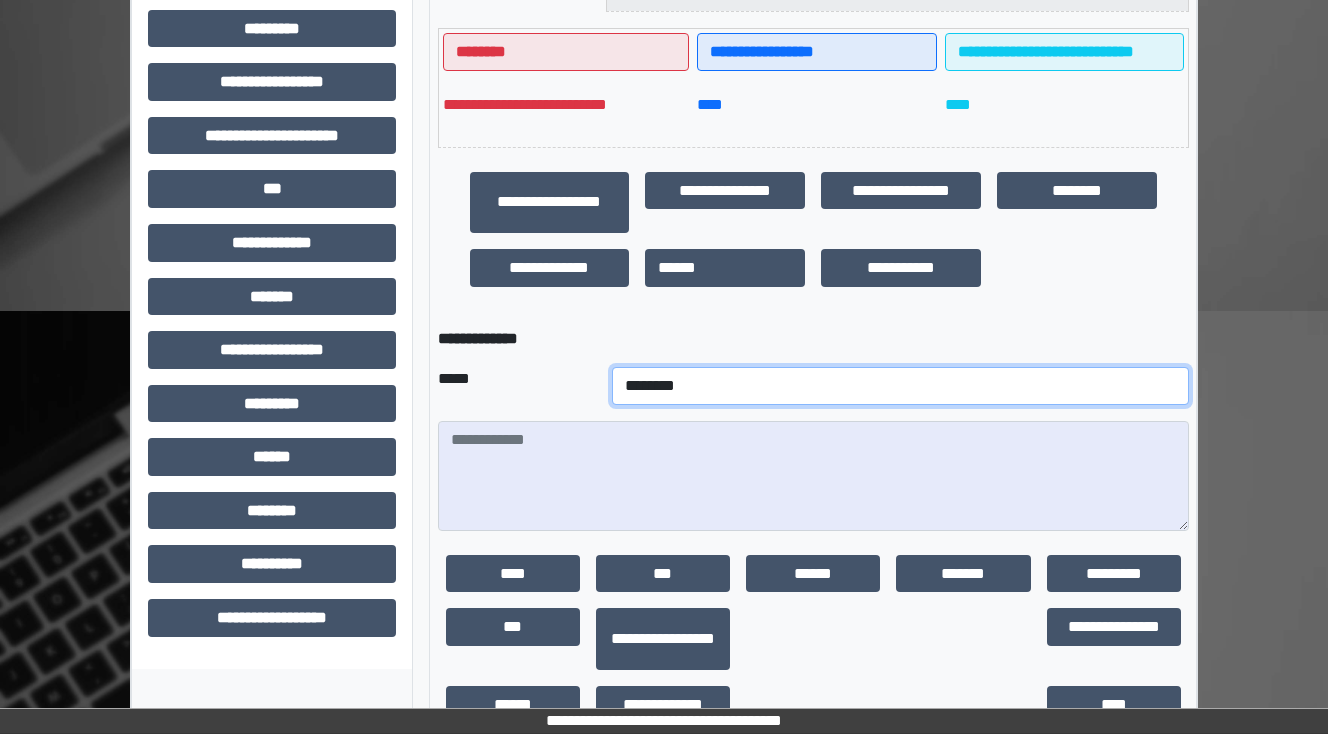 click on "**********" at bounding box center [900, 386] 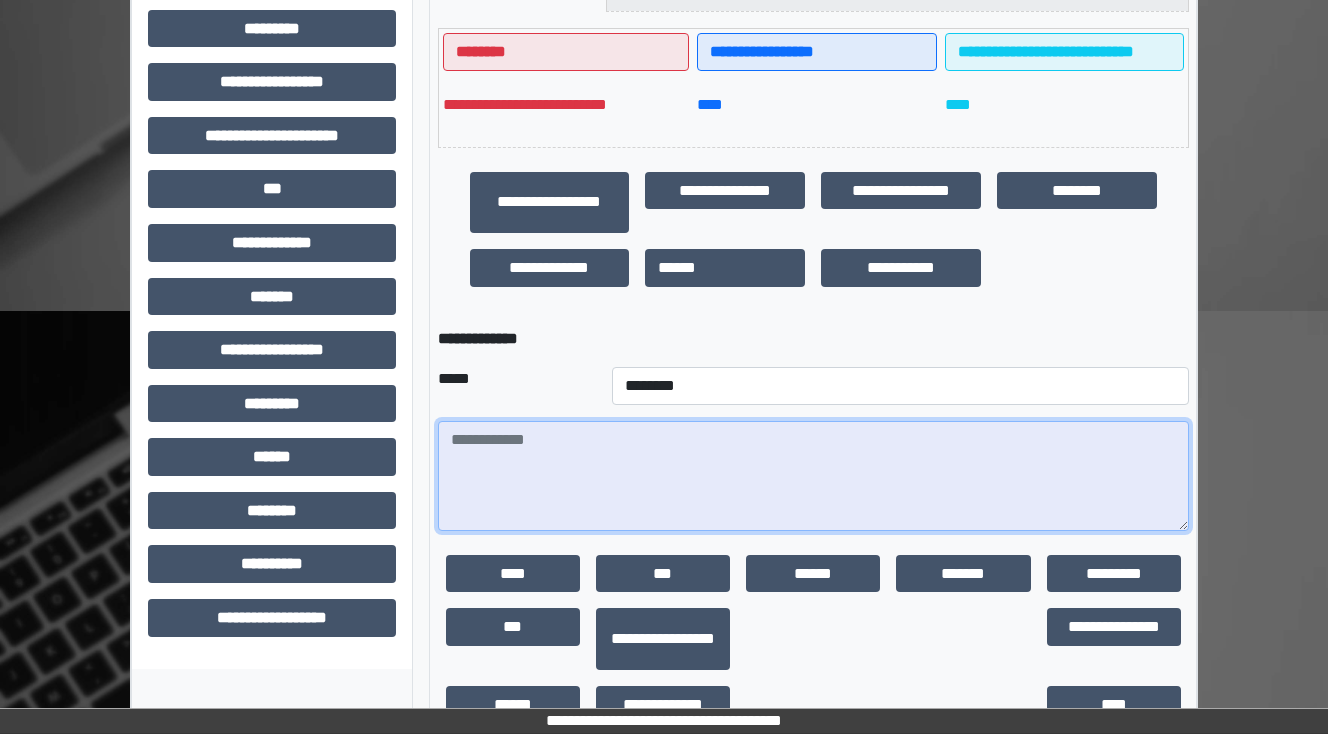 click at bounding box center [813, 476] 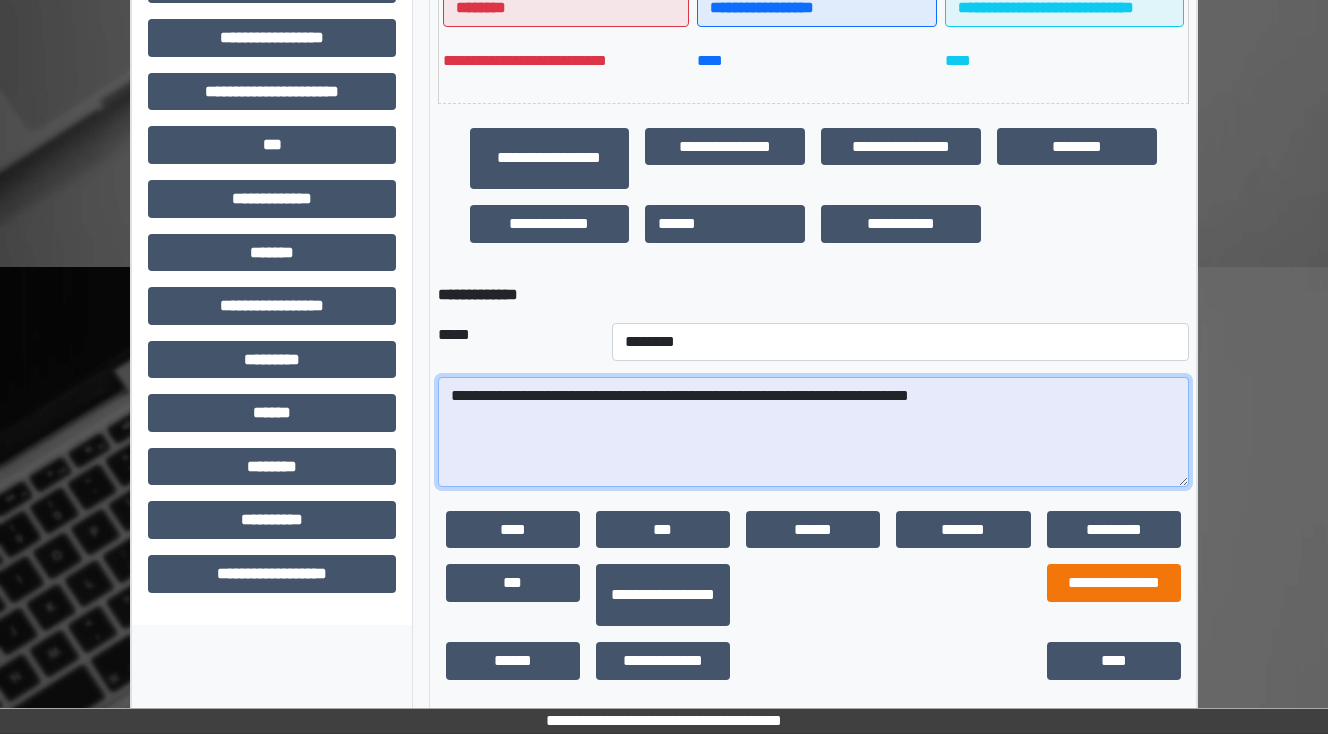 scroll, scrollTop: 549, scrollLeft: 0, axis: vertical 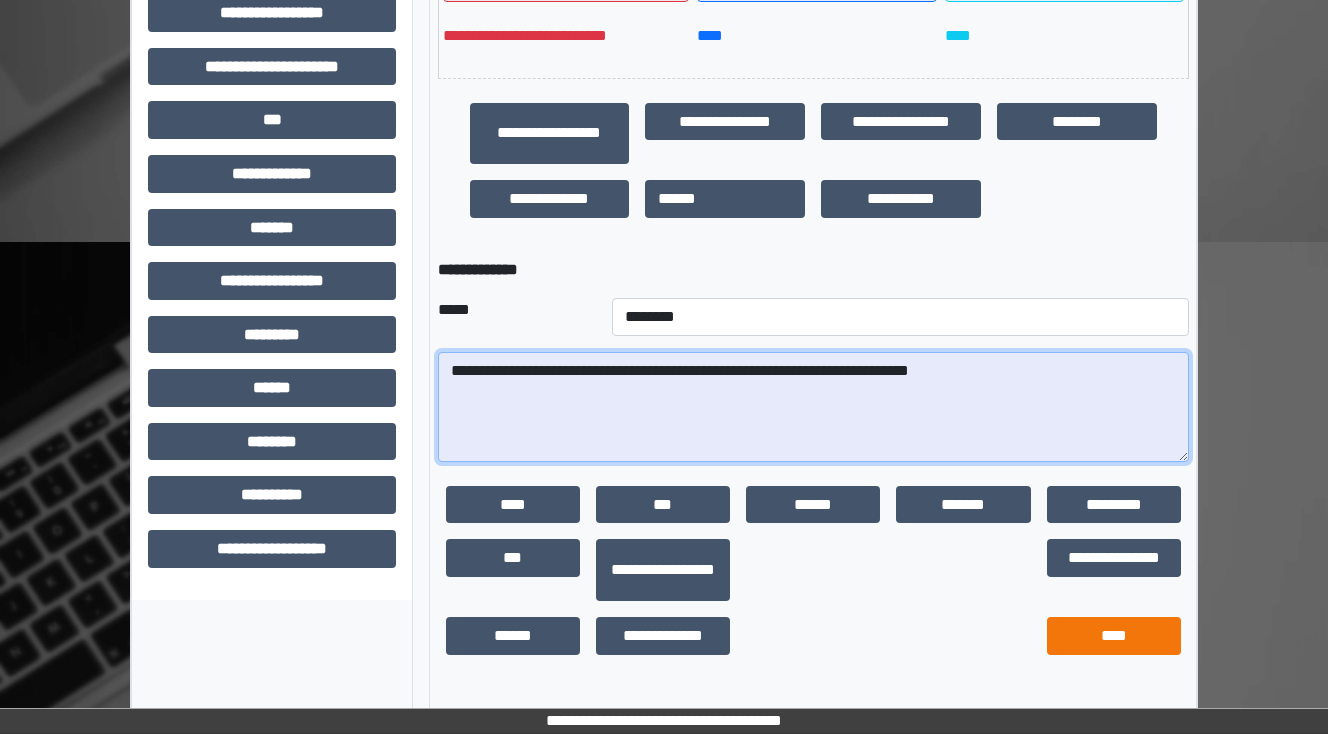 type on "**********" 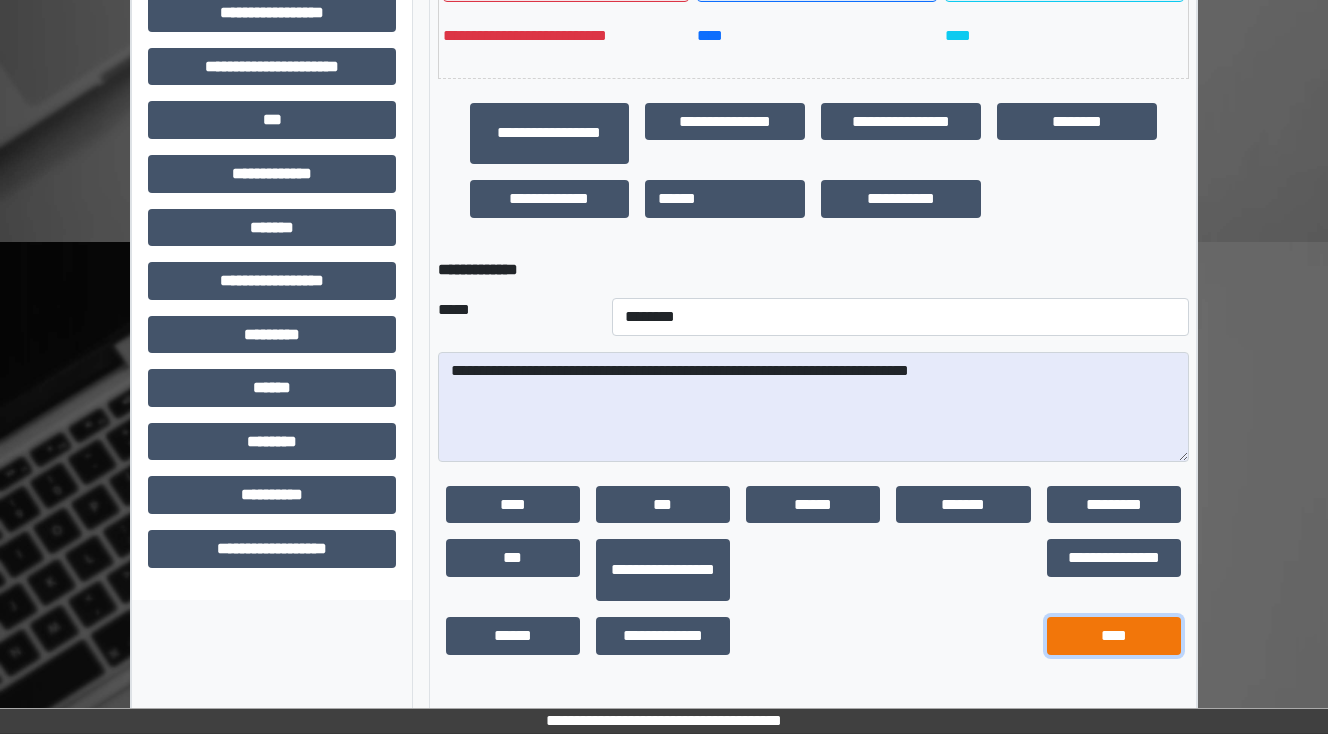 click on "****" at bounding box center (1114, 636) 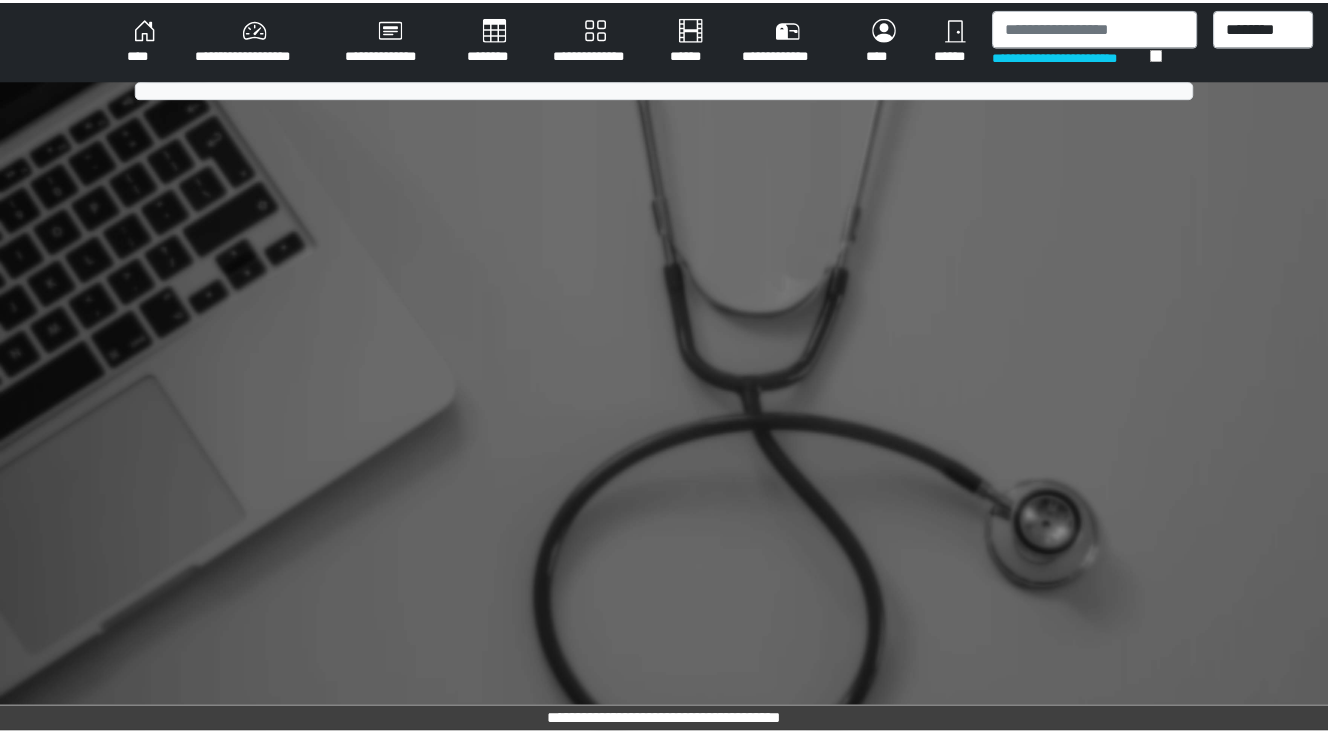 scroll, scrollTop: 0, scrollLeft: 0, axis: both 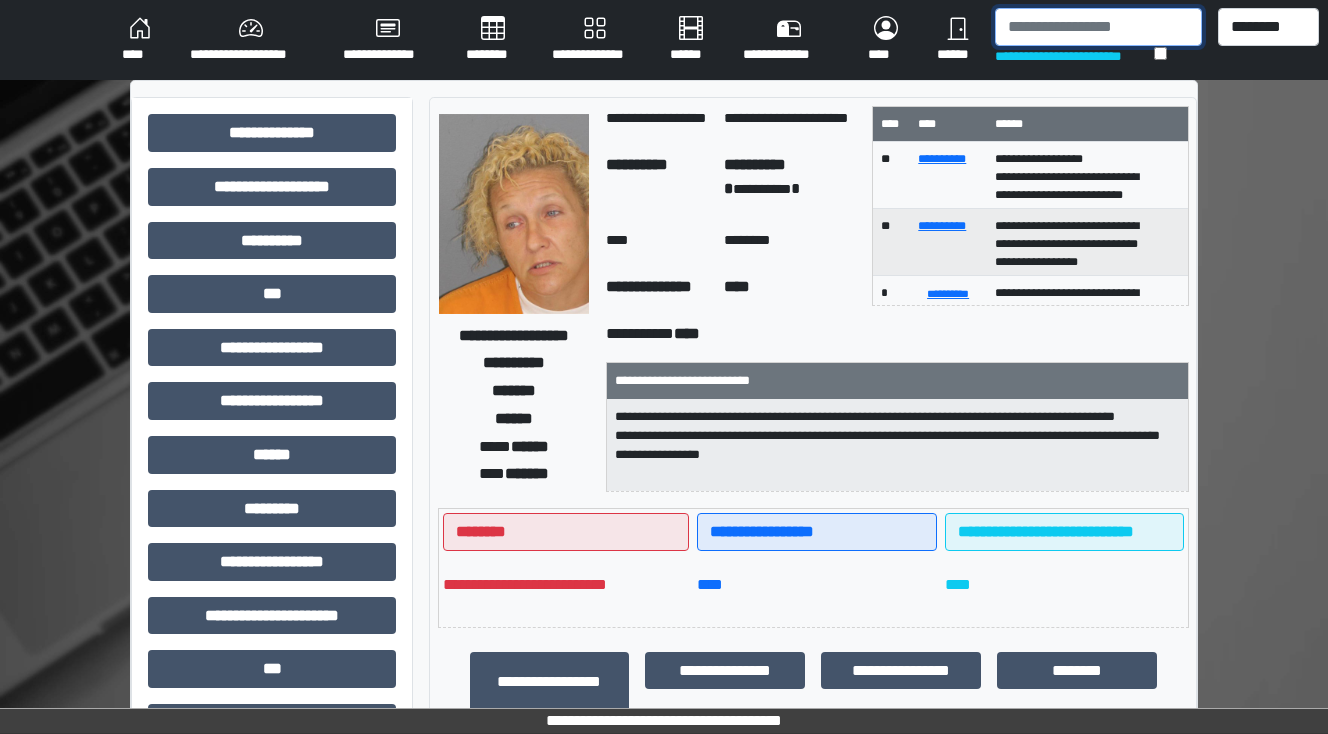 click at bounding box center [1098, 27] 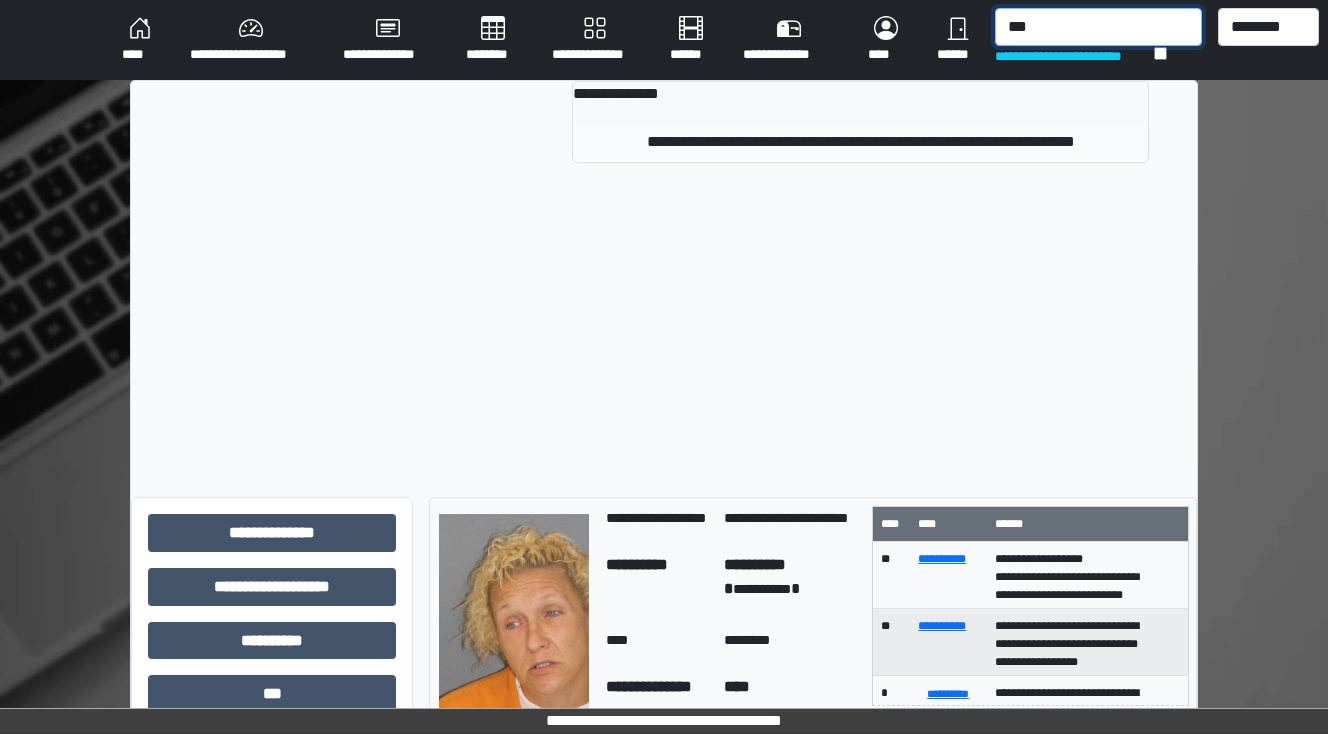 type on "***" 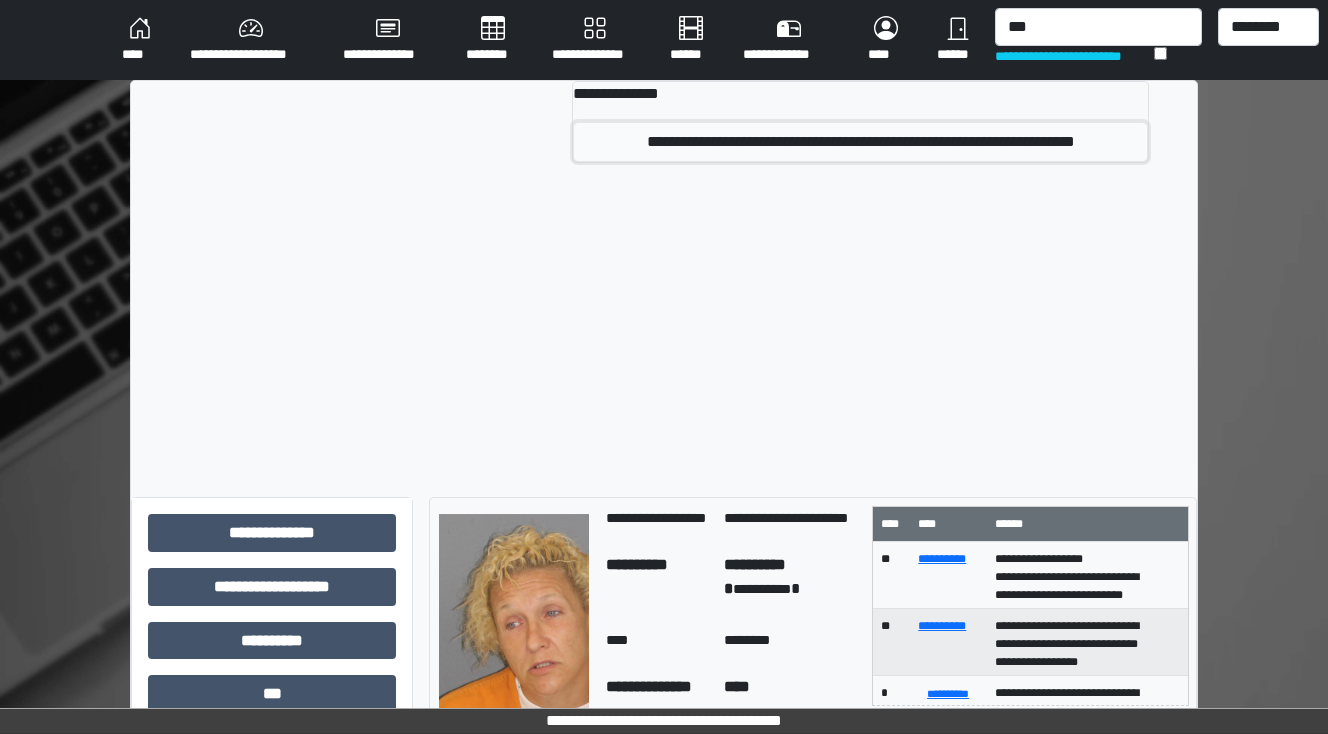 click on "**********" at bounding box center (860, 142) 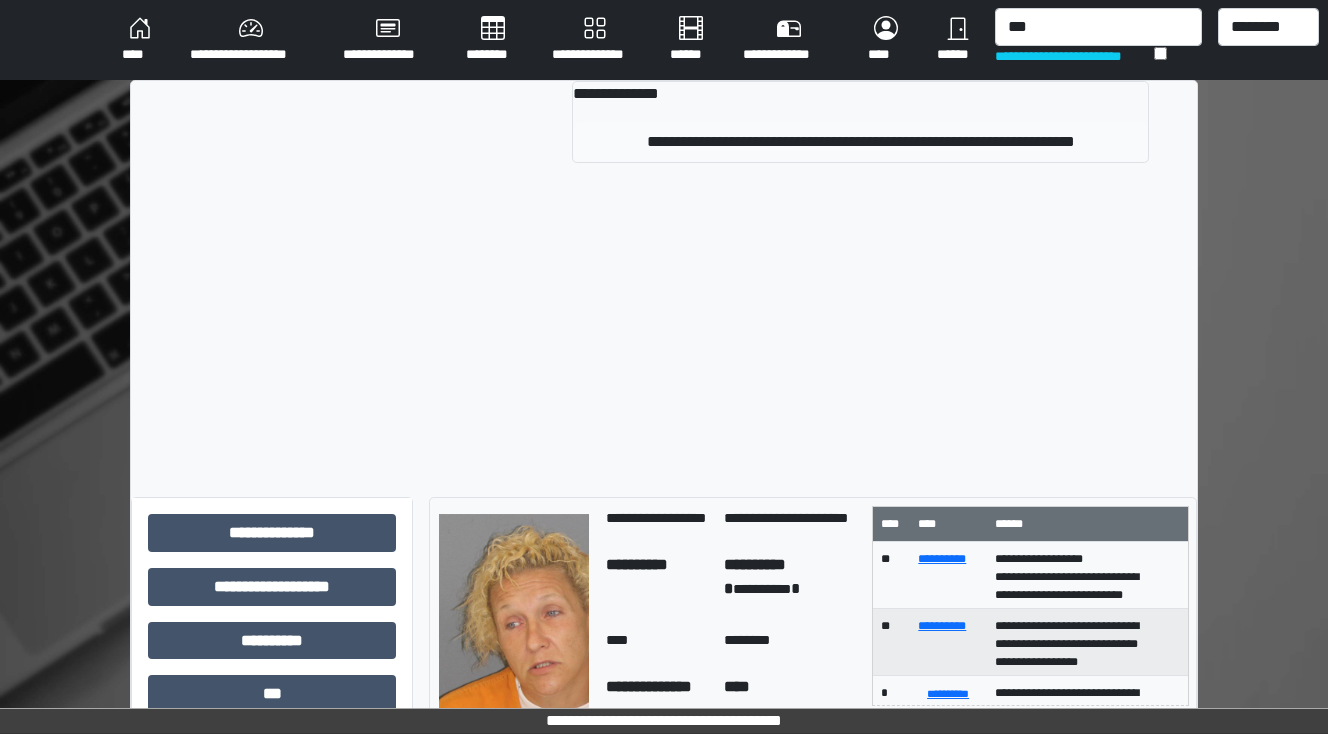 type 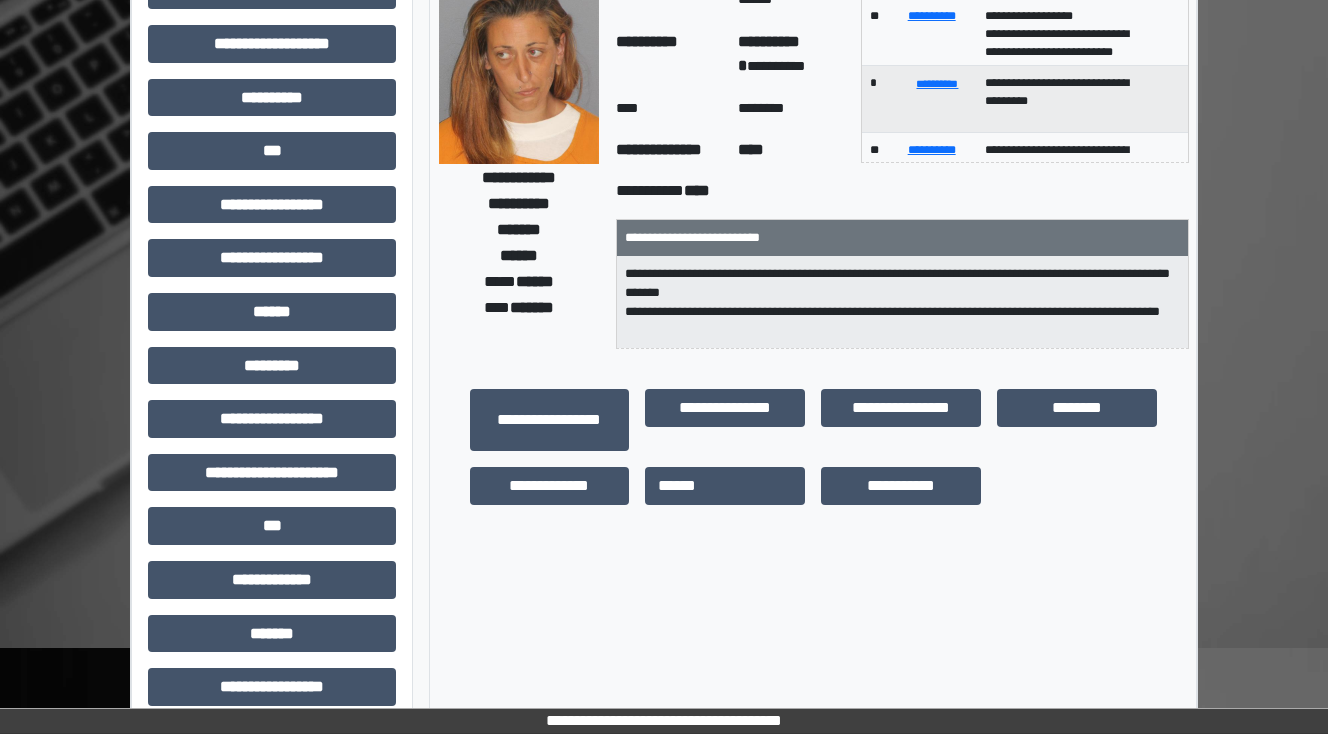 scroll, scrollTop: 160, scrollLeft: 0, axis: vertical 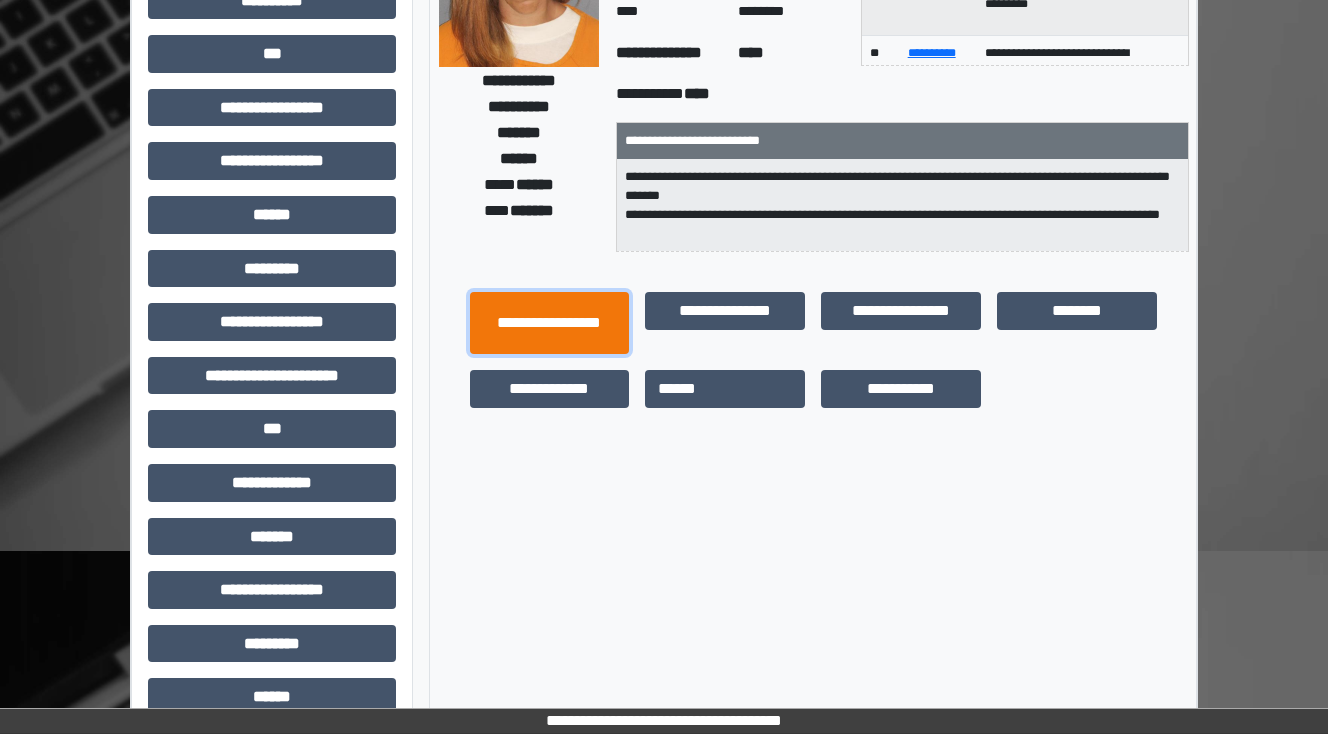 click on "**********" at bounding box center [550, 323] 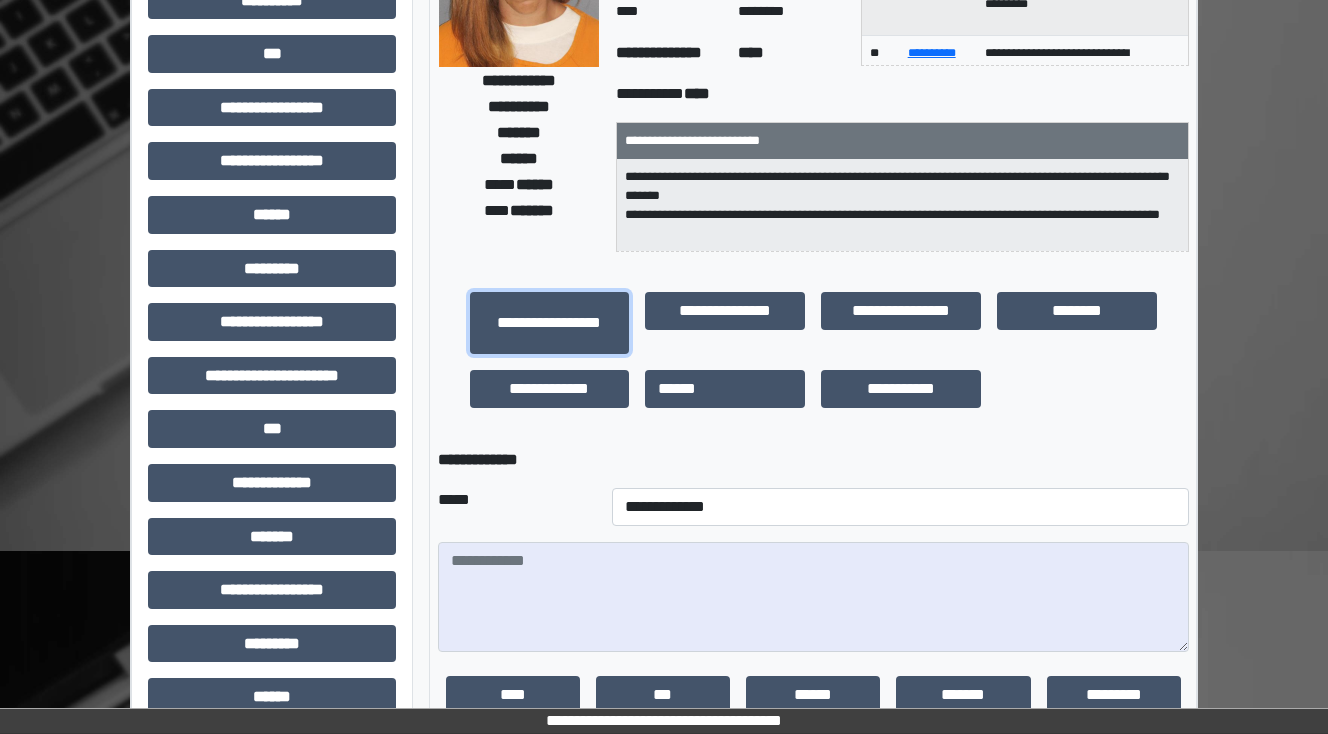 scroll, scrollTop: 400, scrollLeft: 0, axis: vertical 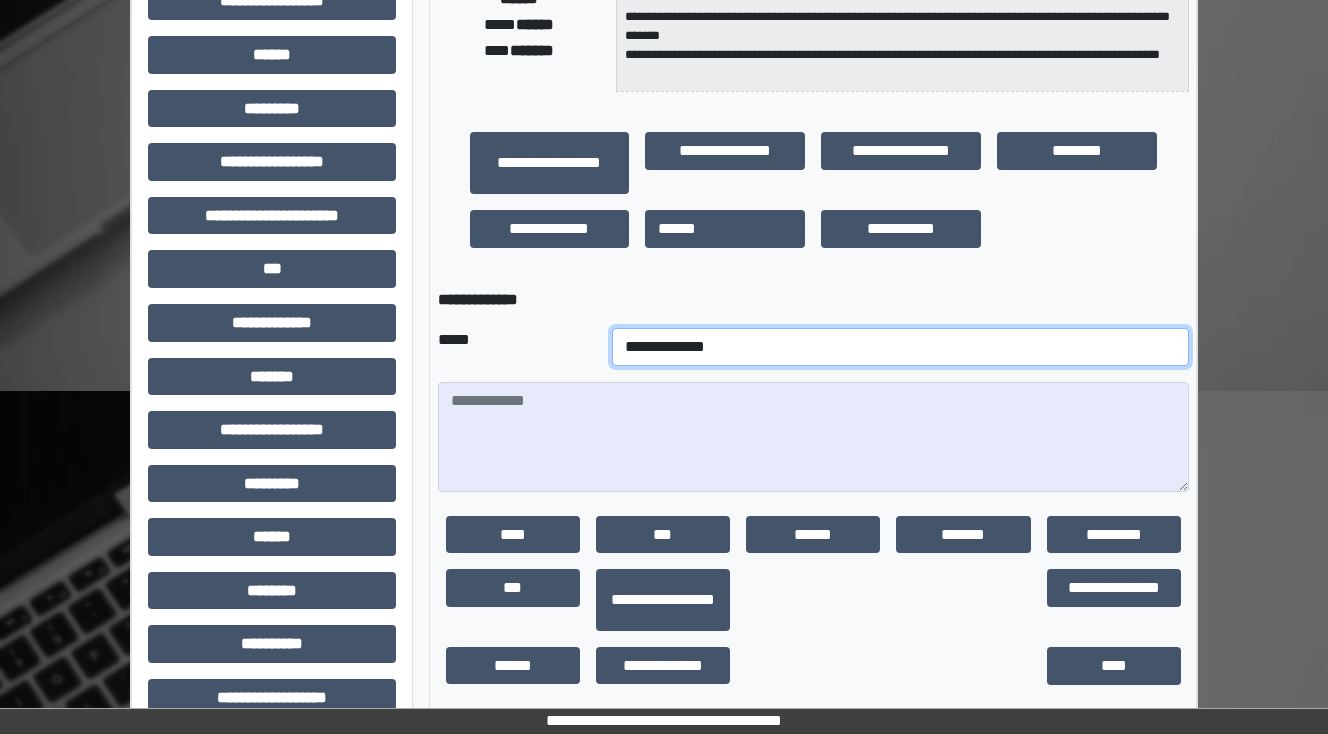 click on "**********" at bounding box center [900, 347] 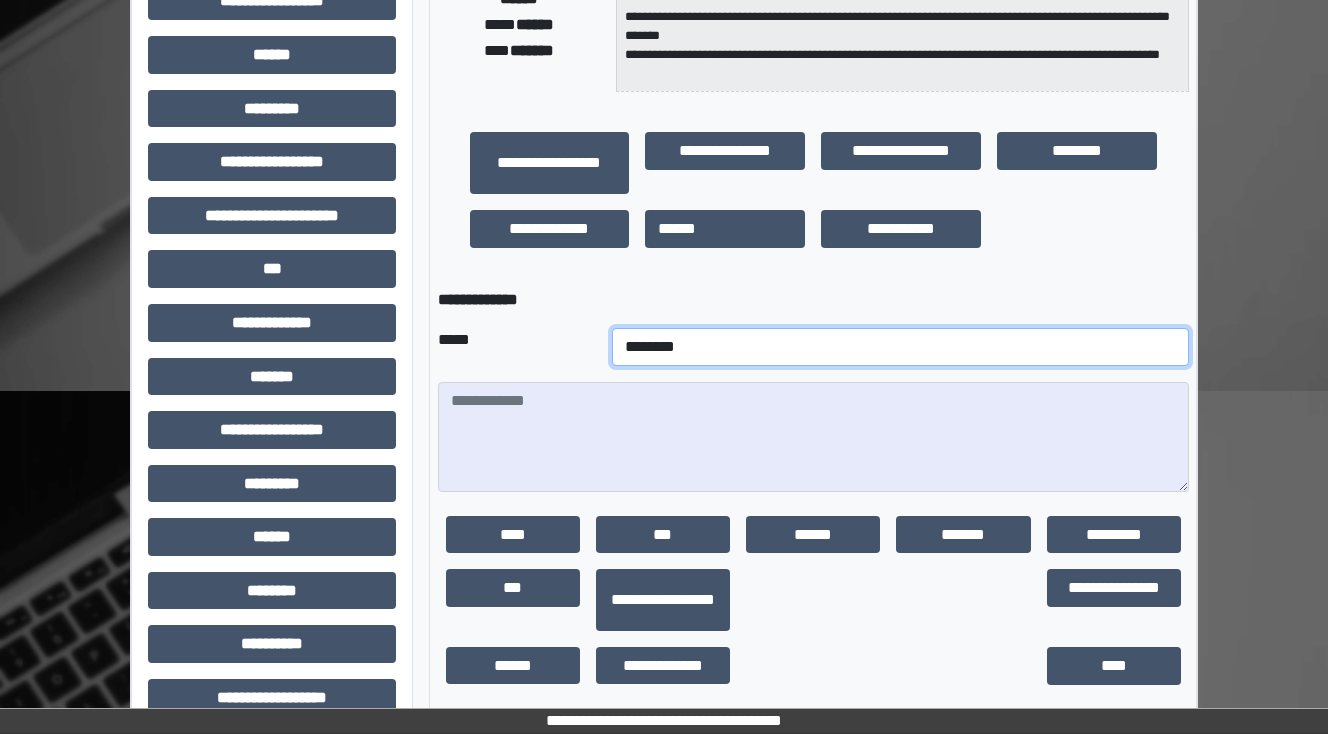 click on "**********" at bounding box center (900, 347) 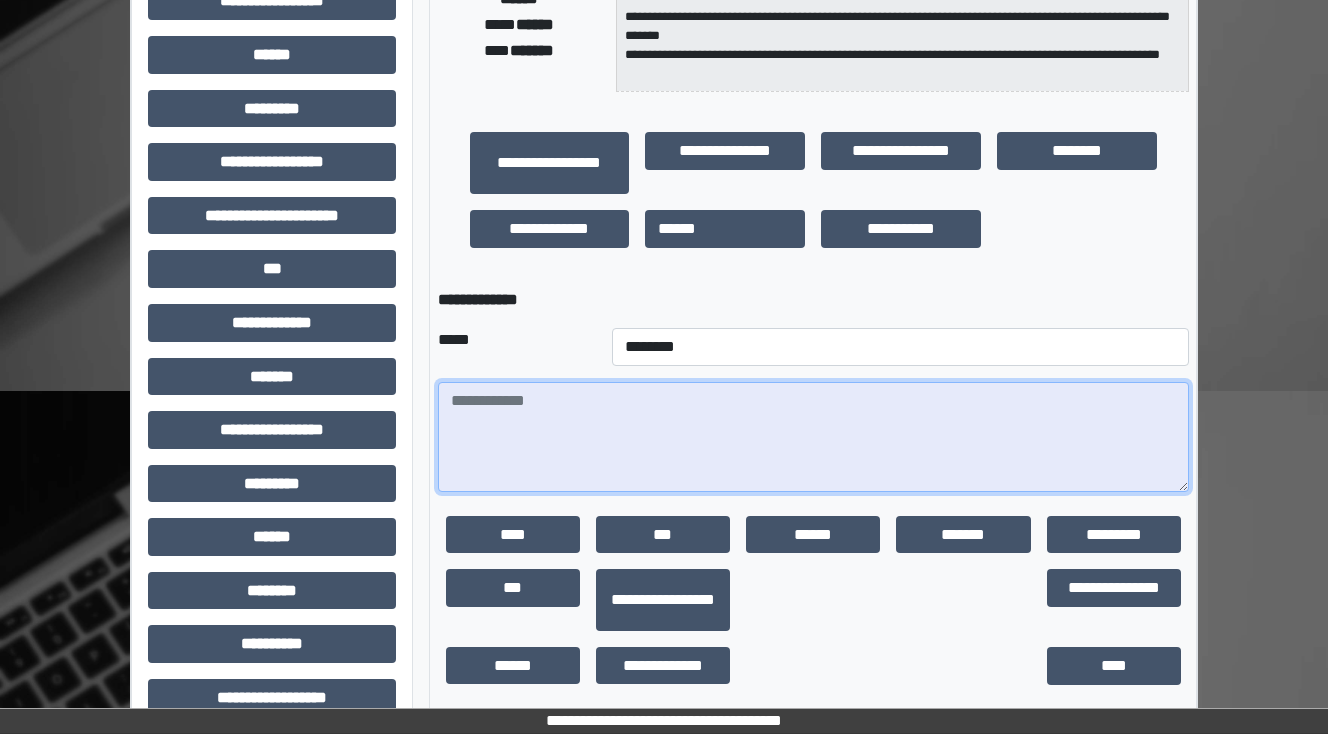 click at bounding box center (813, 437) 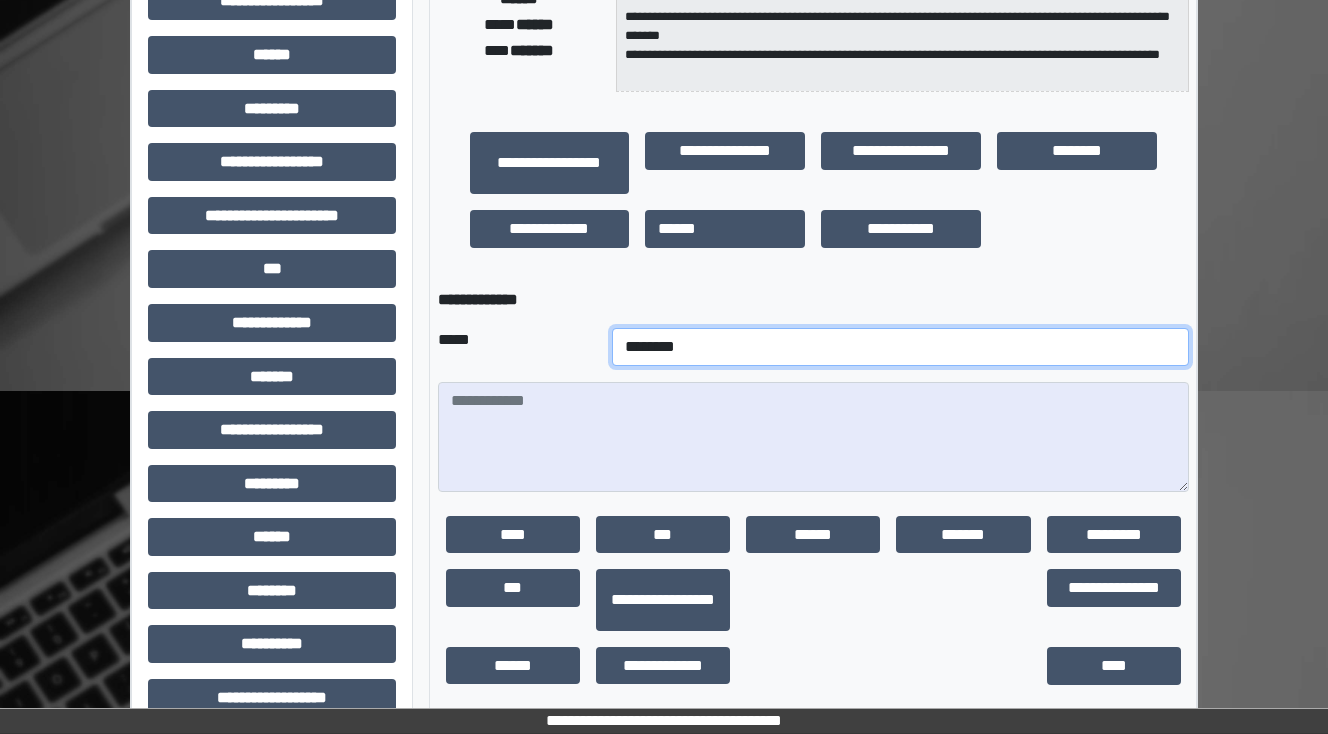 click on "**********" at bounding box center (900, 347) 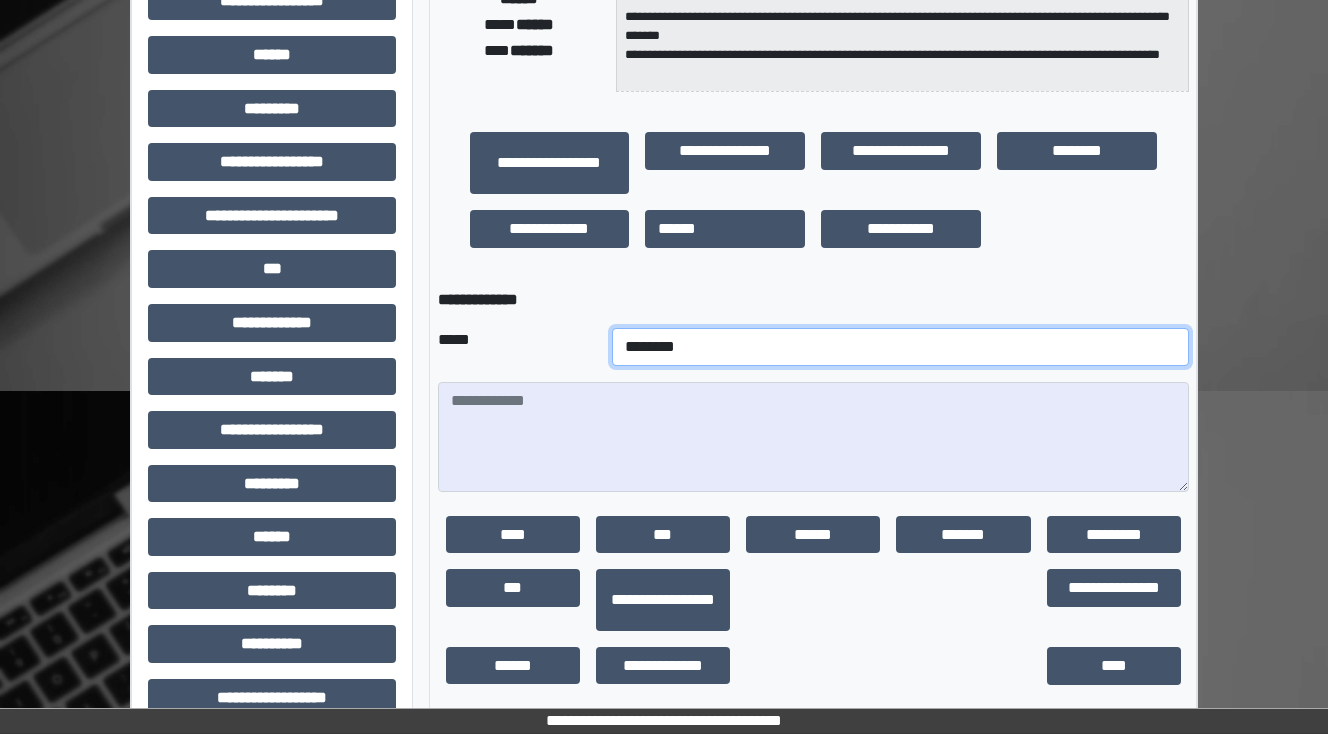 select on "**" 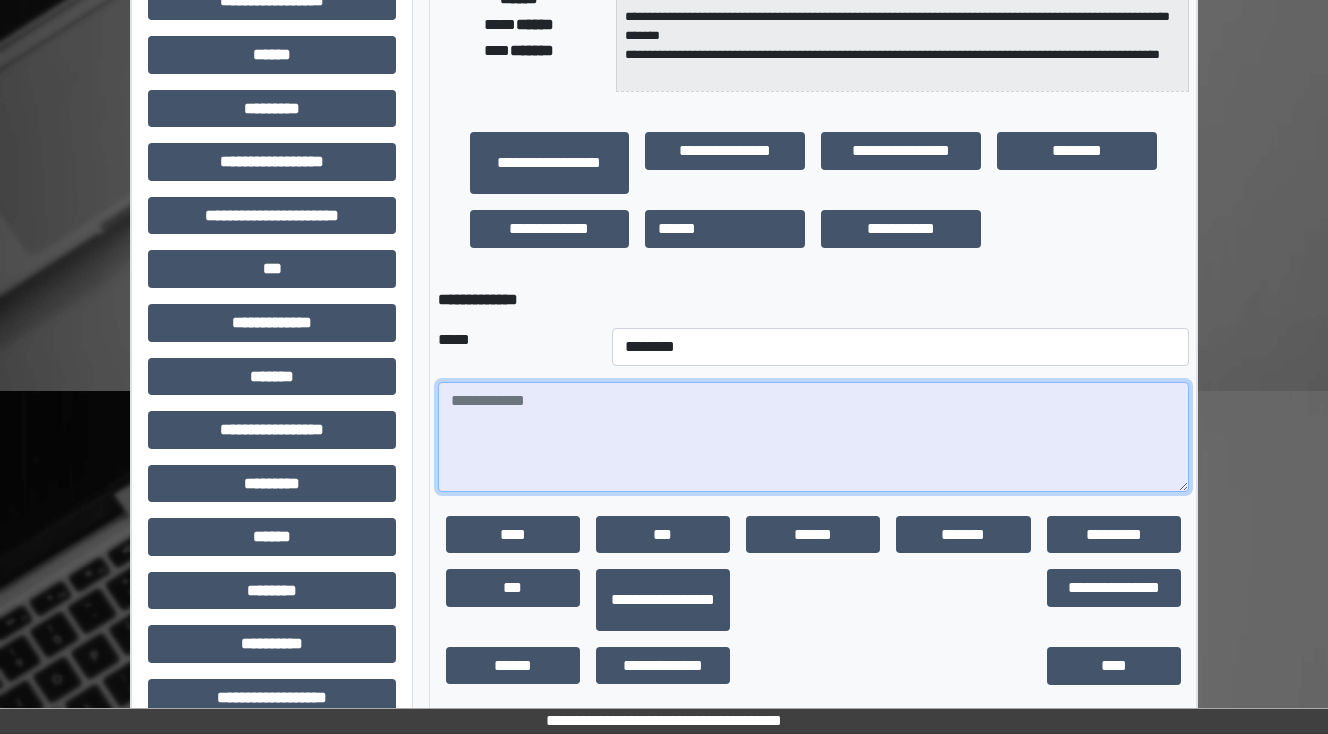 click at bounding box center [813, 437] 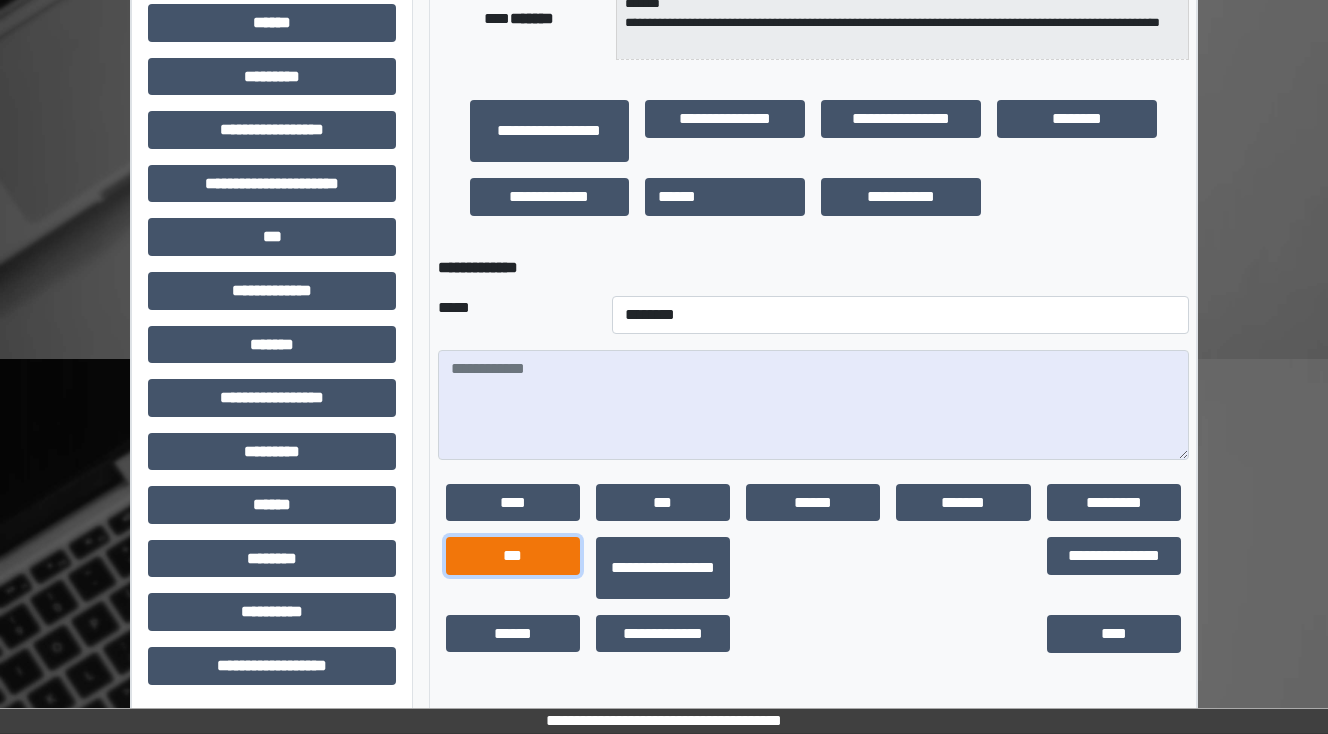 click on "***" at bounding box center (513, 556) 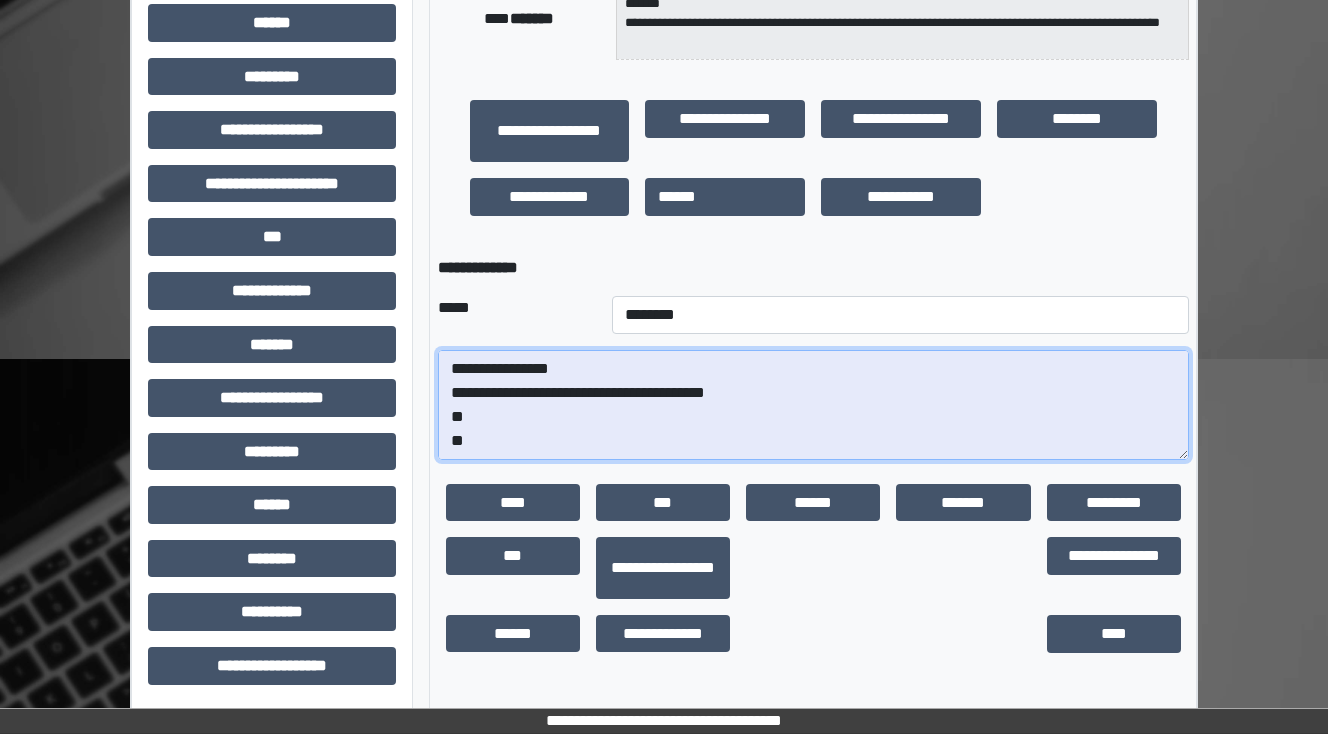 click on "**********" at bounding box center (813, 405) 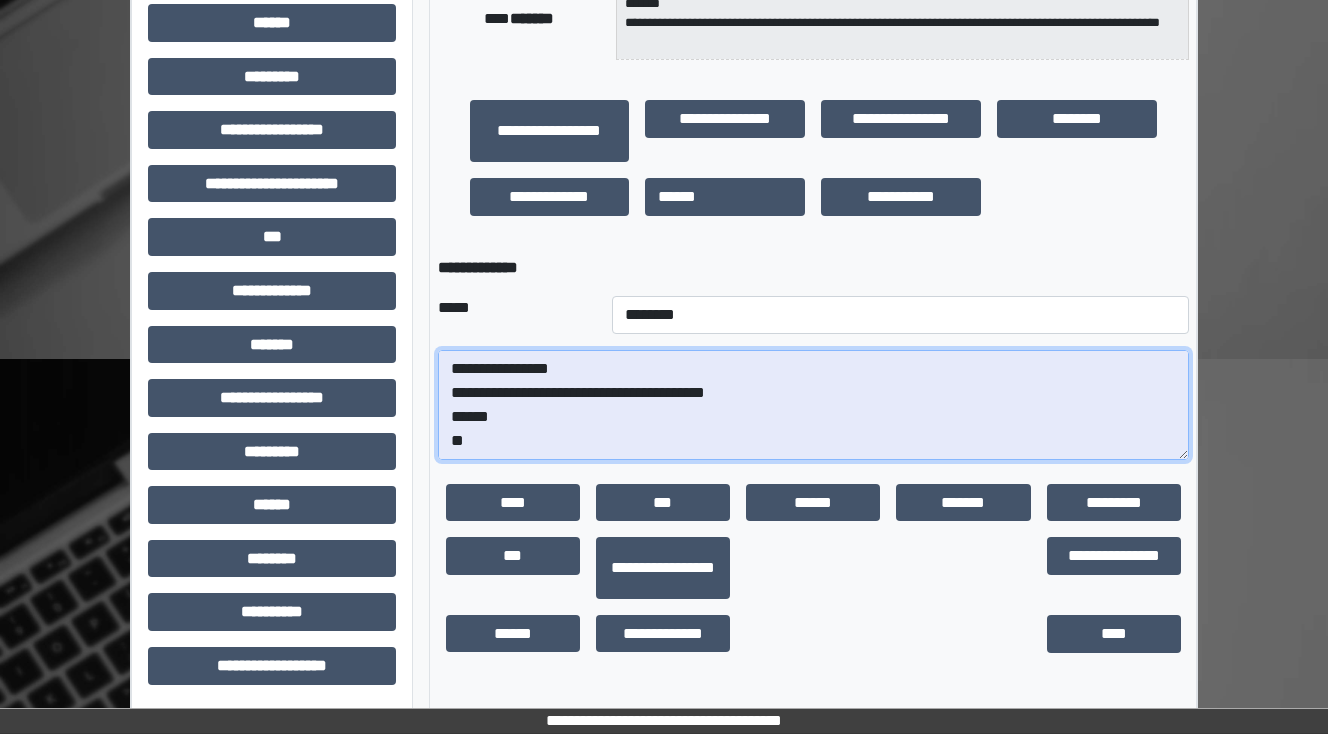 scroll, scrollTop: 48, scrollLeft: 0, axis: vertical 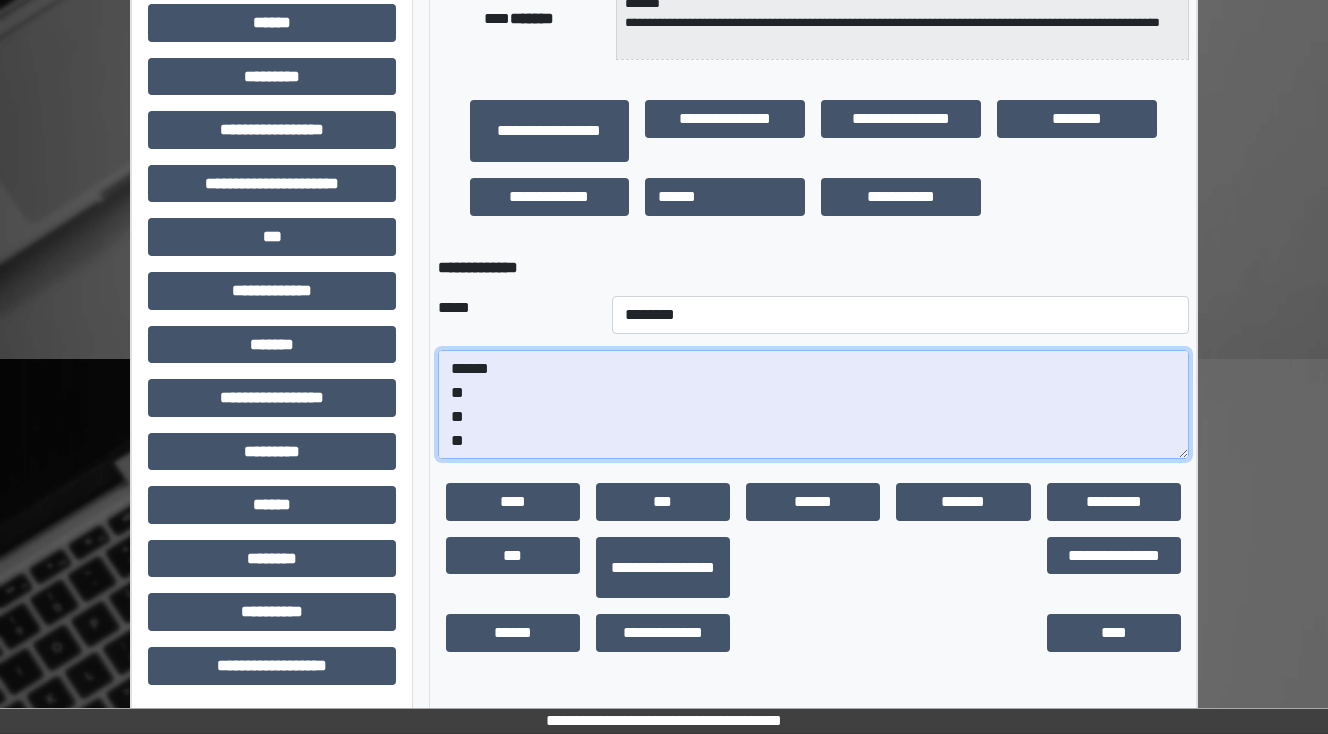 click on "**********" at bounding box center [813, 405] 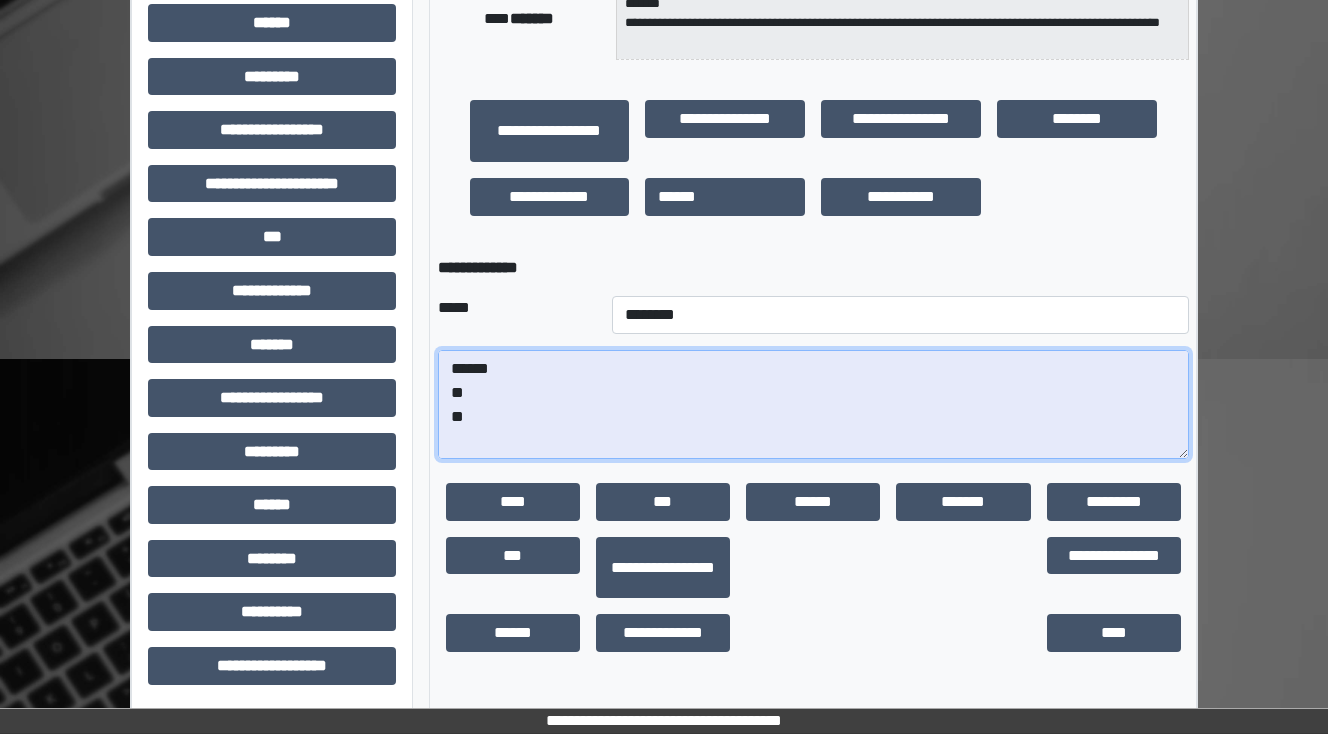 scroll, scrollTop: 72, scrollLeft: 0, axis: vertical 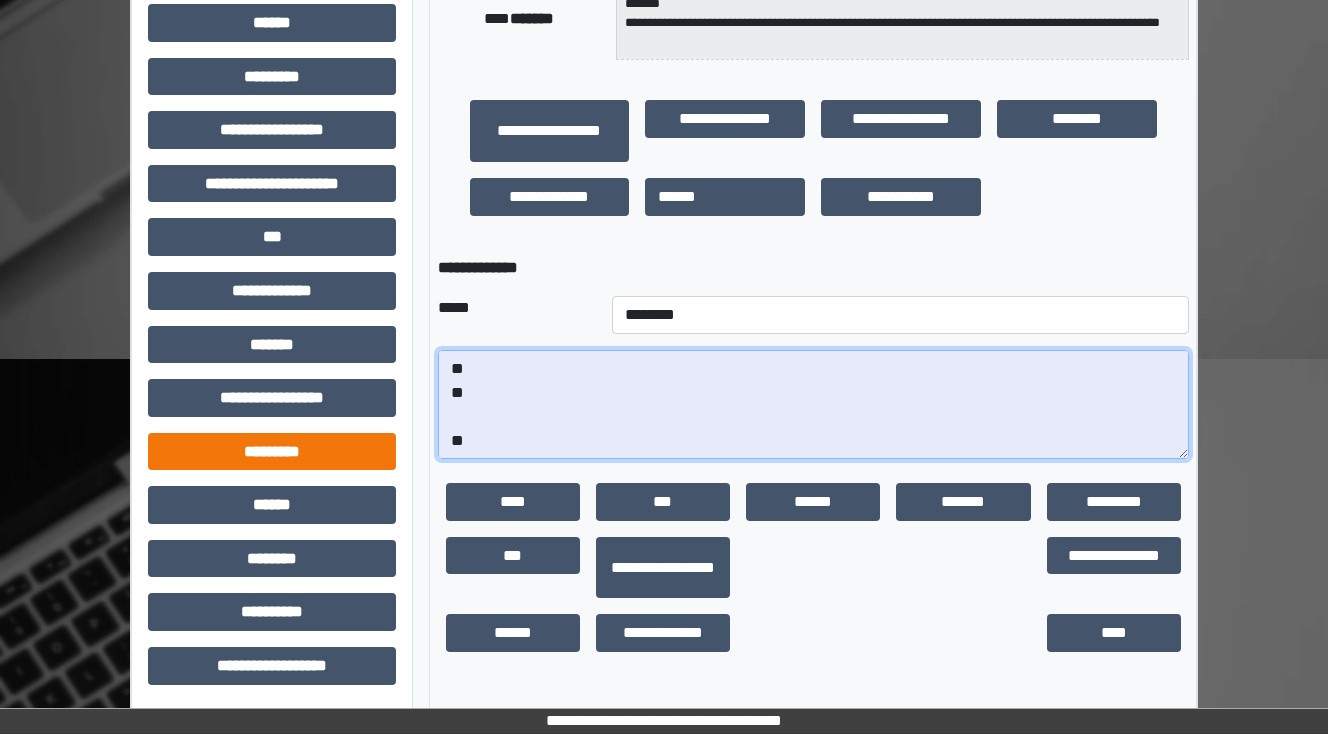 drag, startPoint x: 453, startPoint y: 455, endPoint x: 382, endPoint y: 460, distance: 71.17584 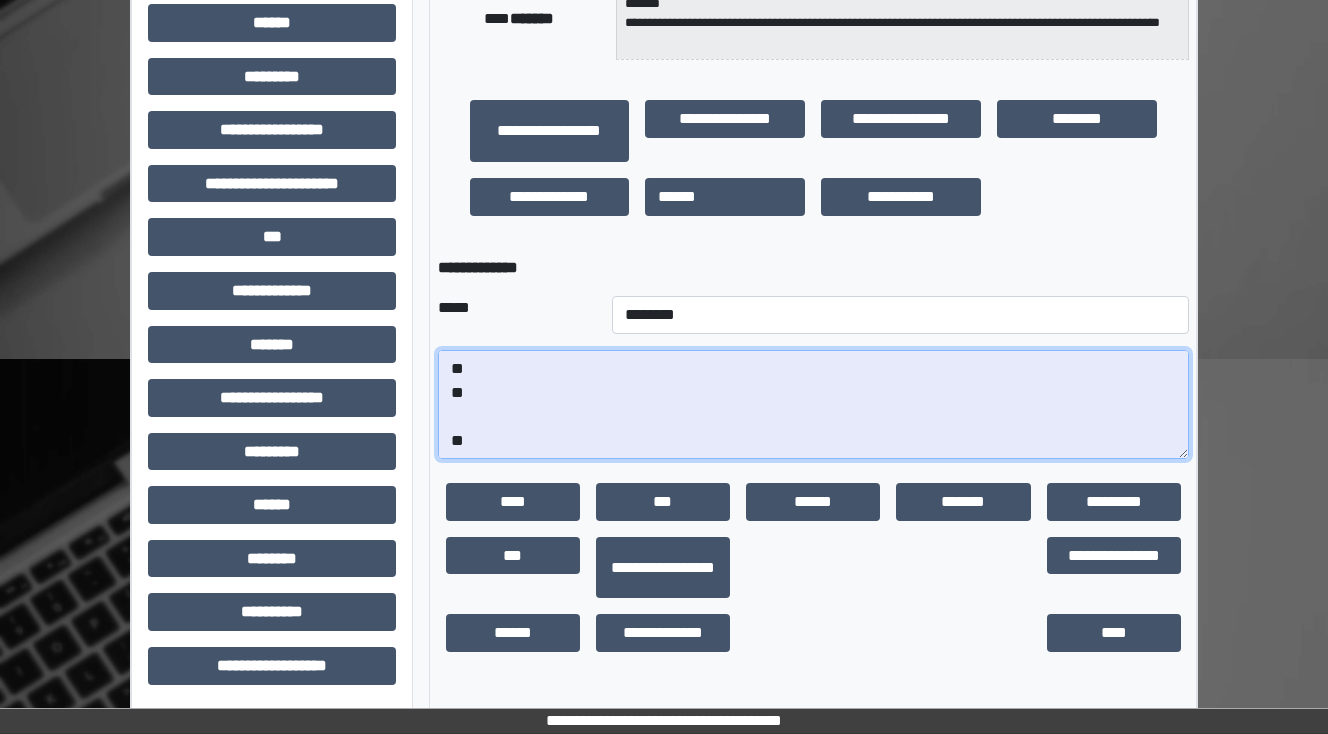 drag, startPoint x: 475, startPoint y: 457, endPoint x: 430, endPoint y: 461, distance: 45.17743 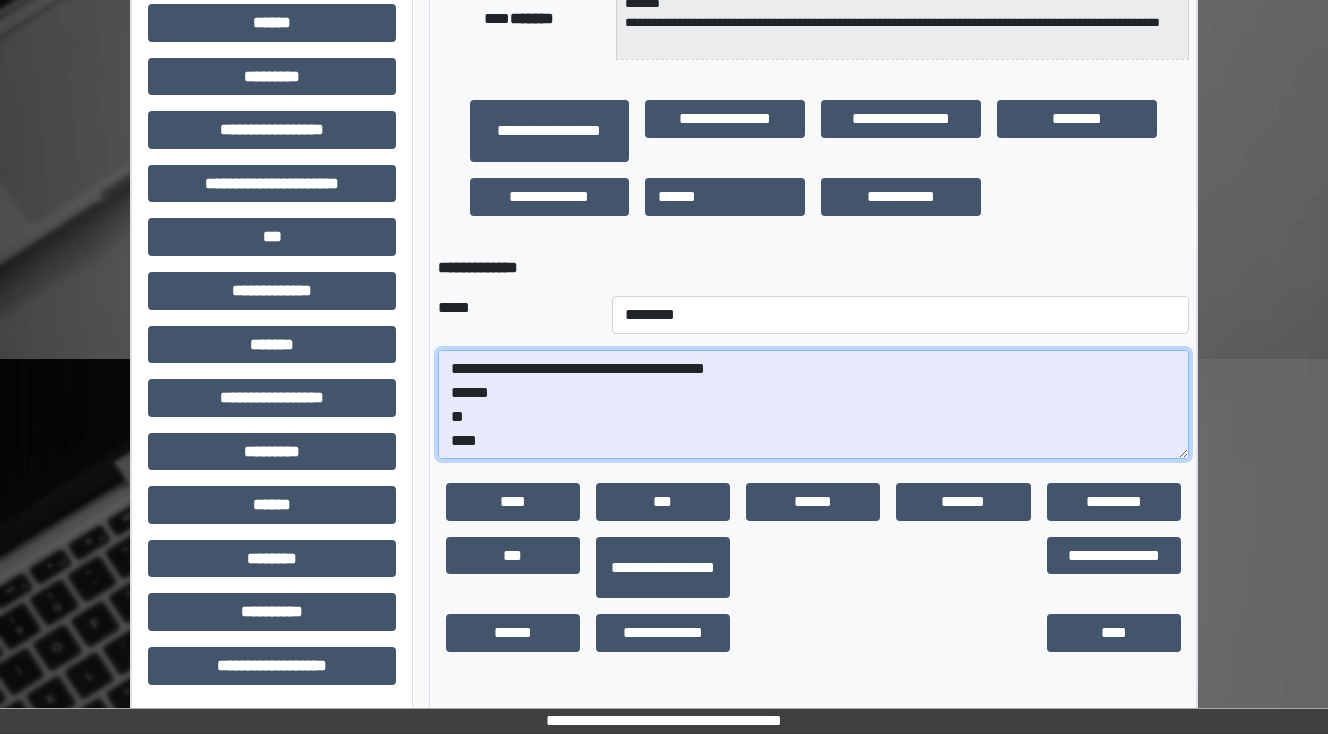 click on "**********" at bounding box center (813, 405) 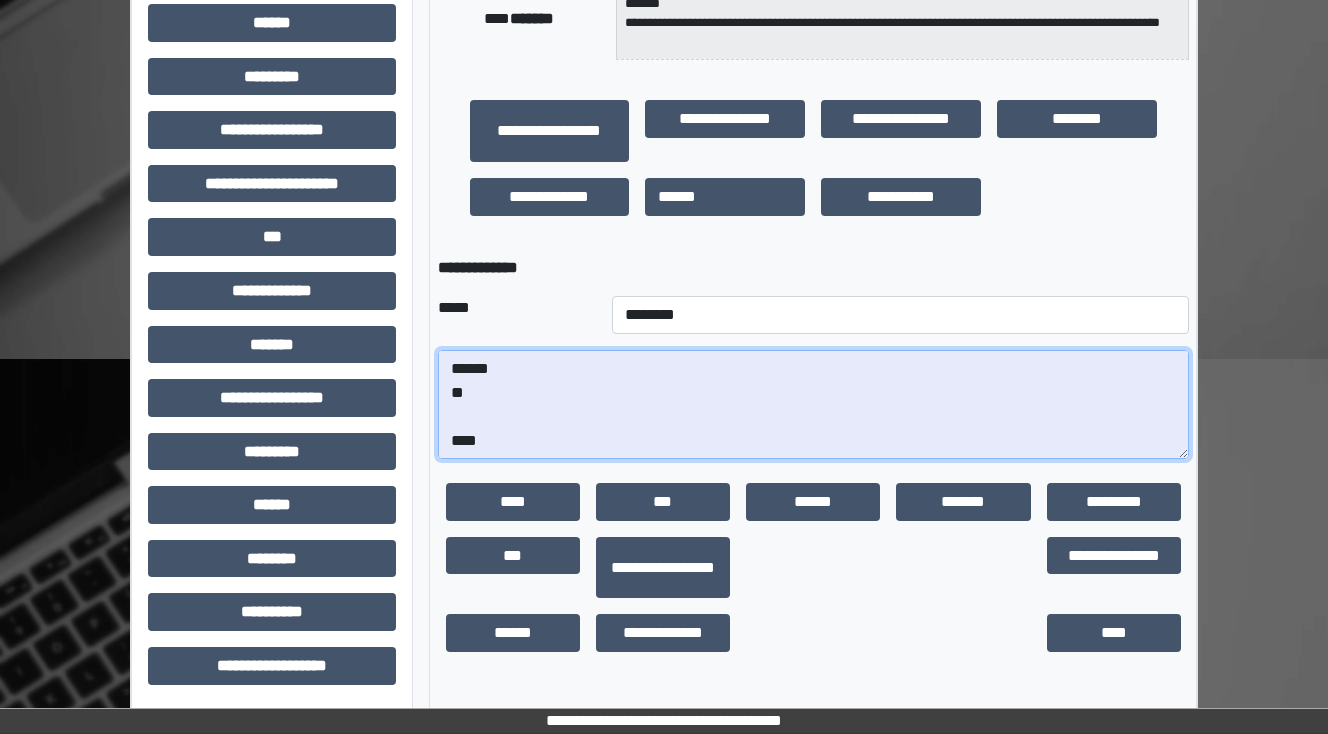 click on "**********" at bounding box center (813, 405) 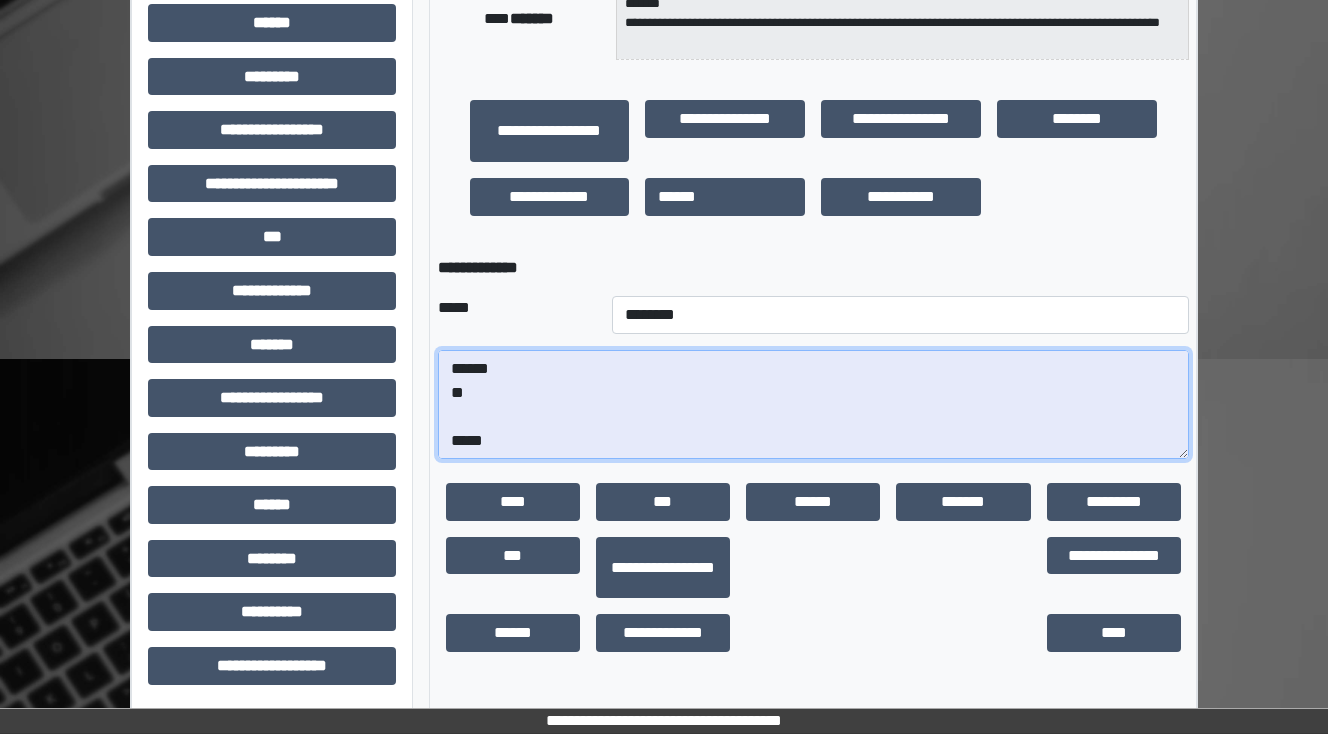 paste on "**********" 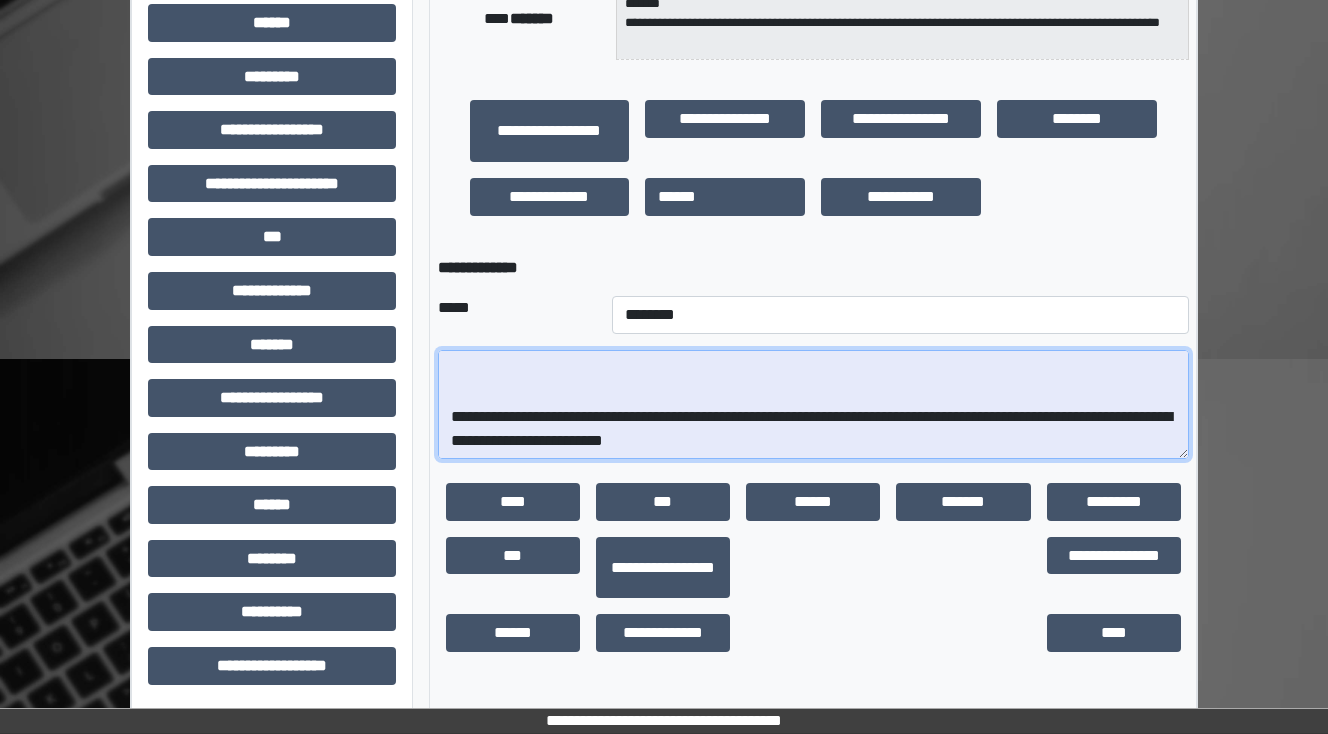 scroll, scrollTop: 312, scrollLeft: 0, axis: vertical 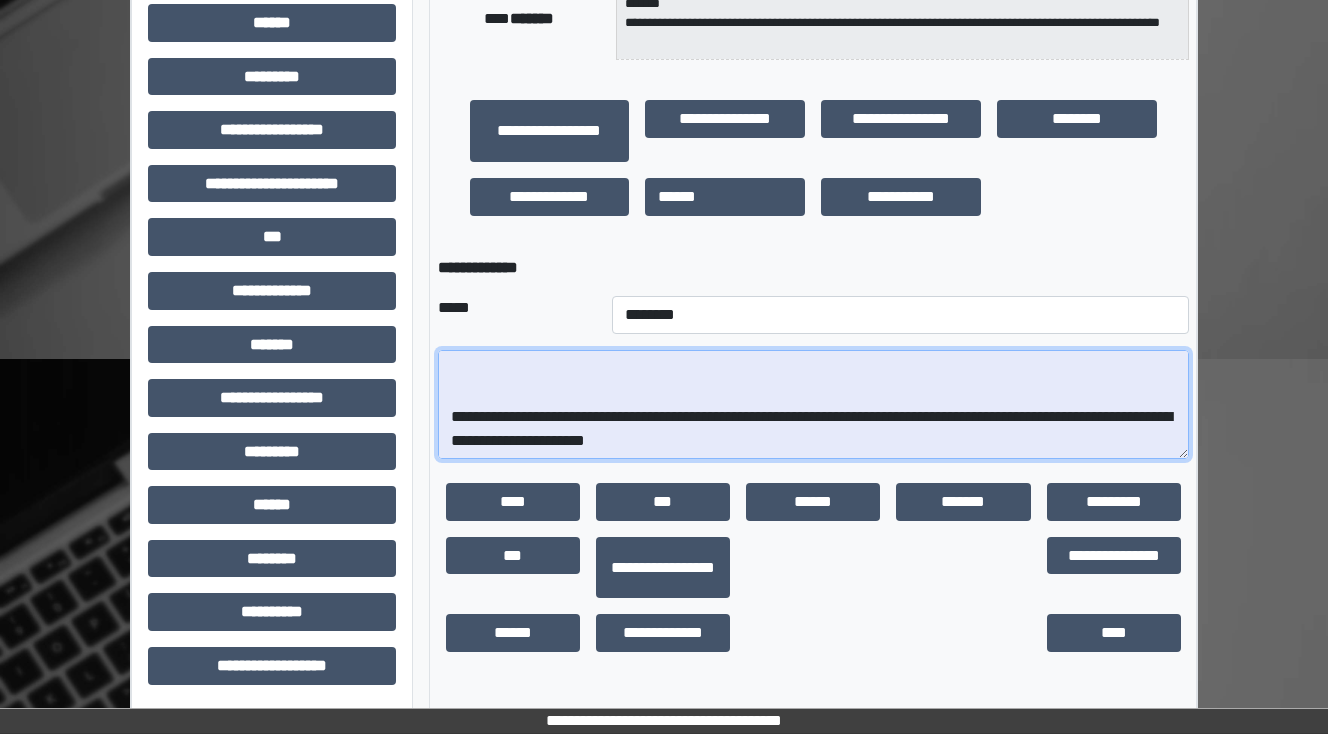 click on "**********" at bounding box center [813, 405] 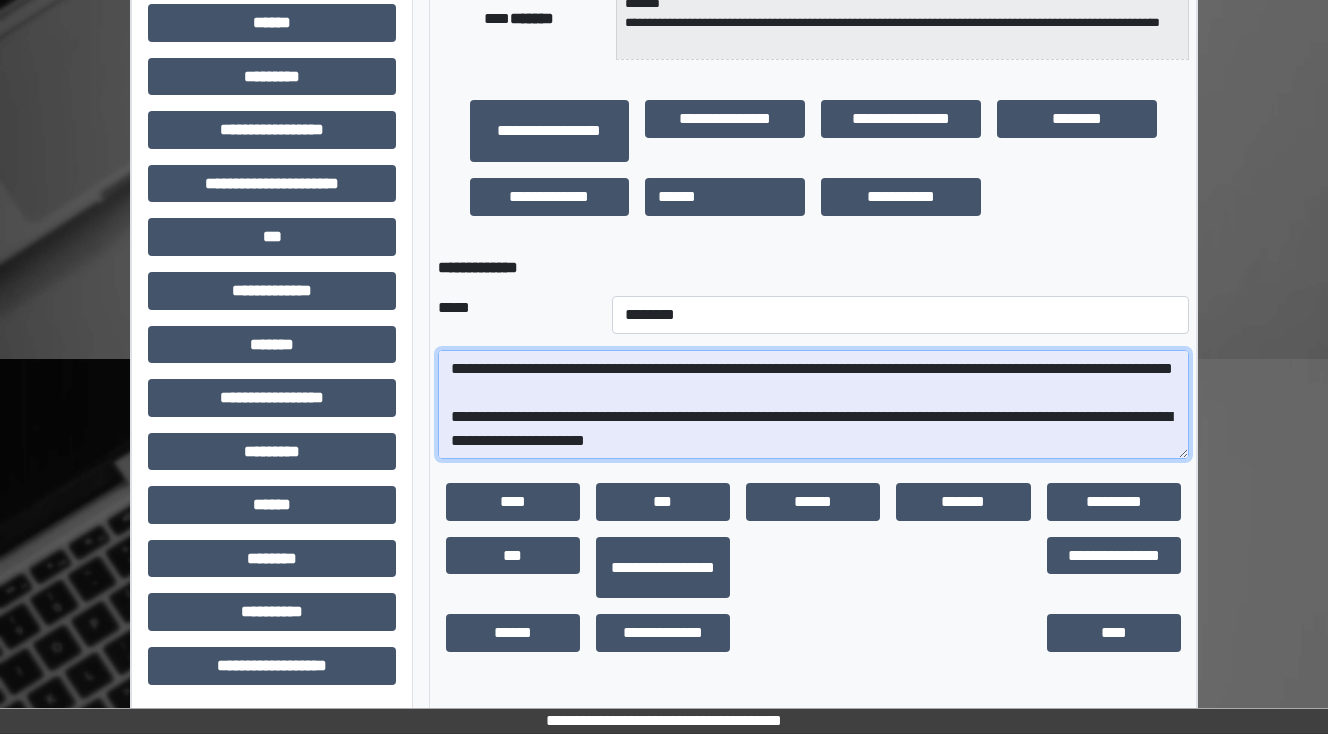 scroll, scrollTop: 192, scrollLeft: 0, axis: vertical 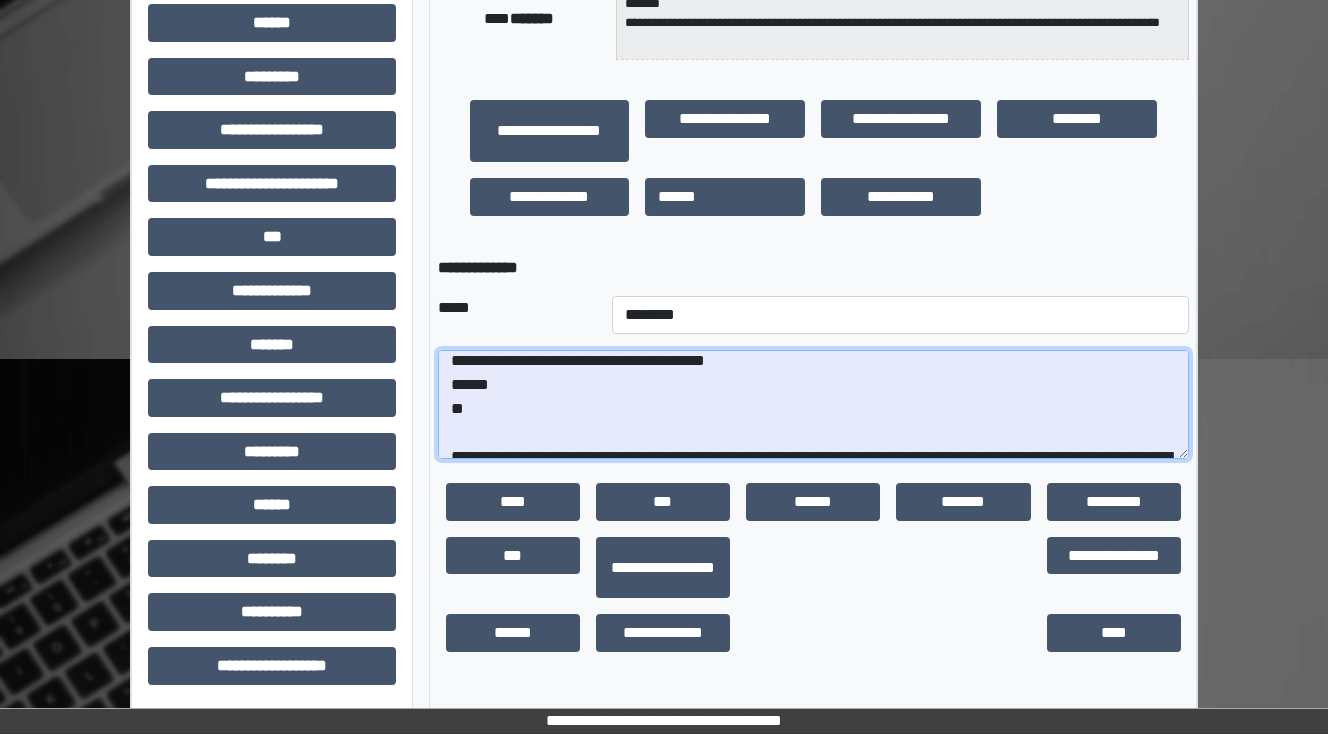 click on "**********" at bounding box center (813, 405) 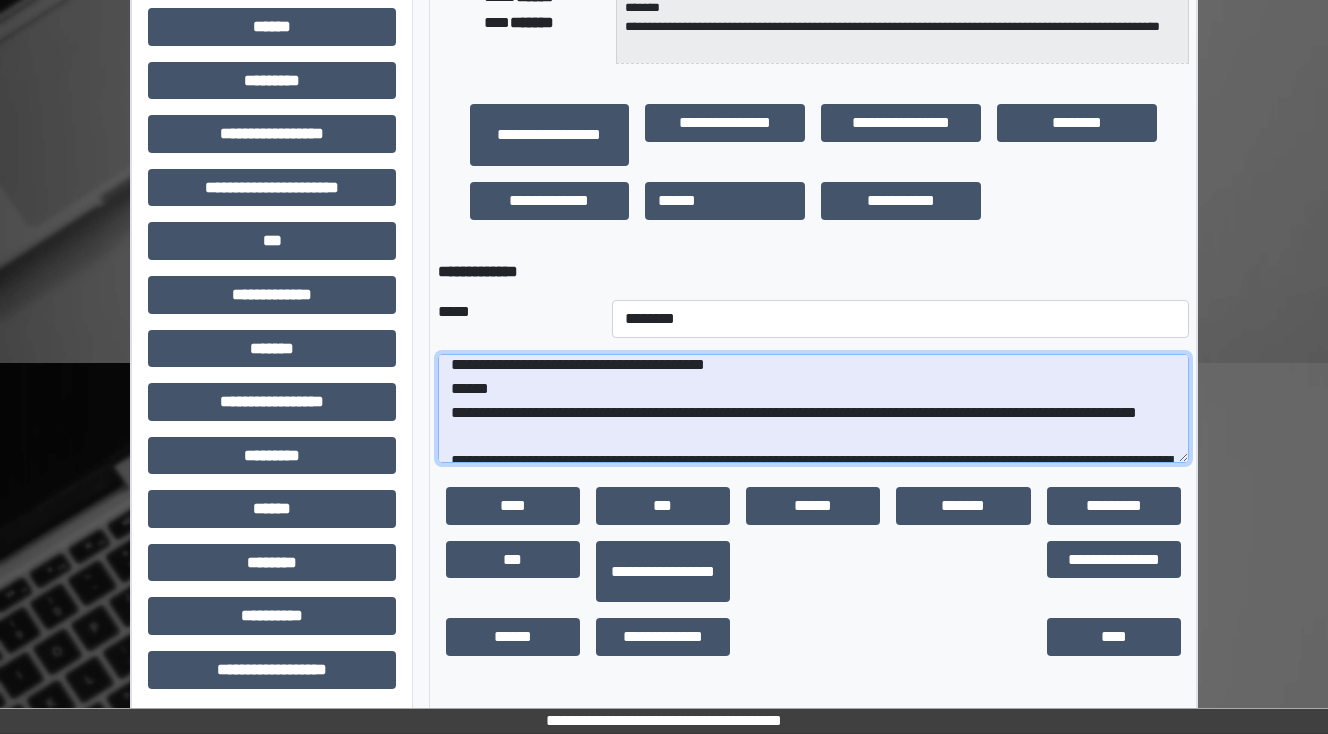 scroll, scrollTop: 432, scrollLeft: 0, axis: vertical 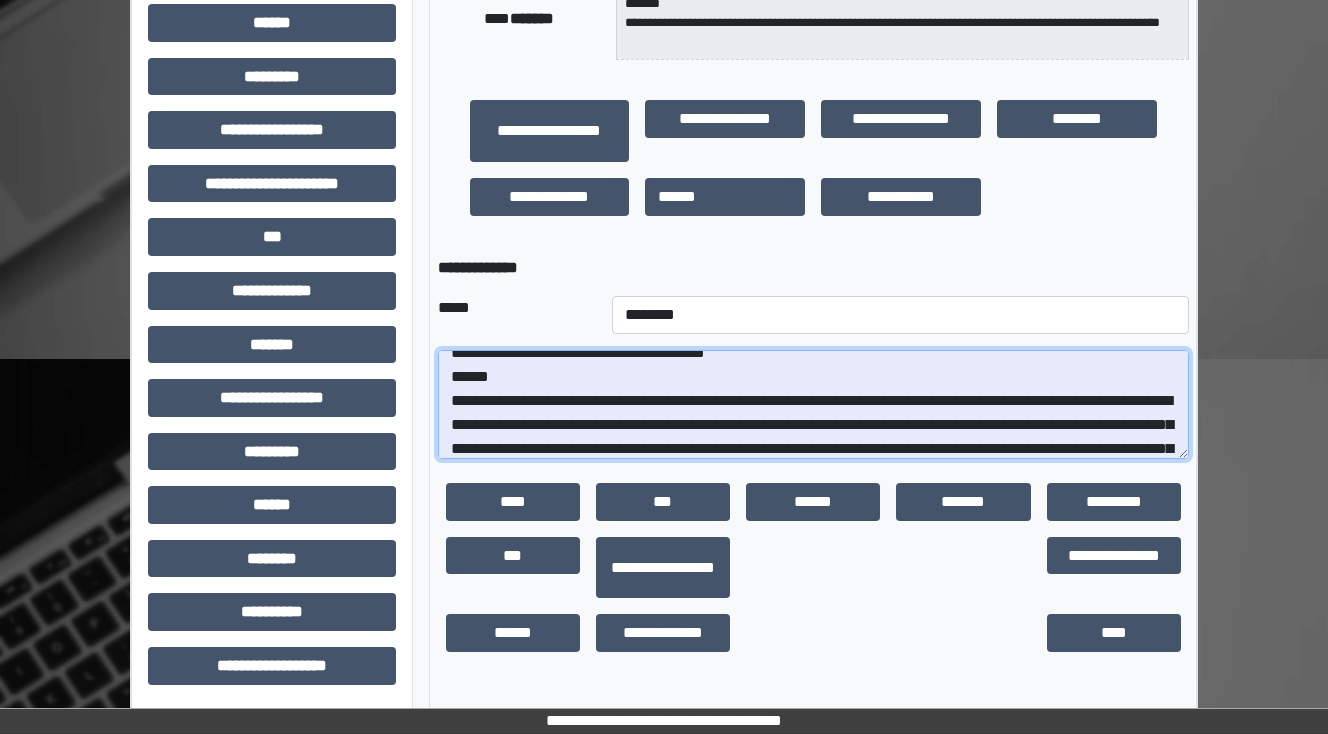 click at bounding box center [813, 405] 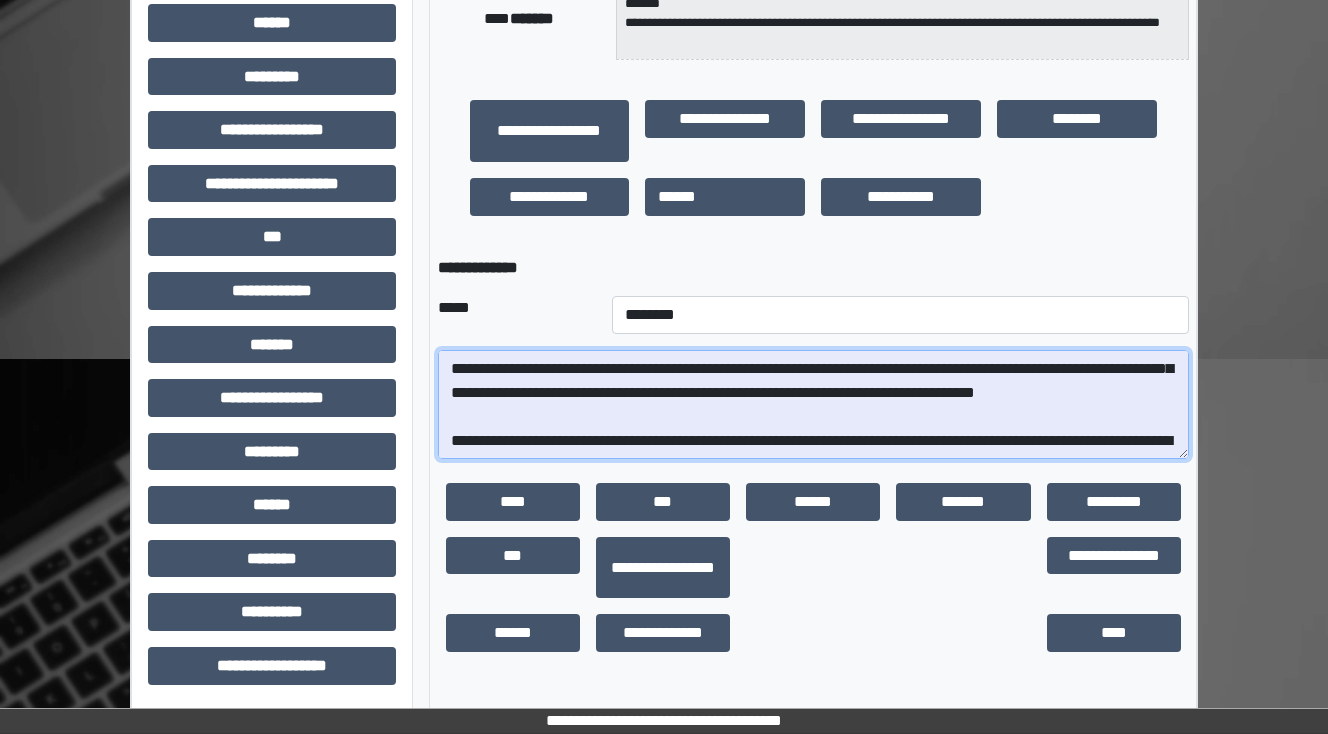 click at bounding box center [813, 405] 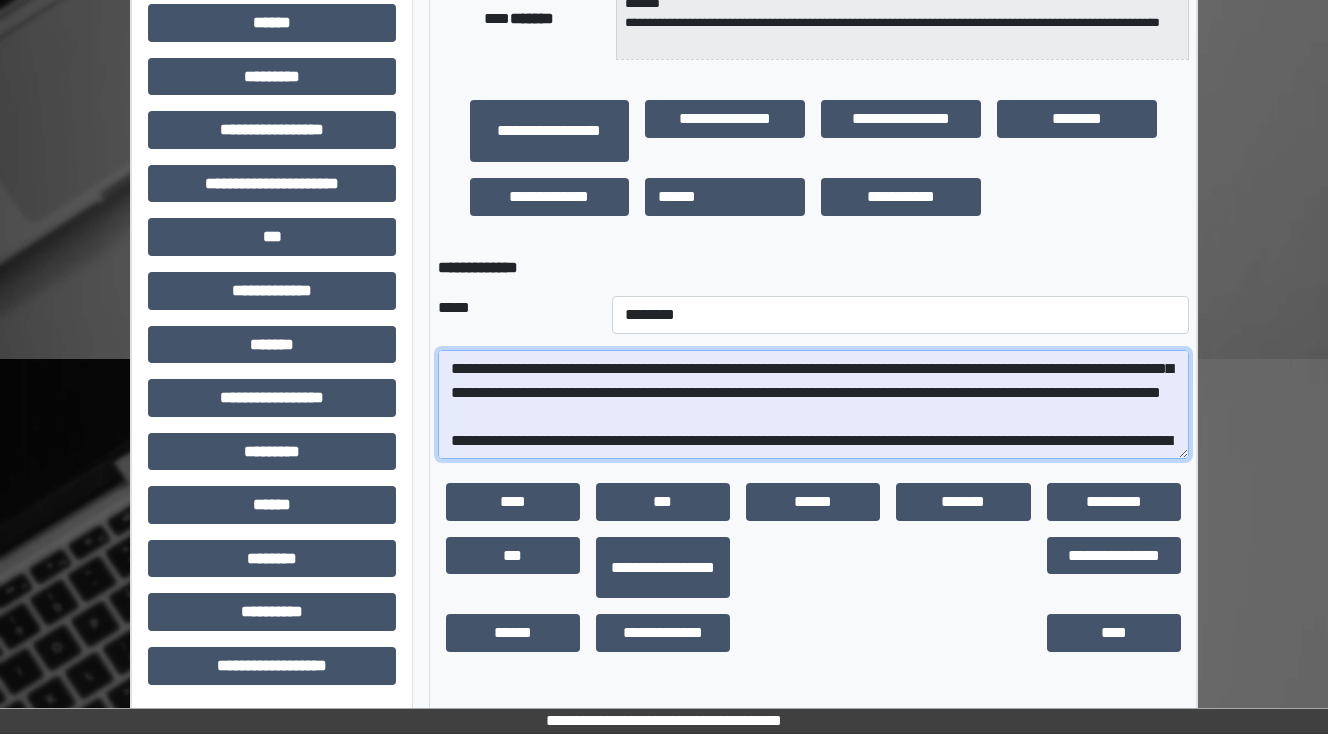 click at bounding box center [813, 405] 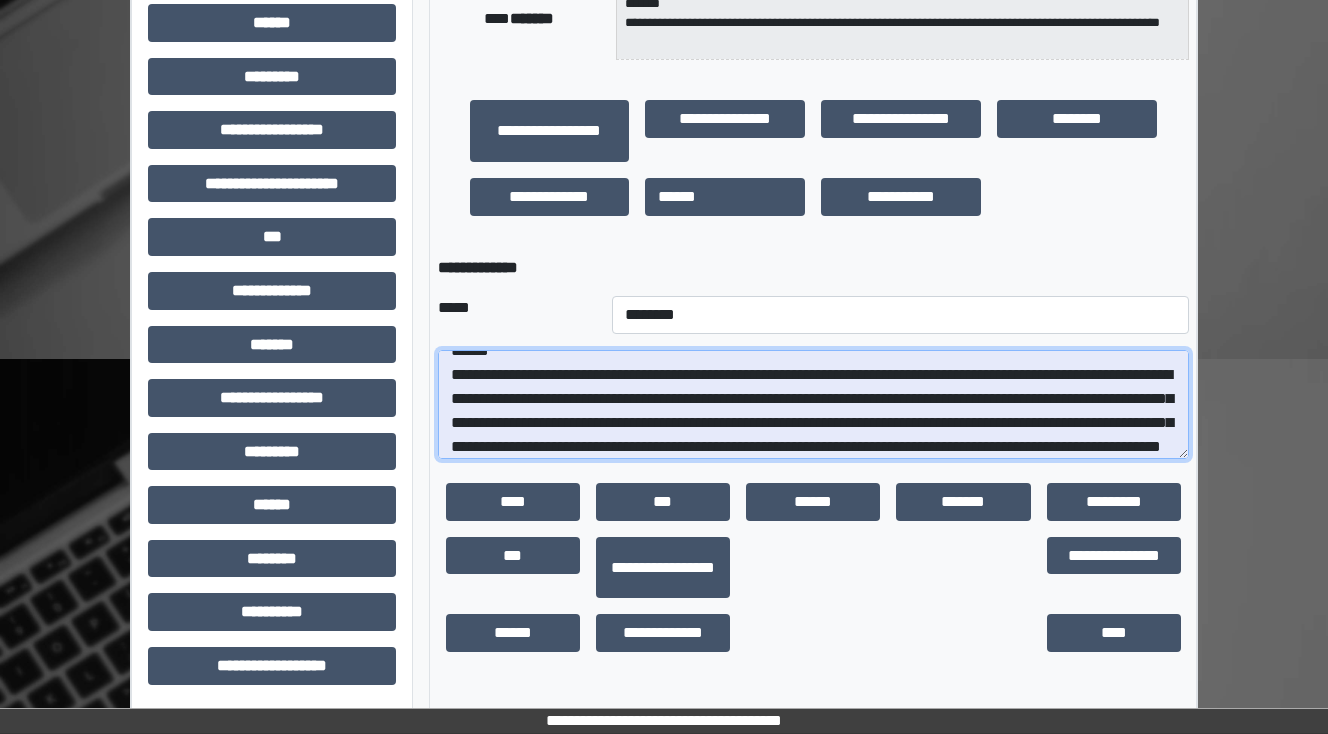 scroll, scrollTop: 40, scrollLeft: 0, axis: vertical 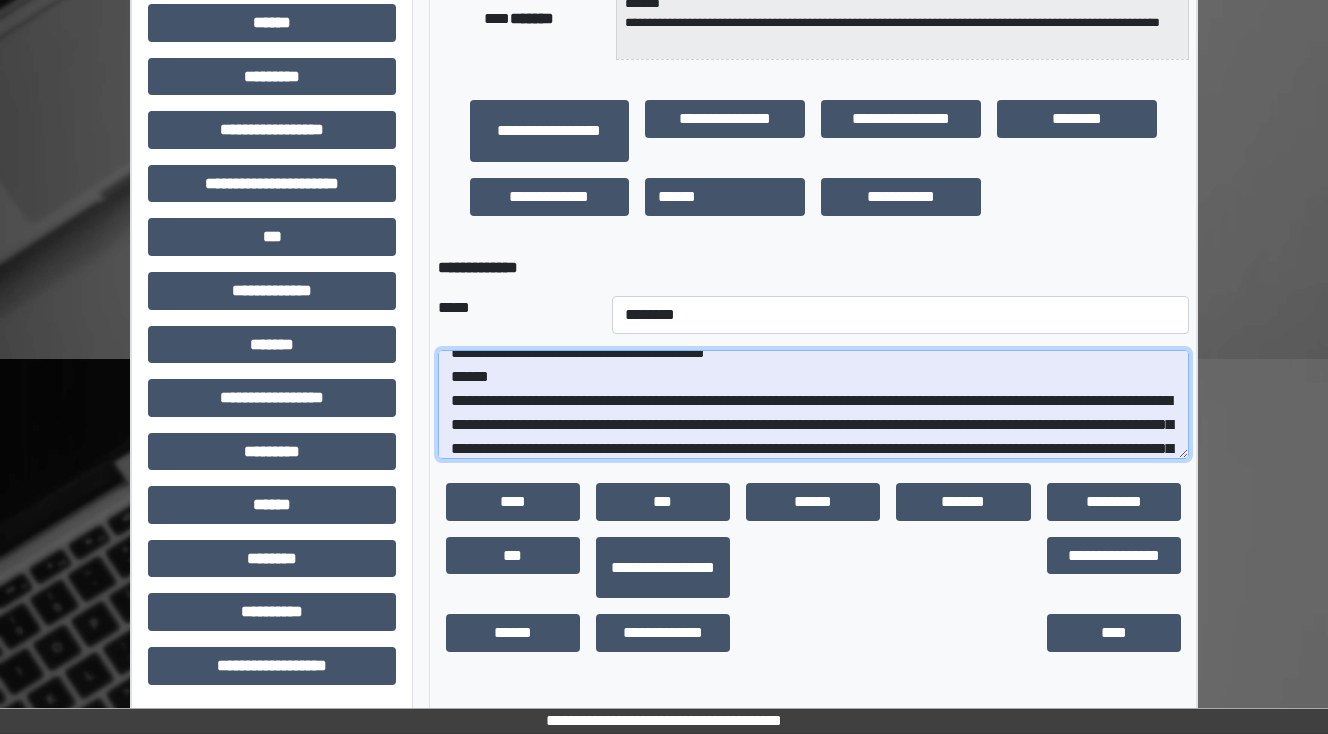 click at bounding box center (813, 405) 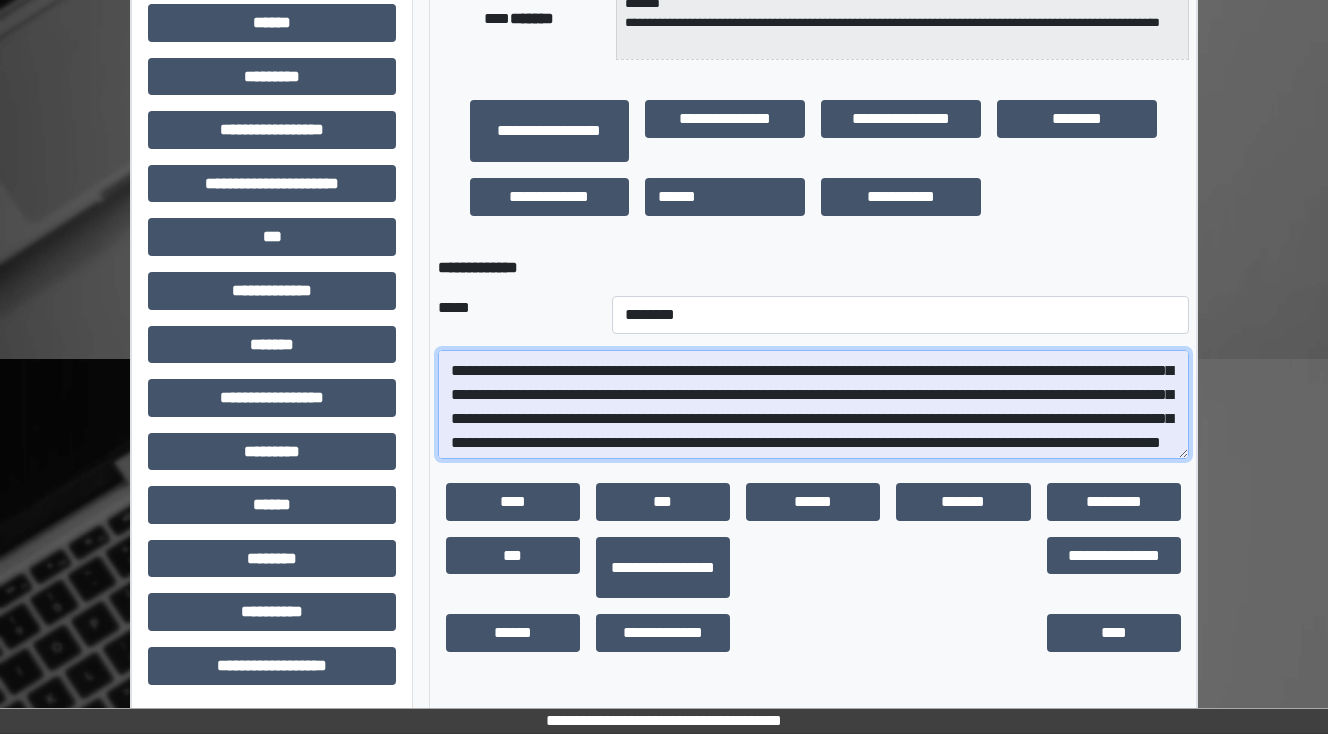 scroll, scrollTop: 120, scrollLeft: 0, axis: vertical 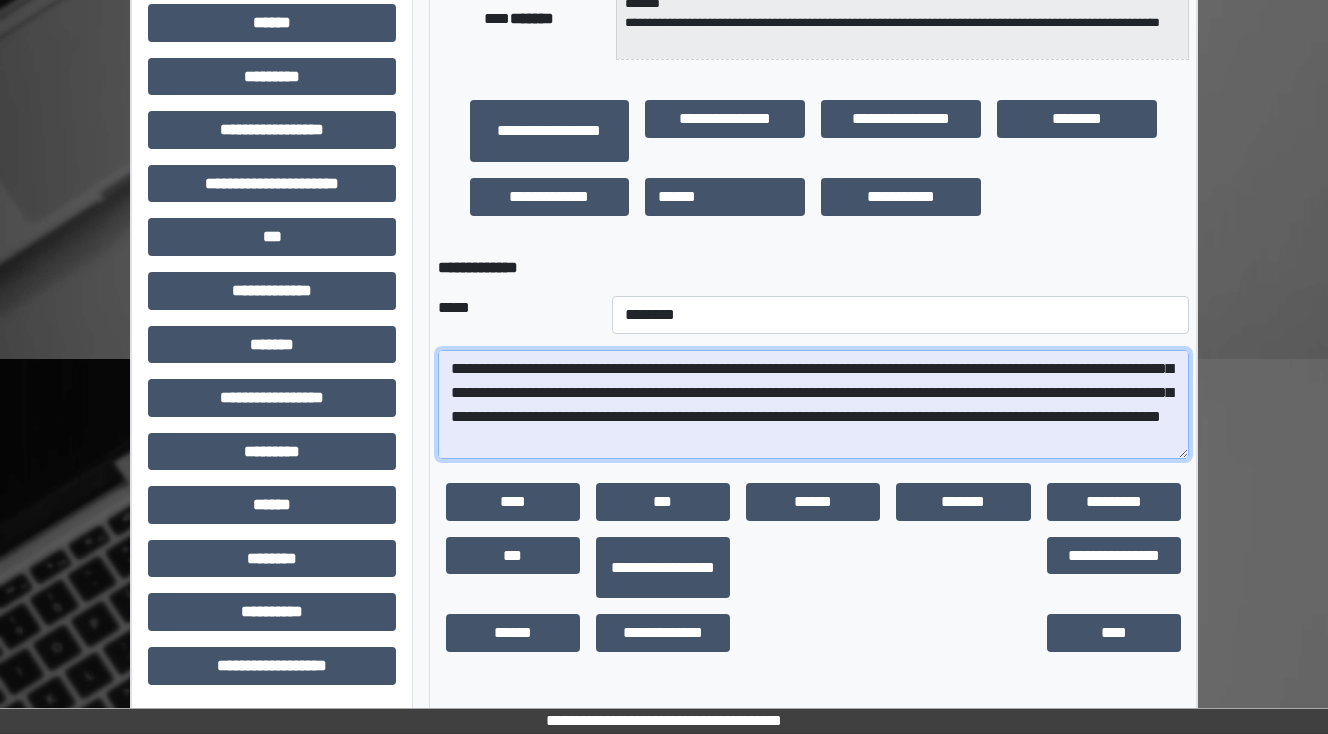 click at bounding box center [813, 405] 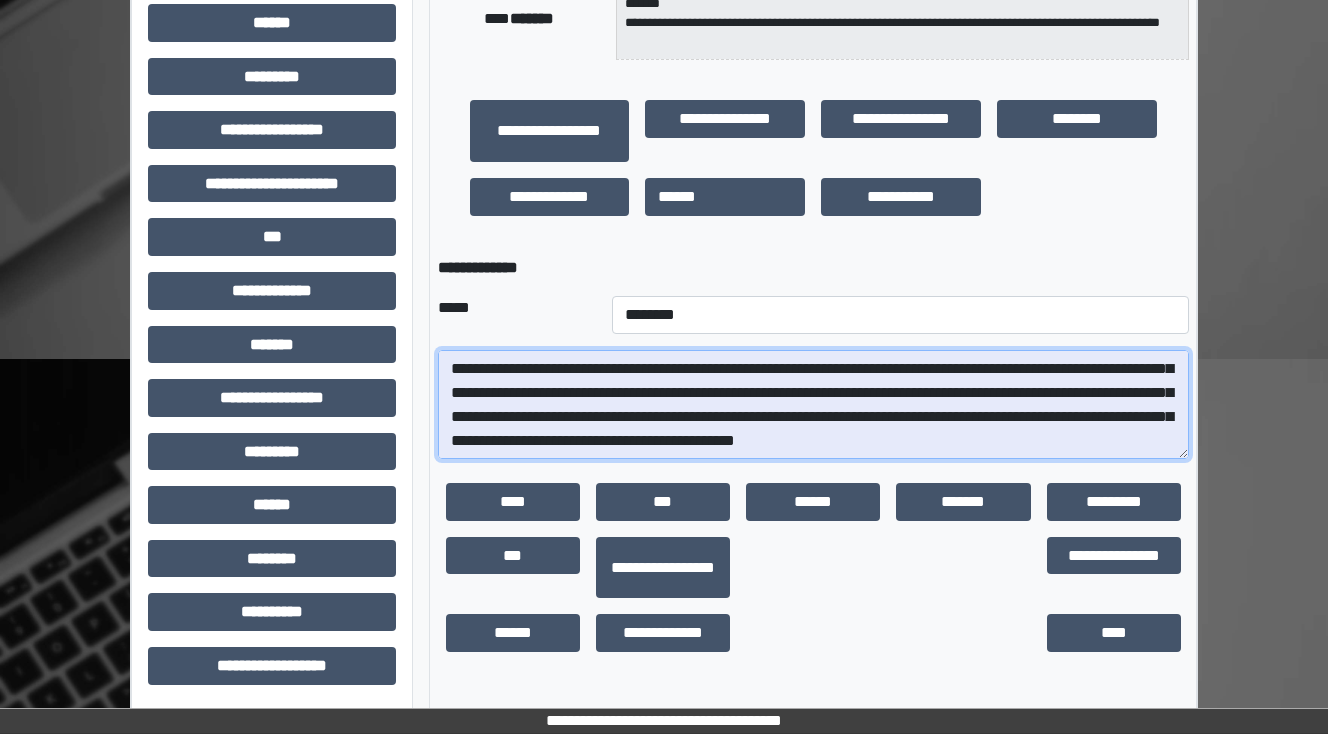 click at bounding box center [813, 405] 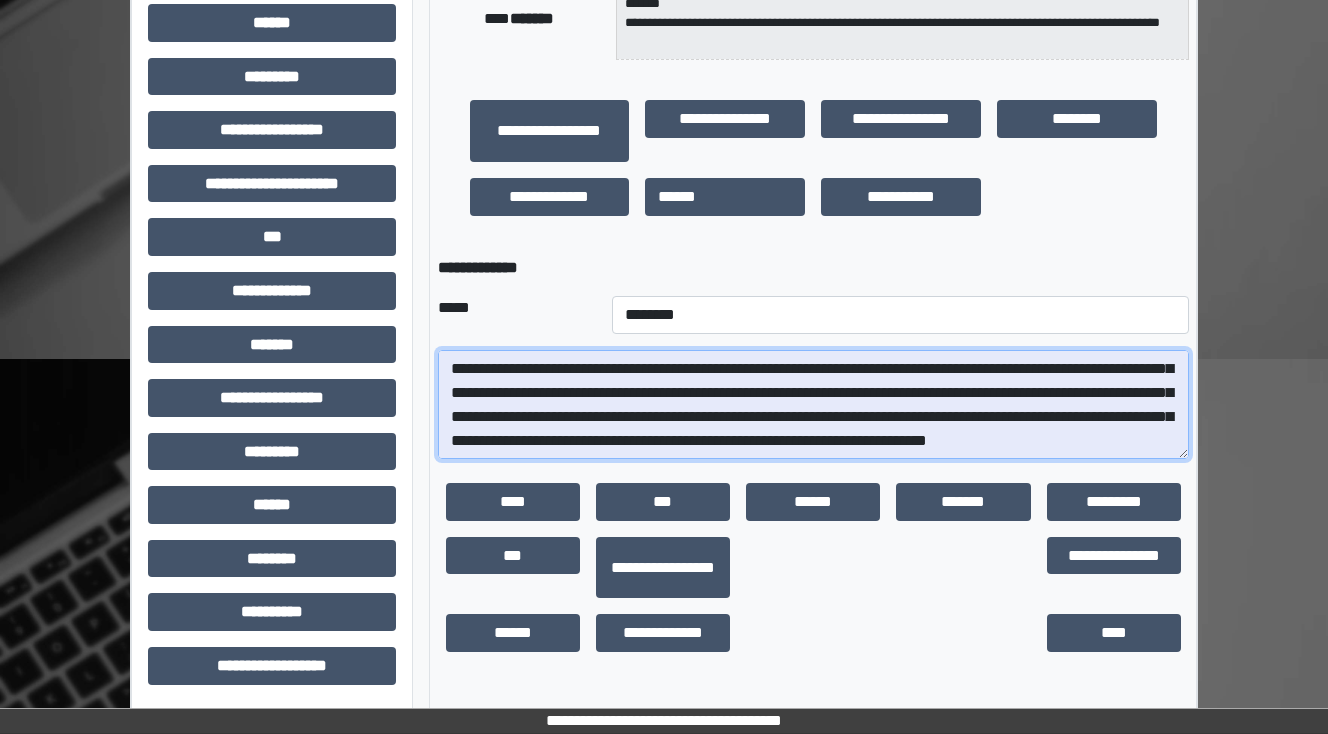 drag, startPoint x: 1033, startPoint y: 407, endPoint x: 995, endPoint y: 408, distance: 38.013157 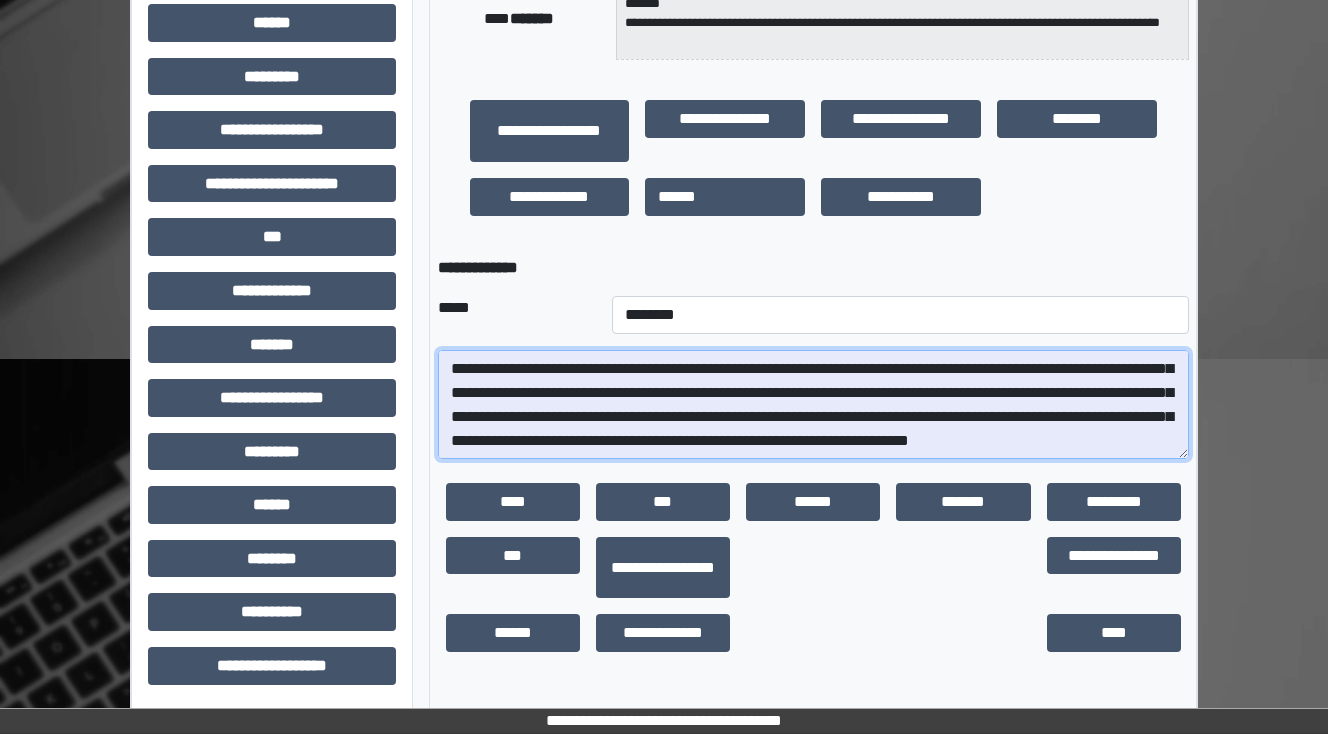 click at bounding box center [813, 405] 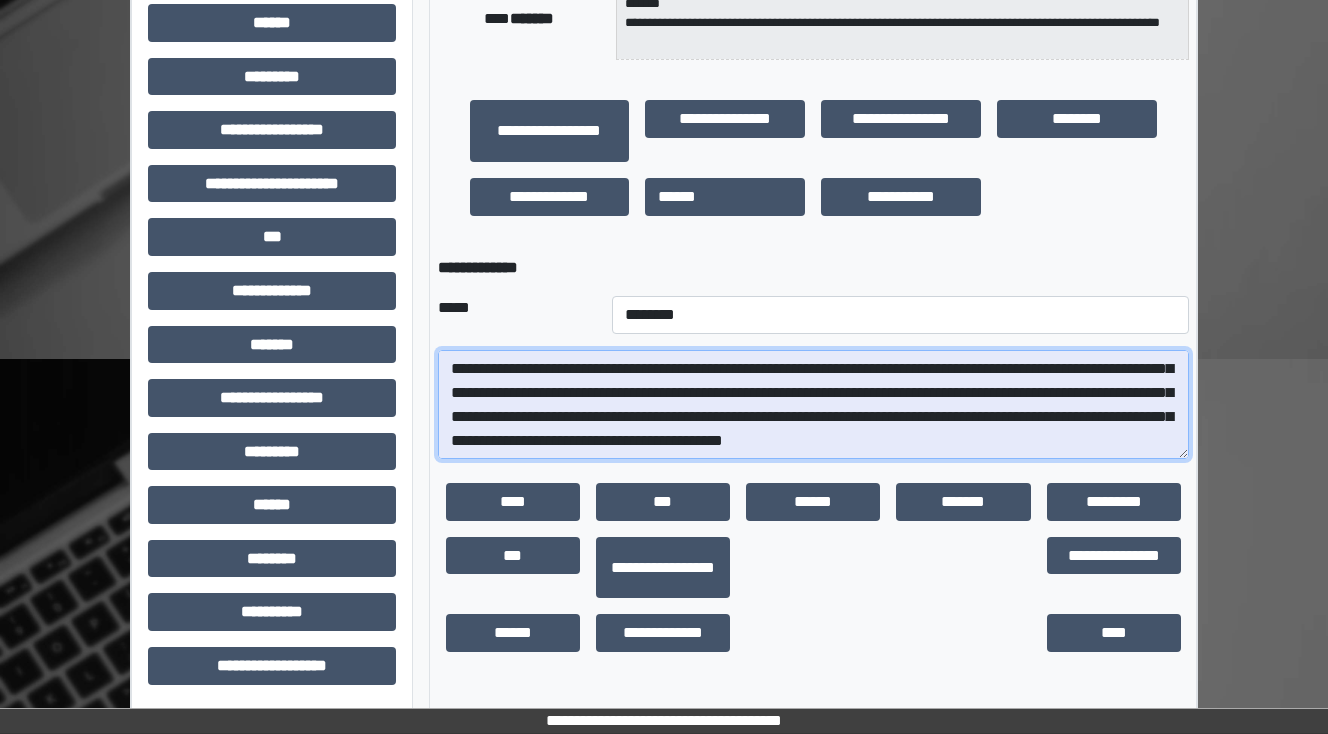click at bounding box center (813, 405) 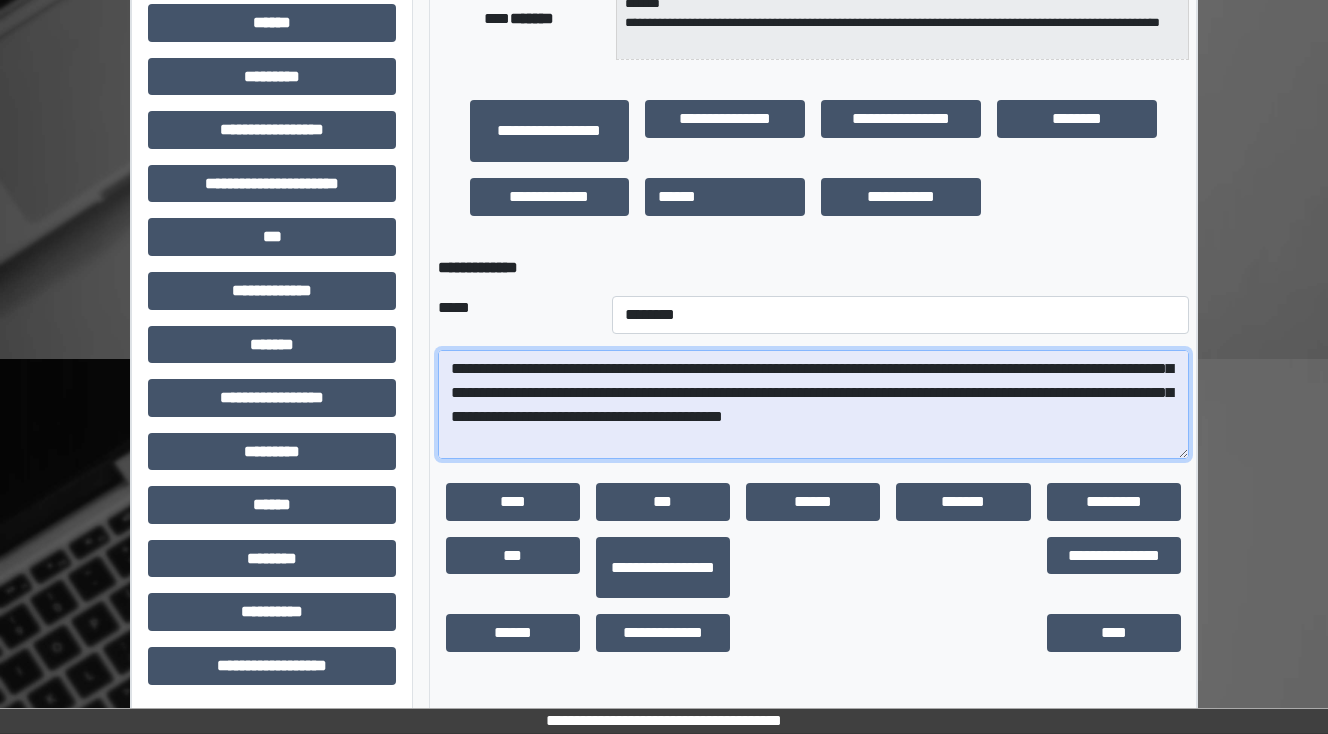 scroll, scrollTop: 120, scrollLeft: 0, axis: vertical 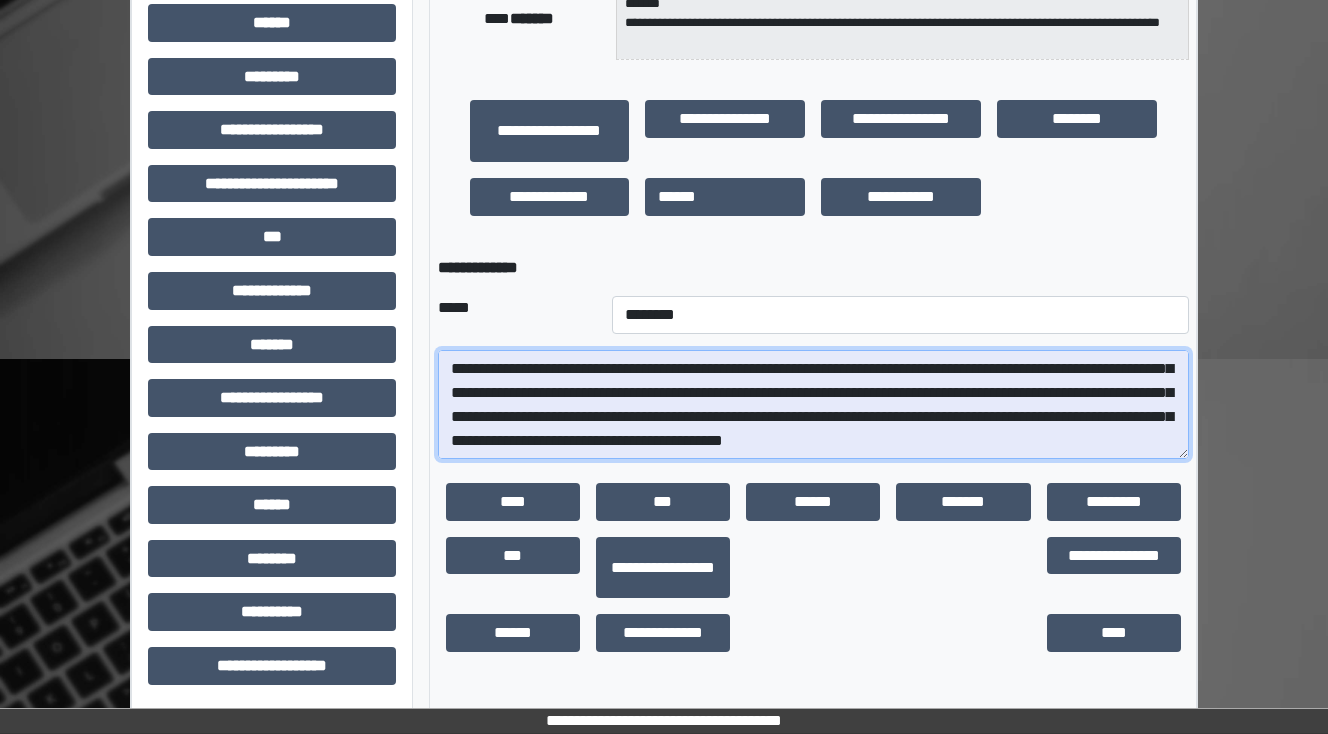 drag, startPoint x: 972, startPoint y: 429, endPoint x: 927, endPoint y: 429, distance: 45 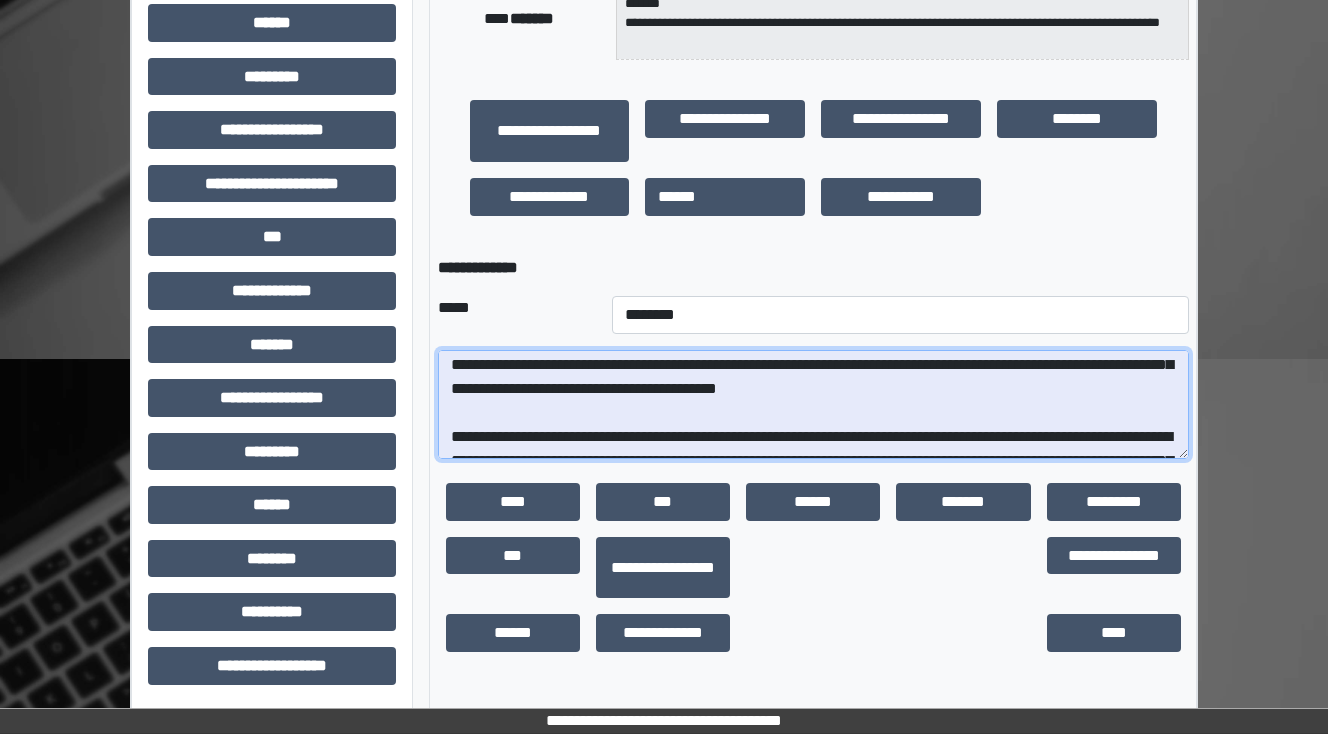 scroll, scrollTop: 200, scrollLeft: 0, axis: vertical 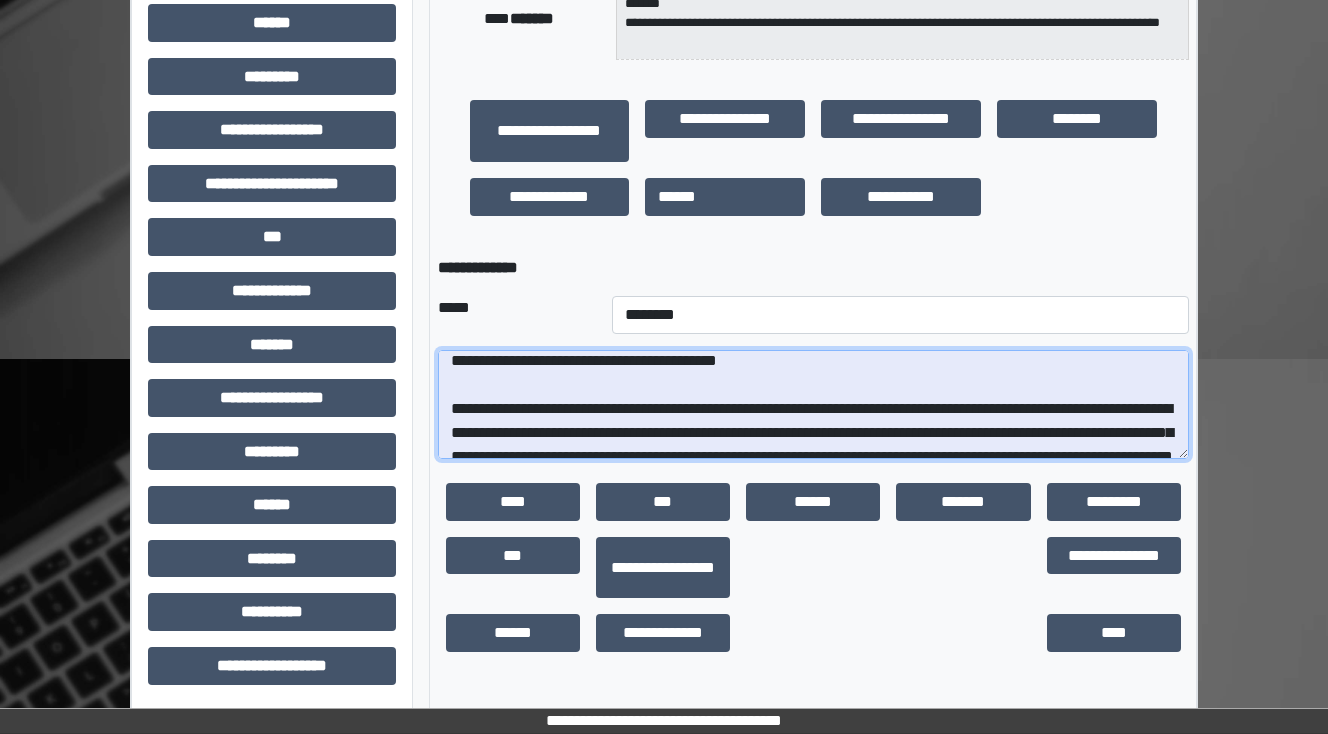click at bounding box center (813, 405) 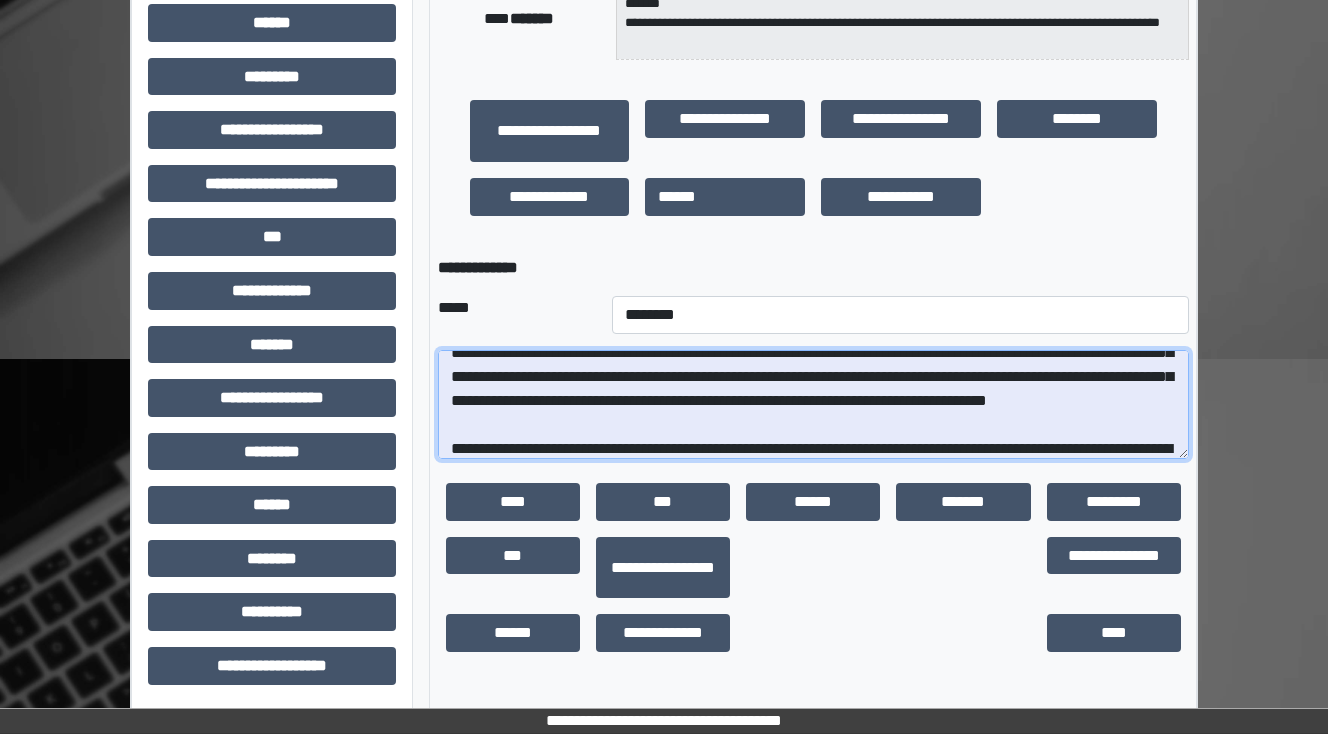 drag, startPoint x: 614, startPoint y: 416, endPoint x: 582, endPoint y: 424, distance: 32.984844 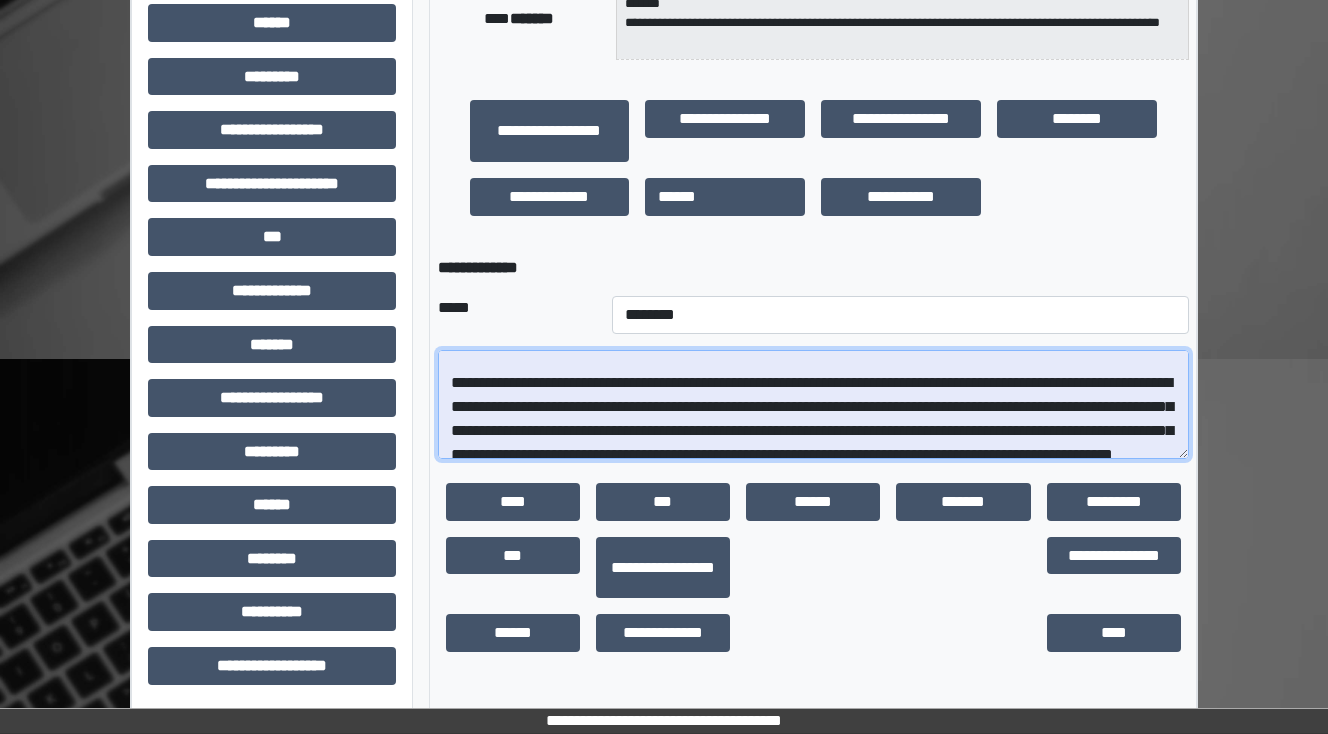 scroll, scrollTop: 200, scrollLeft: 0, axis: vertical 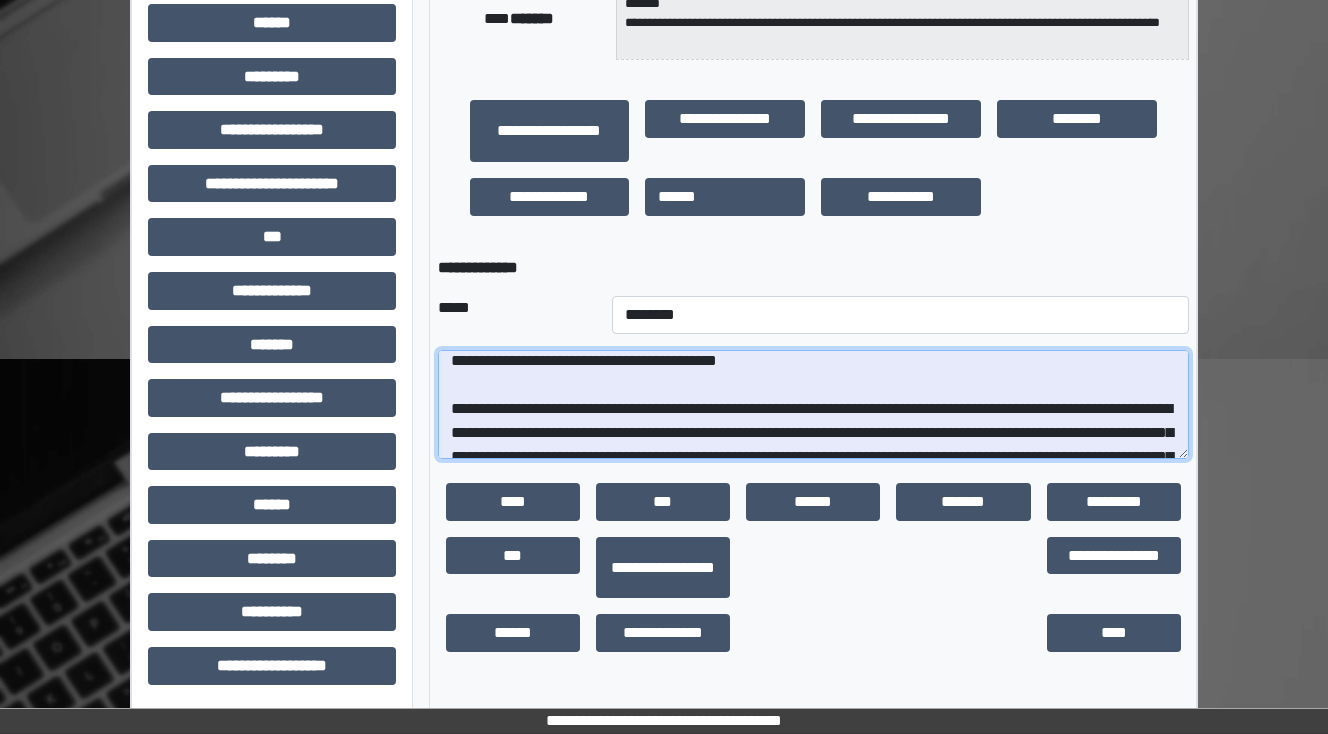 click at bounding box center (813, 405) 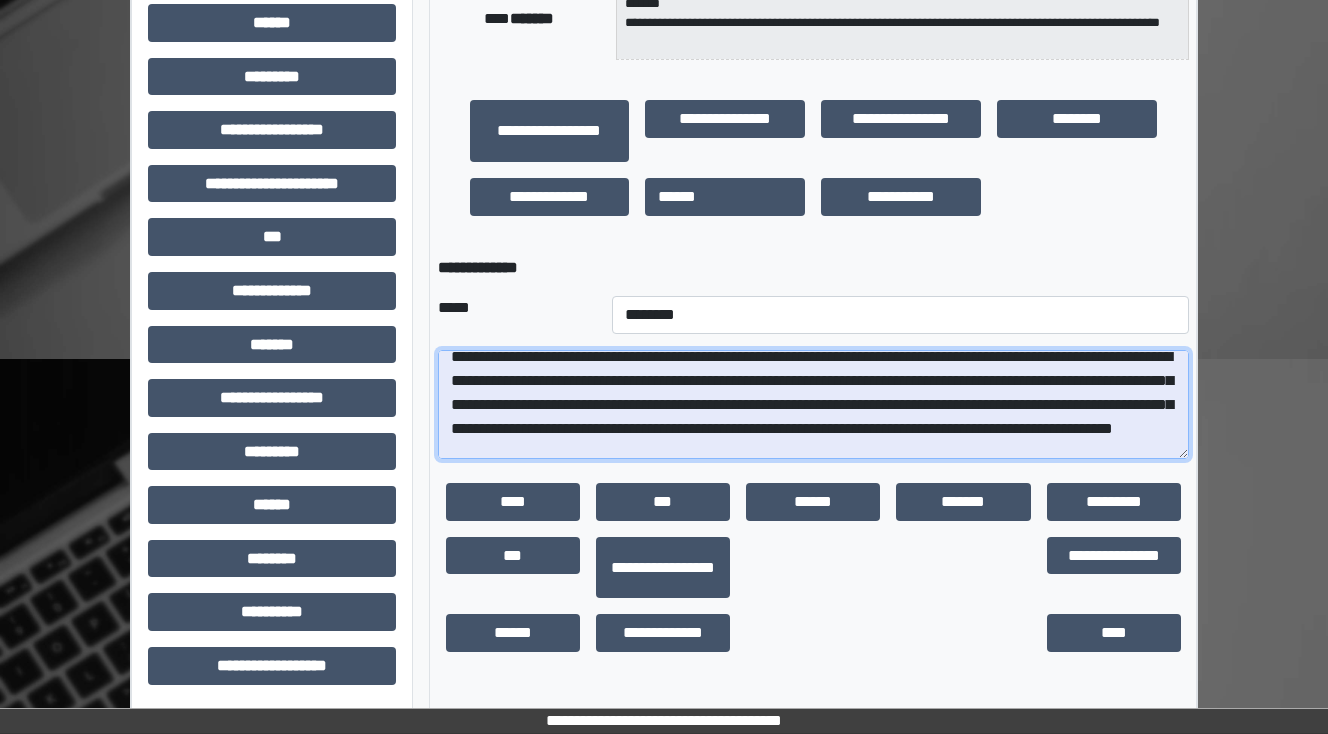 scroll, scrollTop: 280, scrollLeft: 0, axis: vertical 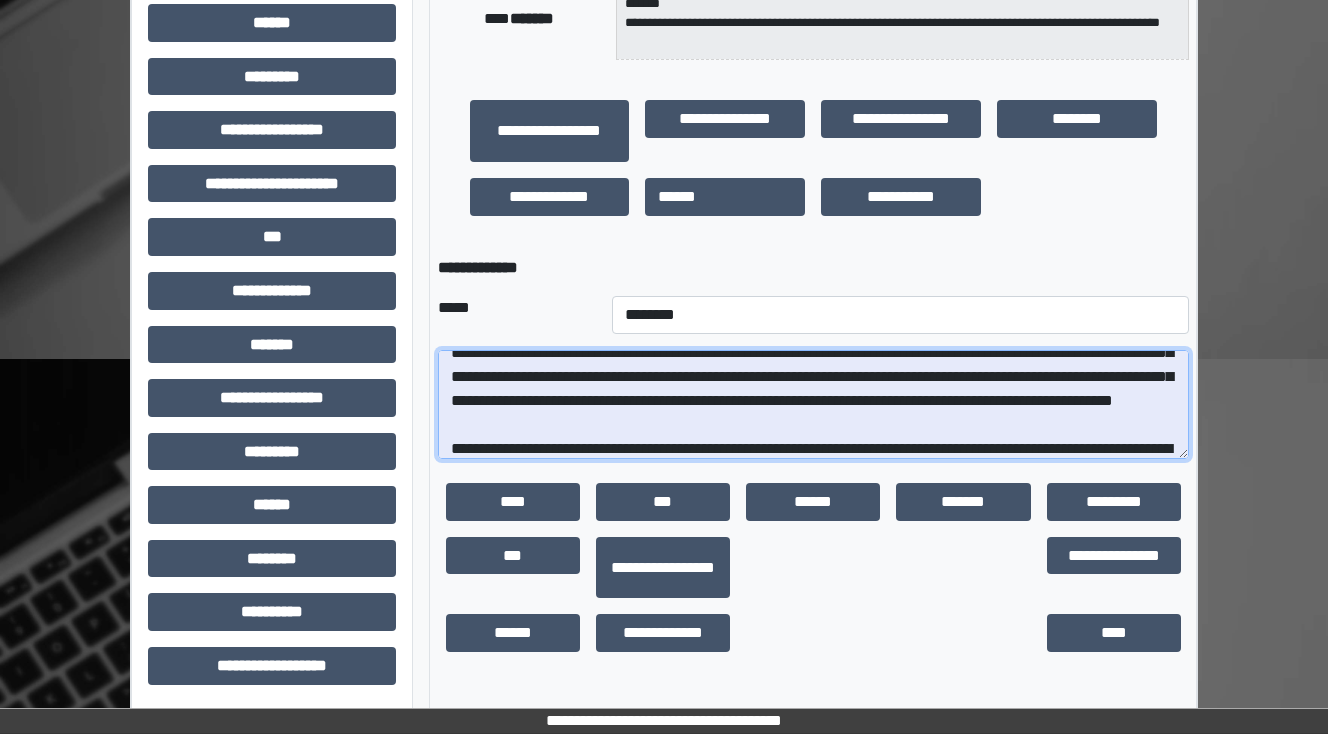 click at bounding box center [813, 405] 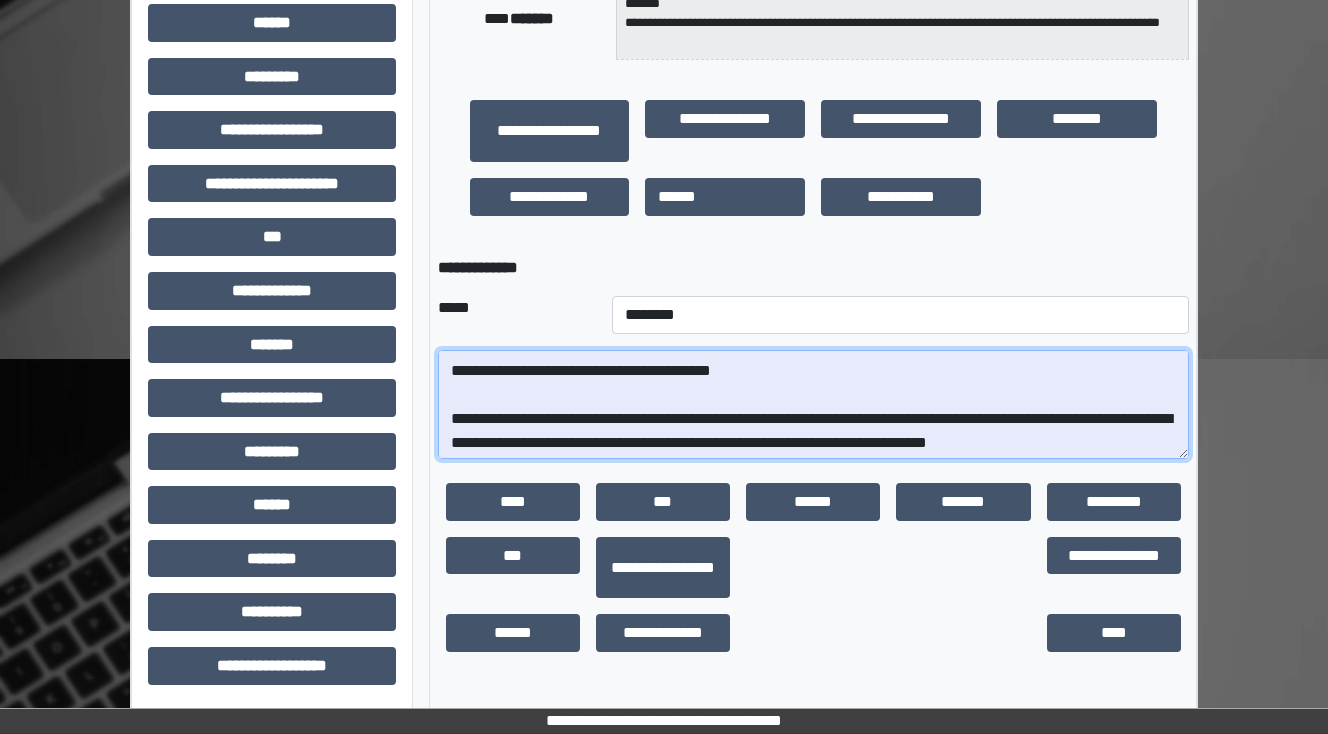 scroll, scrollTop: 360, scrollLeft: 0, axis: vertical 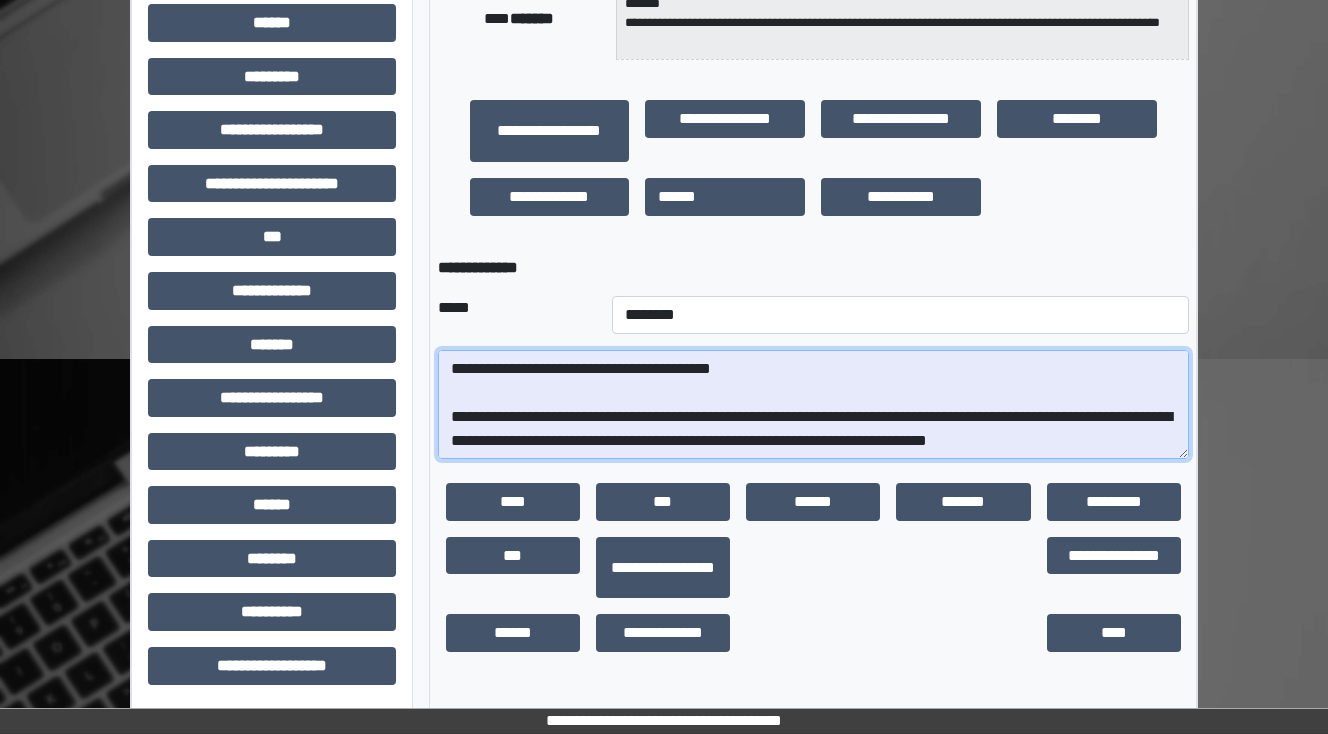 click at bounding box center [813, 405] 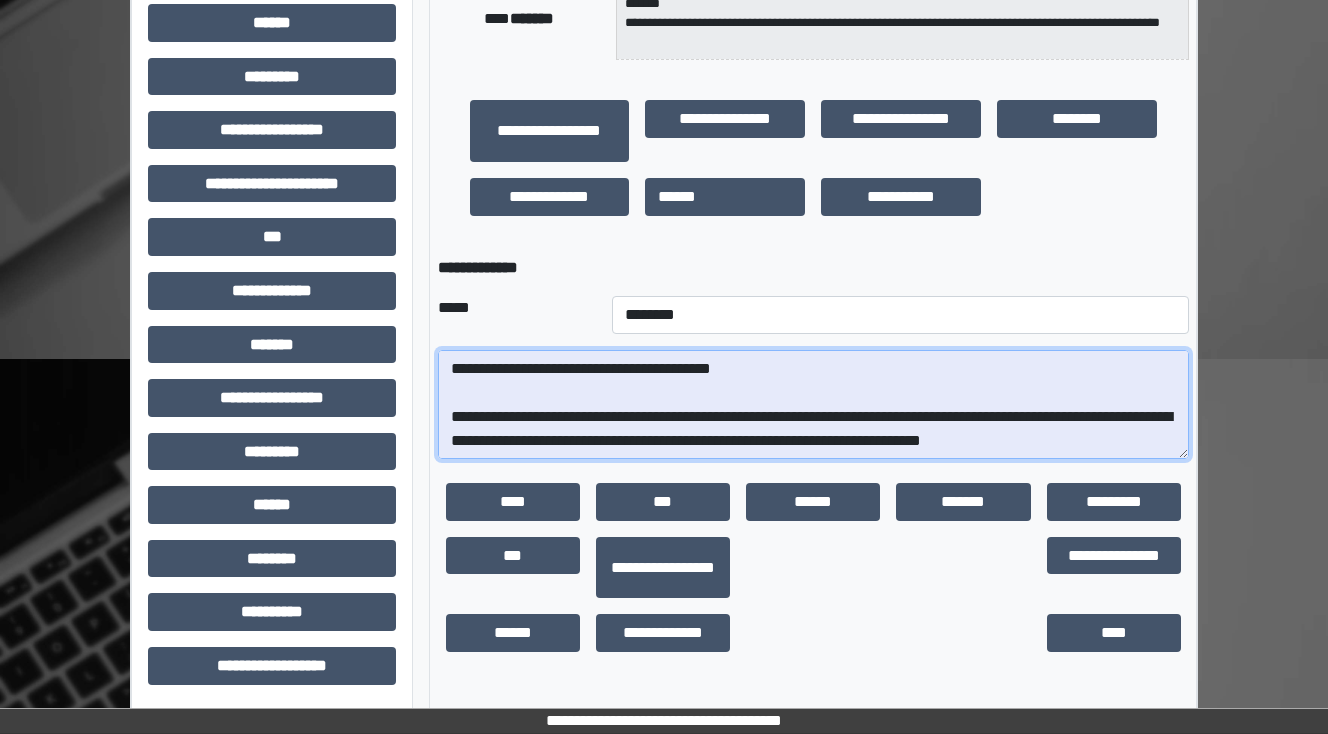click at bounding box center [813, 405] 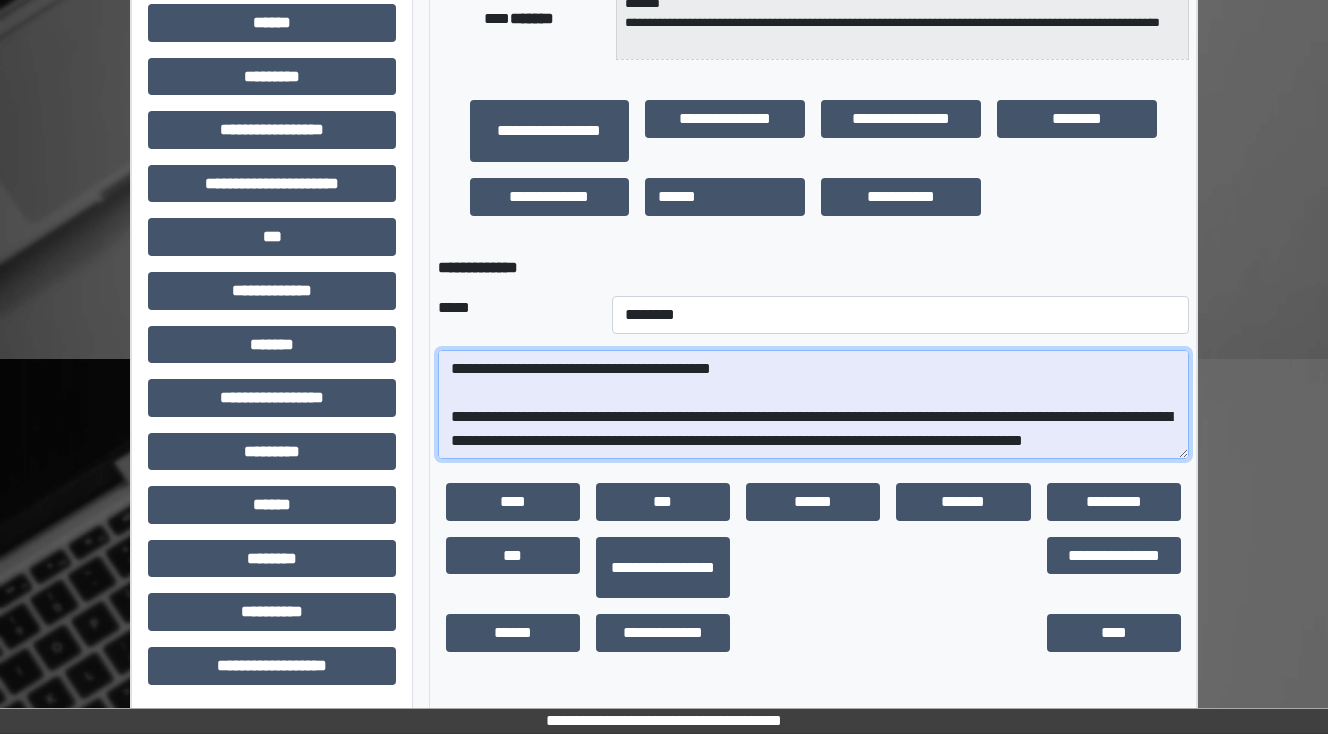 scroll, scrollTop: 408, scrollLeft: 0, axis: vertical 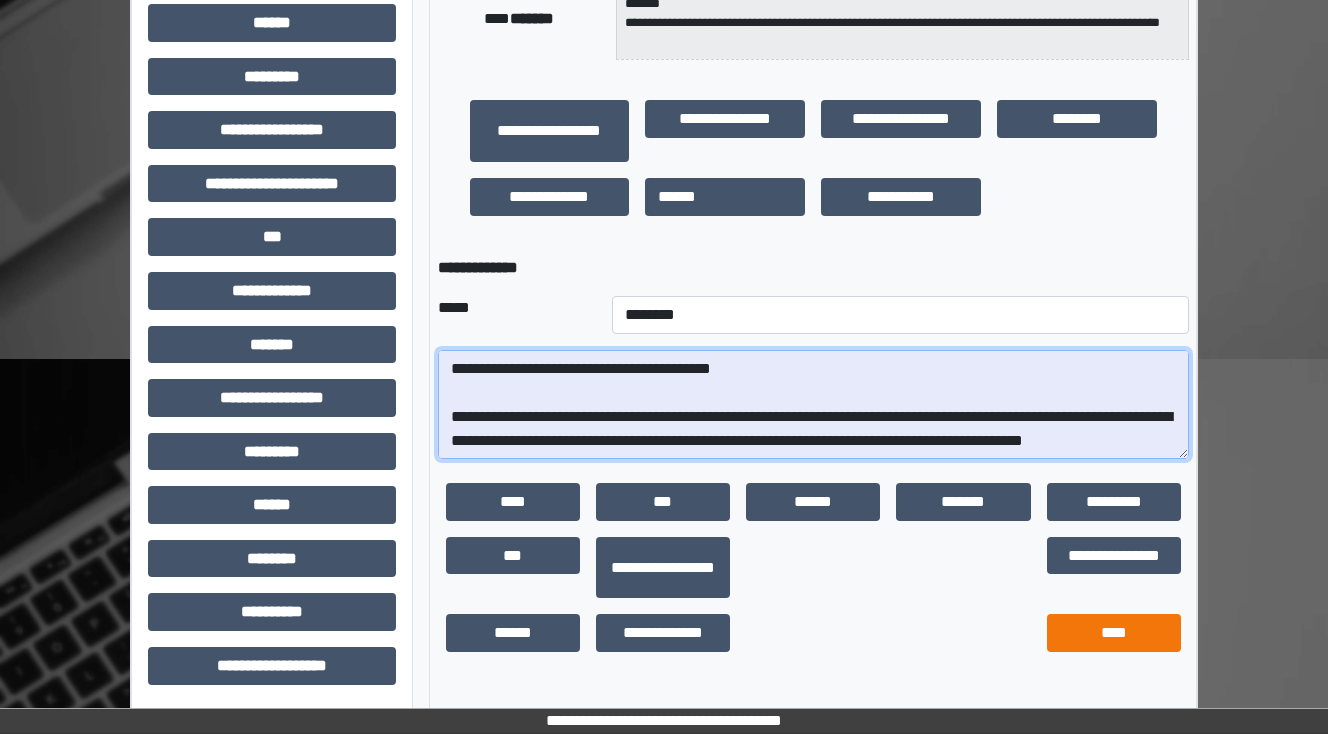 type on "**********" 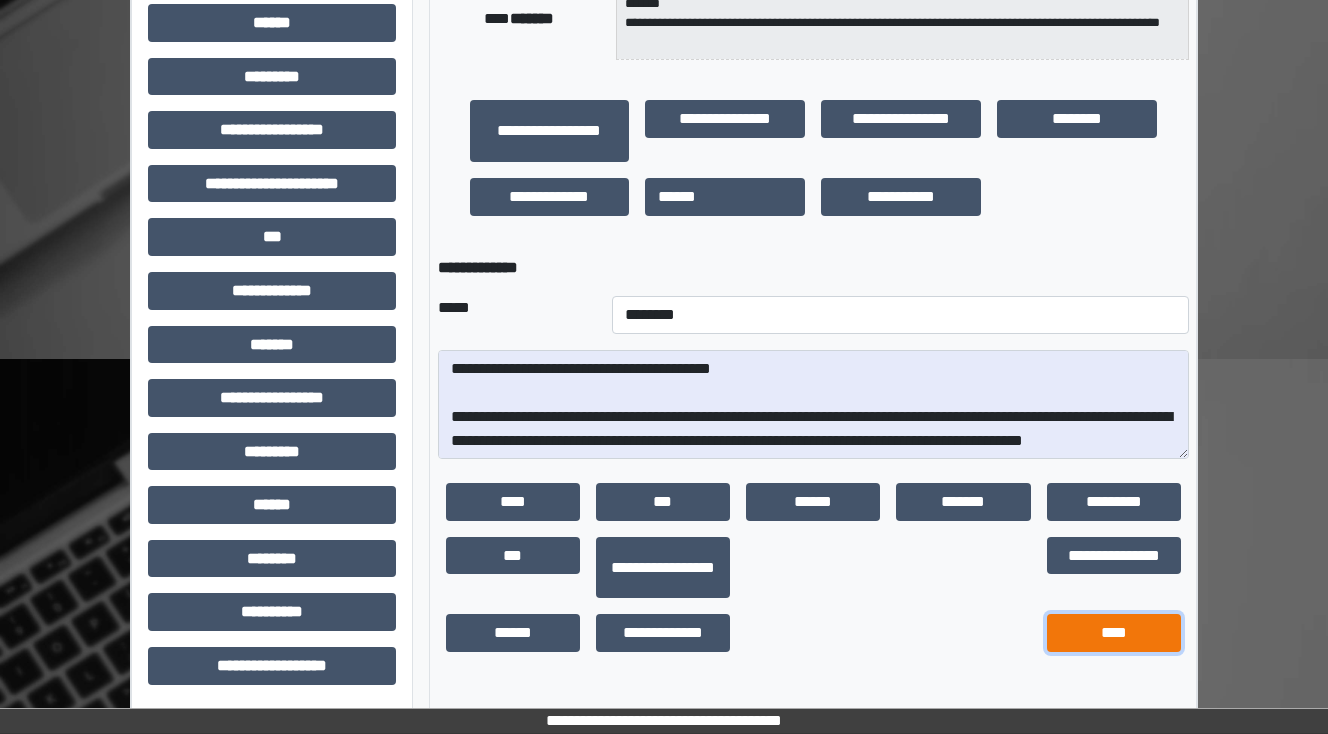 click on "****" at bounding box center (1114, 633) 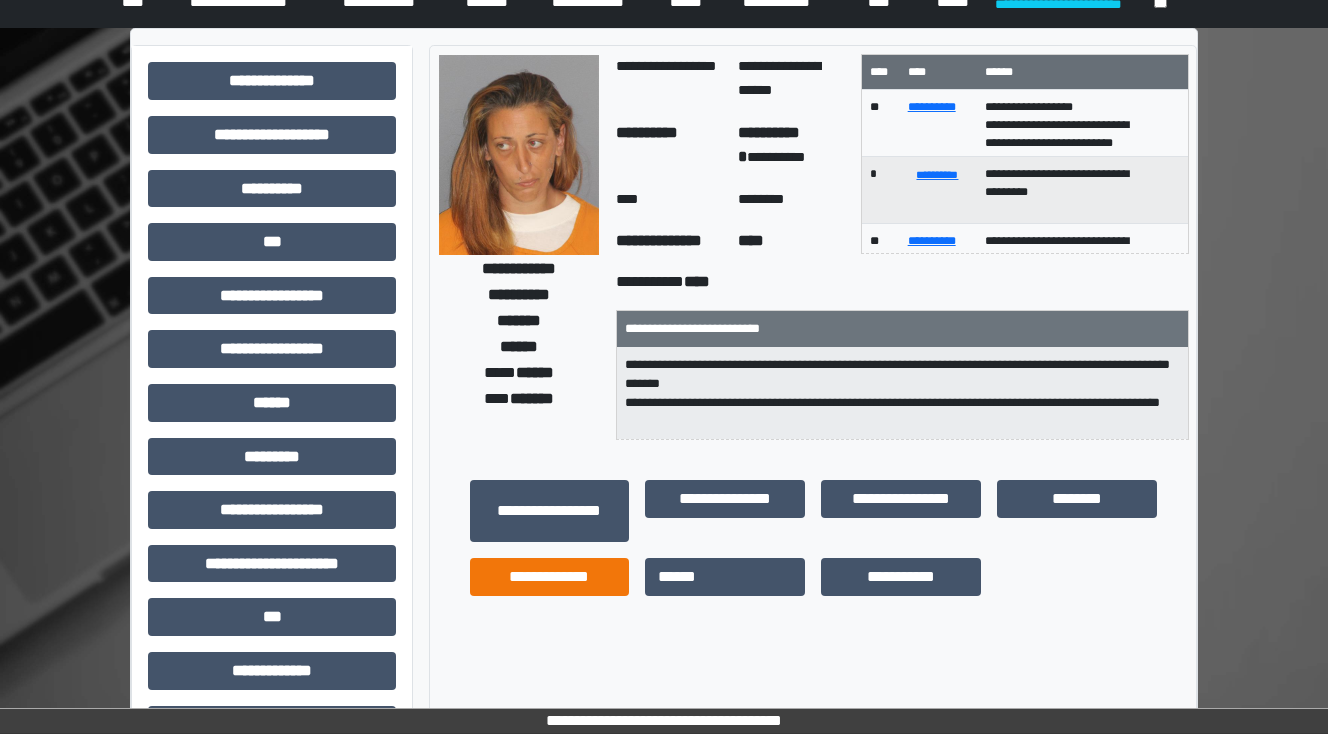 scroll, scrollTop: 80, scrollLeft: 0, axis: vertical 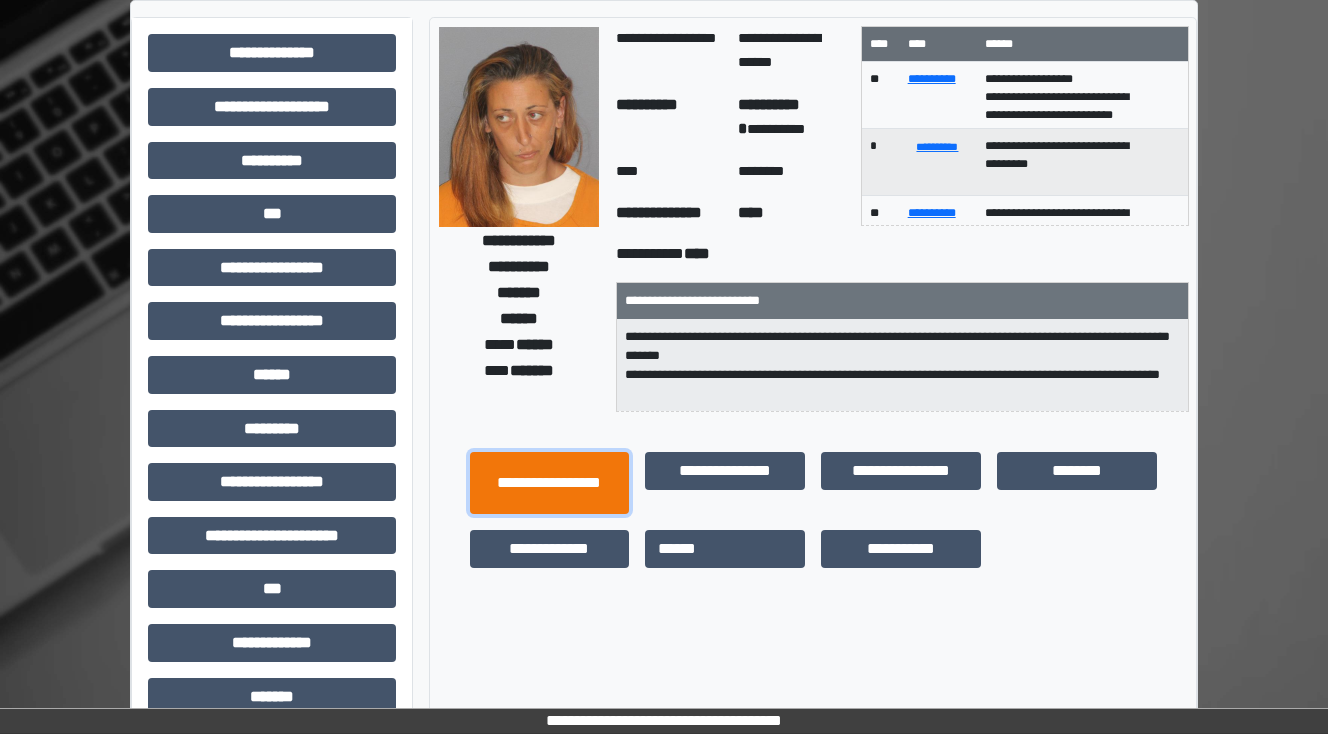 click on "**********" at bounding box center [550, 483] 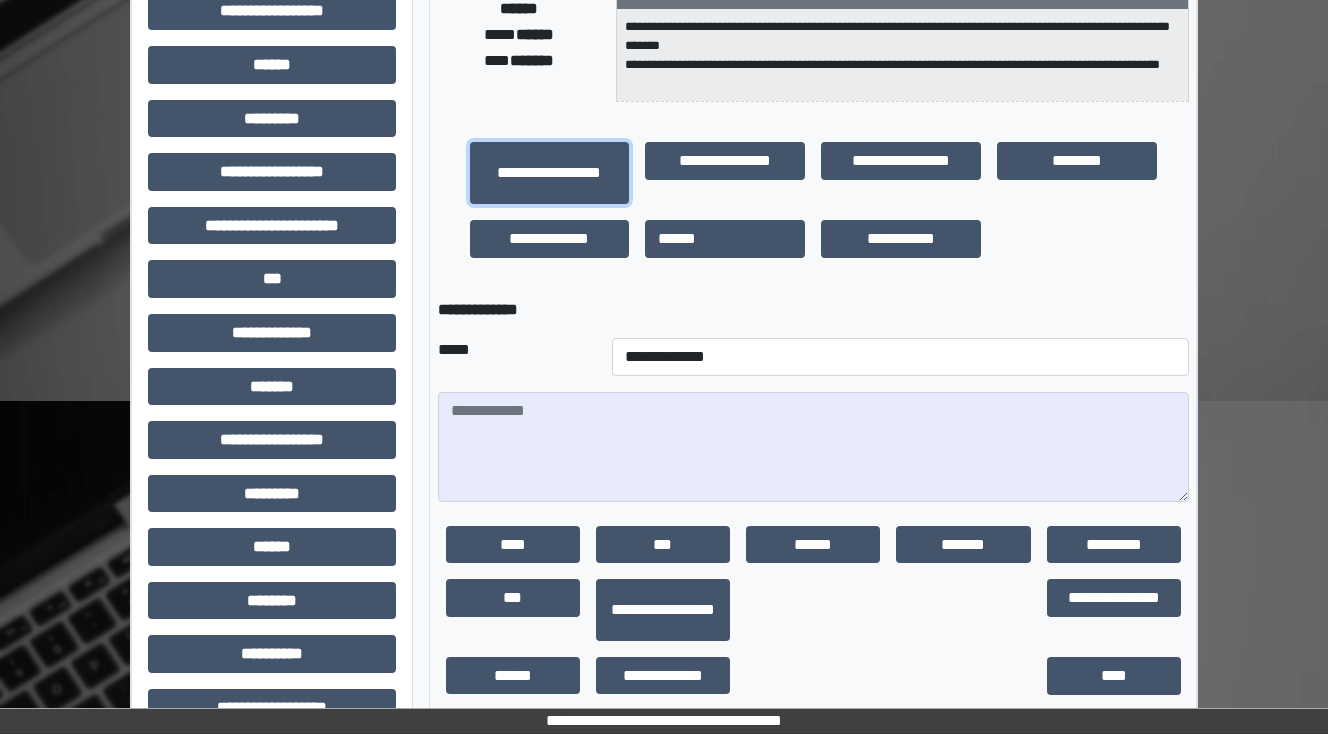 scroll, scrollTop: 400, scrollLeft: 0, axis: vertical 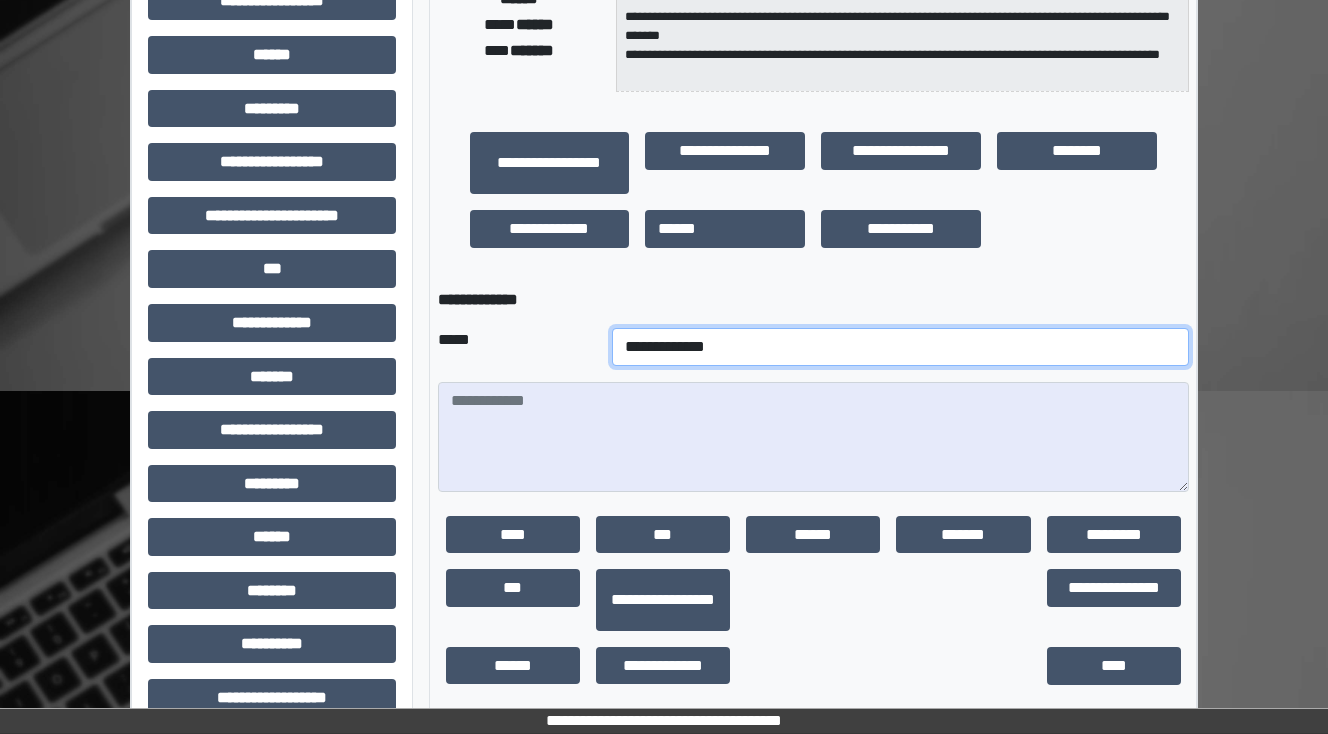 click on "**********" at bounding box center (900, 347) 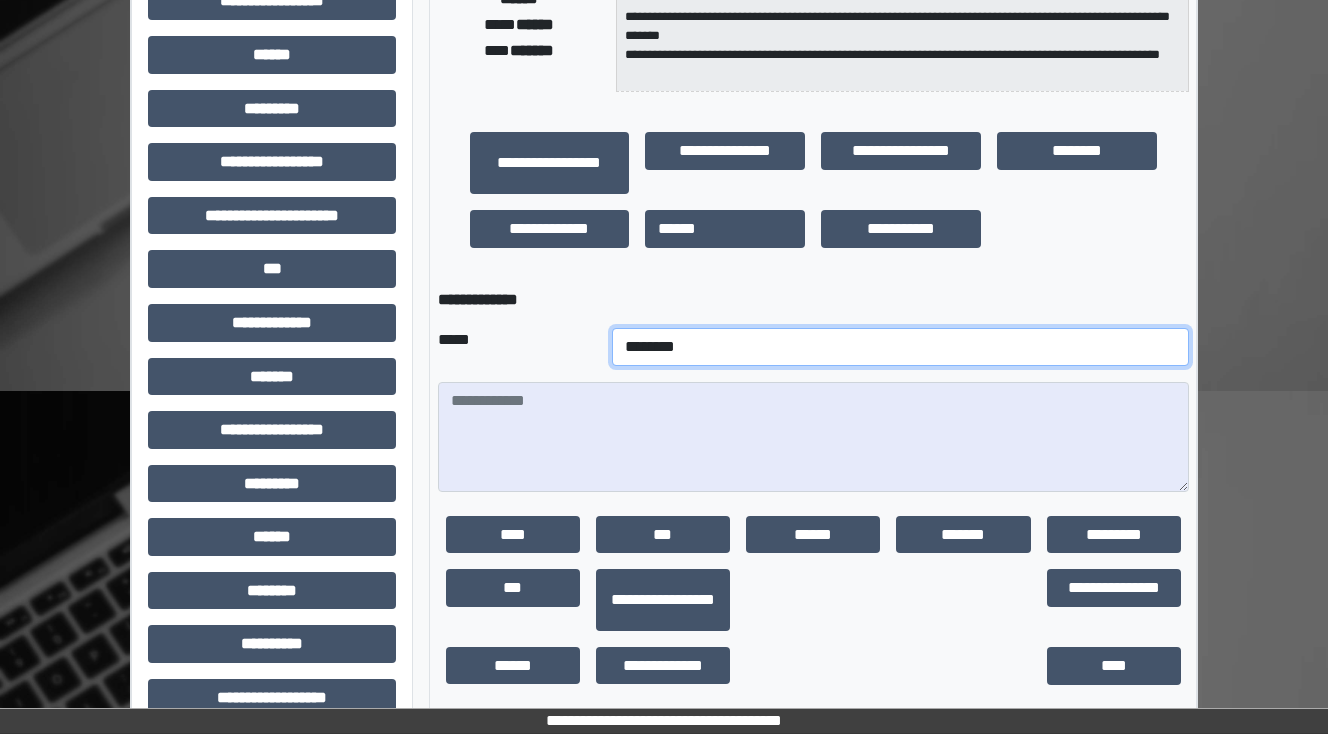 click on "**********" at bounding box center [900, 347] 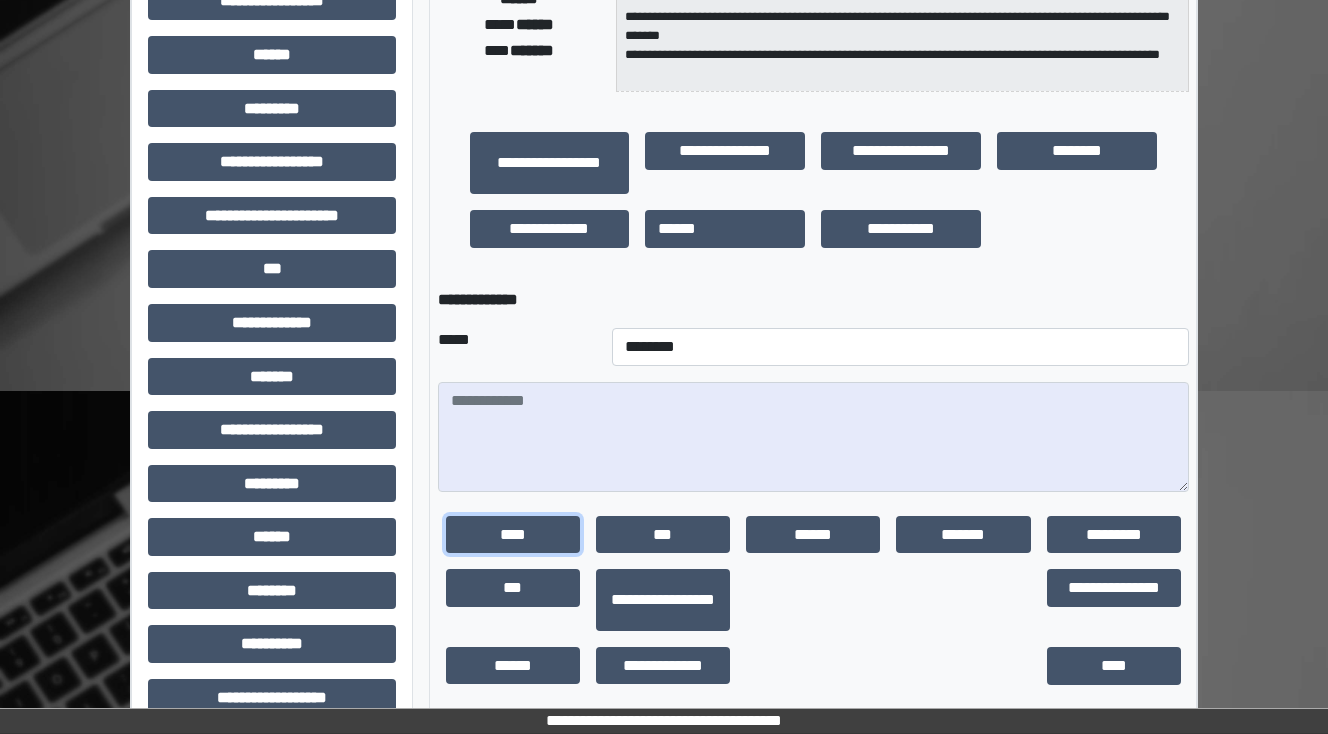 drag, startPoint x: 569, startPoint y: 531, endPoint x: 560, endPoint y: 521, distance: 13.453624 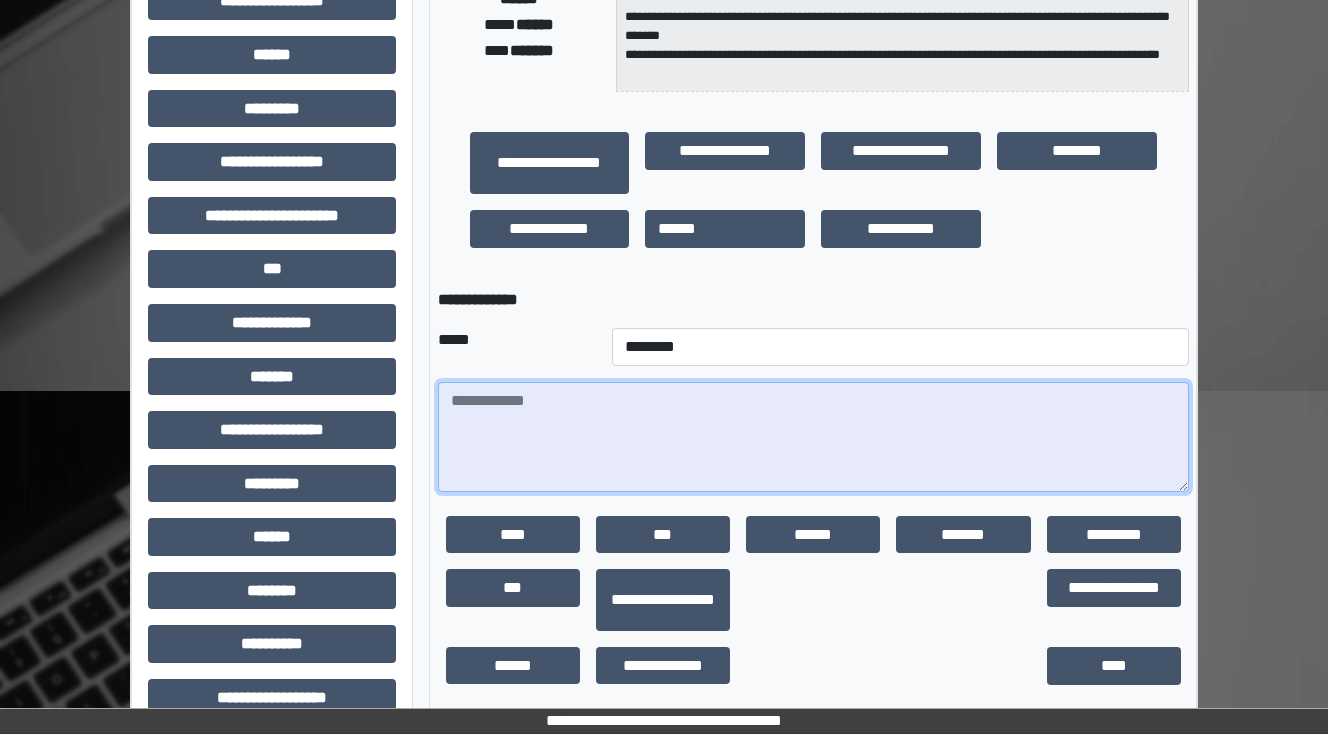 click at bounding box center [813, 437] 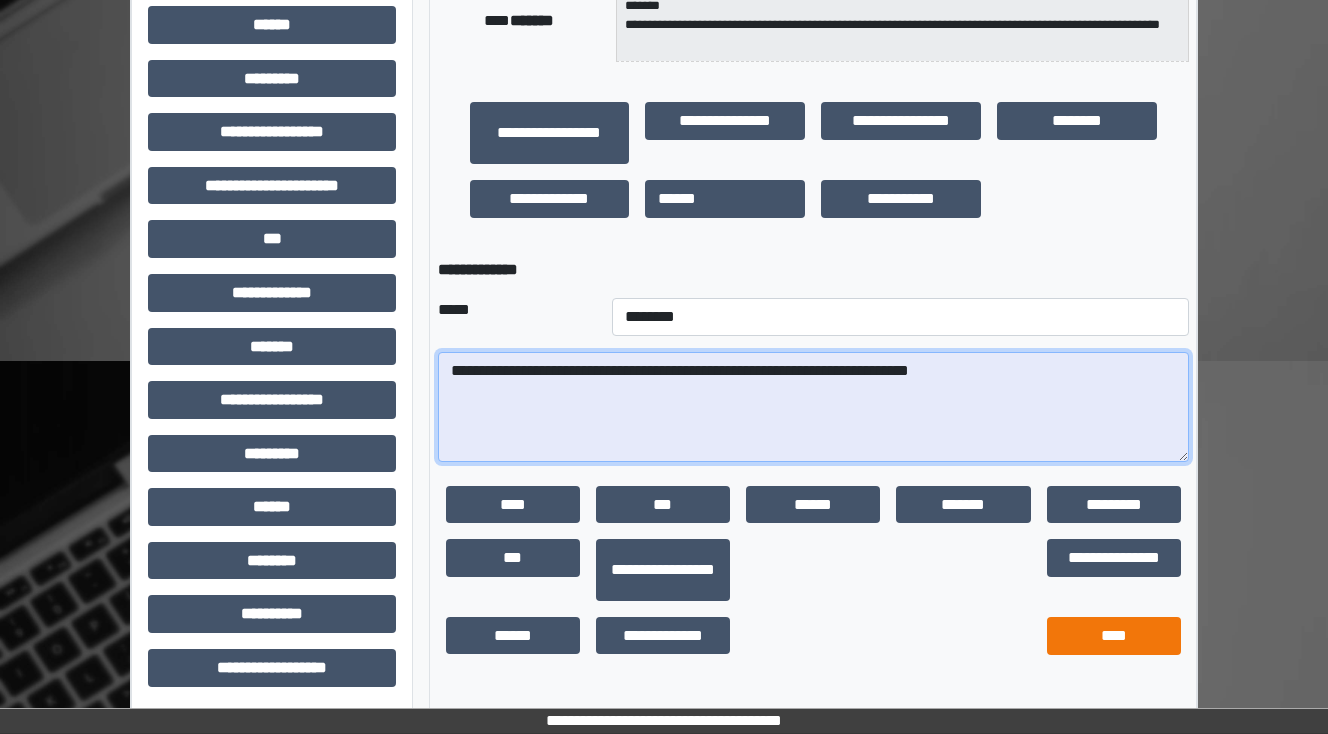 scroll, scrollTop: 432, scrollLeft: 0, axis: vertical 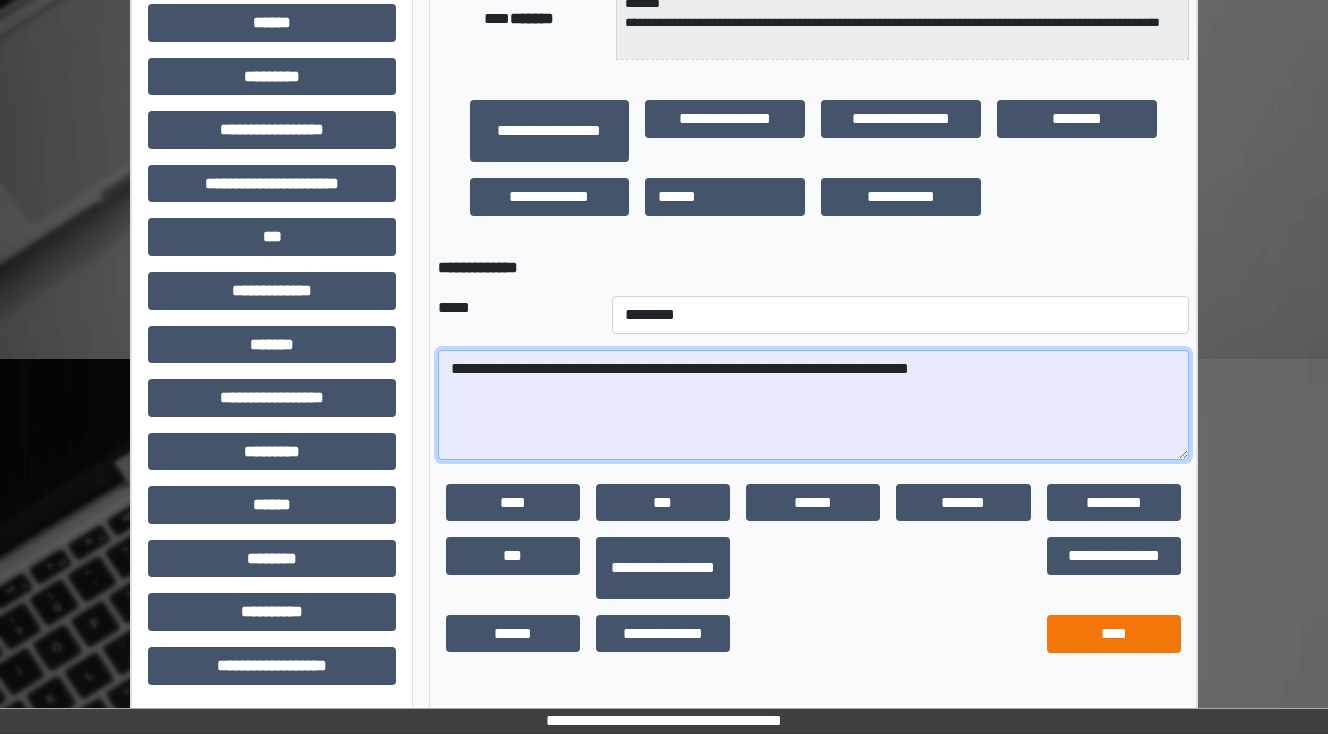 type on "**********" 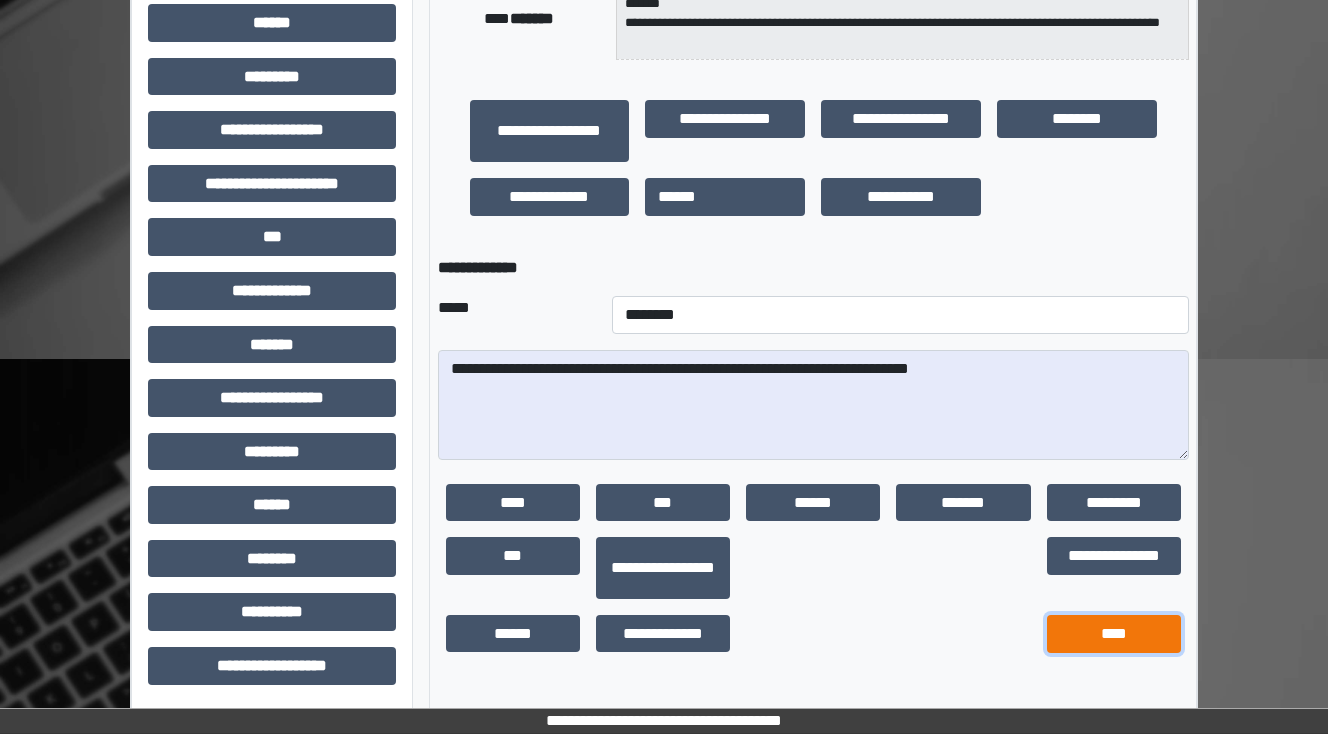 click on "****" at bounding box center (1114, 634) 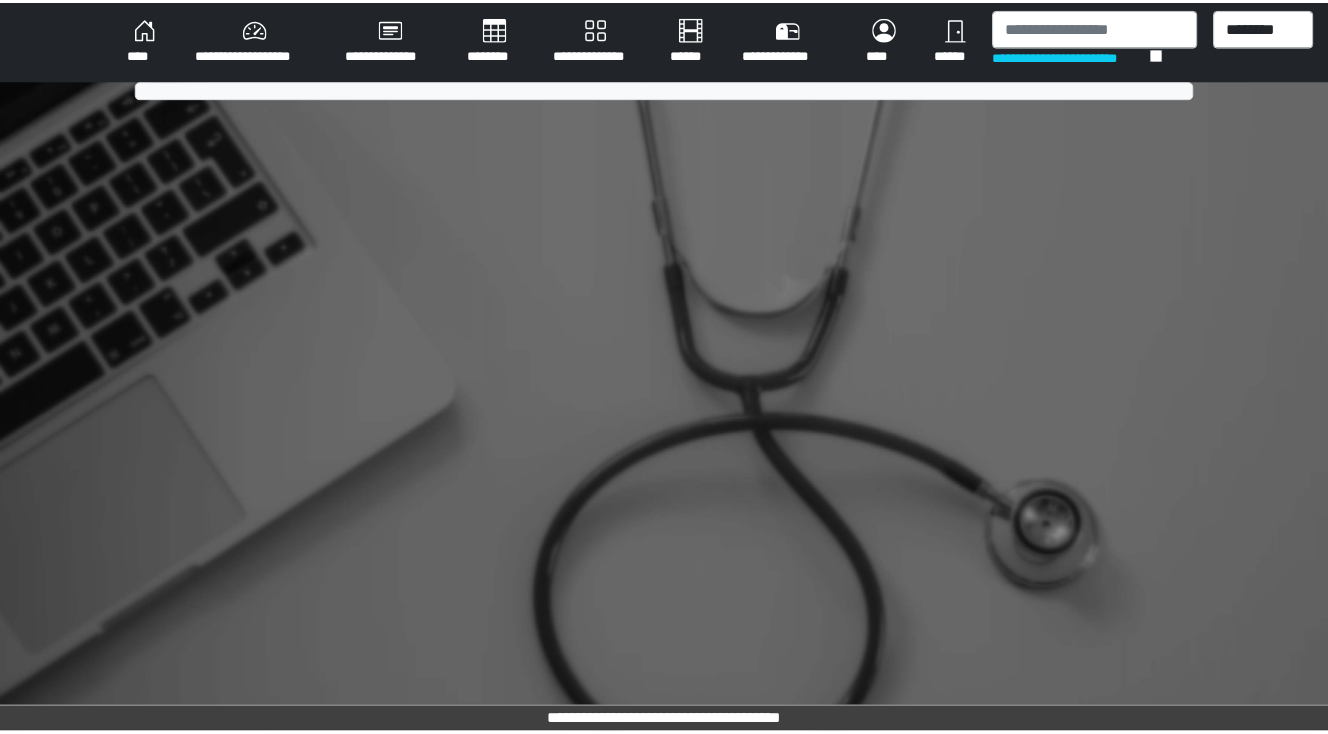 scroll, scrollTop: 0, scrollLeft: 0, axis: both 